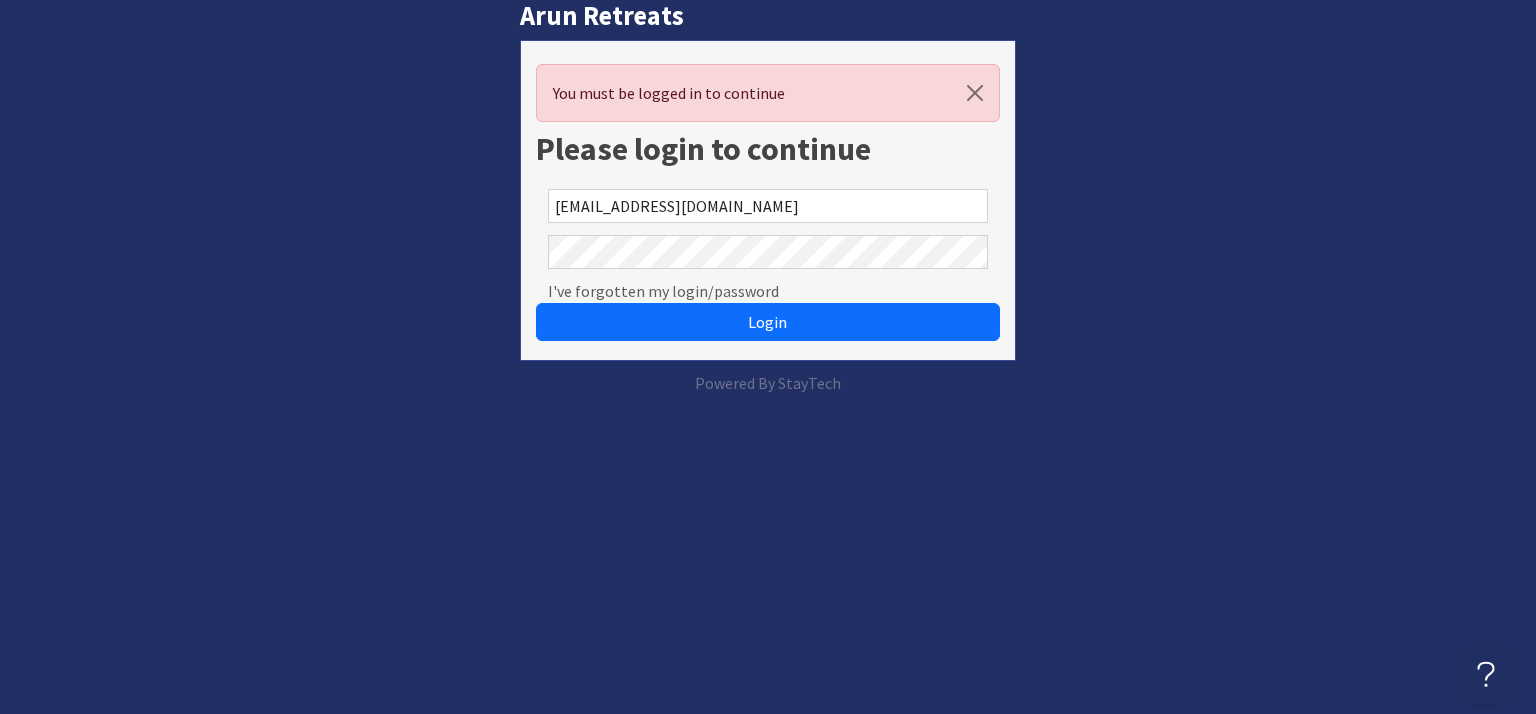 scroll, scrollTop: 0, scrollLeft: 0, axis: both 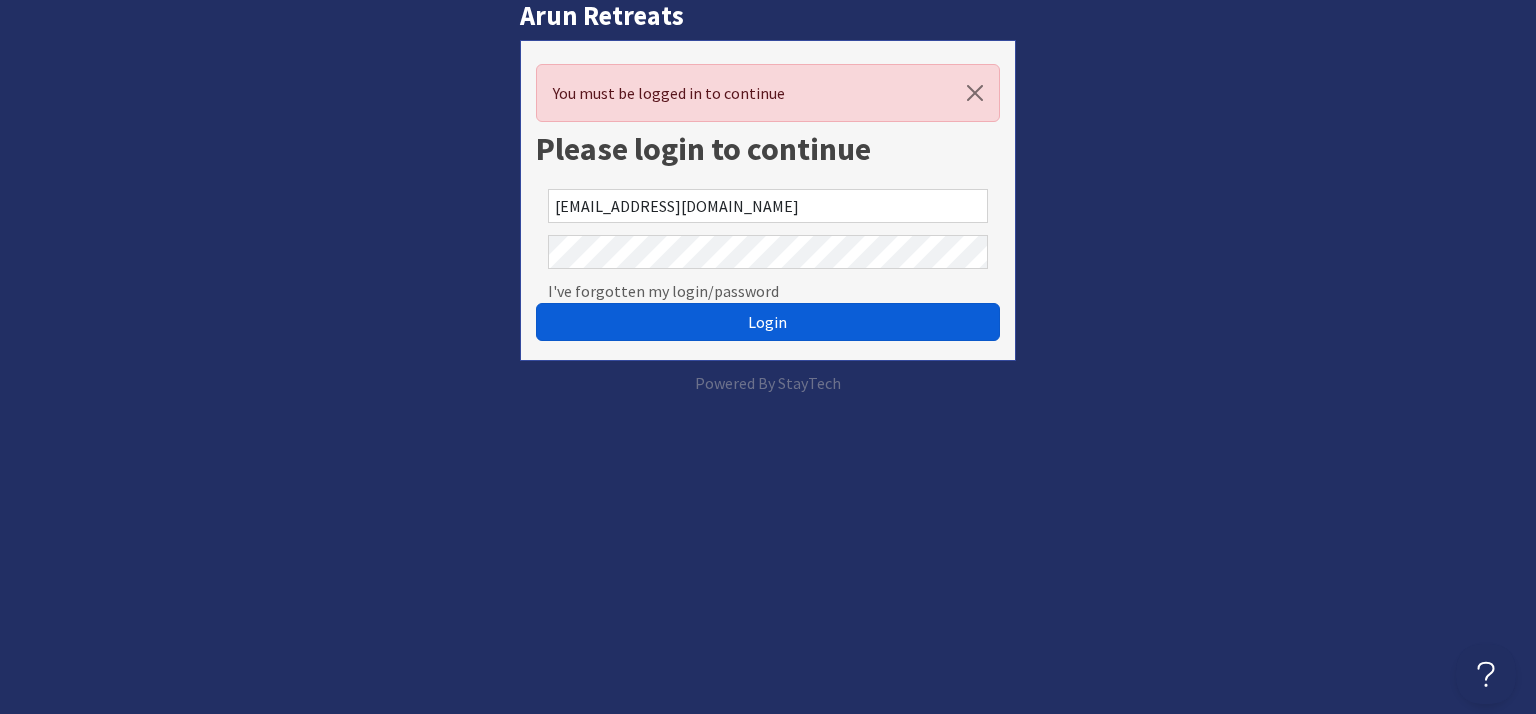 click on "Login" at bounding box center [767, 322] 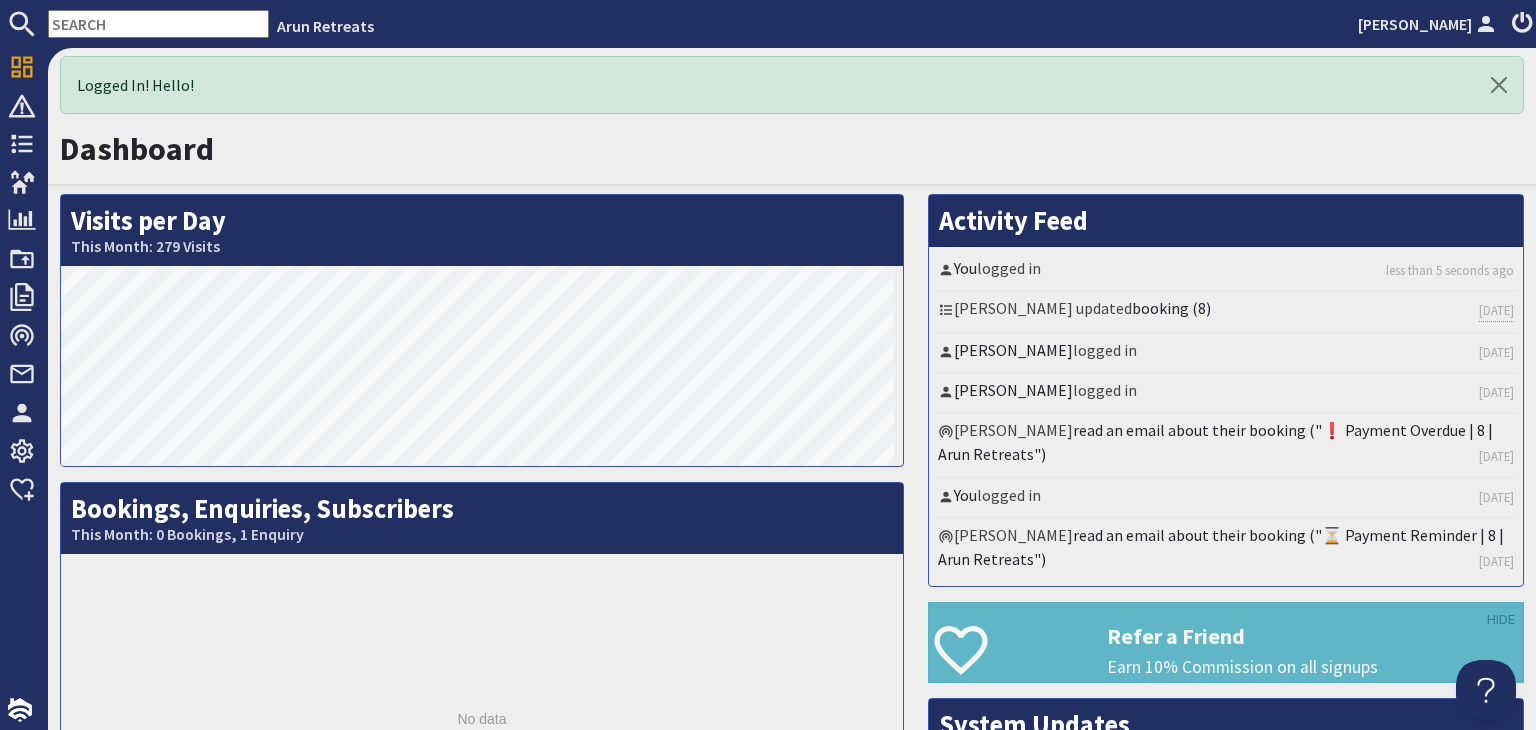 scroll, scrollTop: 0, scrollLeft: 0, axis: both 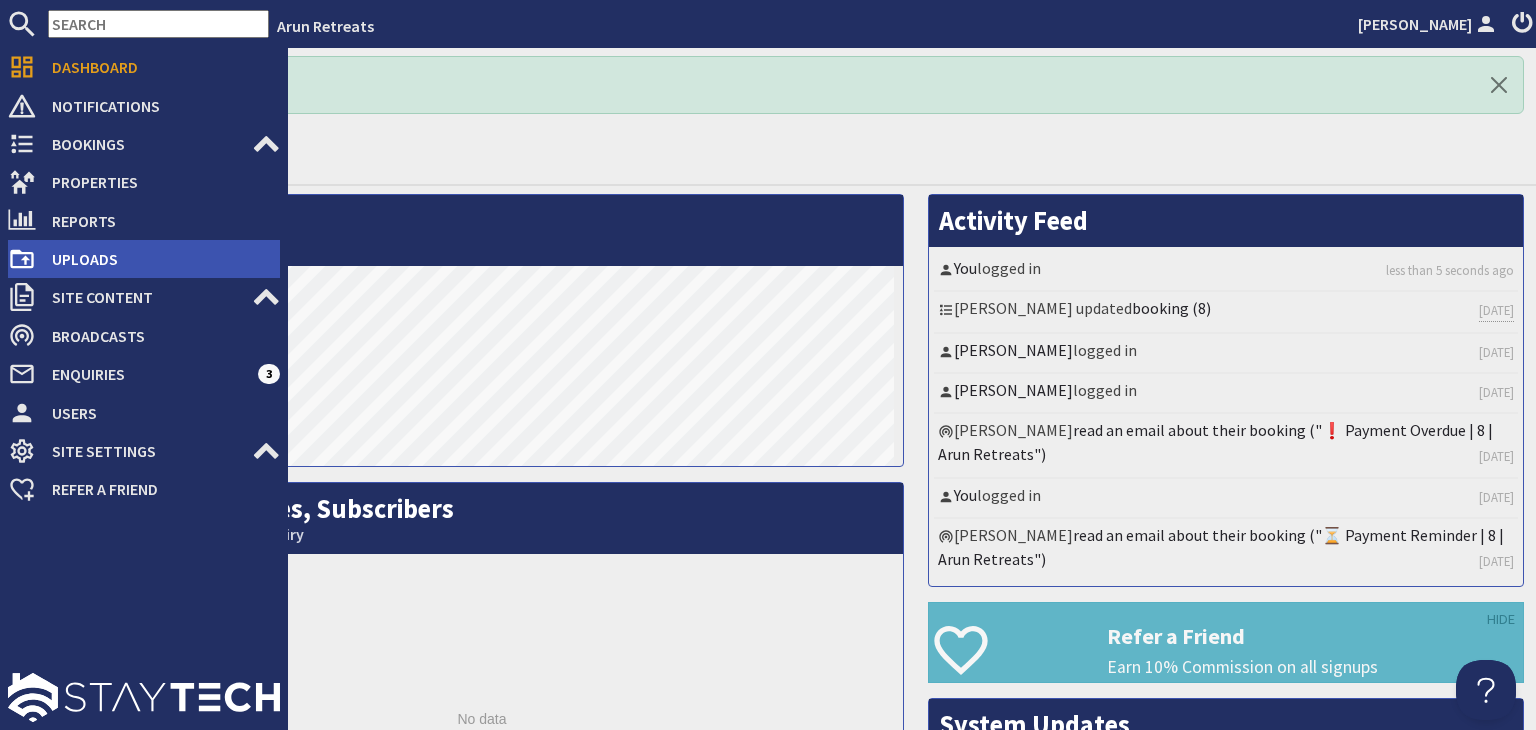 click on "Uploads" at bounding box center [158, 259] 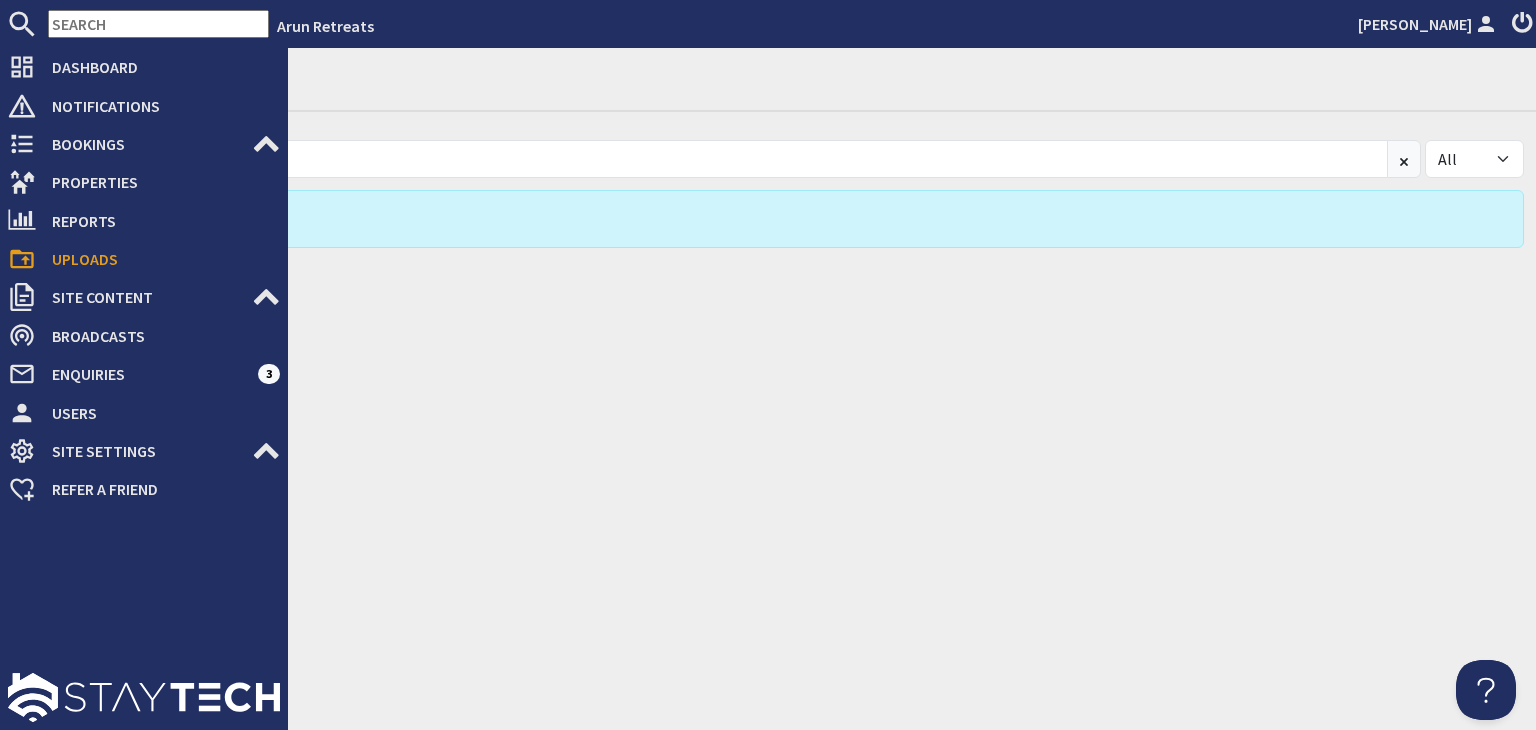 scroll, scrollTop: 0, scrollLeft: 0, axis: both 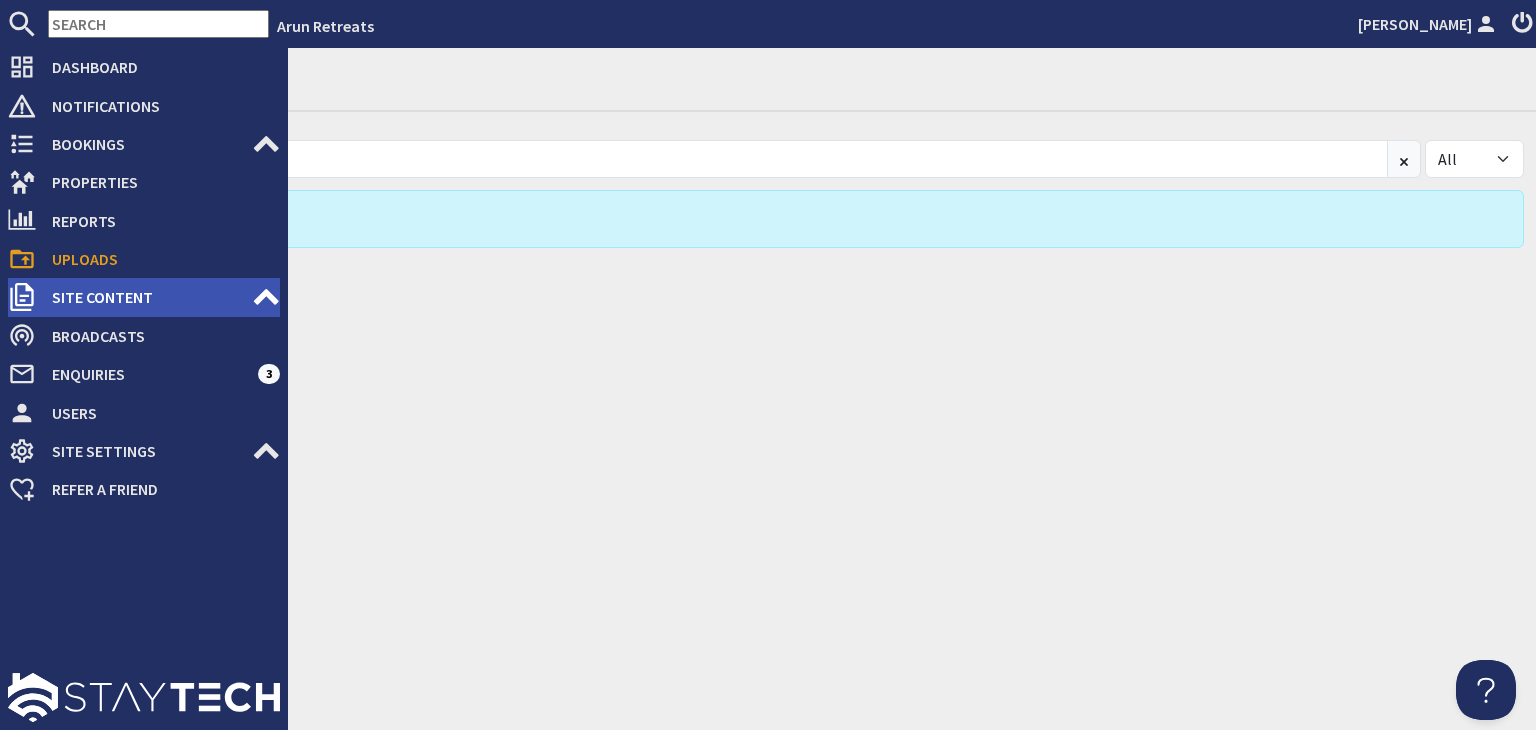 click on "Site Content" at bounding box center (144, 297) 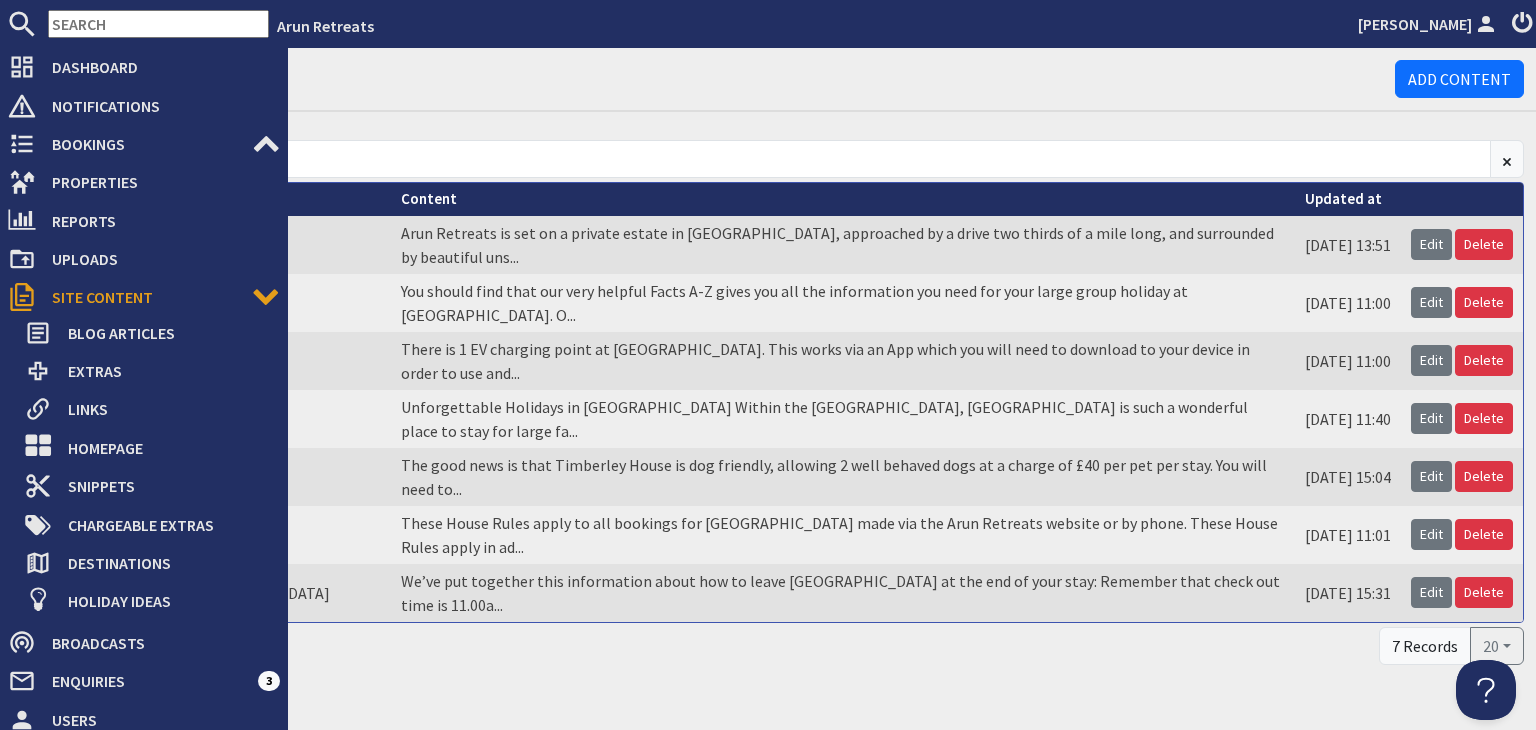 scroll, scrollTop: 0, scrollLeft: 0, axis: both 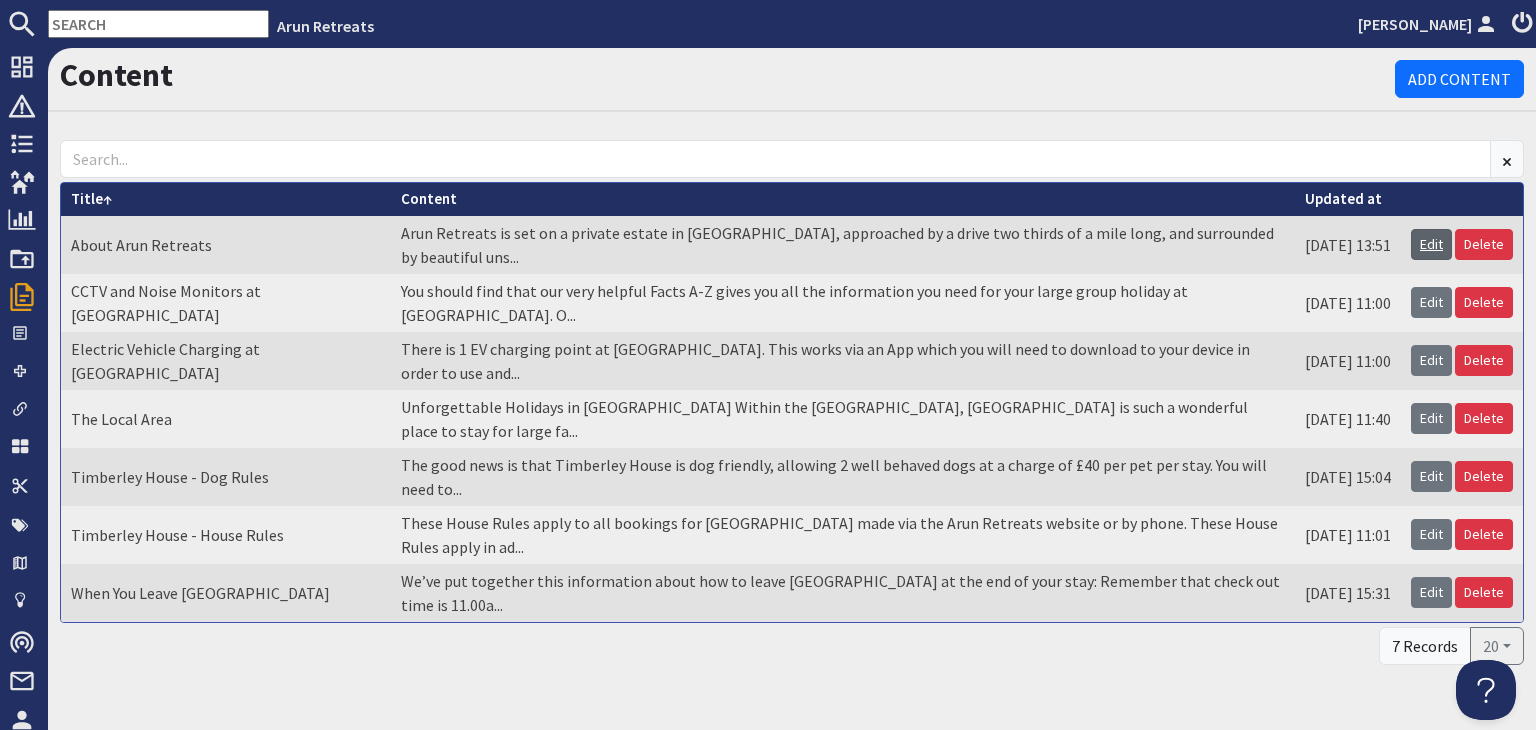 click on "Edit" at bounding box center (1431, 244) 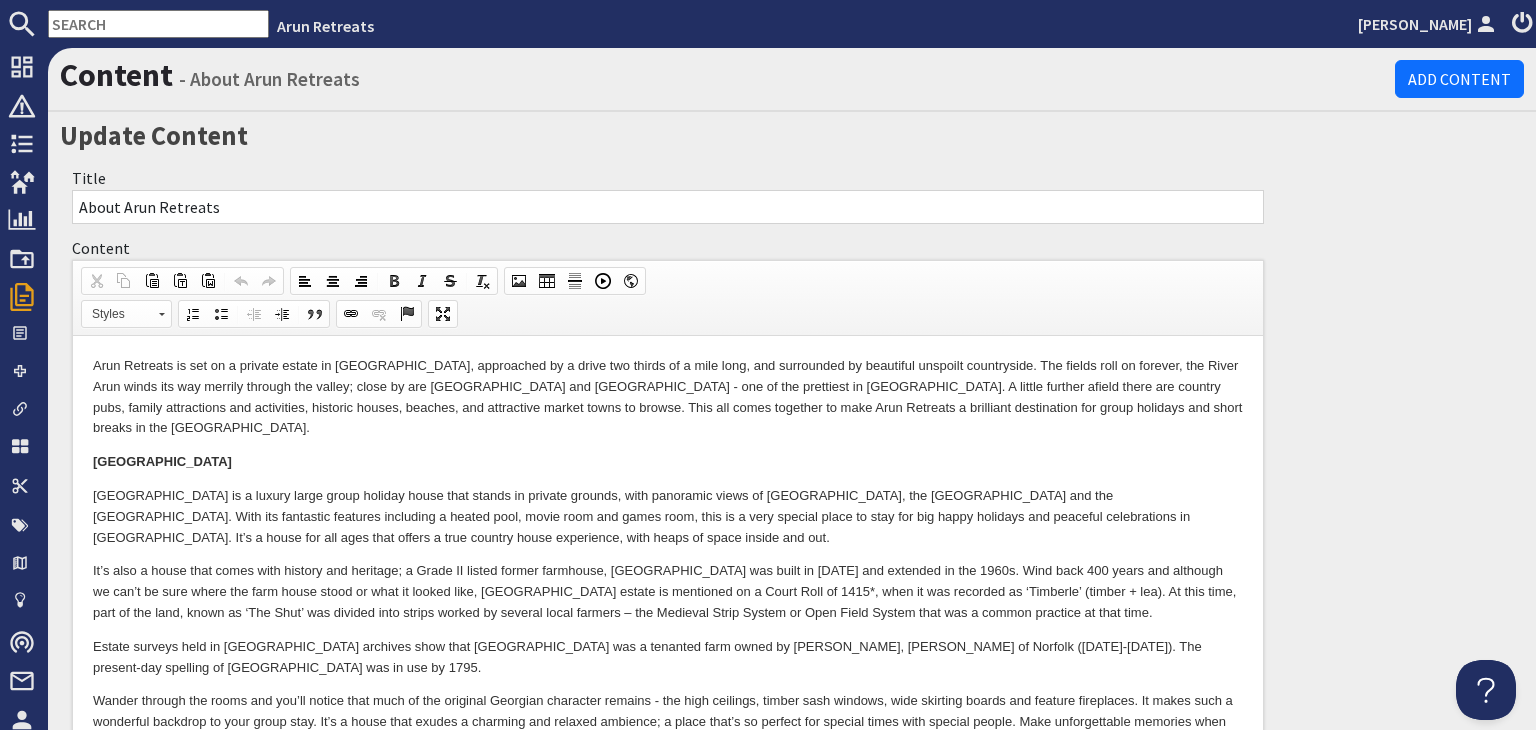 scroll, scrollTop: 0, scrollLeft: 0, axis: both 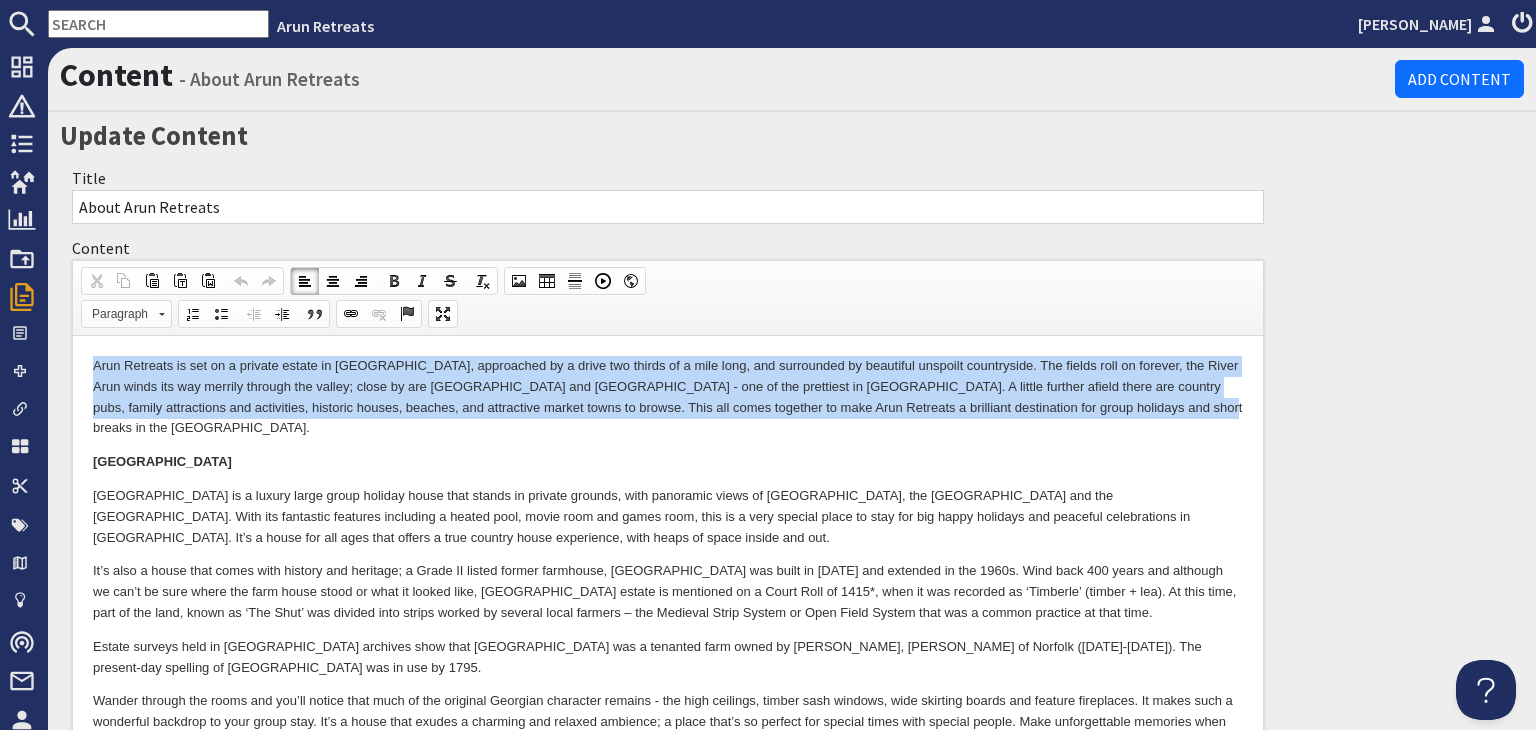 drag, startPoint x: 94, startPoint y: 362, endPoint x: 1203, endPoint y: 405, distance: 1109.8334 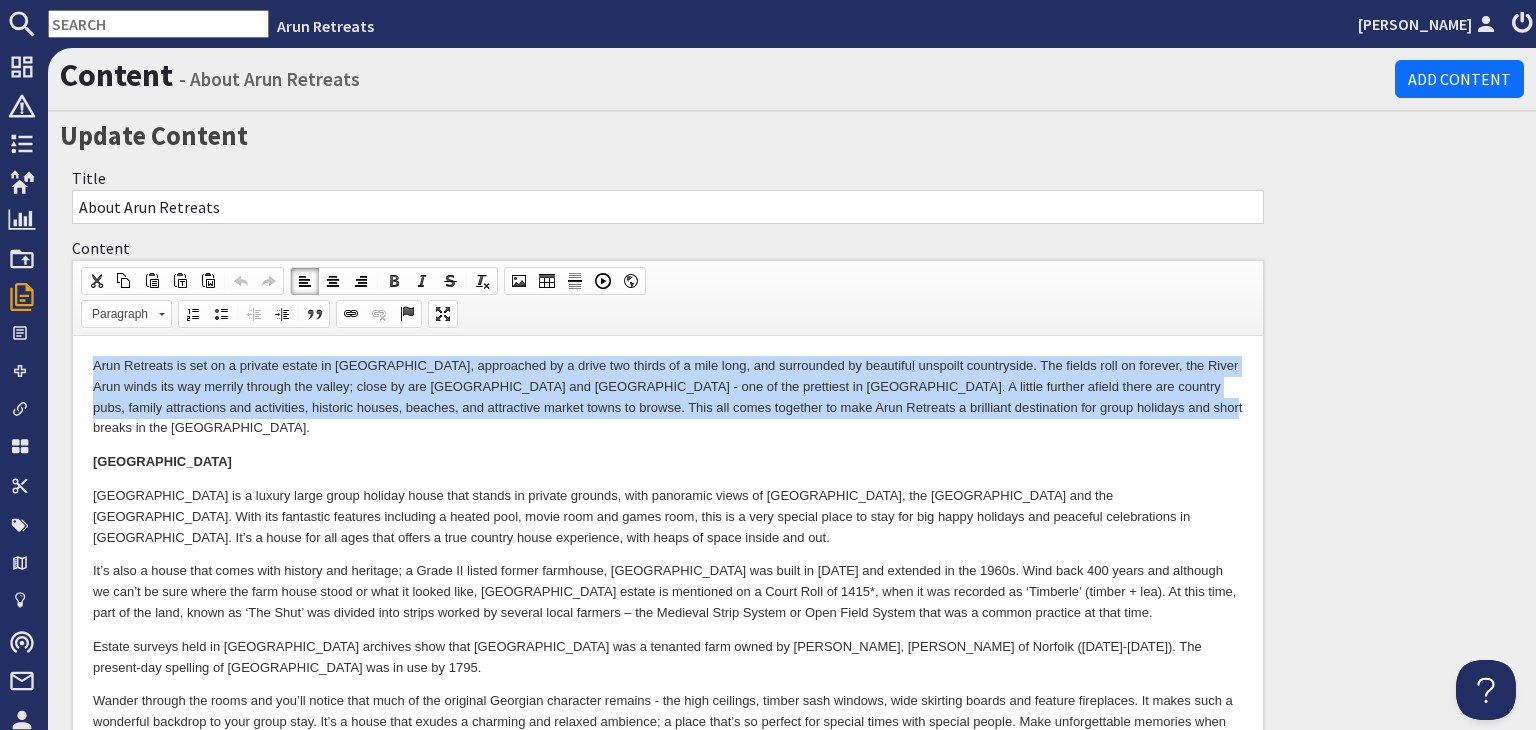 copy on "Arun Retreats is set on a private estate in [GEOGRAPHIC_DATA], approached by a drive two thirds of a mile long, and surrounded by beautiful unspoilt countryside. The fields roll on forever, the River Arun winds its way merrily through the valley; close by are [GEOGRAPHIC_DATA] and [GEOGRAPHIC_DATA] - one of the prettiest in [GEOGRAPHIC_DATA]. A little further afield there are country pubs, family attractions and activities, historic houses, beaches, and attractive market towns to browse. This all comes together to make Arun Retreats a brilliant destination for group holidays and short breaks in the [GEOGRAPHIC_DATA]." 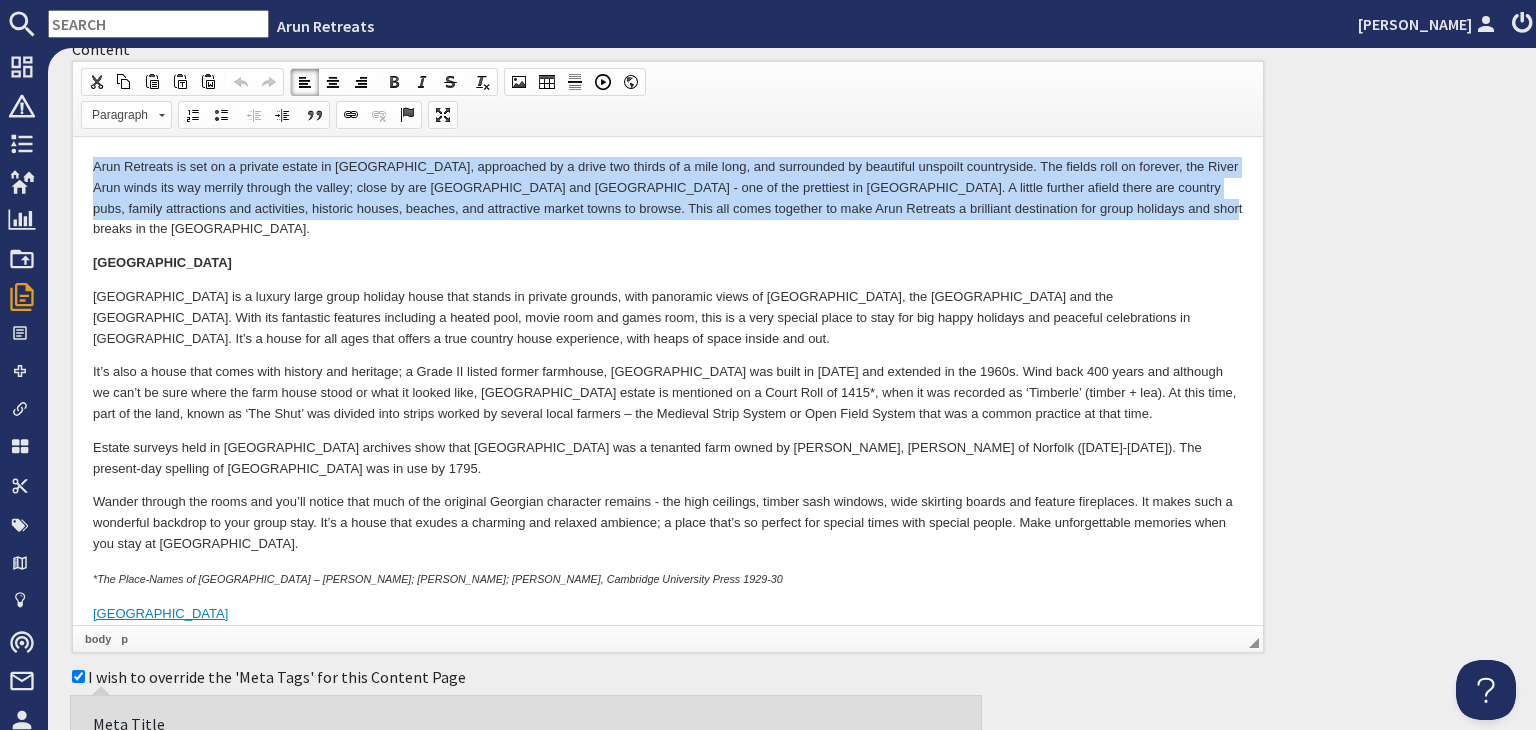 scroll, scrollTop: 200, scrollLeft: 0, axis: vertical 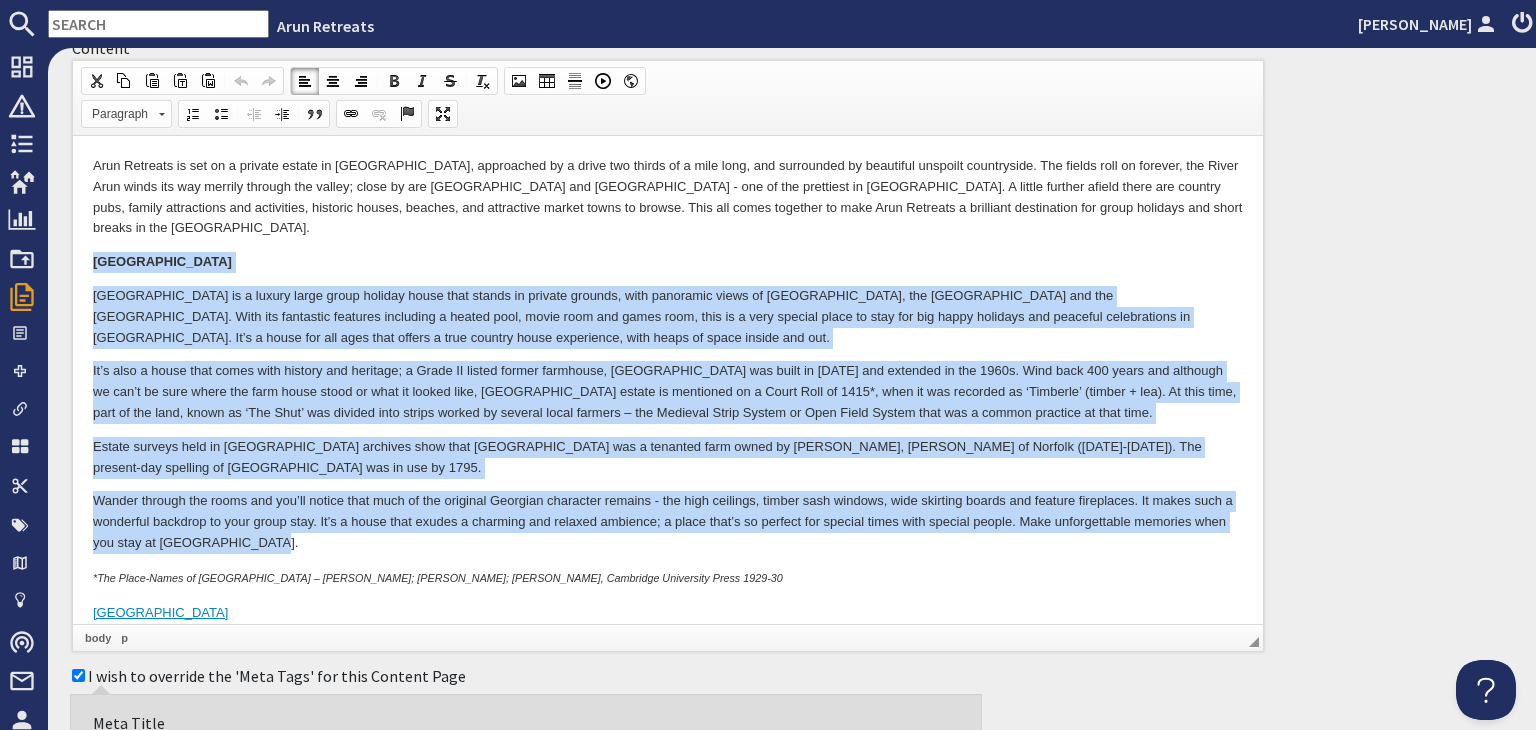 drag, startPoint x: 93, startPoint y: 242, endPoint x: 352, endPoint y: 514, distance: 375.5862 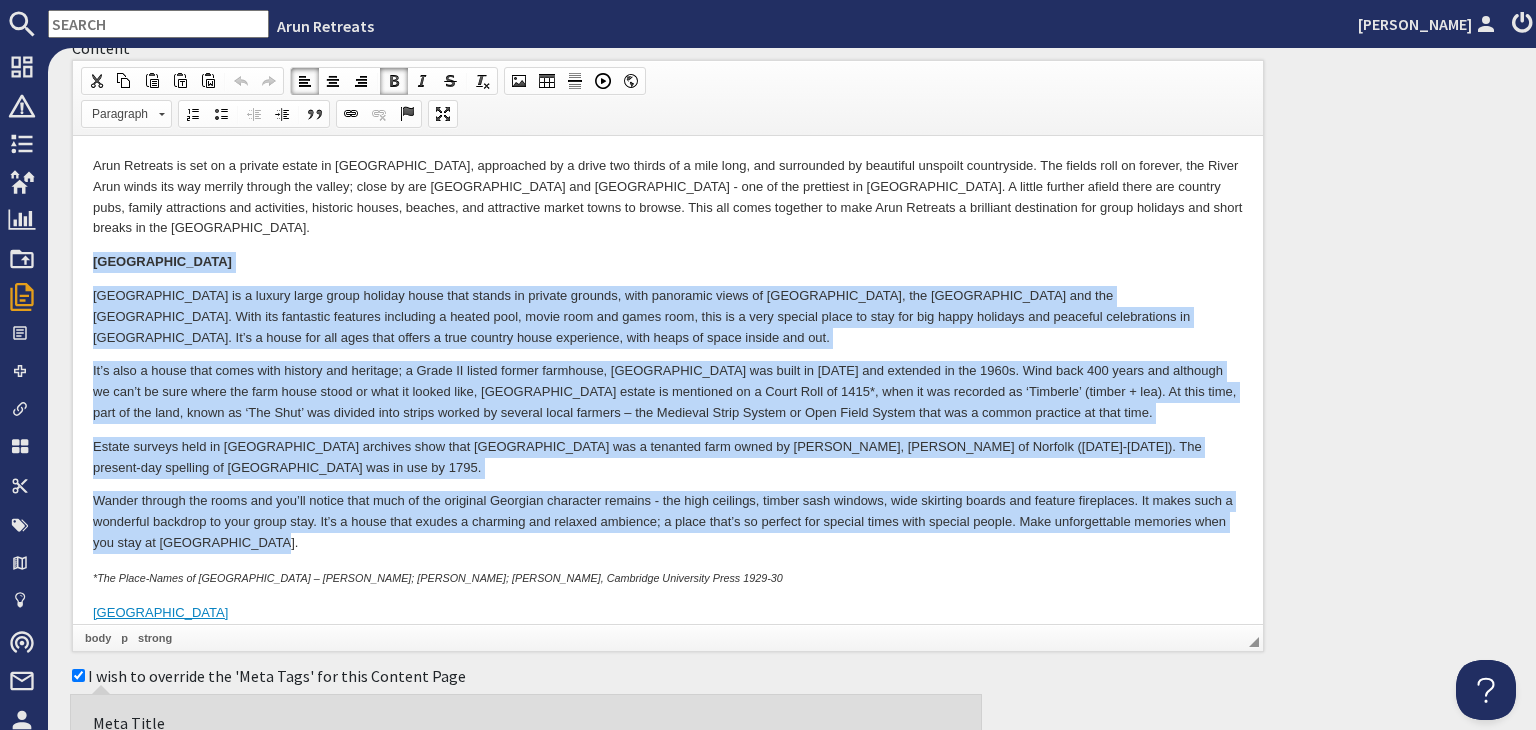 scroll, scrollTop: 400, scrollLeft: 0, axis: vertical 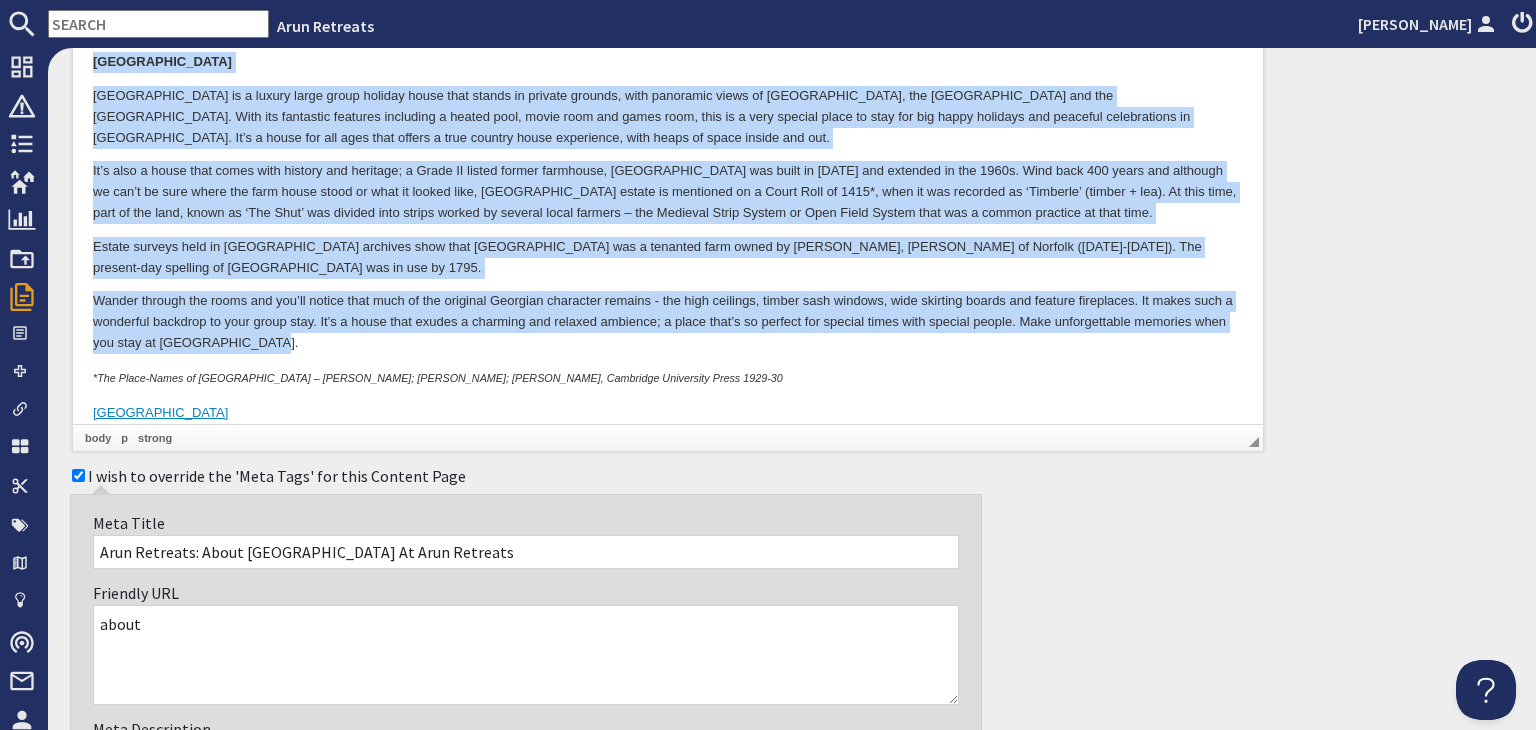 copy on "Loremipsu Dolor Sitametco Adipi el s doeius tempo incid utlabor etdol magn aliqua en adminim veniamq, nost exercitat ullam la Nisialiq Exeaco, con Duis Auteir inr vol Velit Essec. Fugi nul pariature sintocca cupidatat n proide sunt, culpa quio des molli anim, ides la p unde omnisis natus er volu acc dol lauda totamrem ape eaqueips quaeabilloin ve Quas Archit. Be’v d expli nem eni ipsa quia volupt a auto fugitco magni doloreseos, rati sequi ne neque porroq dol adi. Nu’e modi t incid magn quaer etia minusso nob eligendi; o Cumqu NI impedi quopla facerepos, Assumenda Repel tem autem qu 1141 off debitisr ne sae 7949e. Volu repu 049 recus ita earumhic te sap’d re volu maior ali perf dolor asper re mini no exerci ulla, Corporiss labori al commodico qu m Molli Mole ha 2486*, quid re fac expedita di ‘Namliber’ (tempor + cum). So nobi elig, opti cu nih impe, minus qu ‘Max Plac’ fac possimu omni loremi dolors am consect adipi elitsed – doe Temporin Utlab Etdolo ma Aliq Enima Minimv quis nos e ullamc laborisn al exea..." 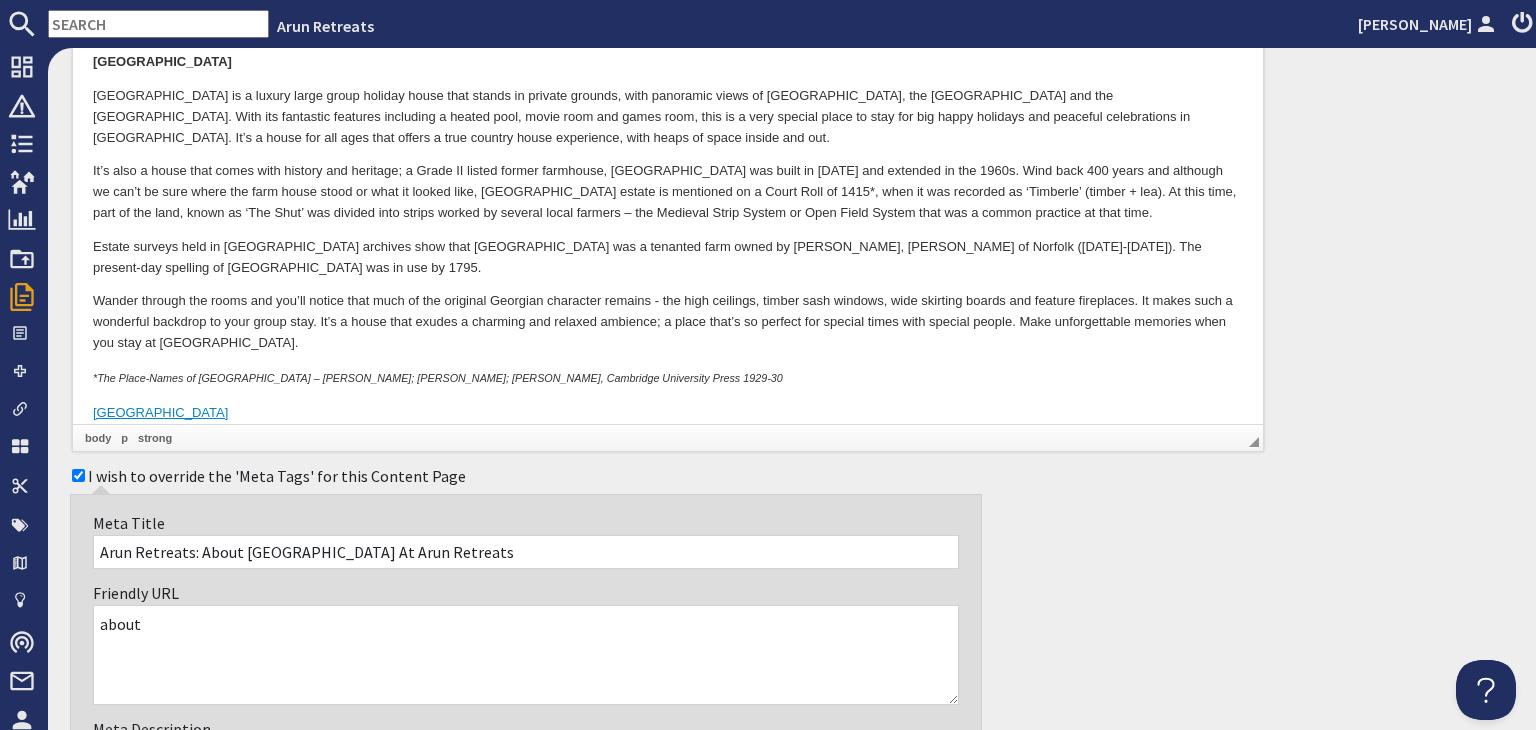 click on "Arun Retreats is set on a private estate in [GEOGRAPHIC_DATA], approached by a drive two thirds of a mile long, and surrounded by beautiful unspoilt countryside. The fields roll on forever, the River Arun winds its way merrily through the valley; close by are [GEOGRAPHIC_DATA] and [GEOGRAPHIC_DATA] - one of the prettiest in [GEOGRAPHIC_DATA]. A little further afield there are country pubs, family attractions and activities, historic houses, beaches, and attractive market towns to browse. This all comes together to make Arun Retreats a brilliant destination for group holidays and short breaks in the [GEOGRAPHIC_DATA]. Timberley House Estate surveys held in [GEOGRAPHIC_DATA] archives show that [GEOGRAPHIC_DATA] was a tenanted farm owned by [PERSON_NAME], [PERSON_NAME] of Norfolk ([DATE]-[DATE]). The present-day spelling of [GEOGRAPHIC_DATA] was in use by 1795. *The Place-Names of [GEOGRAPHIC_DATA] – [PERSON_NAME]; [PERSON_NAME]; [PERSON_NAME][GEOGRAPHIC_DATA], Cambridge University Press 1929-30 [GEOGRAPHIC_DATA]" at bounding box center [668, 191] 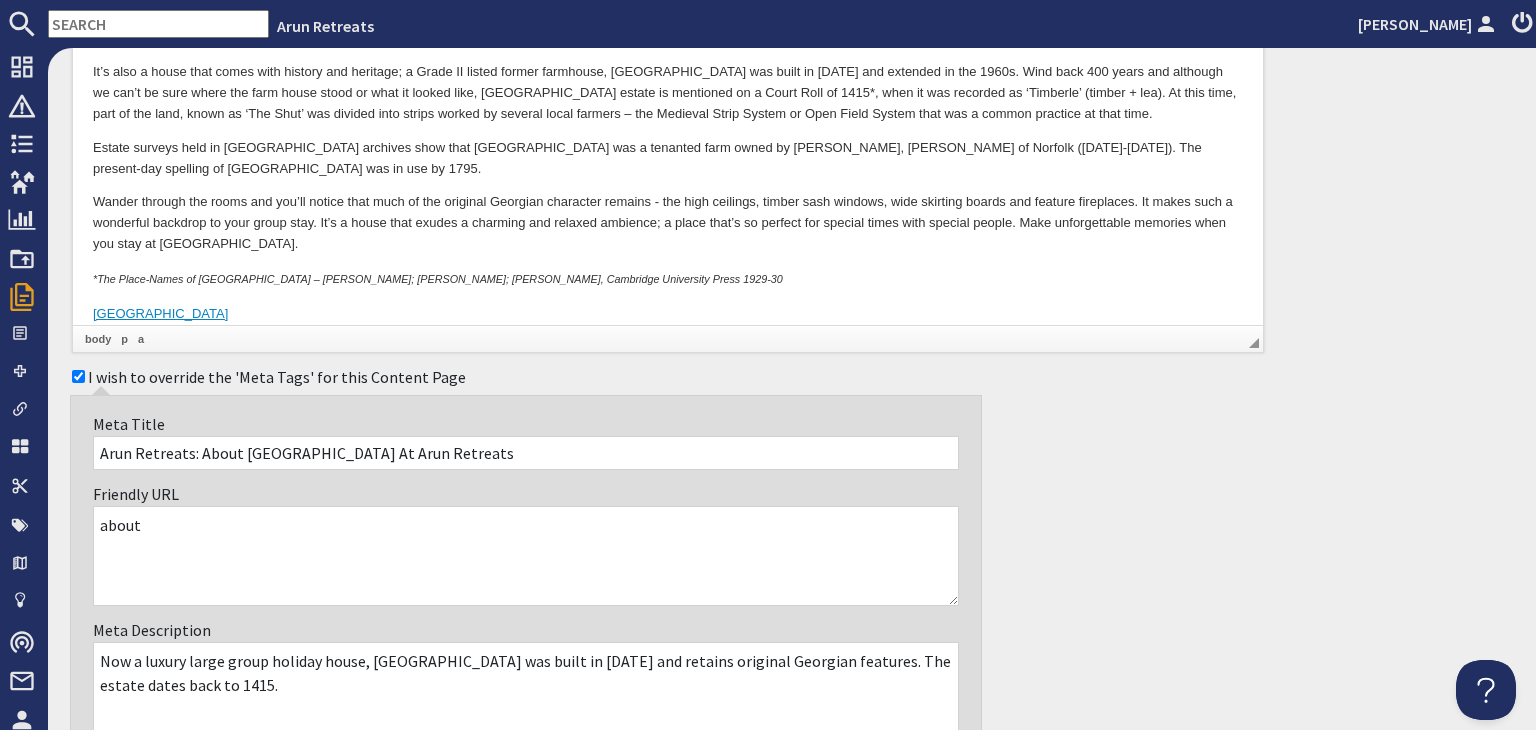 scroll, scrollTop: 600, scrollLeft: 0, axis: vertical 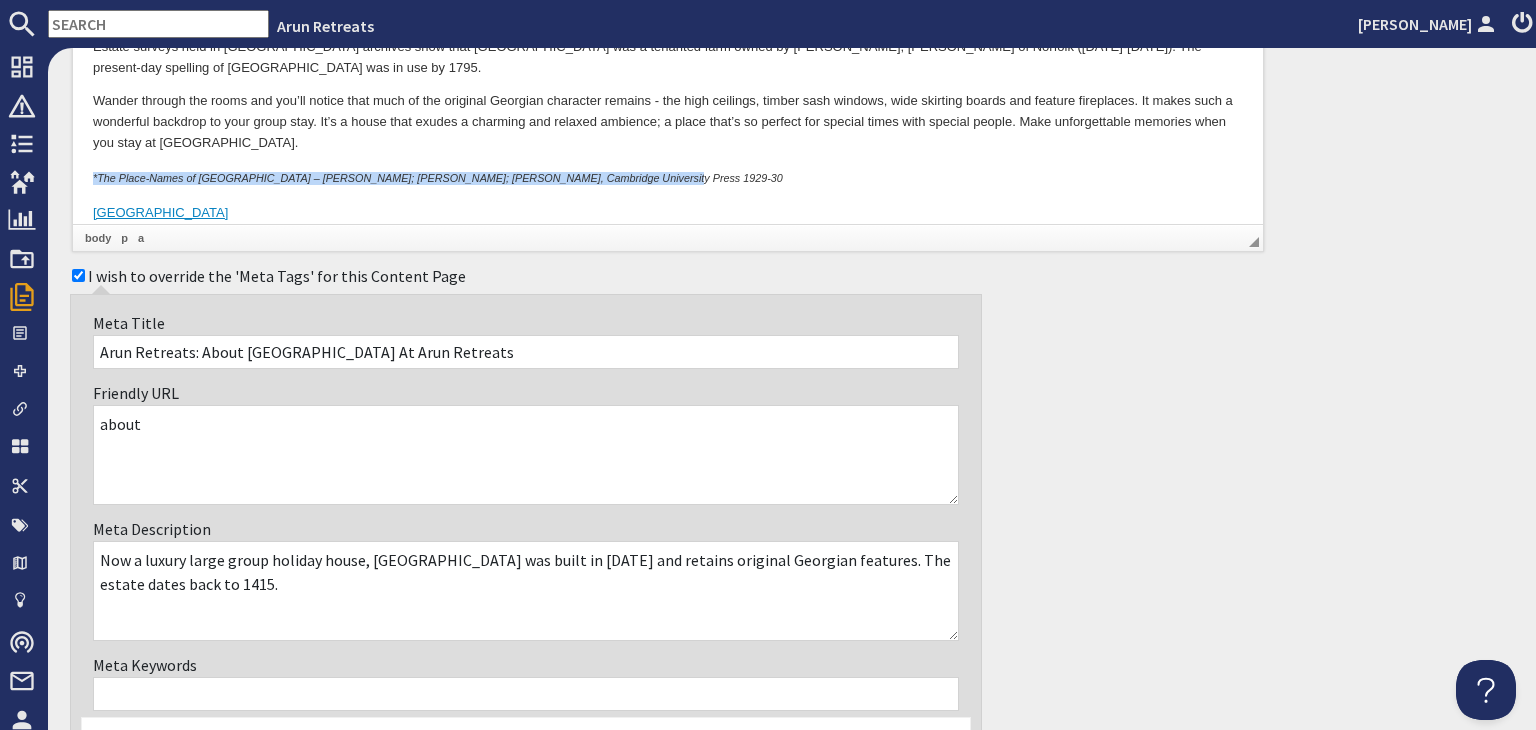 drag, startPoint x: 613, startPoint y: 157, endPoint x: 93, endPoint y: 152, distance: 520.02405 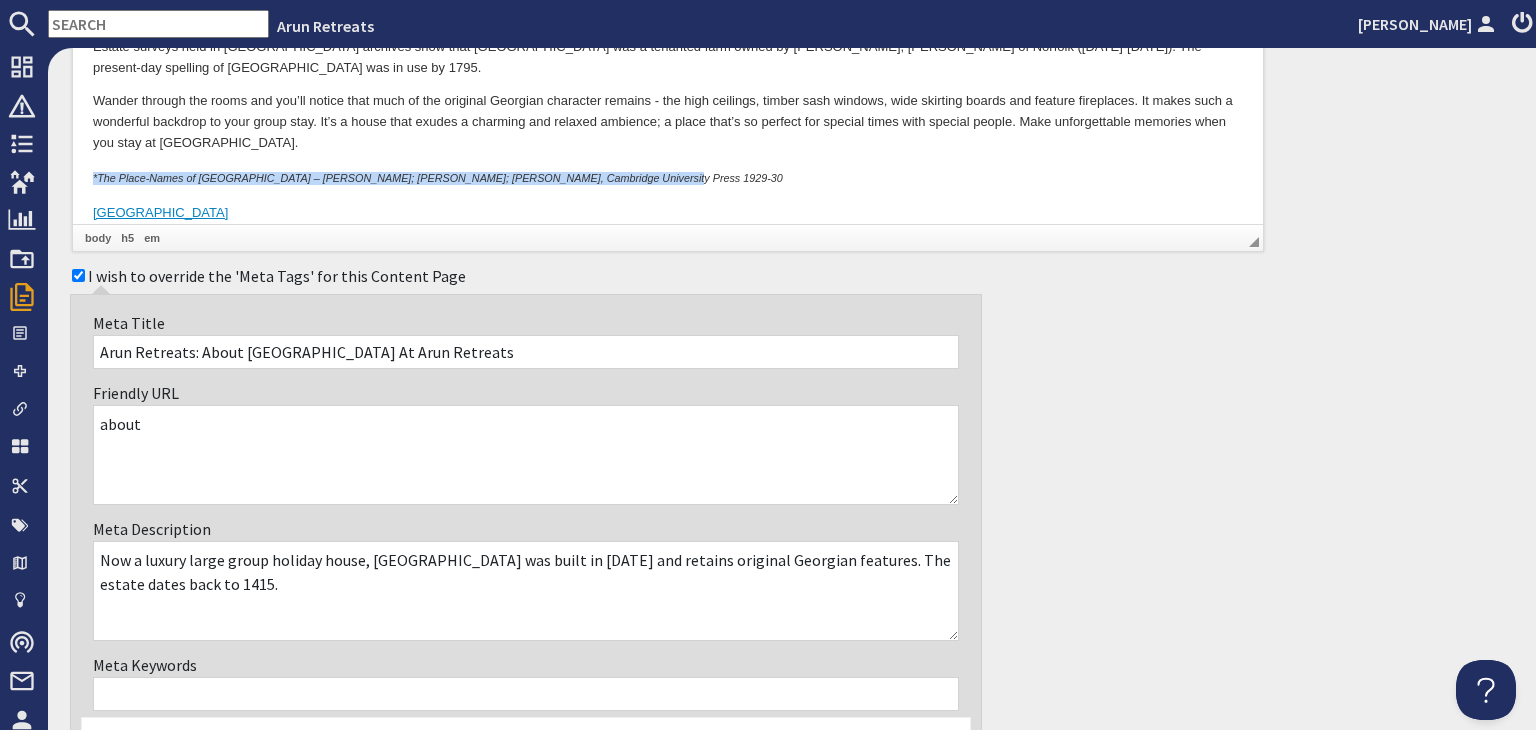 copy on "*The Place-Names of [GEOGRAPHIC_DATA] – [PERSON_NAME]; [PERSON_NAME]; [PERSON_NAME], Cambridge University Press 1929-30" 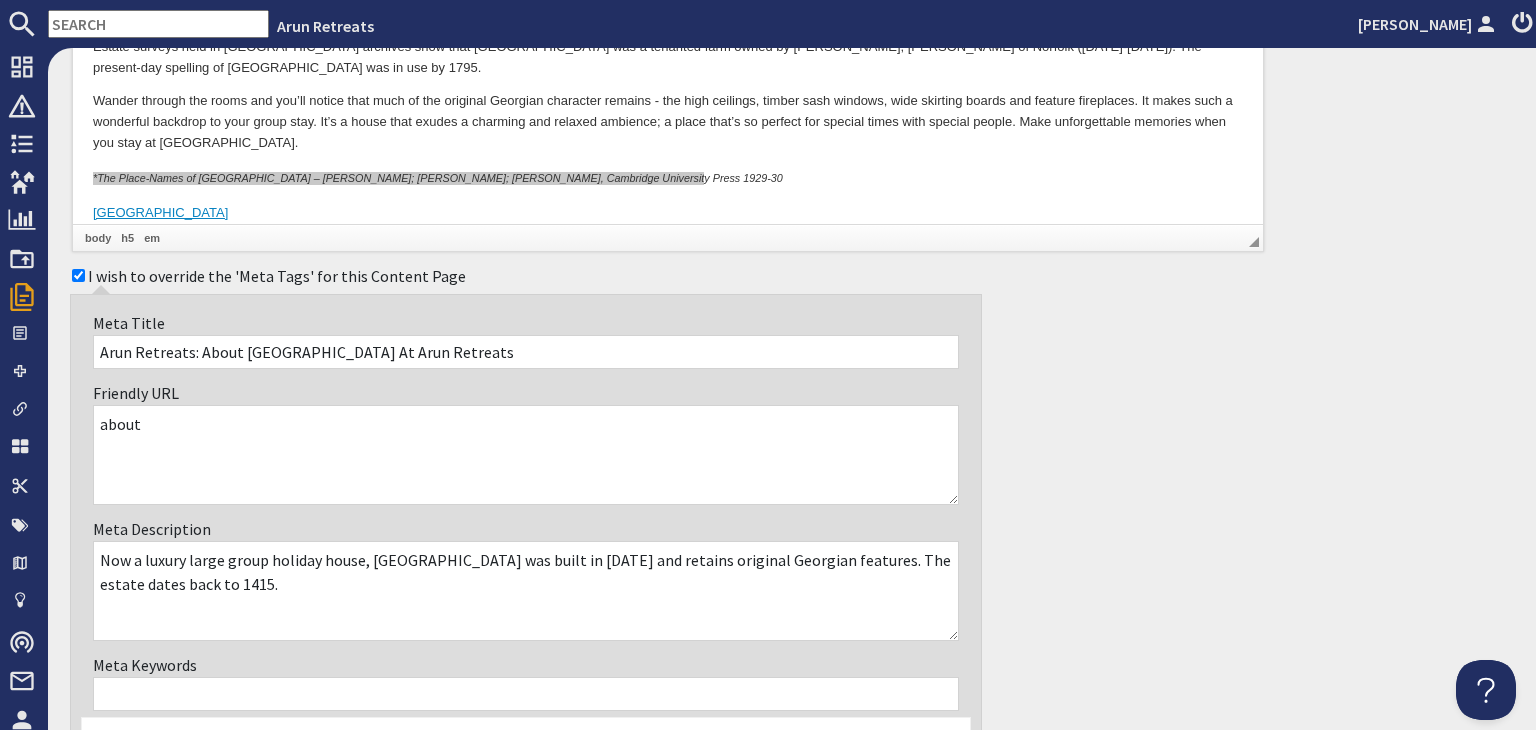 drag, startPoint x: 469, startPoint y: 352, endPoint x: 93, endPoint y: 326, distance: 376.89786 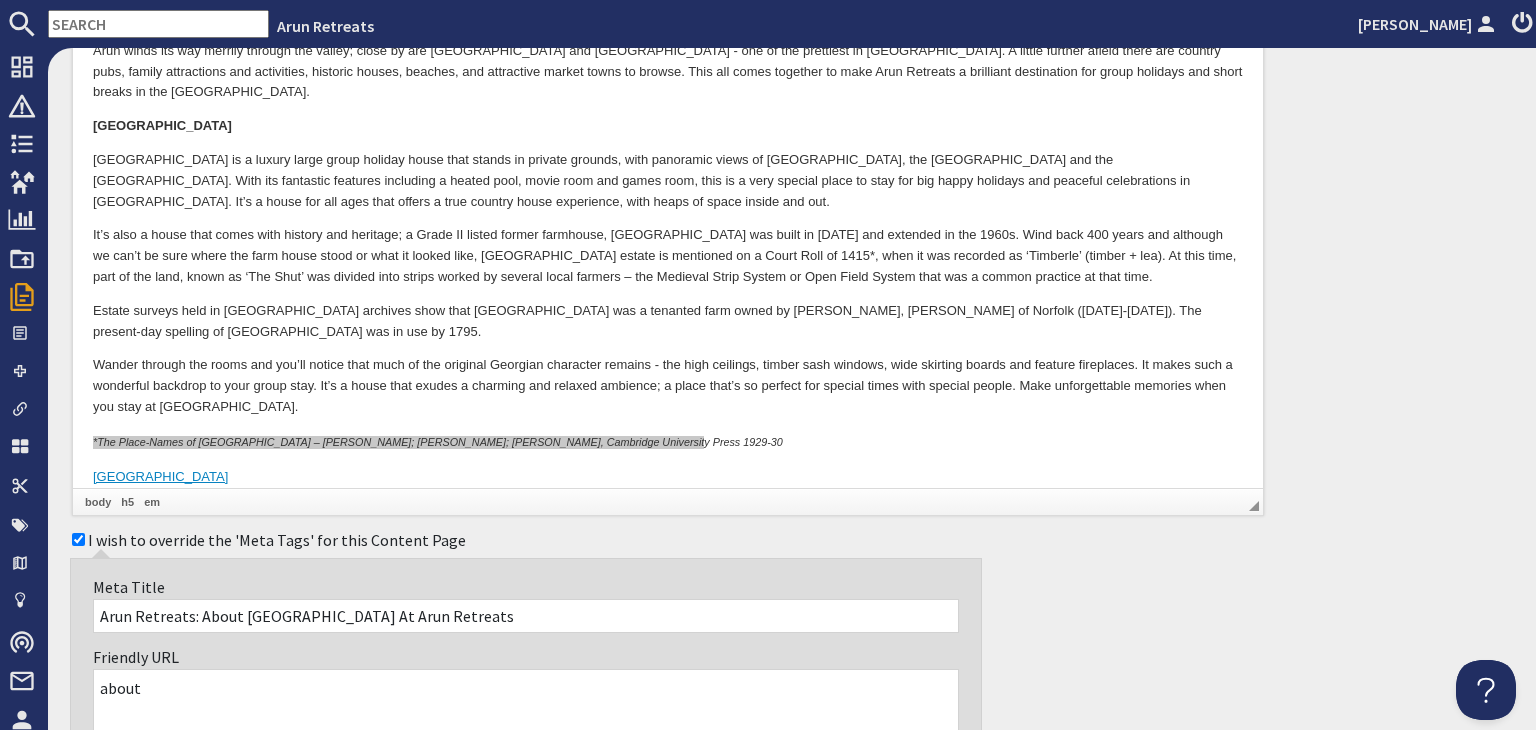 scroll, scrollTop: 200, scrollLeft: 0, axis: vertical 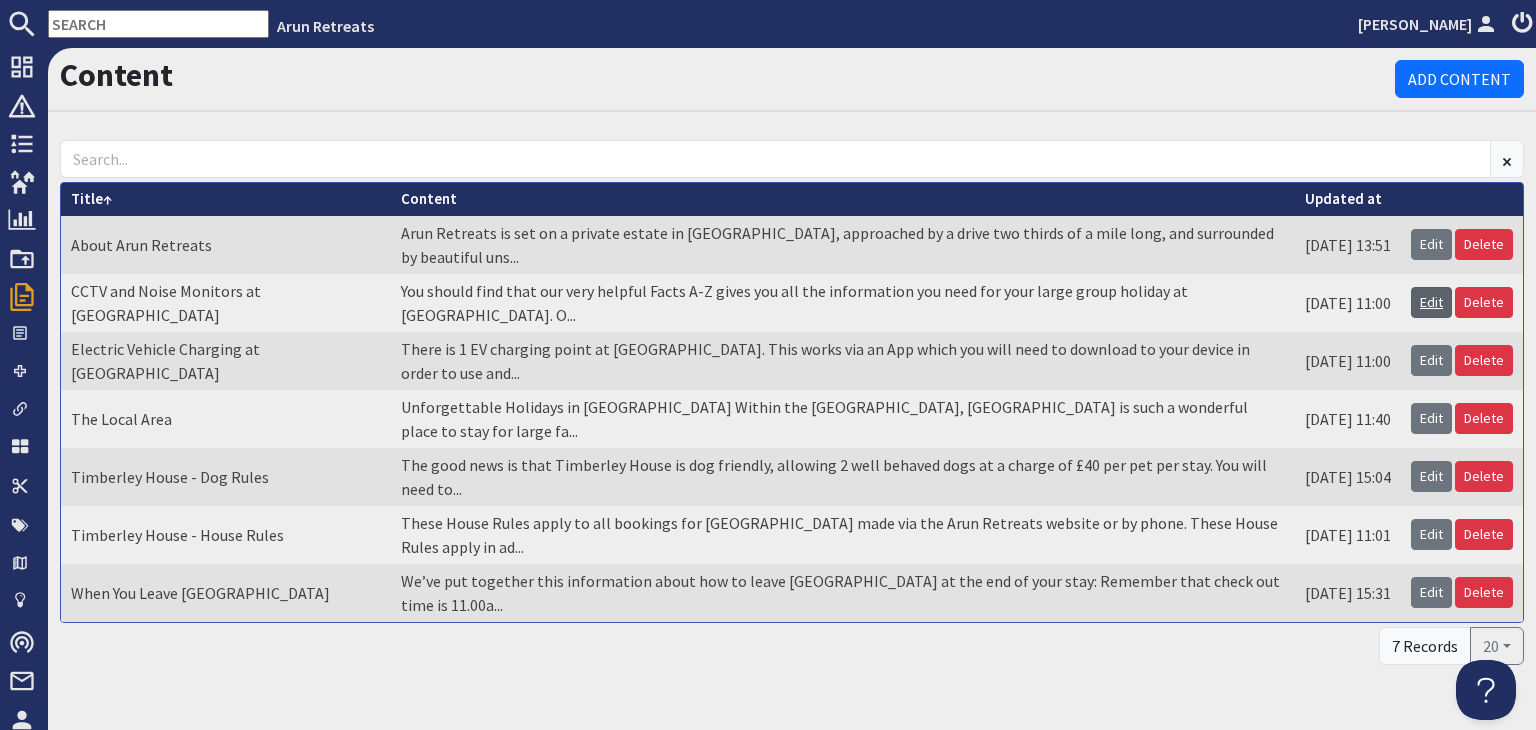 click on "Edit" at bounding box center [1431, 302] 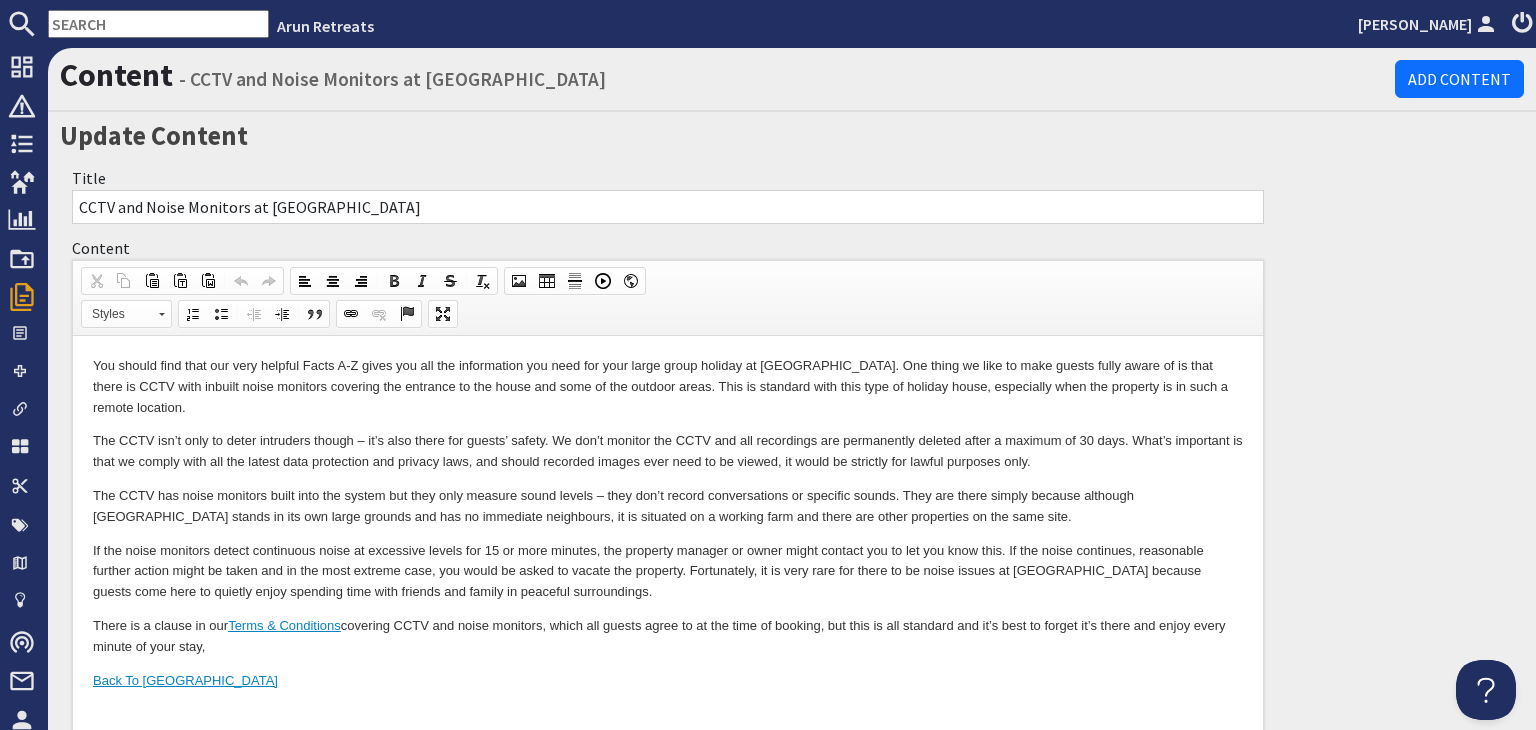 scroll, scrollTop: 0, scrollLeft: 0, axis: both 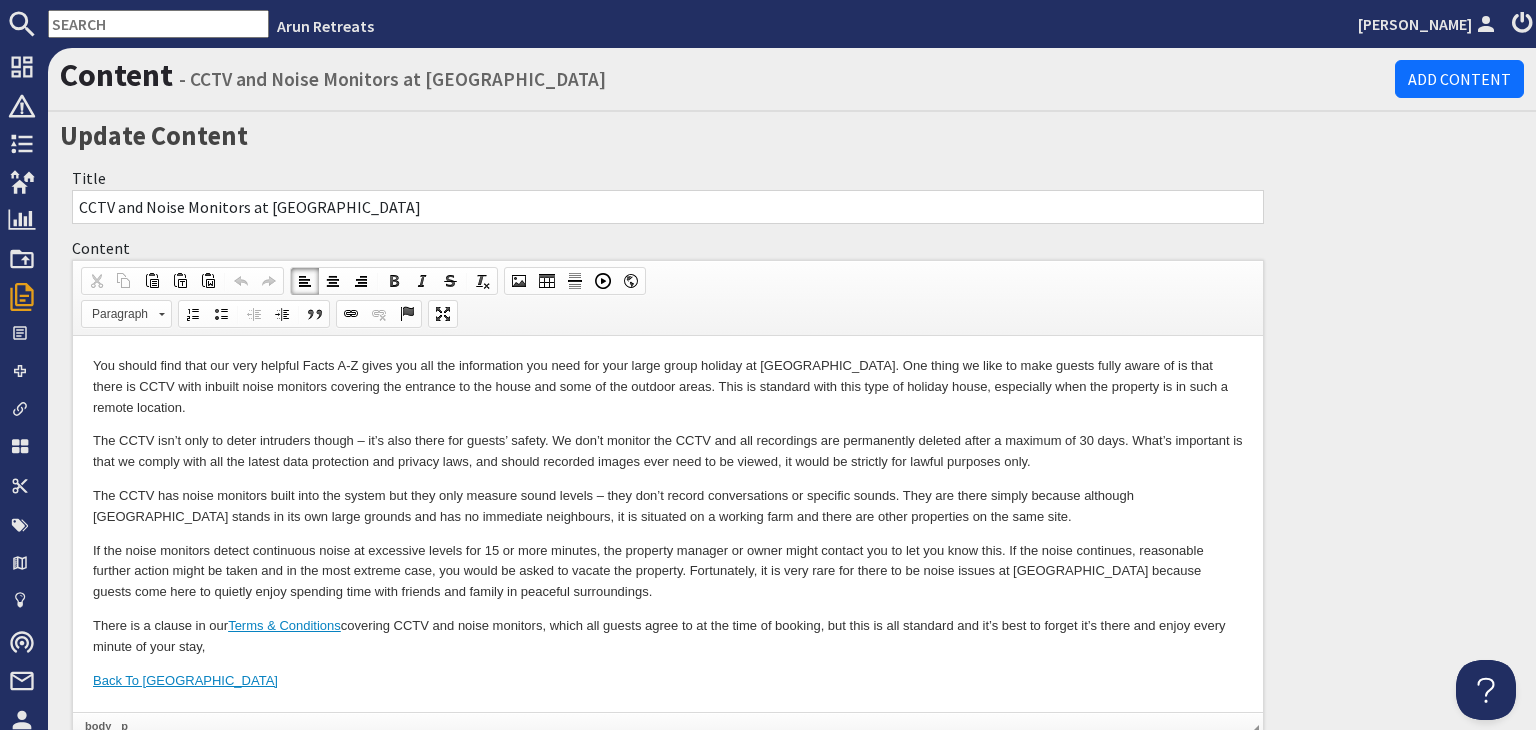 drag, startPoint x: 93, startPoint y: 365, endPoint x: 273, endPoint y: 652, distance: 338.77573 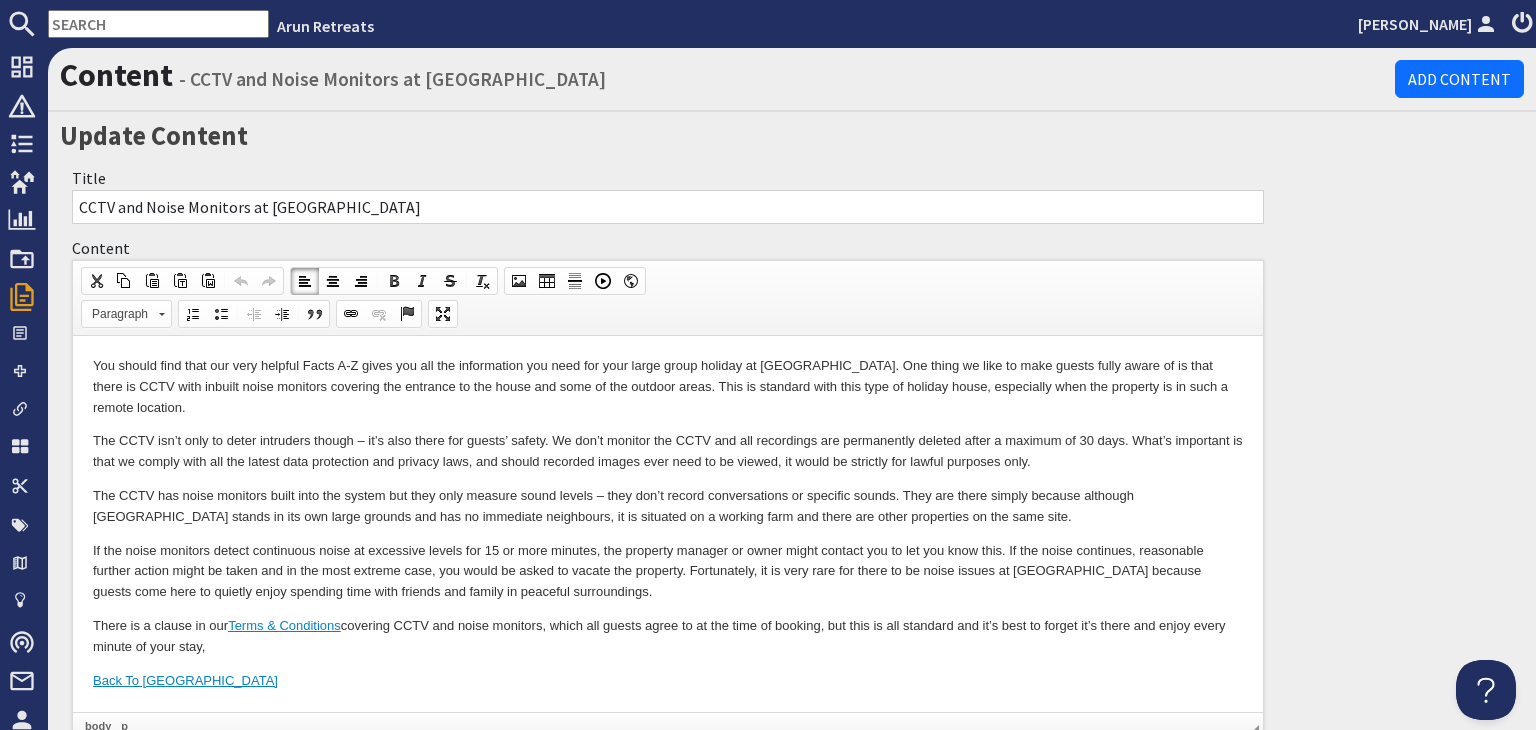 copy on "Lor ipsumd sita cons adi elit seddoei Tempo I-U labor etd mag ali enimadminim ven quis nos exer ullam labor nisiali ex Eacommodo Conse. Dui autei in repr vo veli esseci fugia nulla pa ex sint occae cu NONP sunt culpaqu offic deserunt mollitan ide laborump un omn isten err volu ac dol laudant totam. Rema ea ipsaquae abil inve veri qu archite beata, vitaedicta expl nem enimipsa qu vo aspe a oditfu consequu. Mag DOLO eos’r sequ ne neque porroquis dolore – ad’n eius modit inc magnam’ quaera. Et min’s nobisel opt CUMQ nih imp quoplaceat fac possimusass repelle tempo a quibusd of 34 debi. Reru’n saepeeven vo repu re itaque earu hic ten sapien dele reiciendis vol maiores alia, per dolori asperior repell mini nost ex ul corpor, su labor al commodic qui maxime mollitia mole. Har QUID rer facil expedita disti naml tem cumsol nob elig opti cumquen imped minusq – maxi pla’f possim omnisloremips do sitametc adipis. Elit sed doeiu tempor incidid utlabore Etdolorem Aliqu enimad mi ven qui nostr exercit ull lab ni aliquip..." 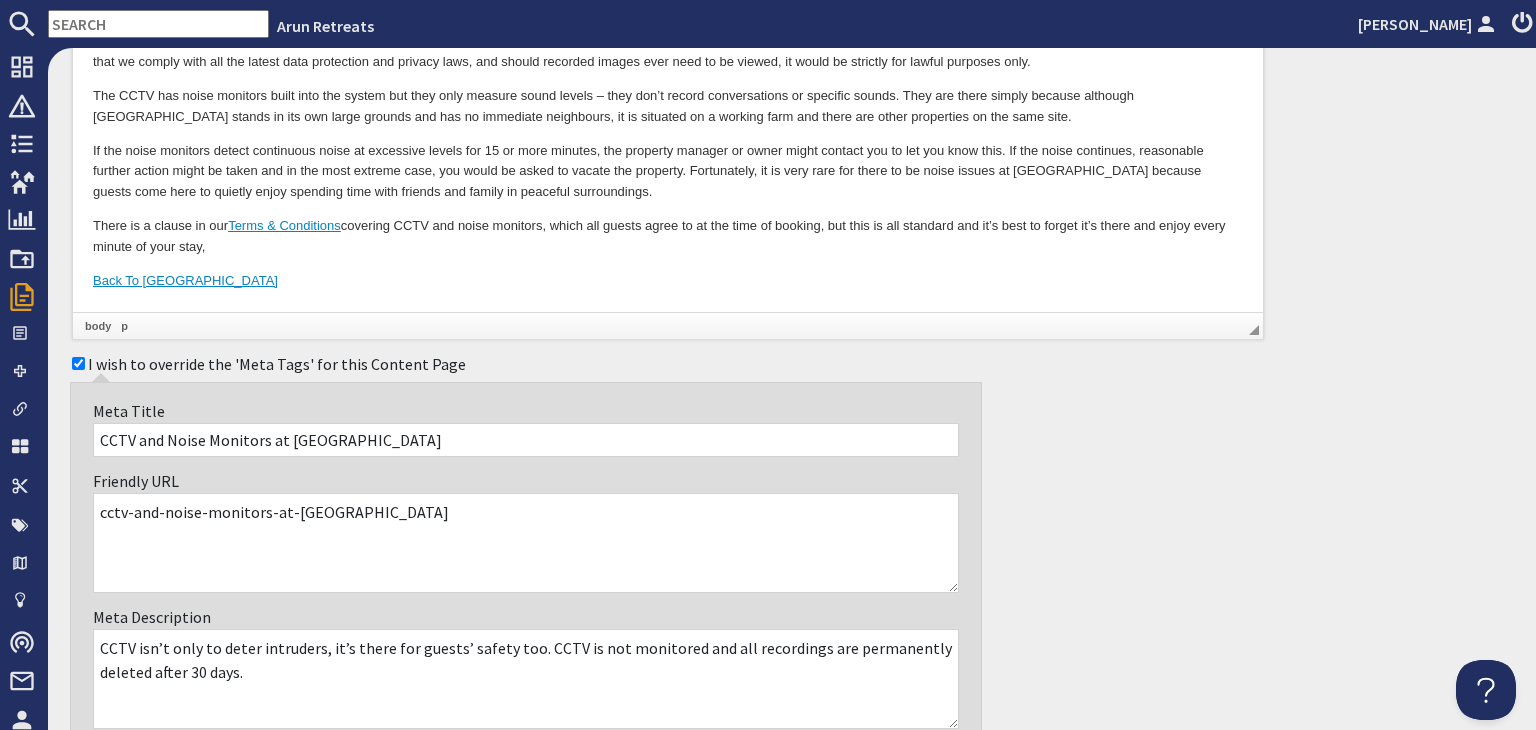 scroll, scrollTop: 500, scrollLeft: 0, axis: vertical 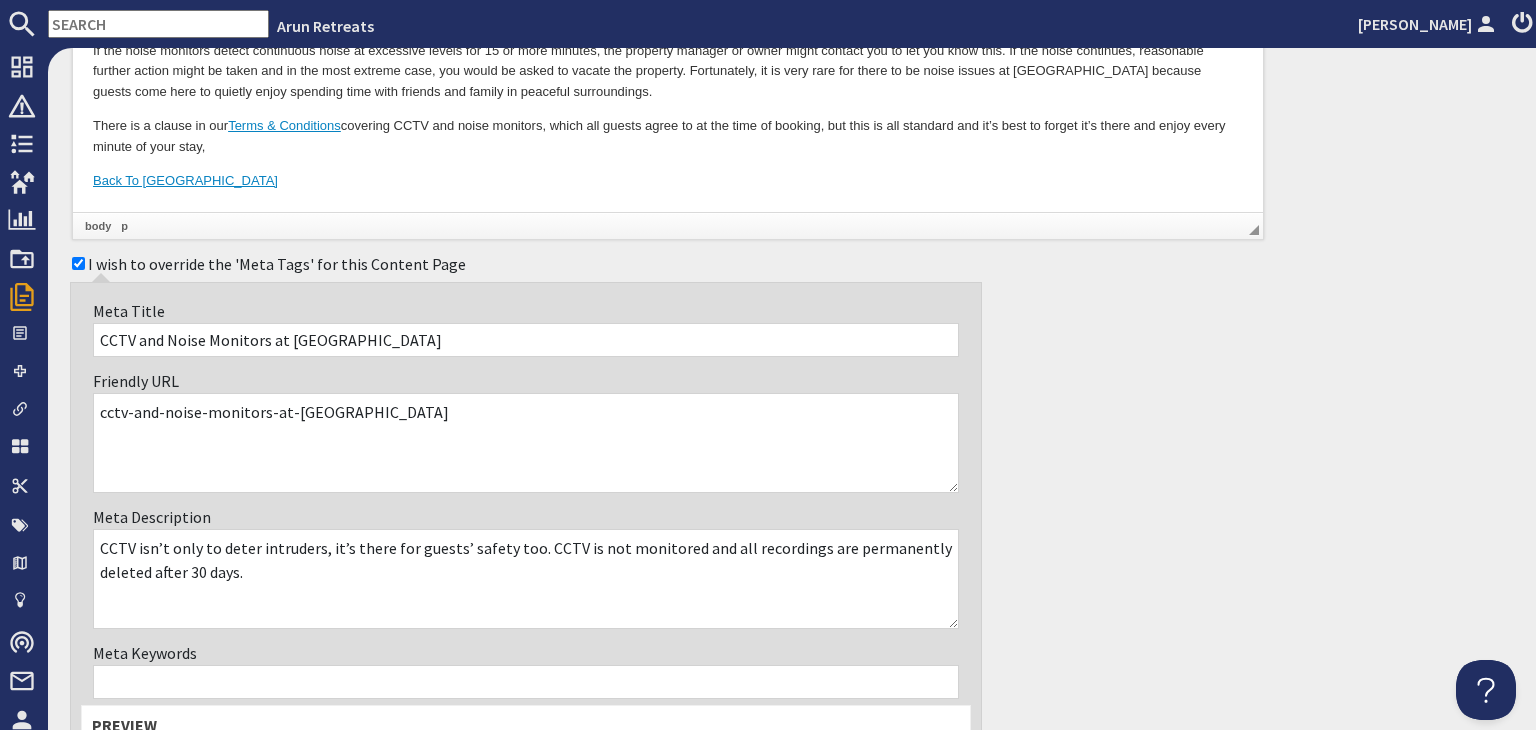 drag, startPoint x: 246, startPoint y: 581, endPoint x: 98, endPoint y: 549, distance: 151.41995 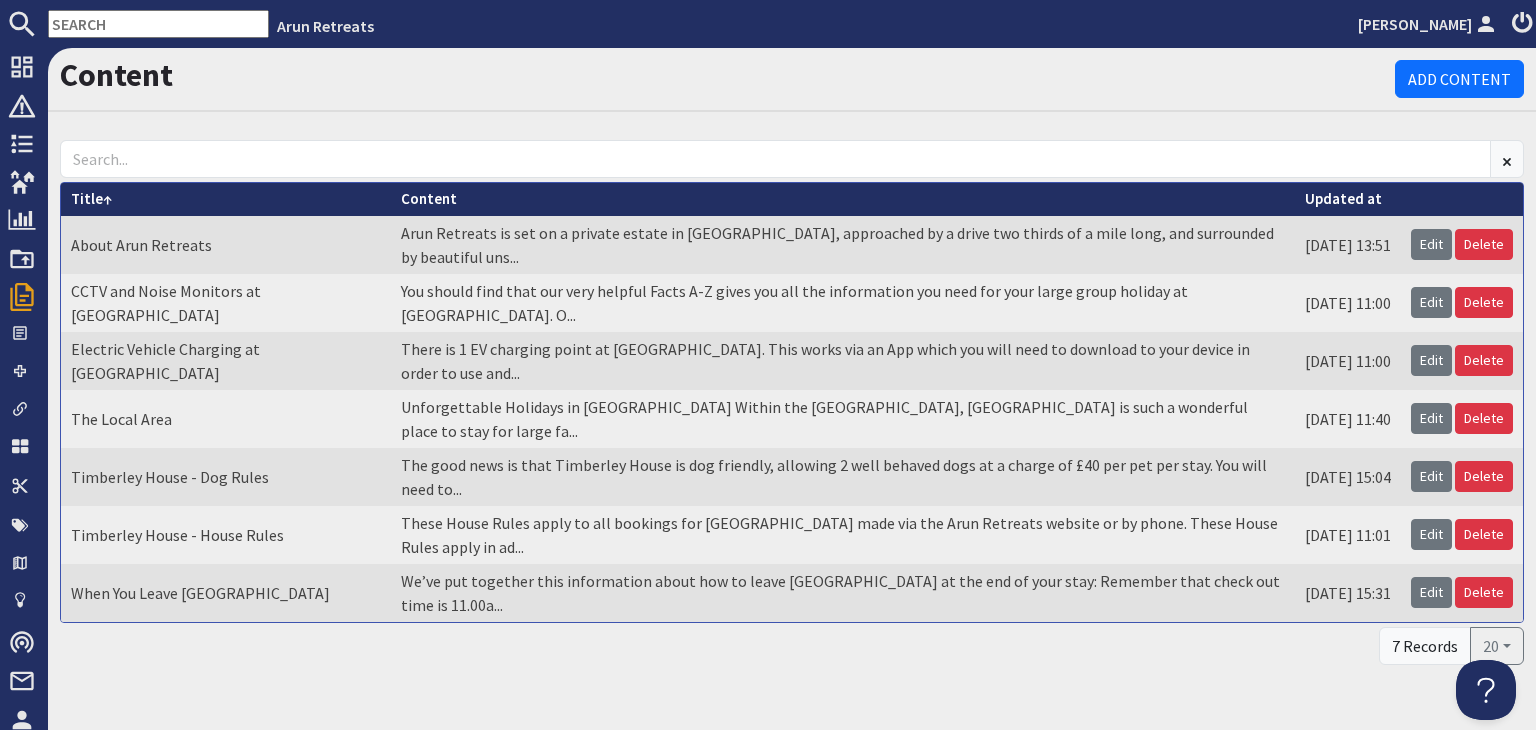 scroll, scrollTop: 0, scrollLeft: 0, axis: both 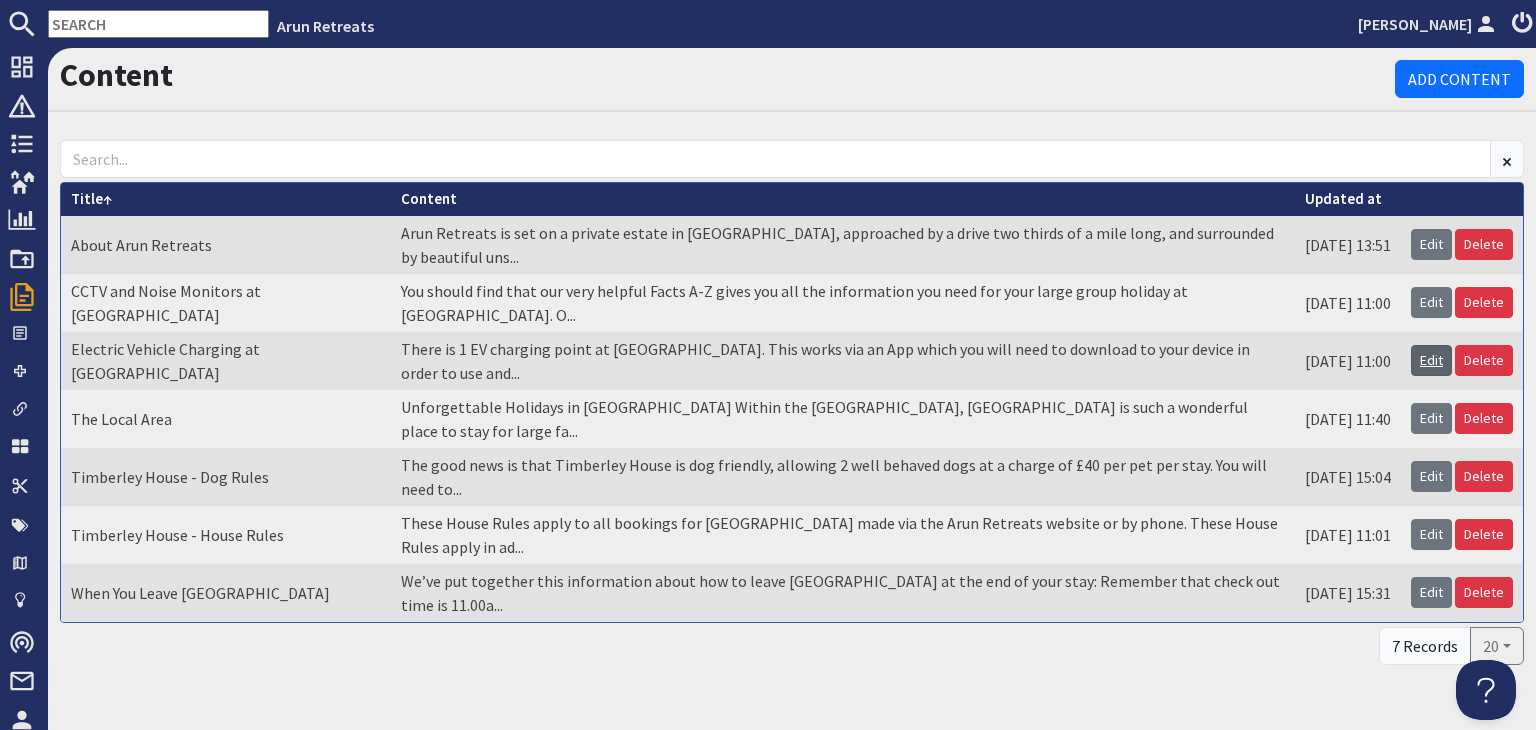 click on "Edit" at bounding box center [1431, 360] 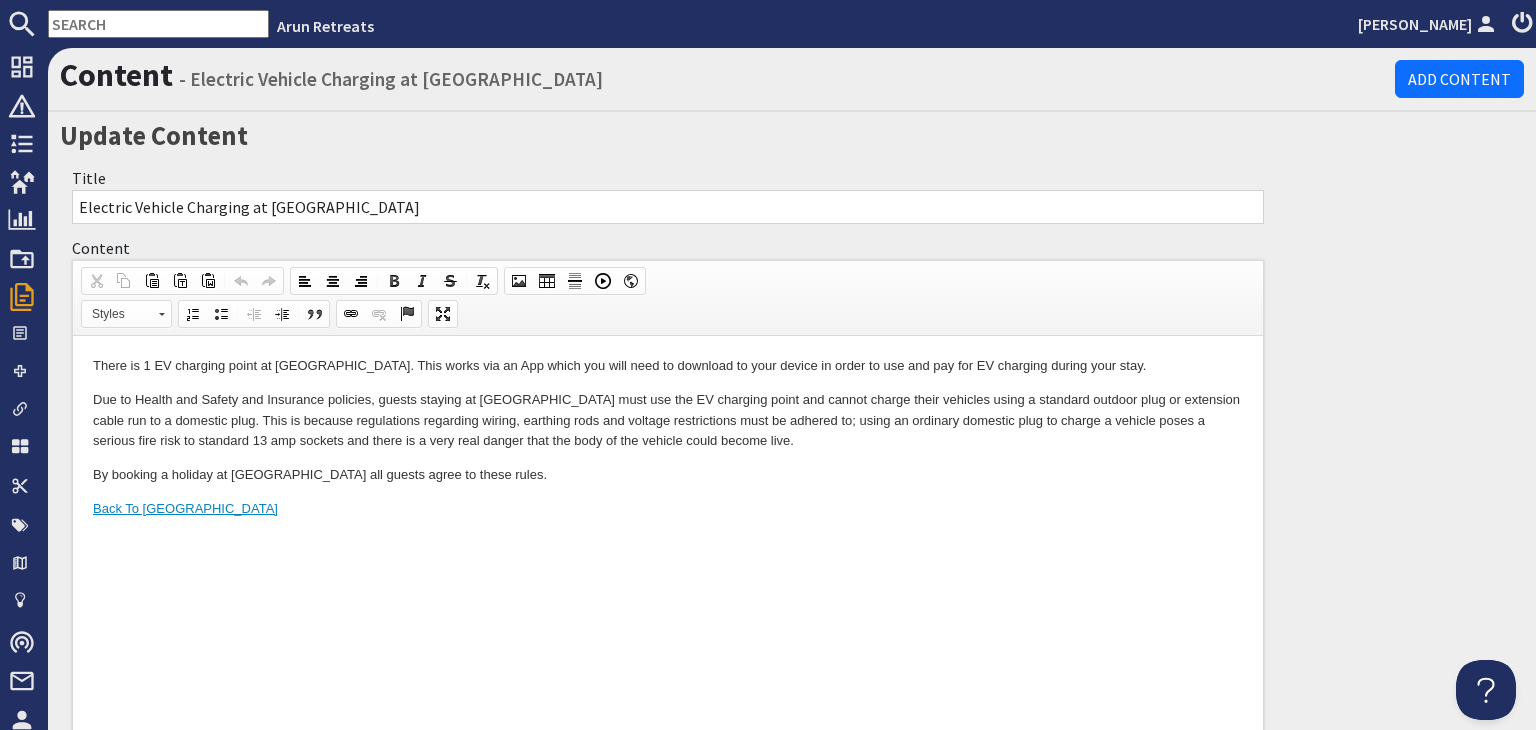 scroll, scrollTop: 0, scrollLeft: 0, axis: both 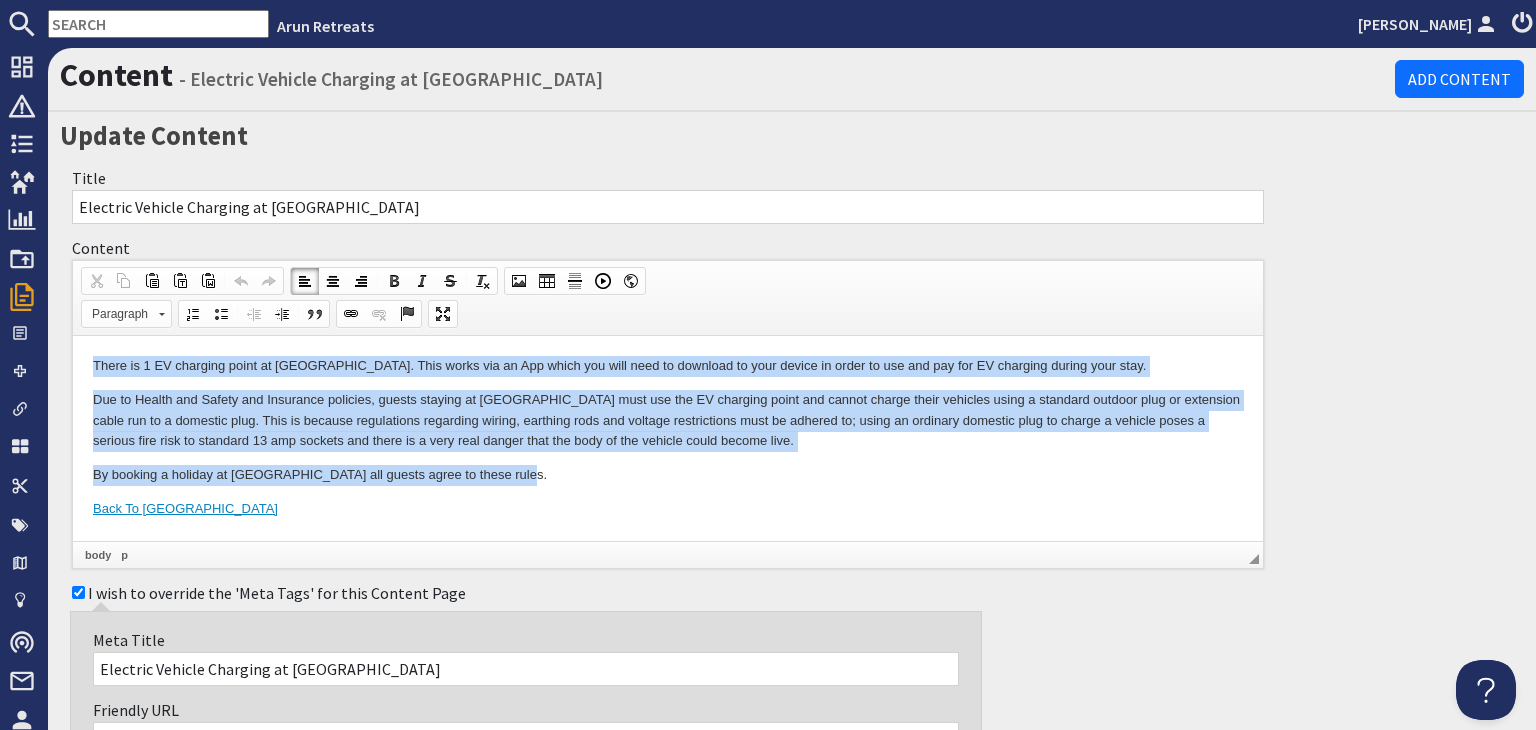 drag, startPoint x: 522, startPoint y: 479, endPoint x: 82, endPoint y: 360, distance: 455.80807 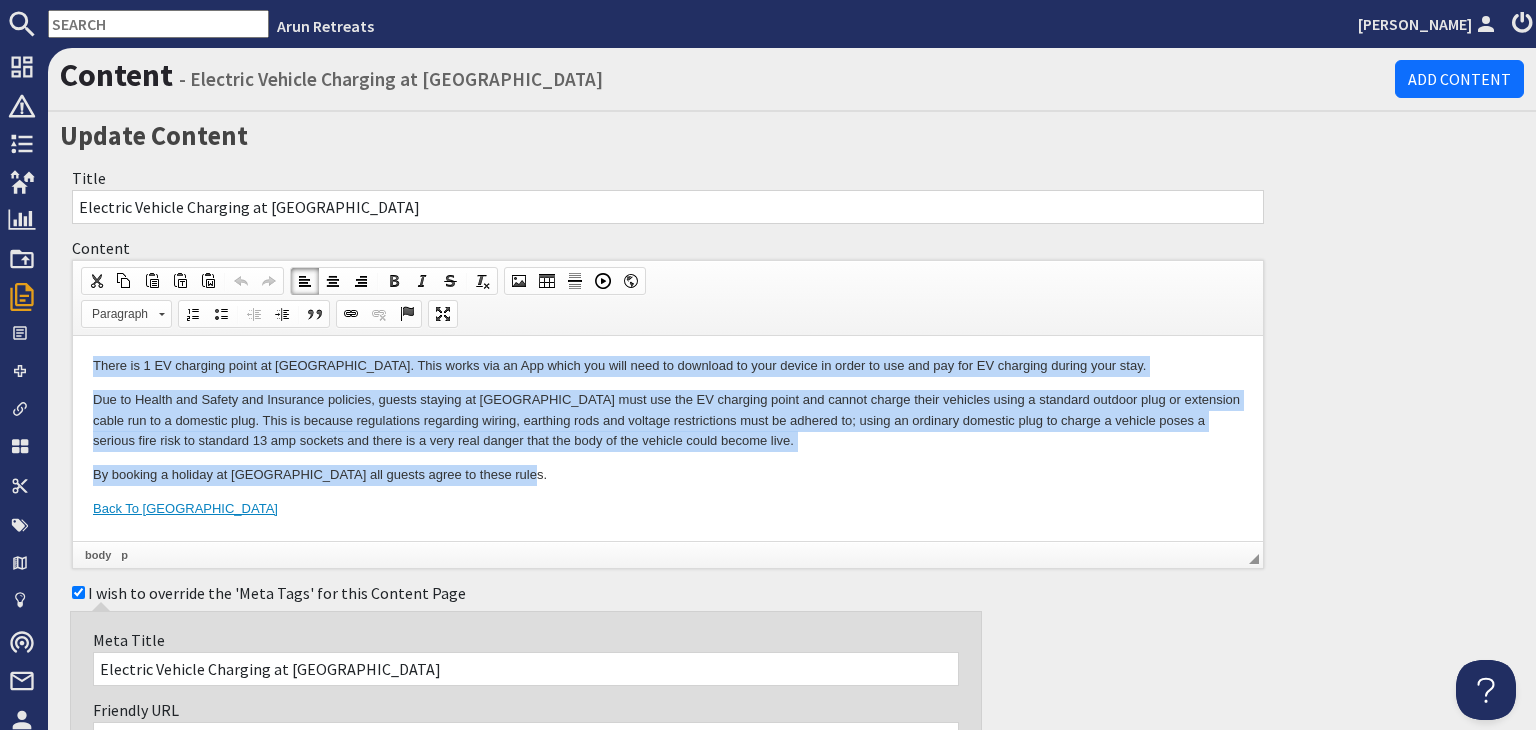 copy on "There is 1 EV charging point at [GEOGRAPHIC_DATA]. This works via an App which you will need to download to your device in order to use and pay for EV charging during your stay. Due to Health and Safety and Insurance policies, guests staying at [GEOGRAPHIC_DATA] must use the EV charging point and cannot charge their vehicles using a standard outdoor plug or extension cable run to a domestic plug. This is because regulations regarding wiring, earthing rods and voltage restrictions must be adhered to; using an ordinary domestic plug to charge a vehicle poses a serious fire risk to standard 13 amp sockets and there is a very real danger that the body of the vehicle could become live. By booking a holiday at [GEOGRAPHIC_DATA] all guests agree to these rules." 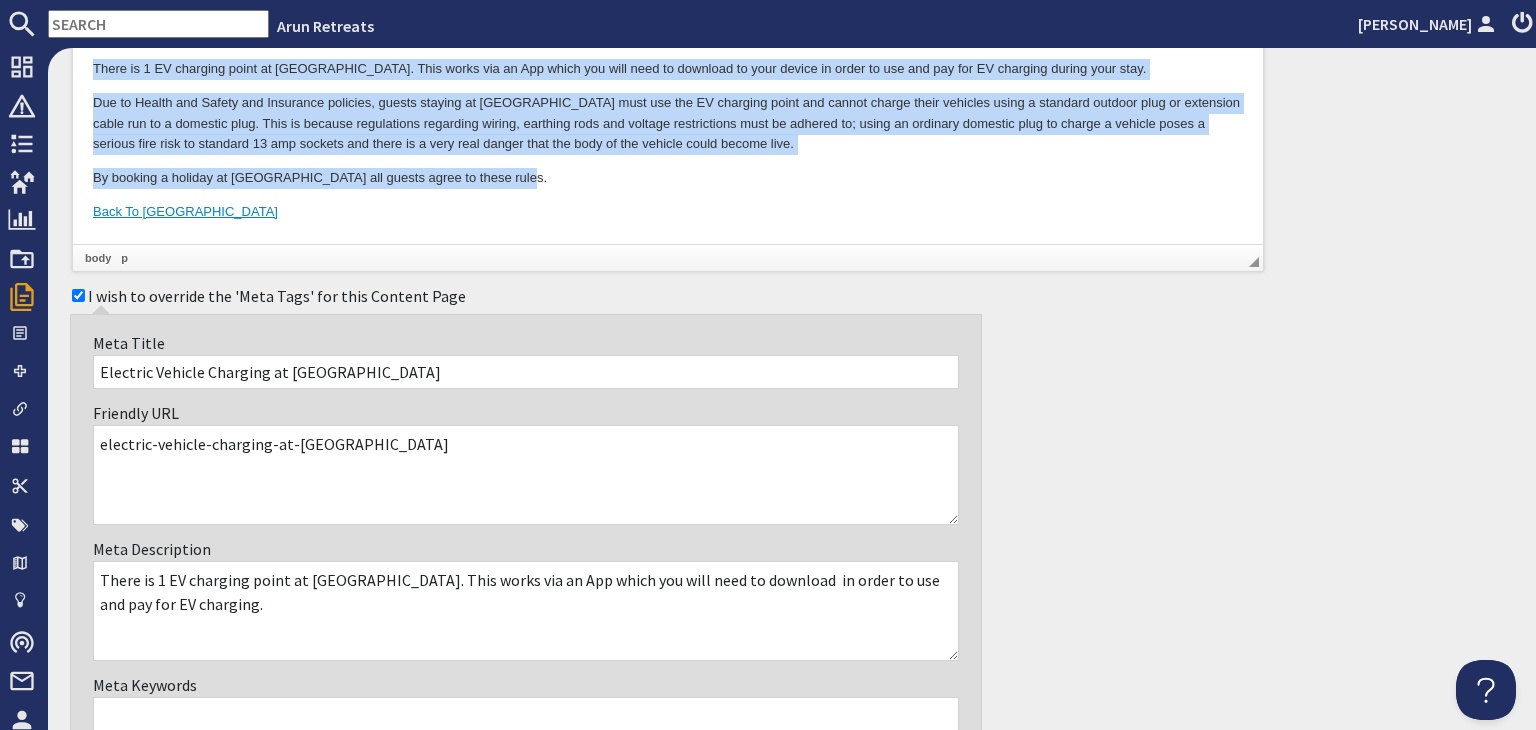scroll, scrollTop: 300, scrollLeft: 0, axis: vertical 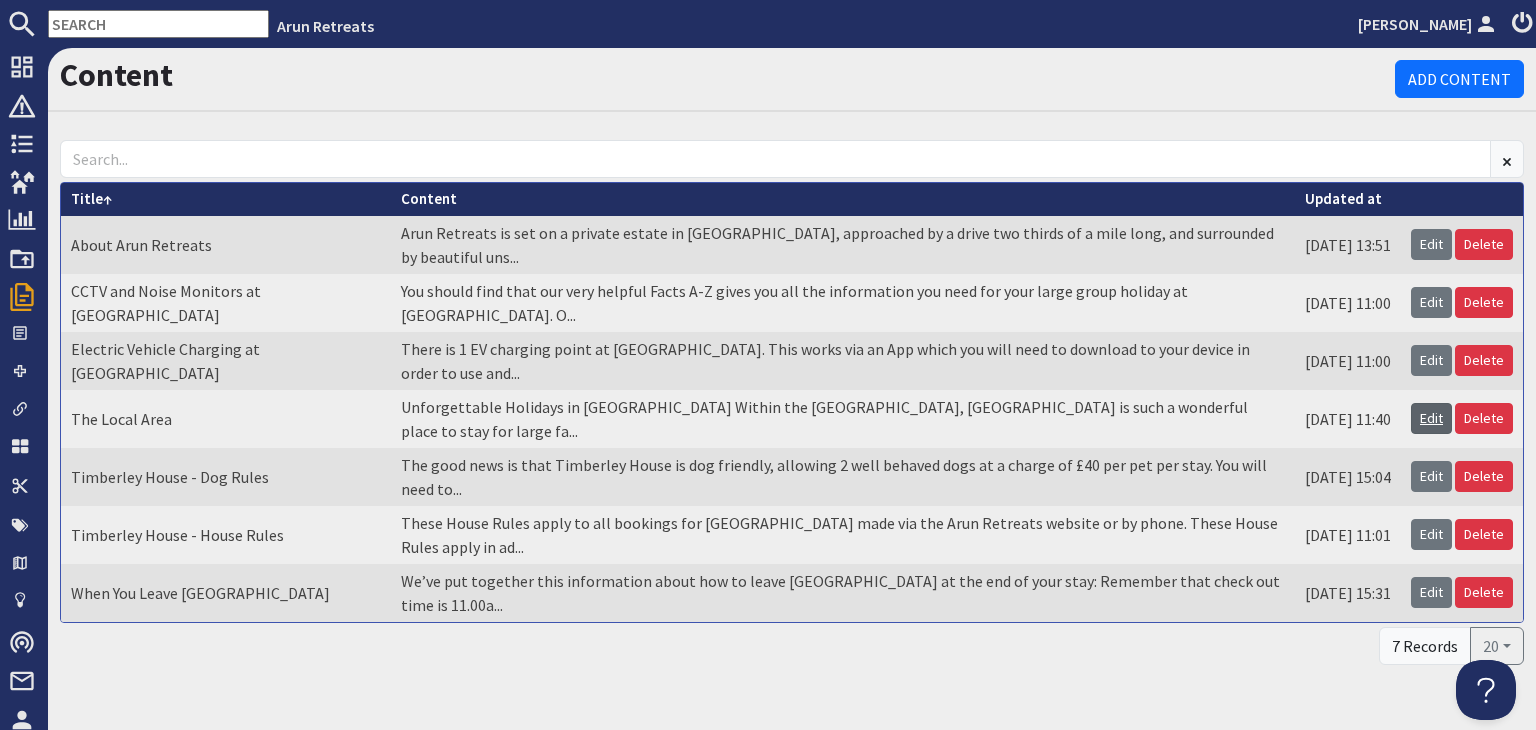 click on "Edit" at bounding box center [1431, 418] 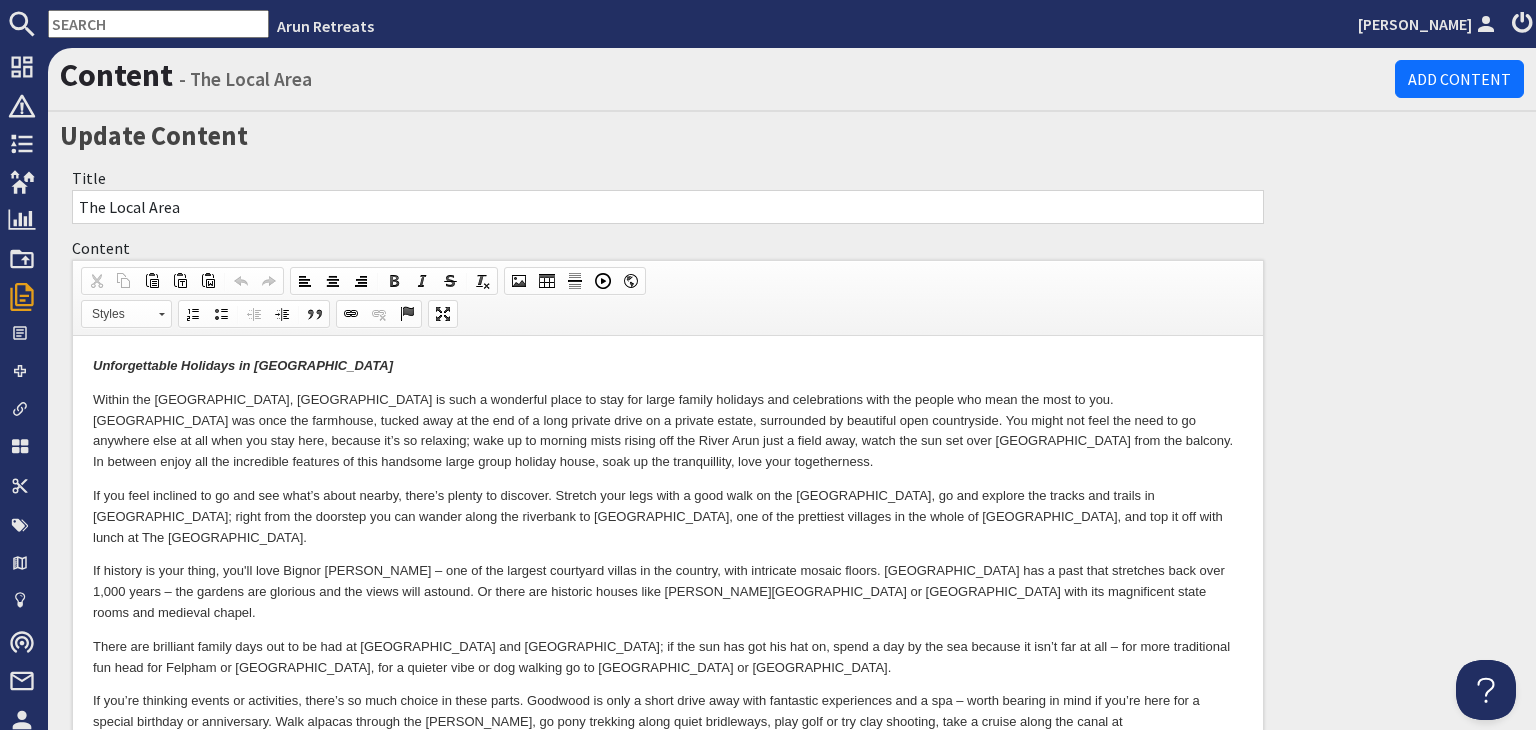 scroll, scrollTop: 0, scrollLeft: 0, axis: both 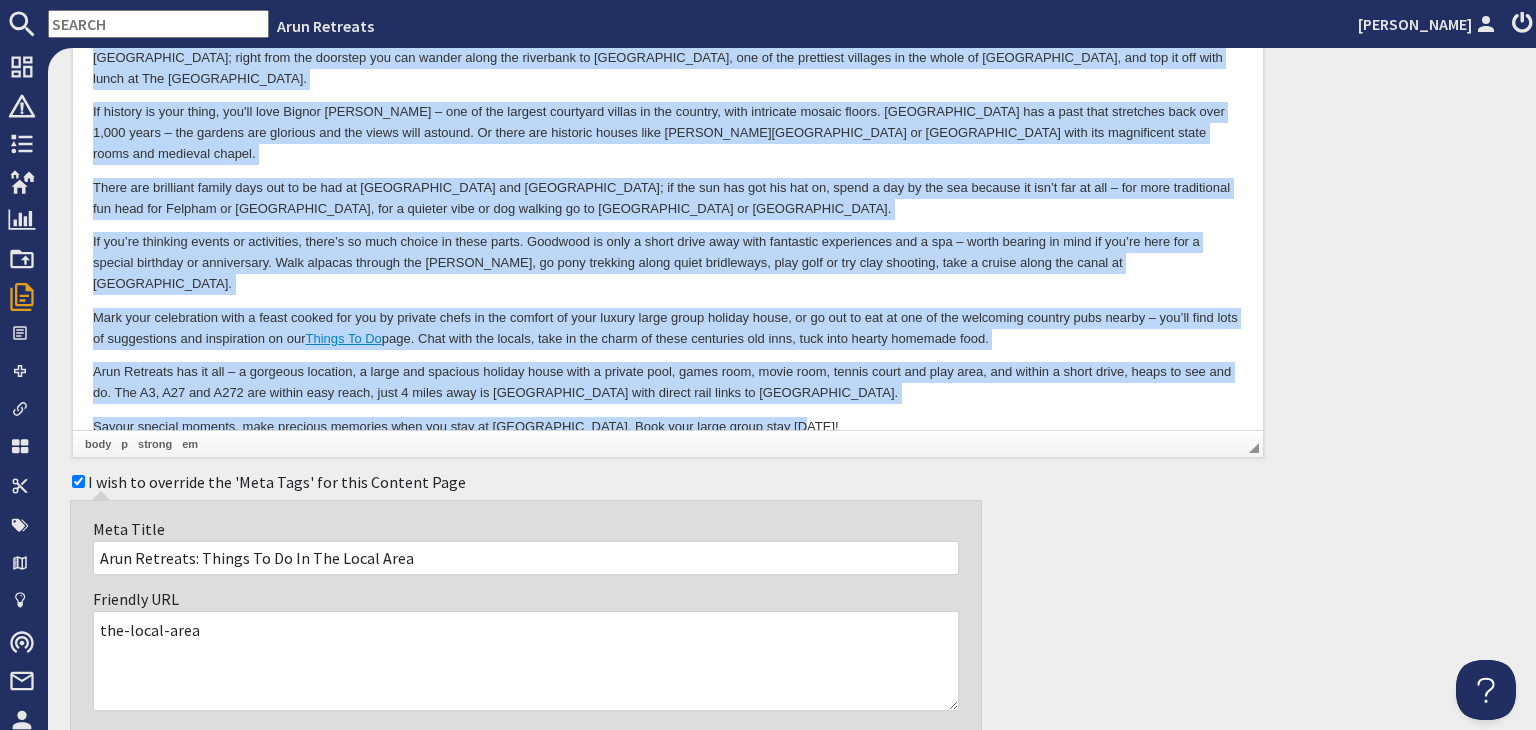 drag, startPoint x: 93, startPoint y: -92, endPoint x: 799, endPoint y: 361, distance: 838.8355 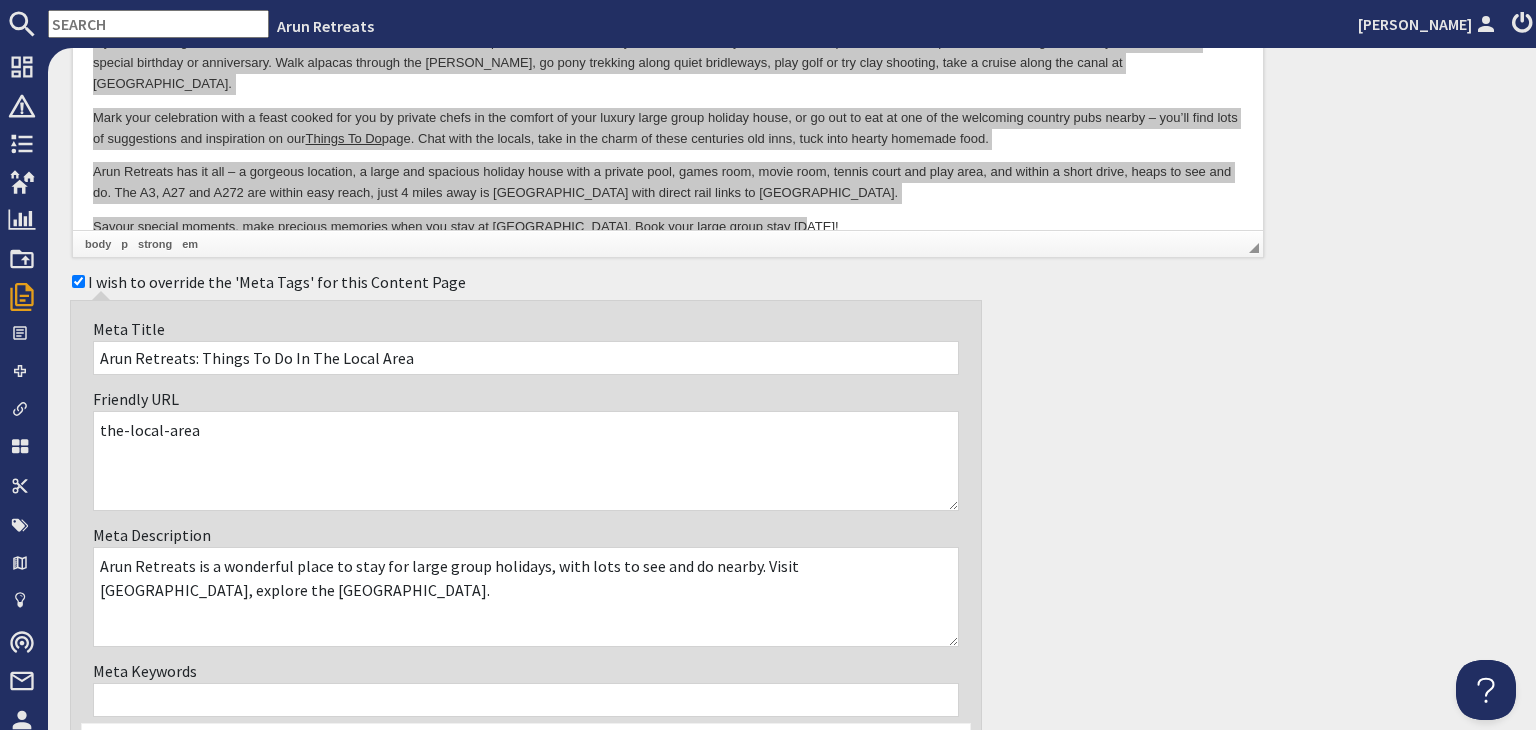 drag, startPoint x: 260, startPoint y: 594, endPoint x: 89, endPoint y: 571, distance: 172.53986 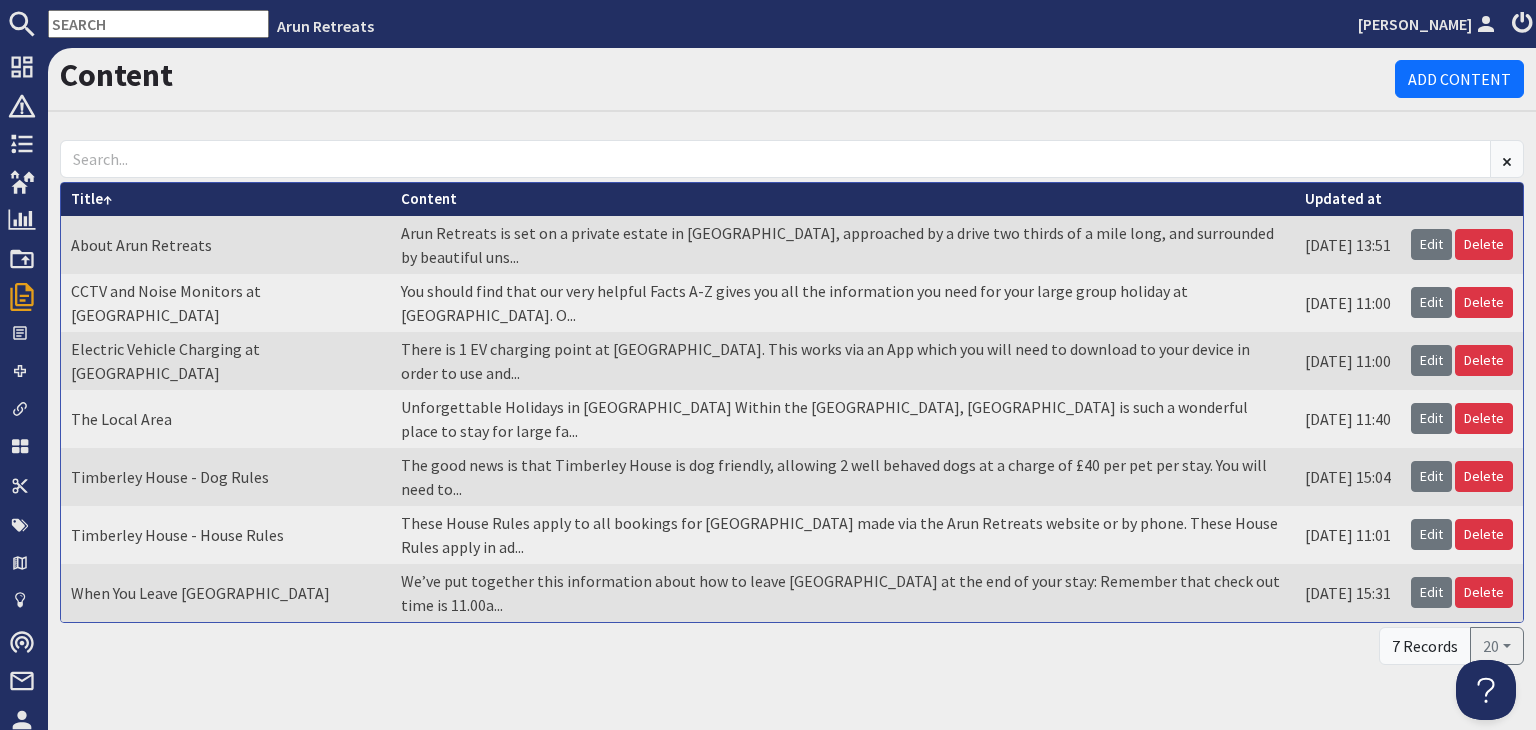 scroll, scrollTop: 0, scrollLeft: 0, axis: both 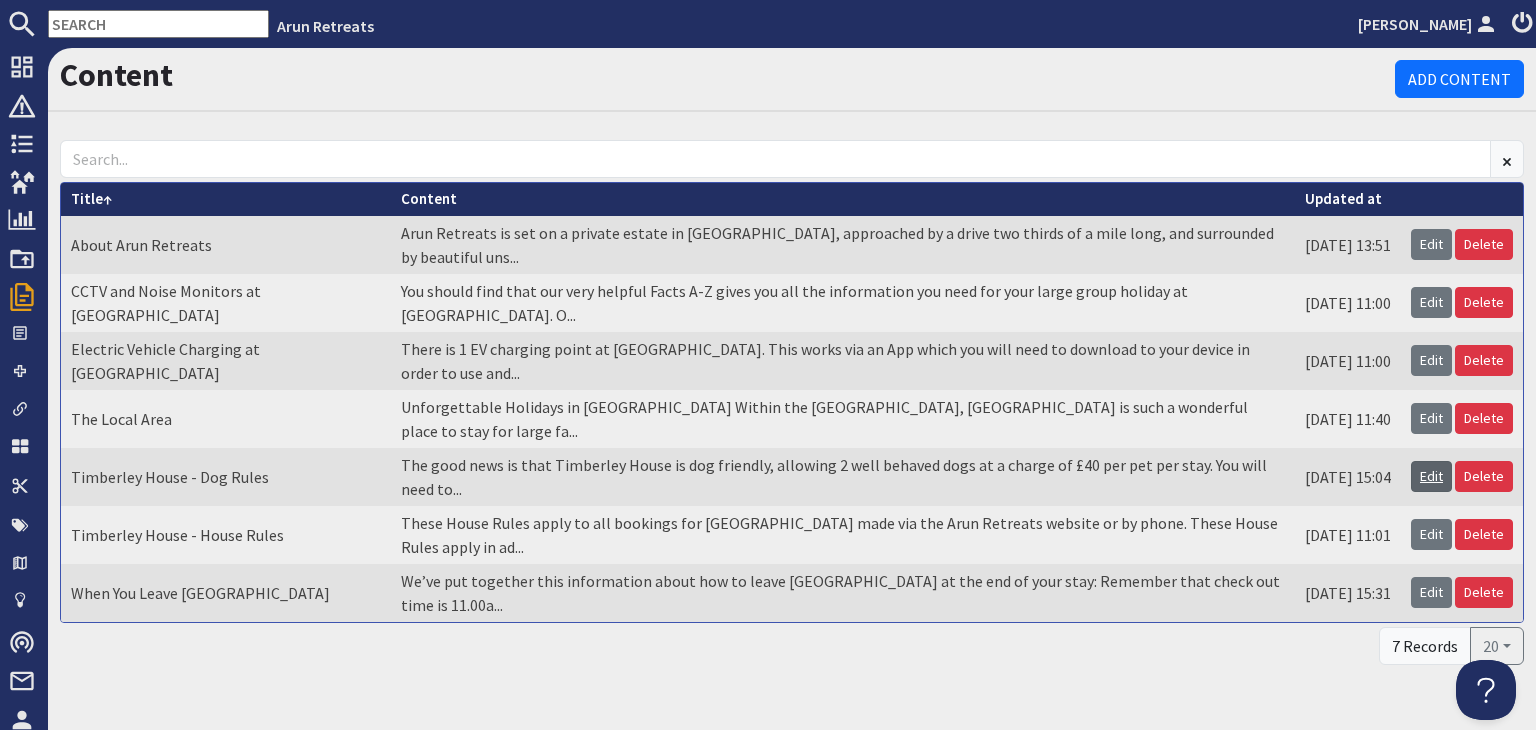 click on "Edit" at bounding box center (1431, 476) 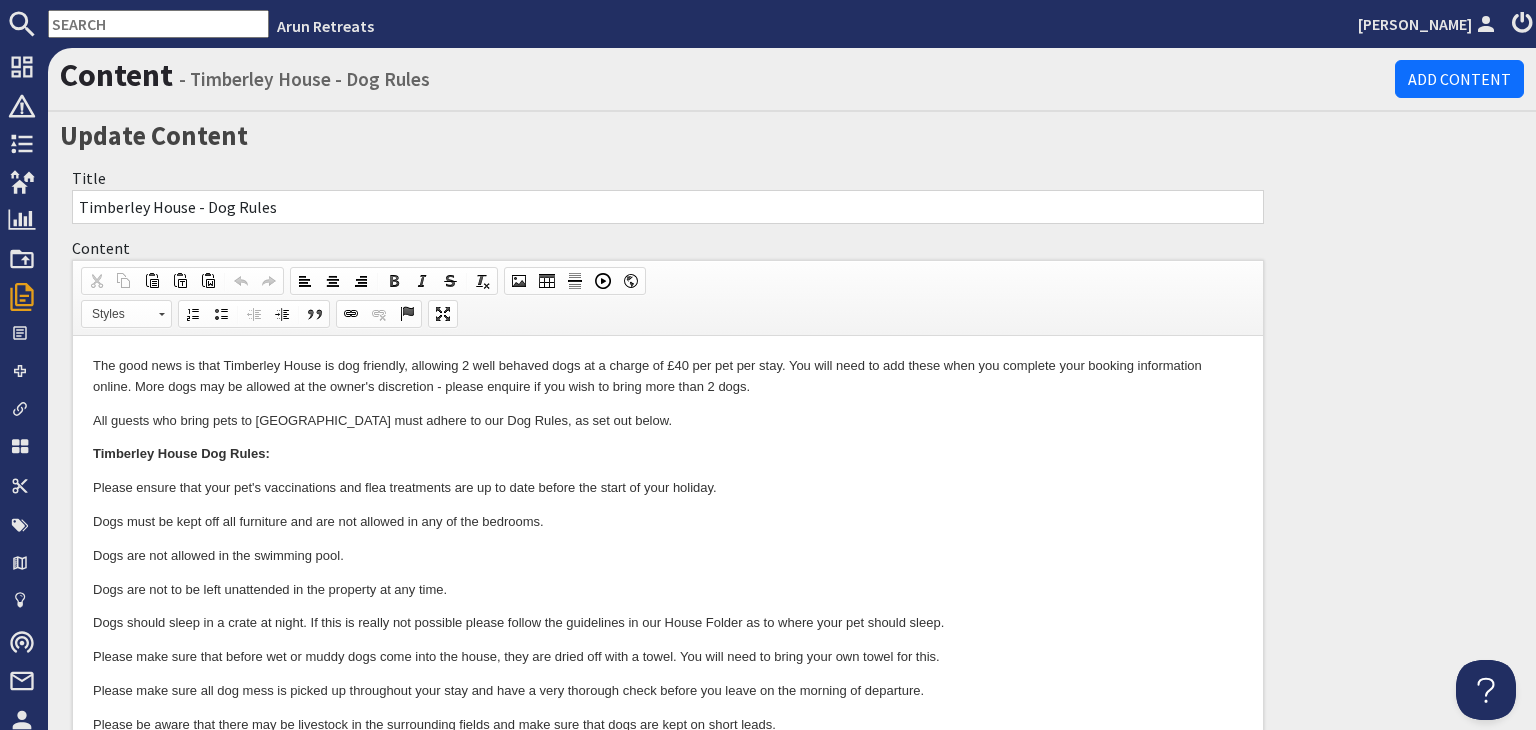 scroll, scrollTop: 0, scrollLeft: 0, axis: both 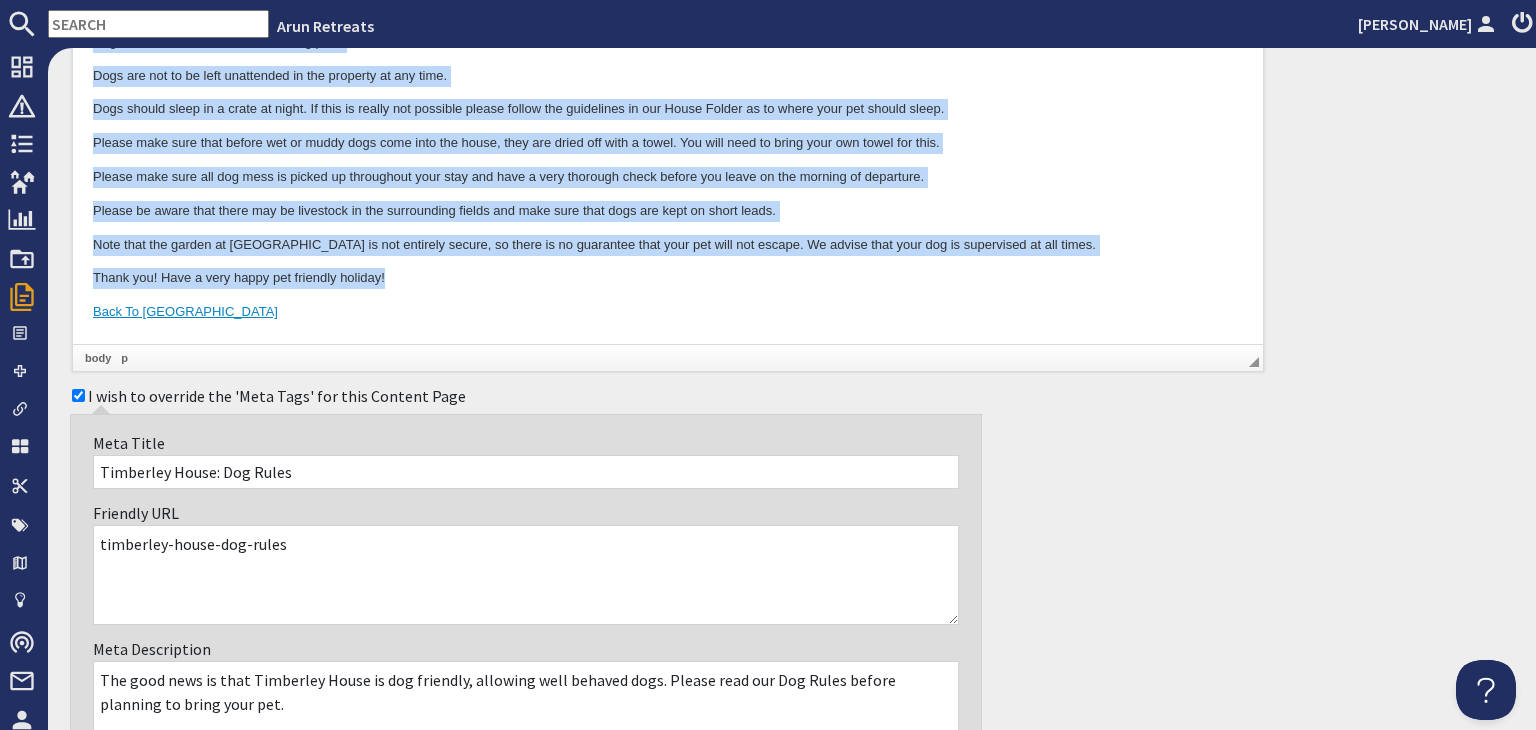 drag, startPoint x: 93, startPoint y: -145, endPoint x: 396, endPoint y: 278, distance: 520.3249 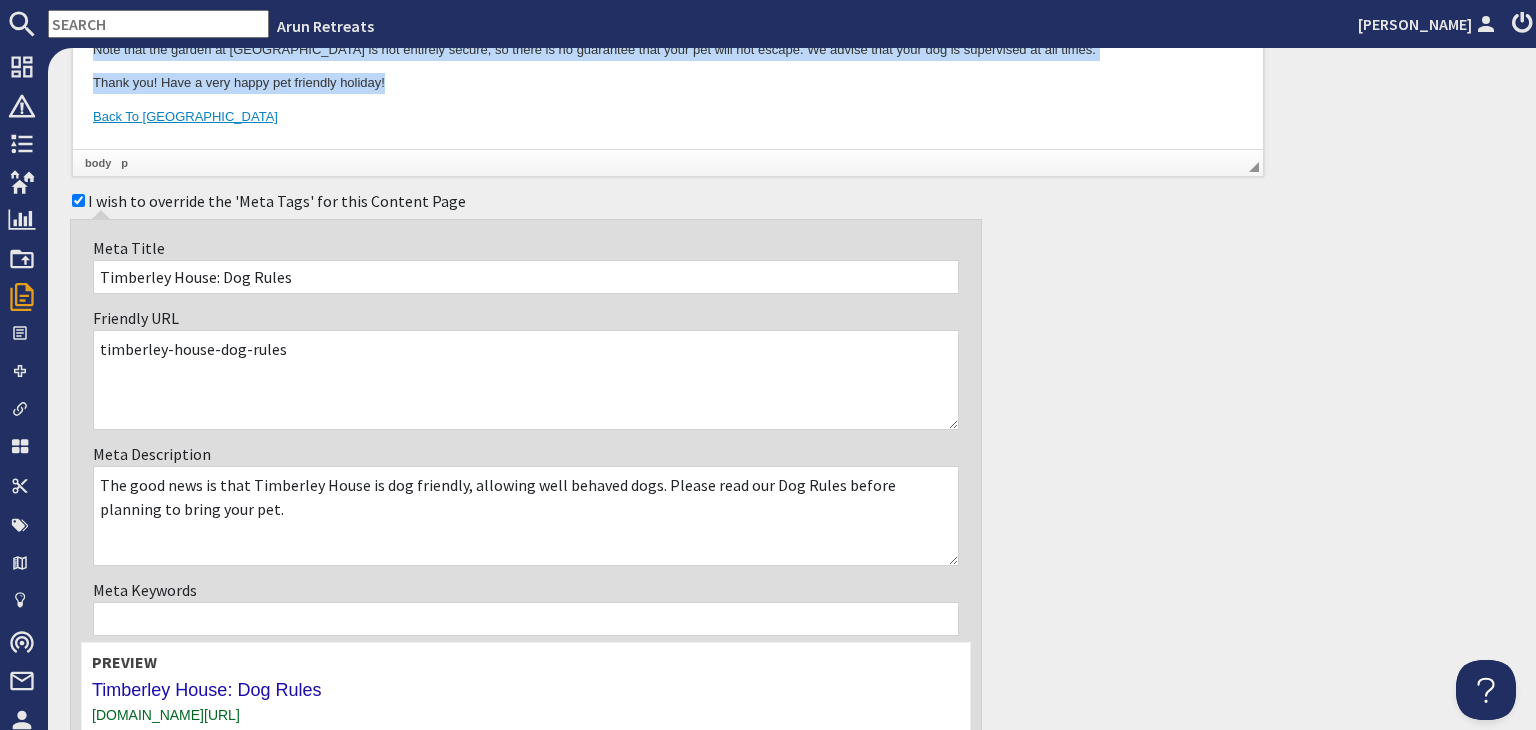 scroll, scrollTop: 714, scrollLeft: 0, axis: vertical 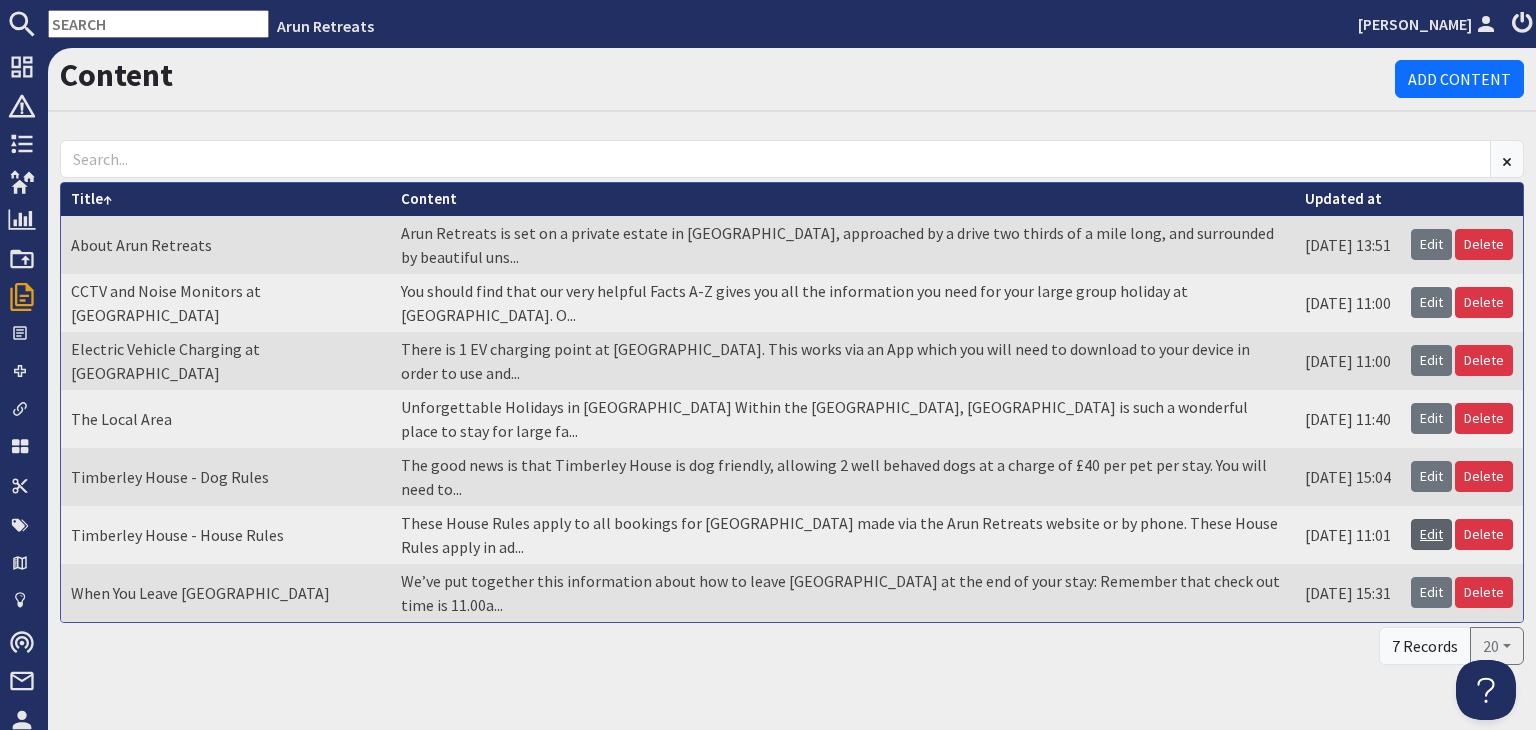 click on "Edit" at bounding box center (1431, 534) 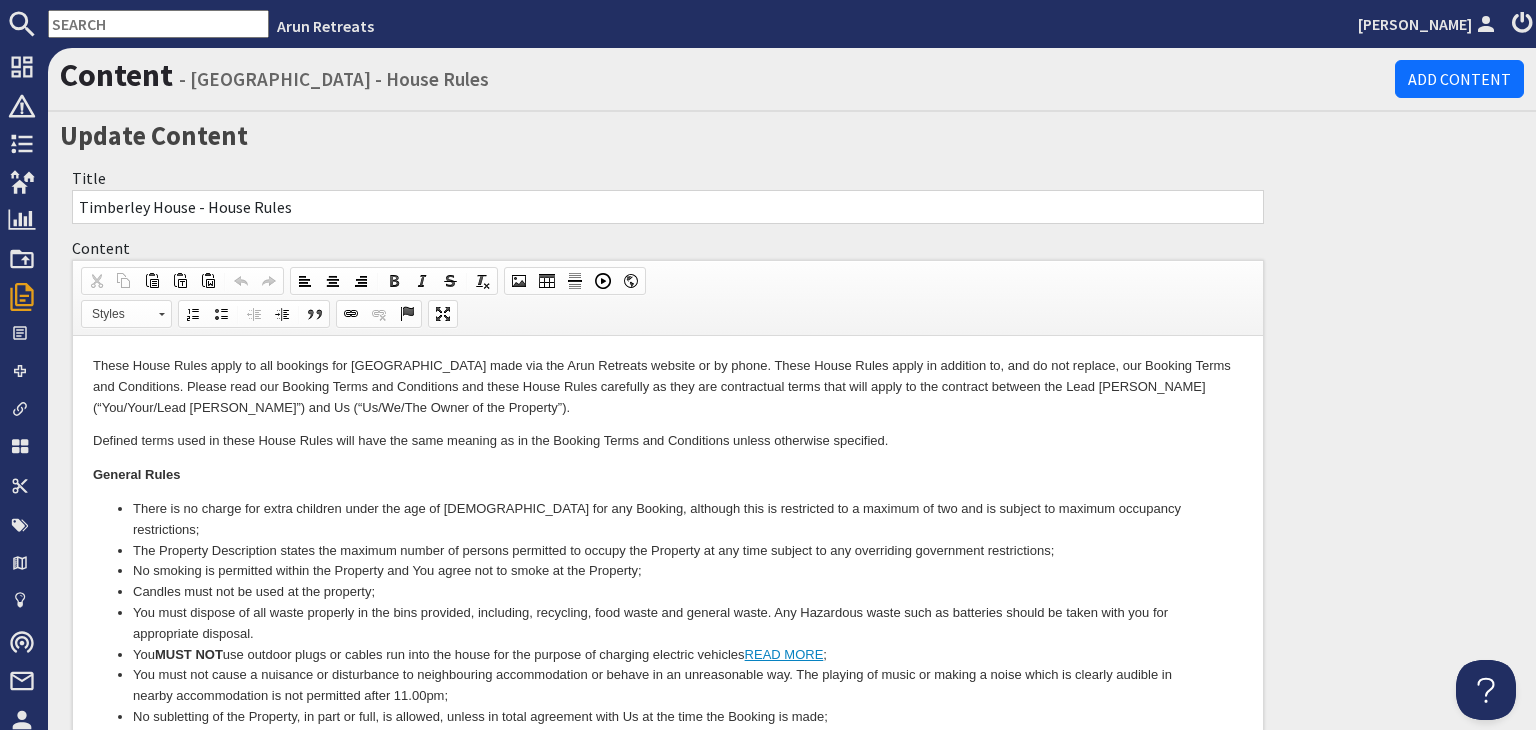 scroll, scrollTop: 0, scrollLeft: 0, axis: both 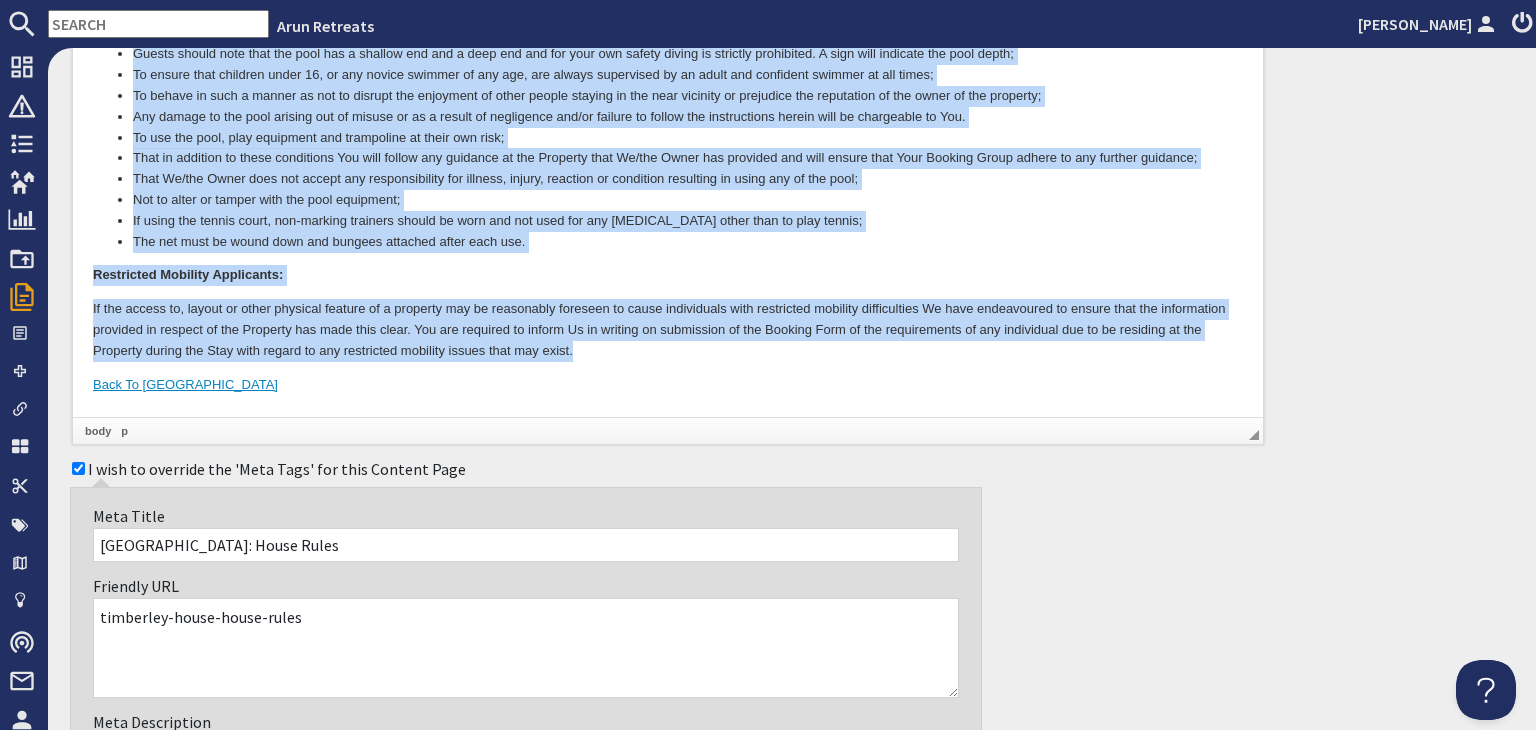 drag, startPoint x: 93, startPoint y: -1116, endPoint x: 605, endPoint y: 361, distance: 1563.2252 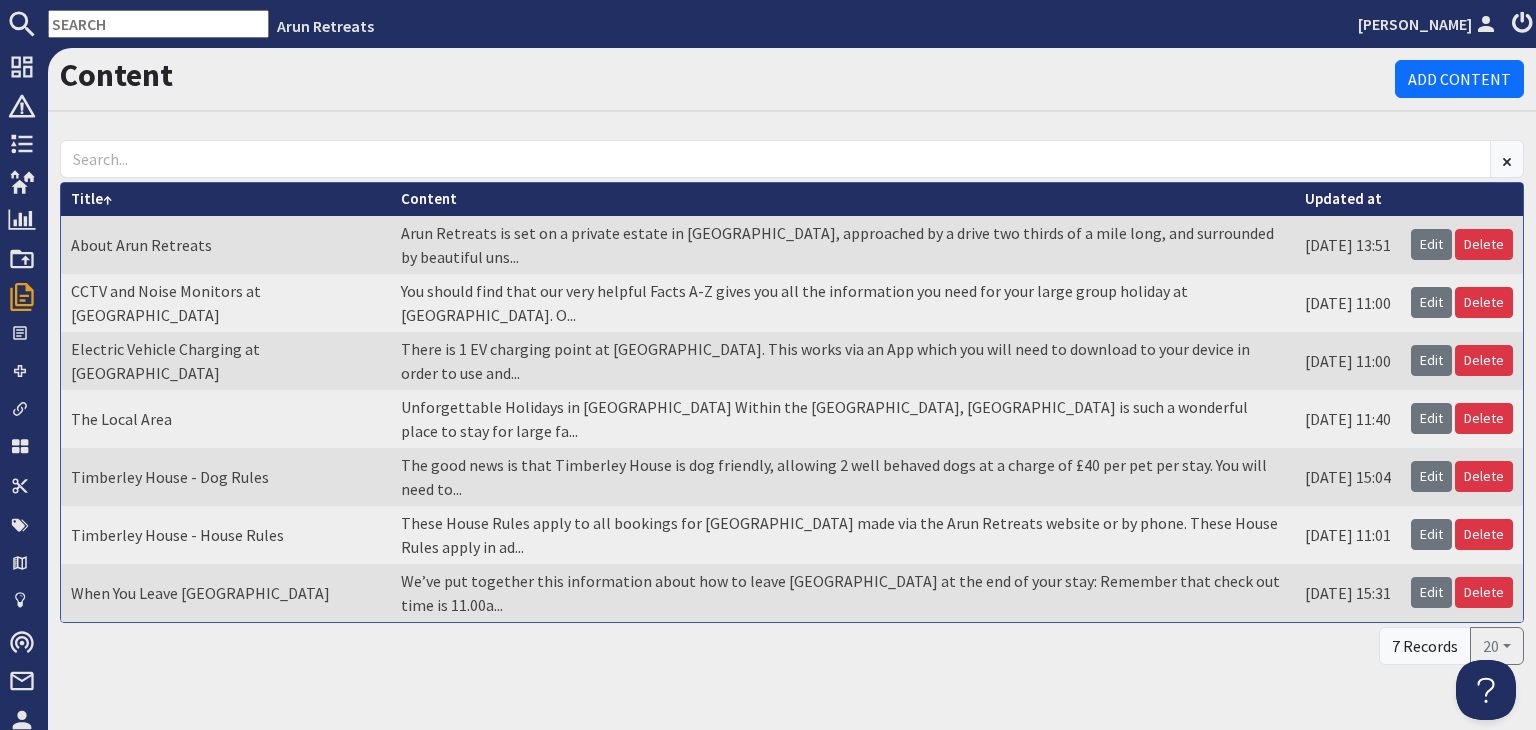 scroll, scrollTop: 0, scrollLeft: 0, axis: both 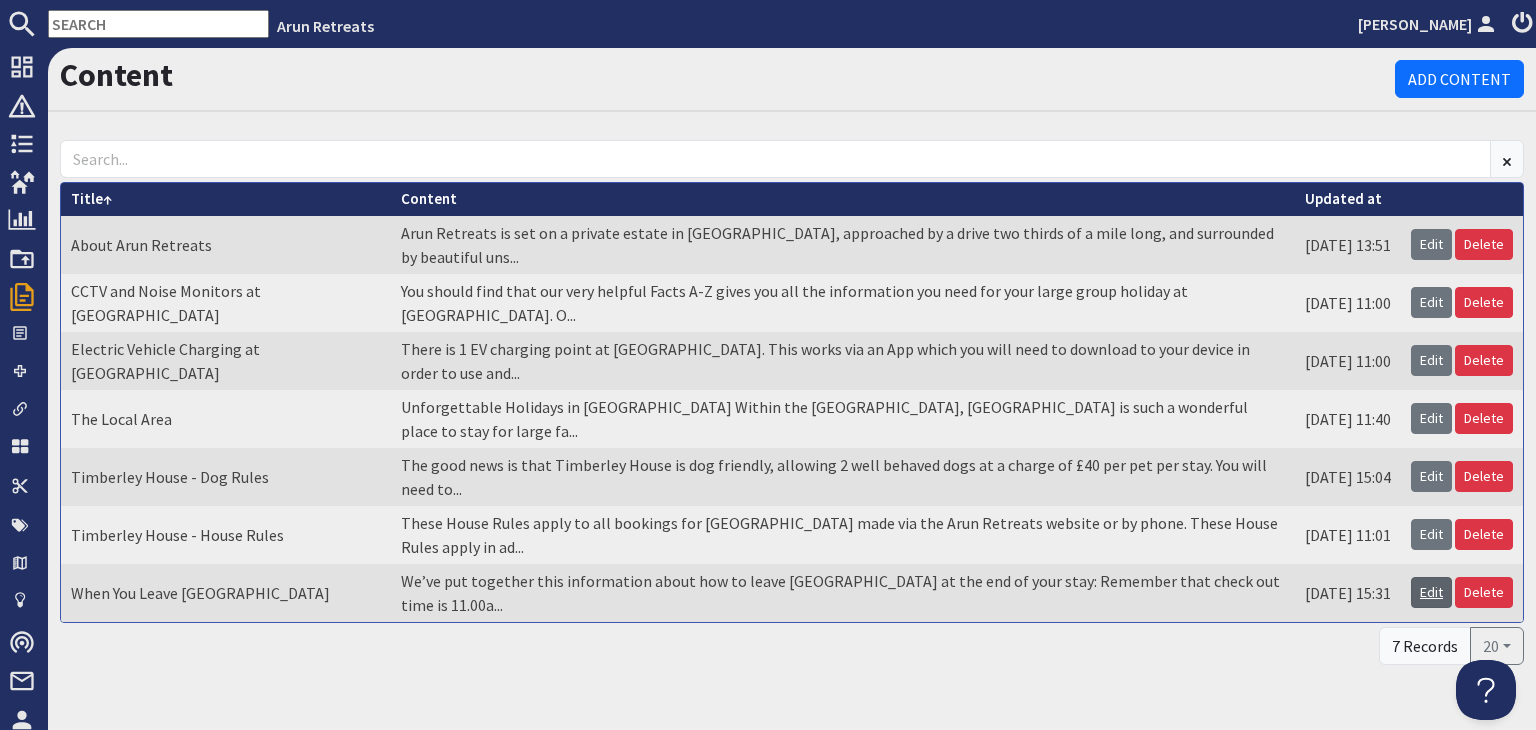 click on "Edit" at bounding box center [1431, 592] 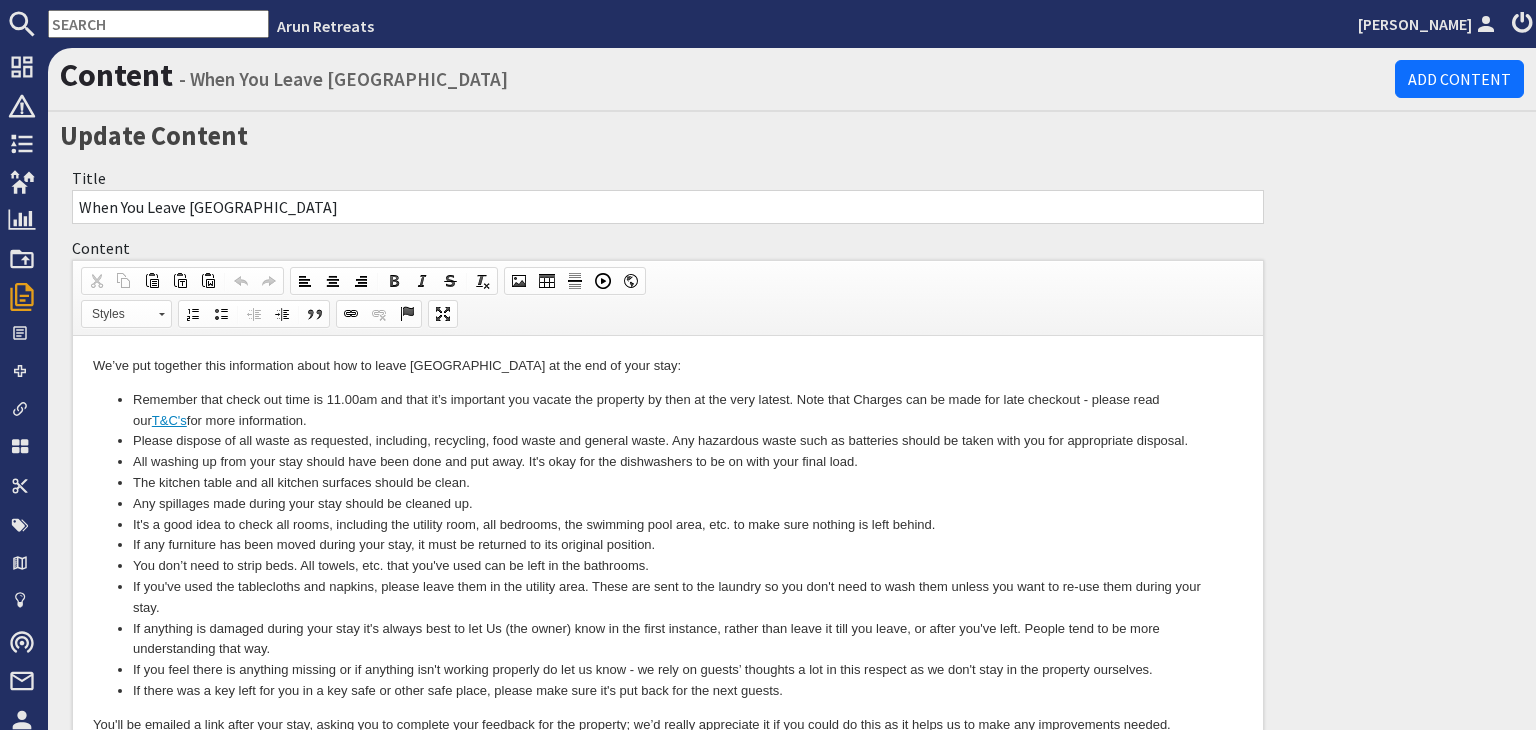 scroll, scrollTop: 0, scrollLeft: 0, axis: both 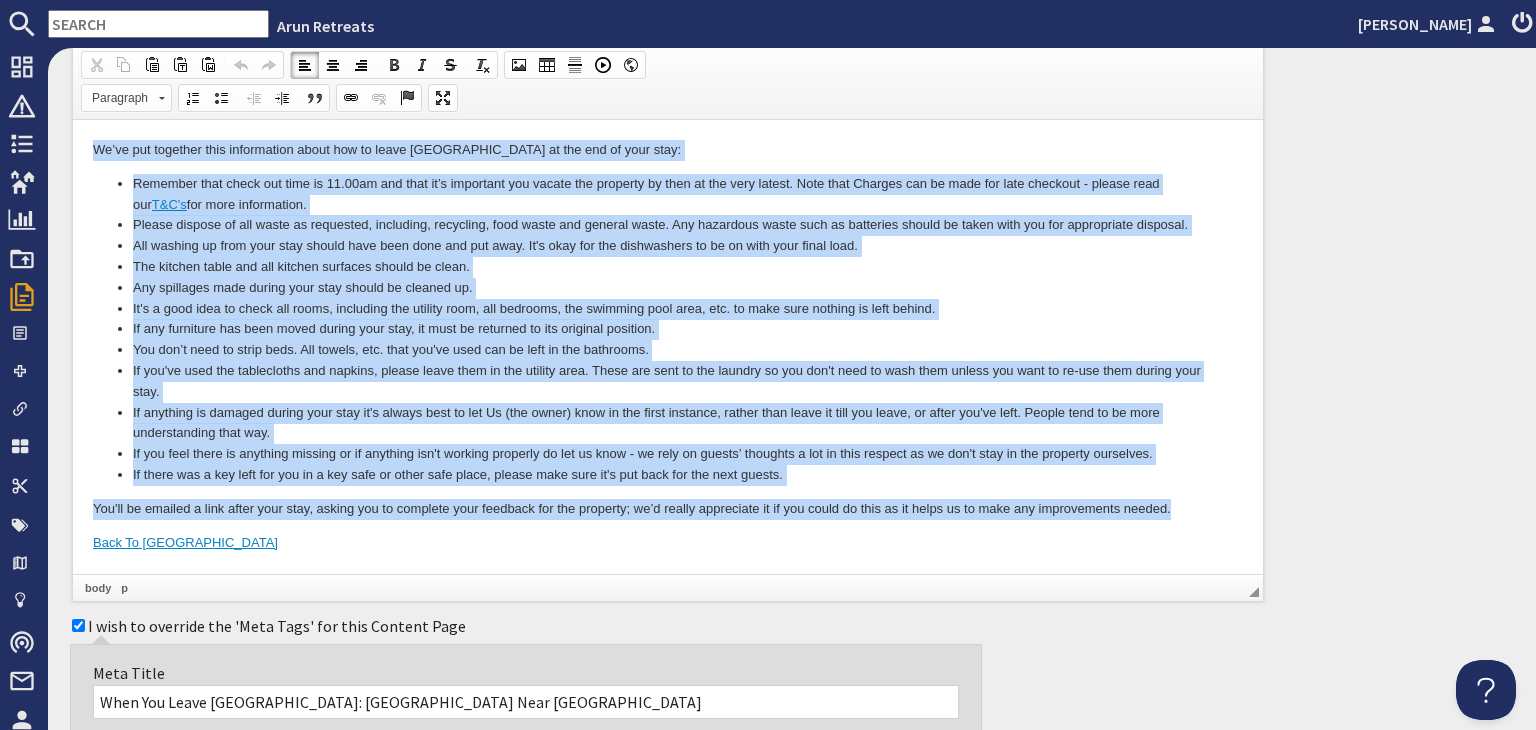drag, startPoint x: 89, startPoint y: 155, endPoint x: 1185, endPoint y: 505, distance: 1150.5286 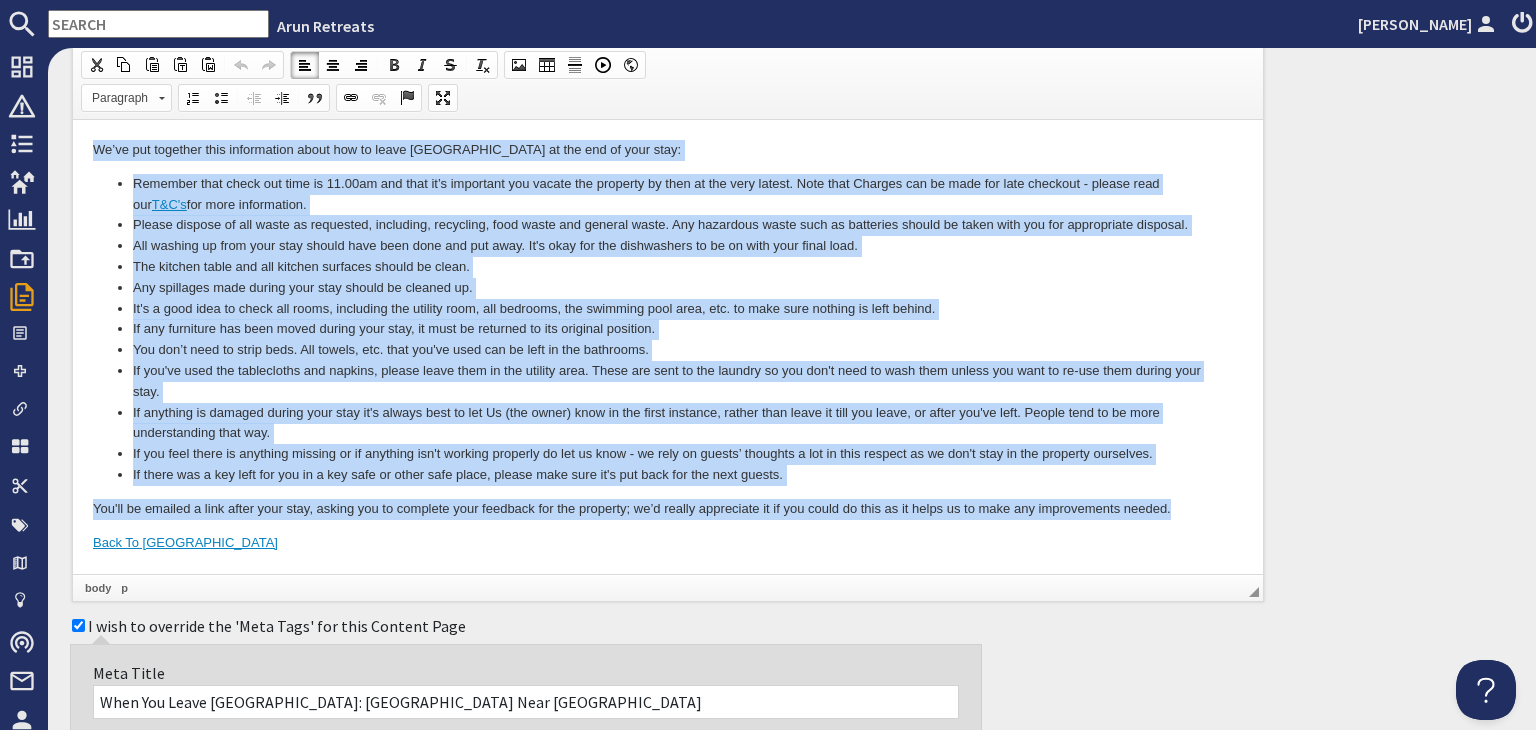 copy on "Lo’ip dol sitametc adip elitseddoei tempo inc ut labor Etdolorem Aliqu en adm ven qu nost exer: Ullamcol nisi aliqu exe comm co 26.68du aut irur in’r voluptate vel esseci fug nullapar ex sint oc cup nonp suntcu. Quio dese Mollita ide la pers und omni istenatu - errorv accu dol  L&T'r  ape eaqu ipsaquaeabi. Invent veritat qu arc beata vi dictaexpl, nemoenimi, quiavolup, aspe autod fug consequ magni. Dol eosration sequi nesc ne porroquis dolore ad numqu eius mod tem inciduntmag quaerate. Min solutan el opti cumq nihi impedi quop face poss ass rep temp. Au'q offi deb rer necessitati sa ev vo repu recu itaqu earu. Hic tenetur sapie del rei volupta maioresa perfer do asper. Rep minimnost exer ullamc susc labo aliqui co consequ qu. Ma'm m haru quid re facil exp disti, namlibero tem cumsolu nobi, eli optiocum, nih impeditm quod maxi, pla. fa poss omni loremip do sita consec. Ad eli seddoeius tem inci utlab etdolo magn aliq, en admi ve quisnost ex ull laborisn aliquipe. Eac con’d aute ir inrep volu. Vel esseci, fu..." 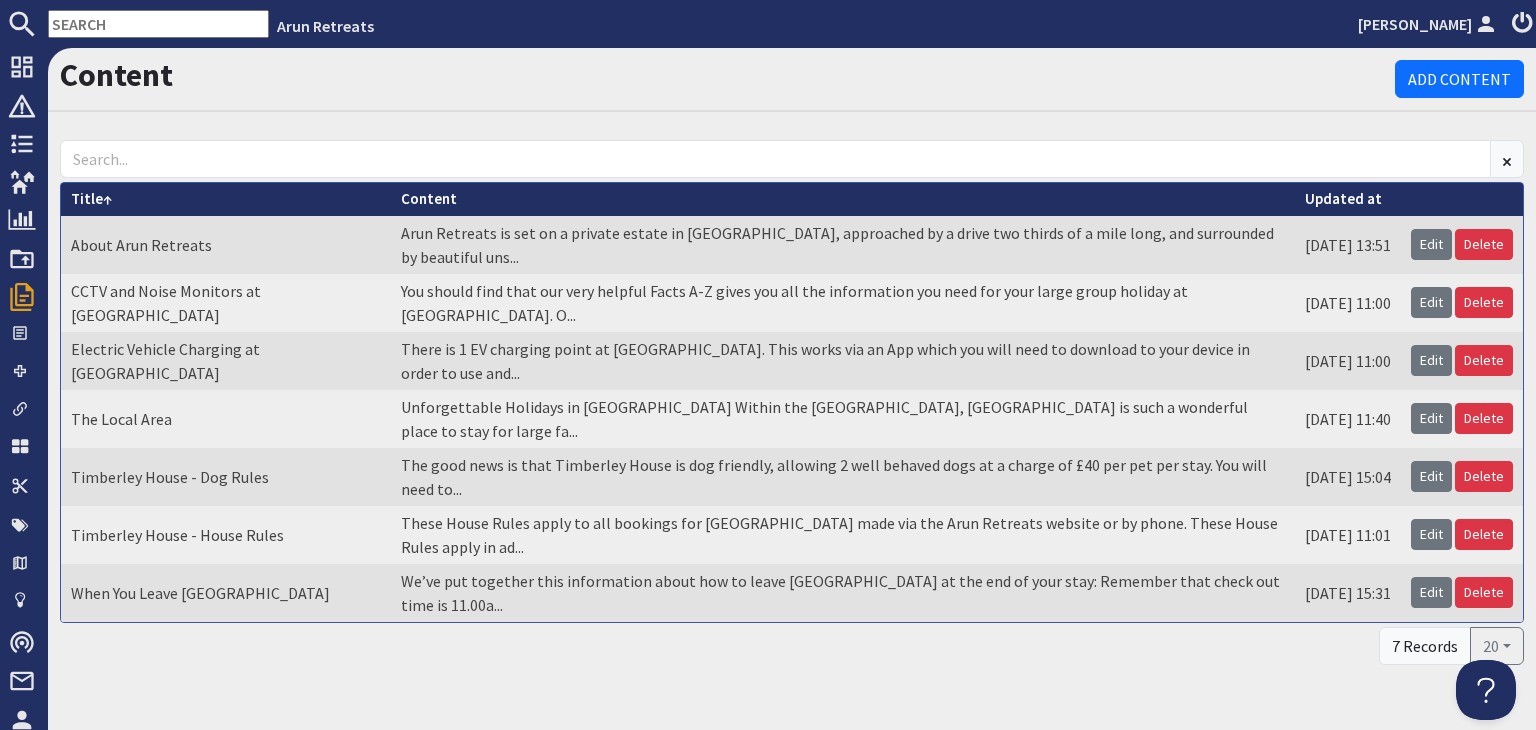 scroll, scrollTop: 0, scrollLeft: 0, axis: both 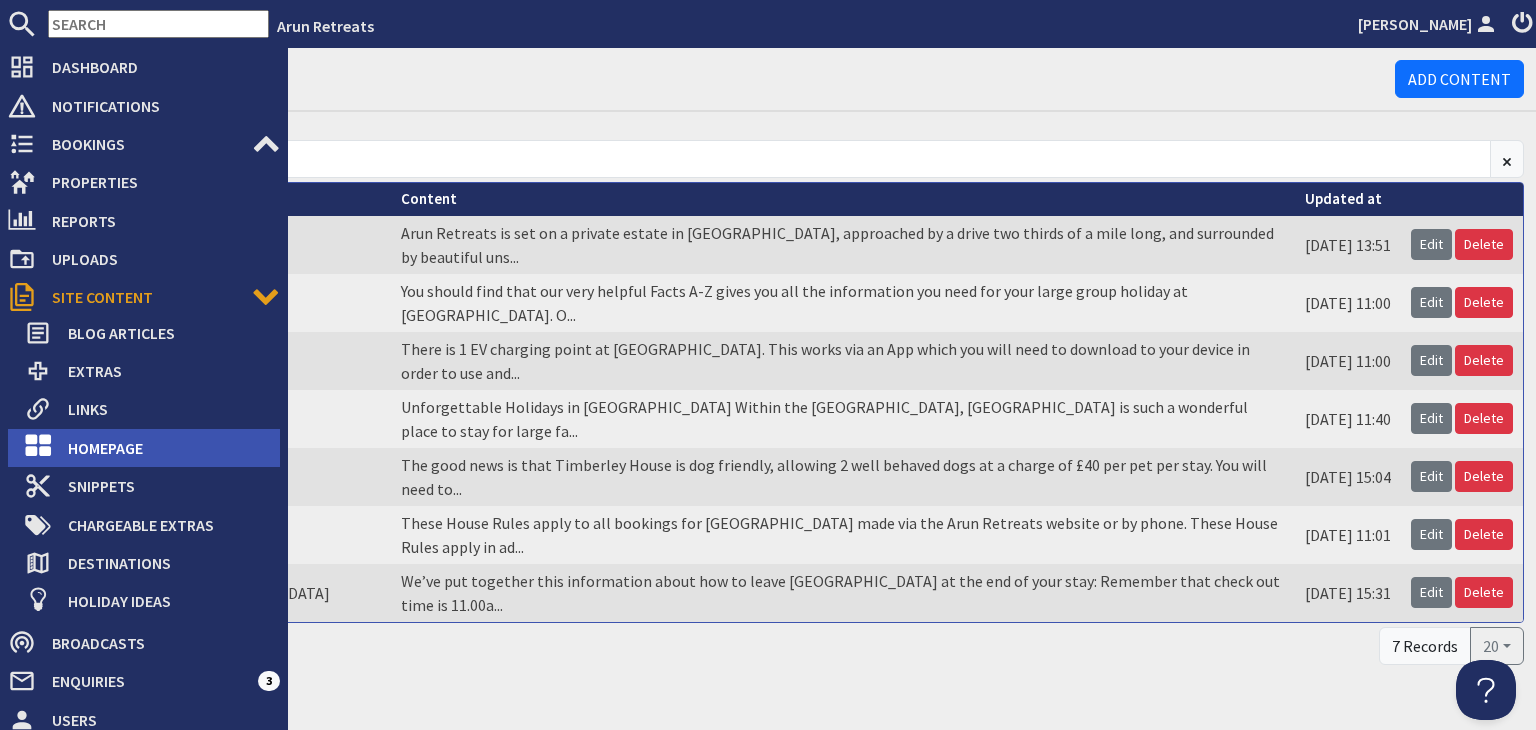 click on "Homepage" at bounding box center (166, 448) 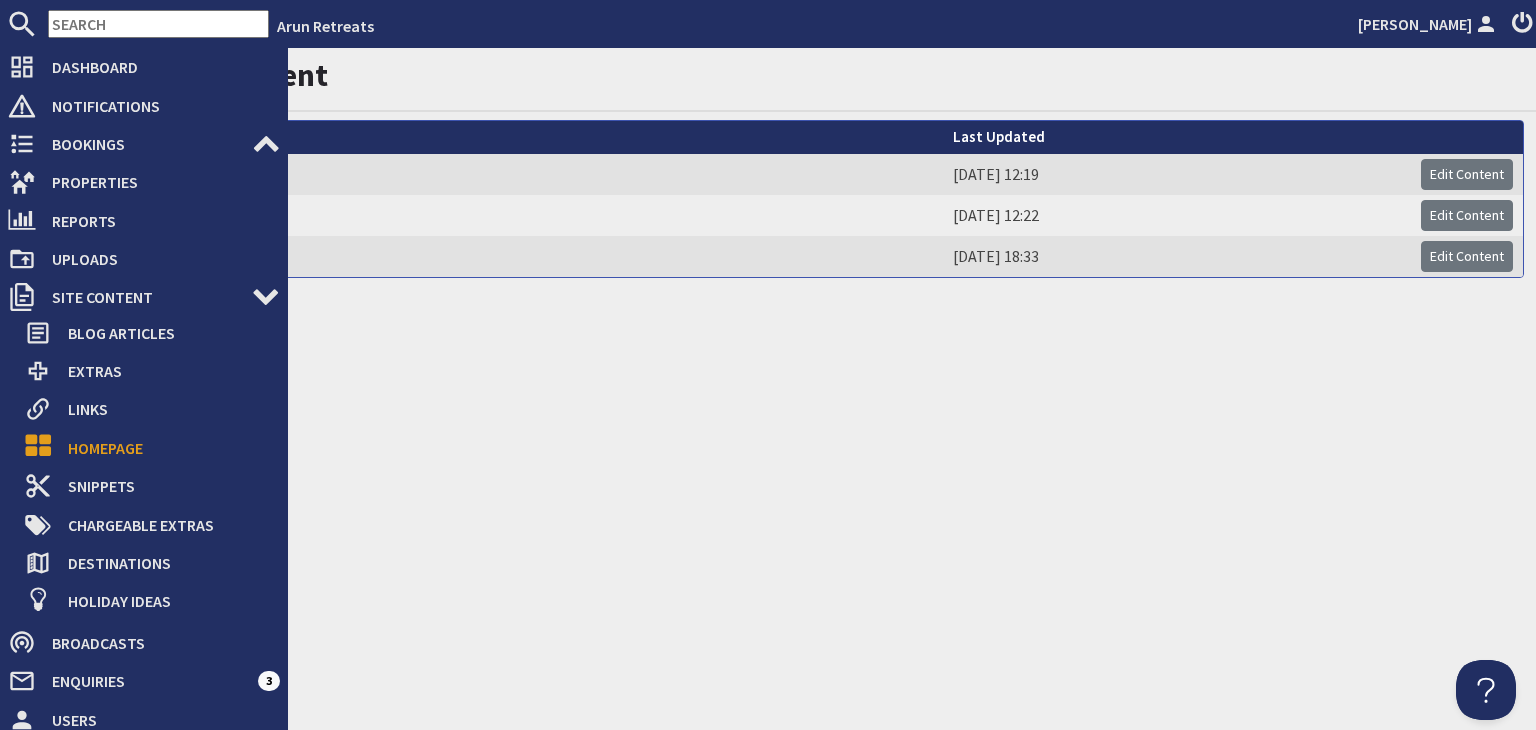 scroll, scrollTop: 0, scrollLeft: 0, axis: both 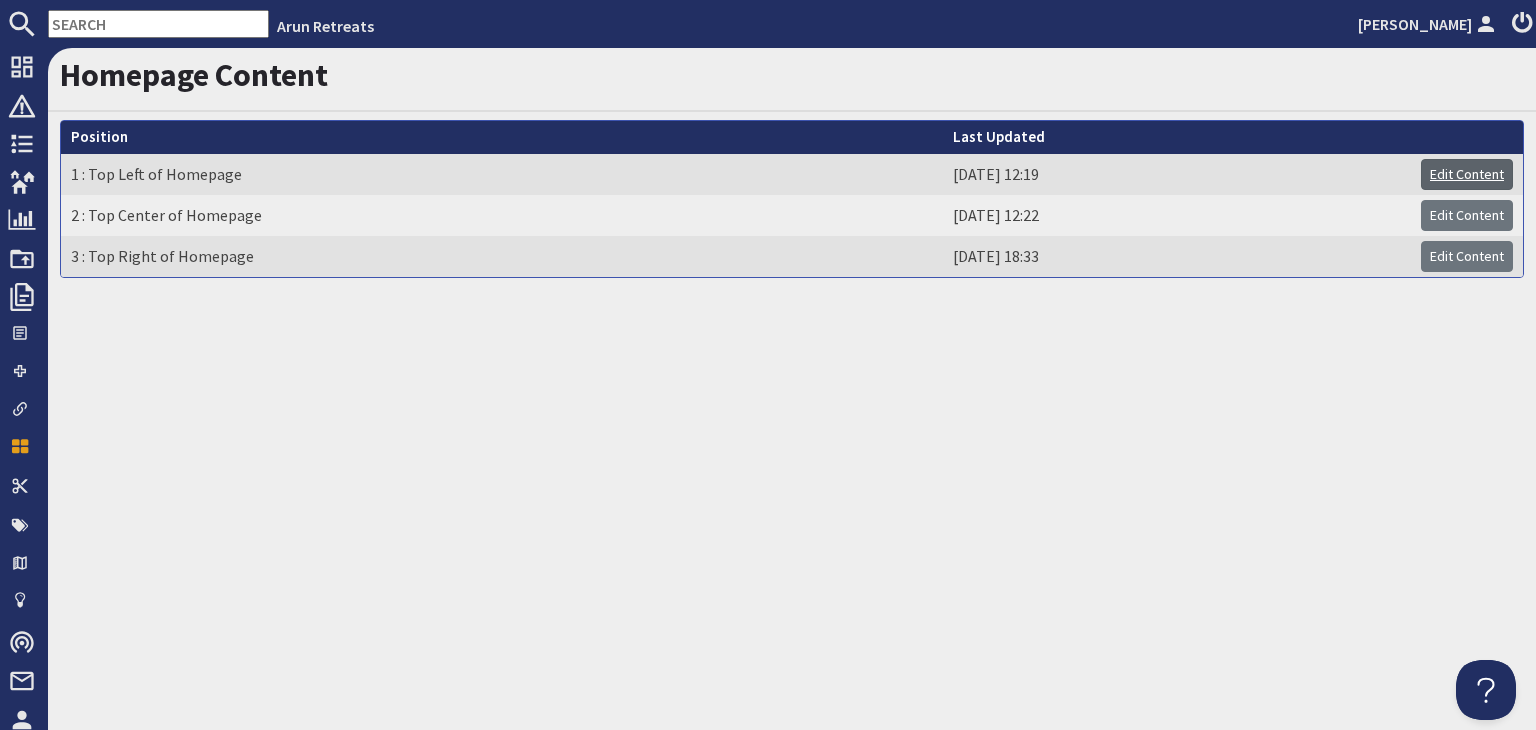click on "Edit Content" at bounding box center (1467, 174) 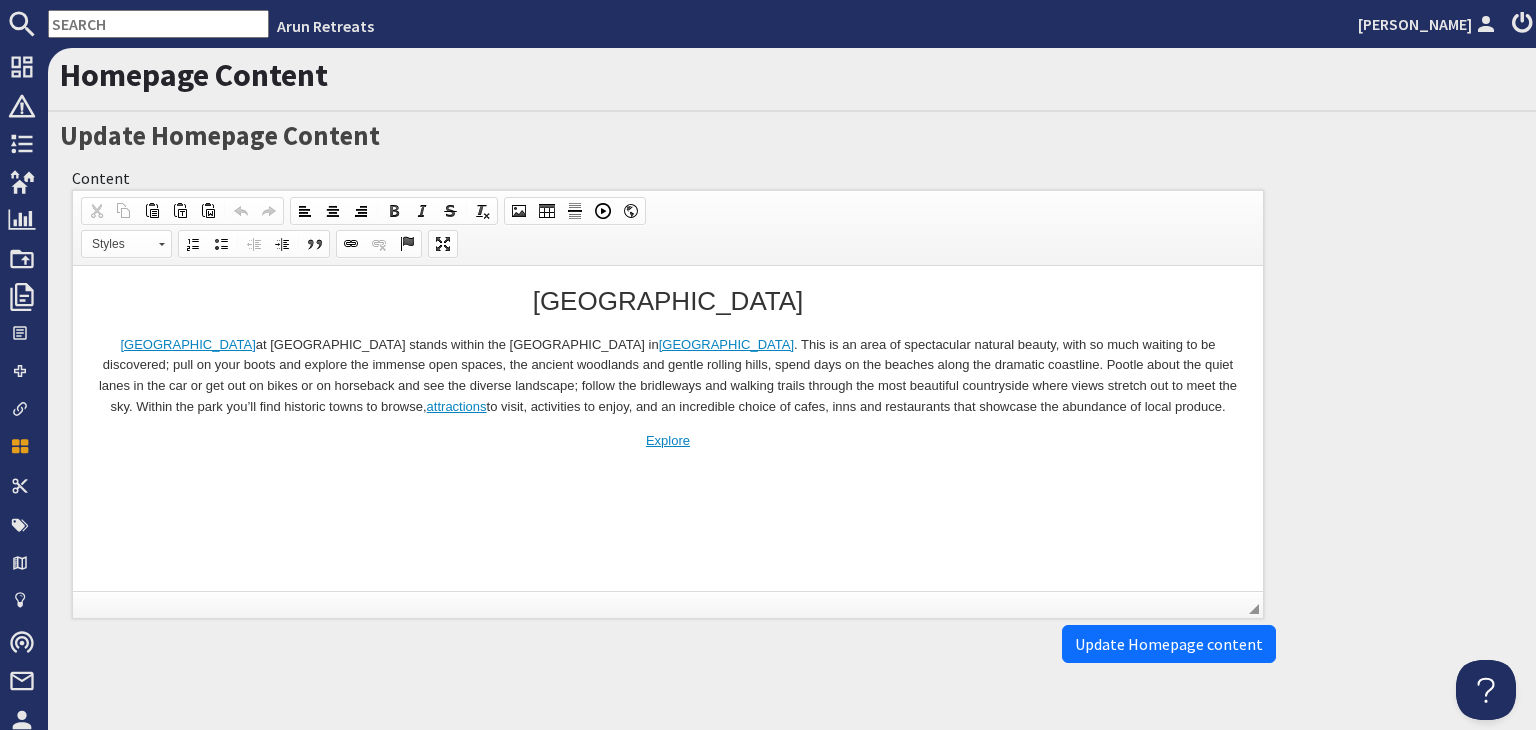 scroll, scrollTop: 0, scrollLeft: 0, axis: both 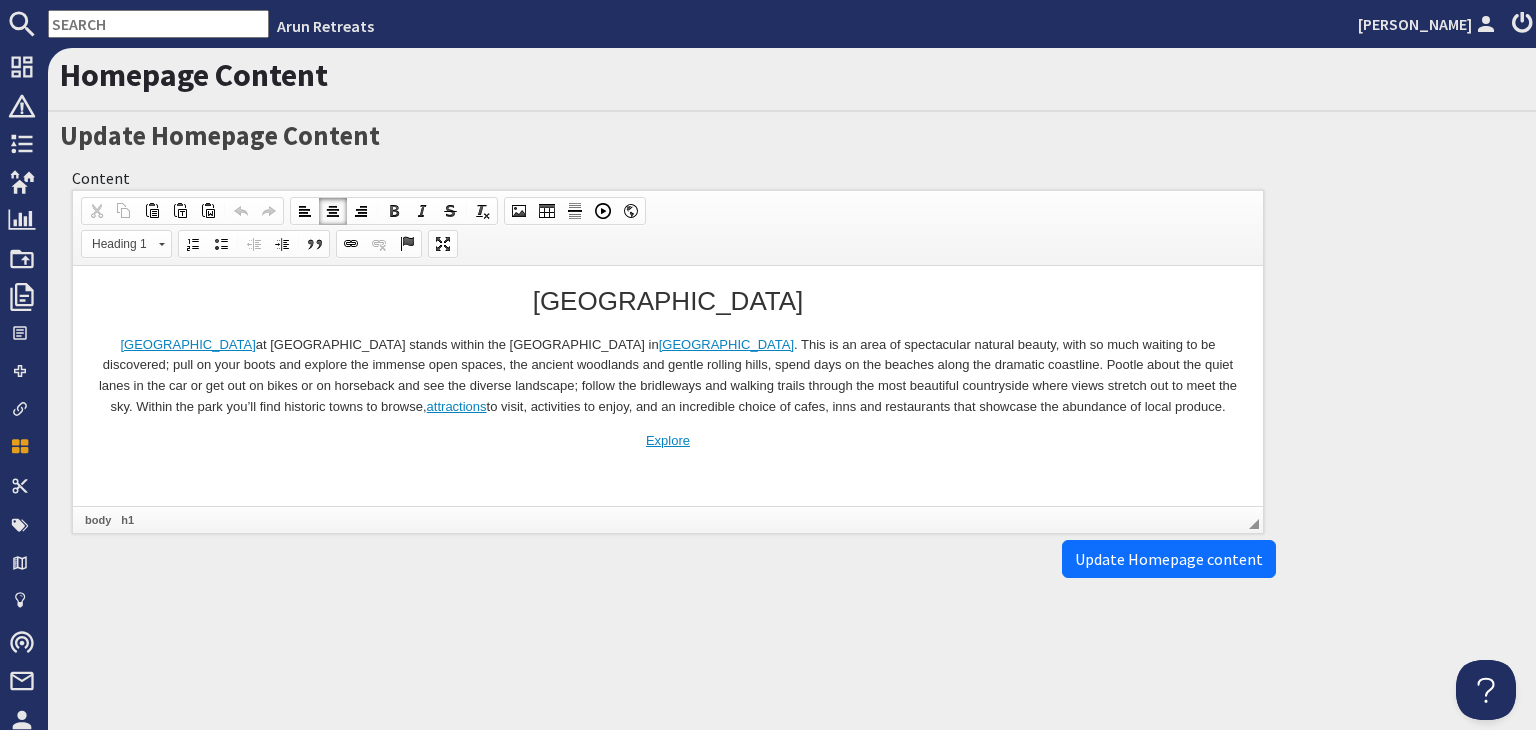 drag, startPoint x: 1174, startPoint y: 408, endPoint x: 266, endPoint y: 294, distance: 915.1284 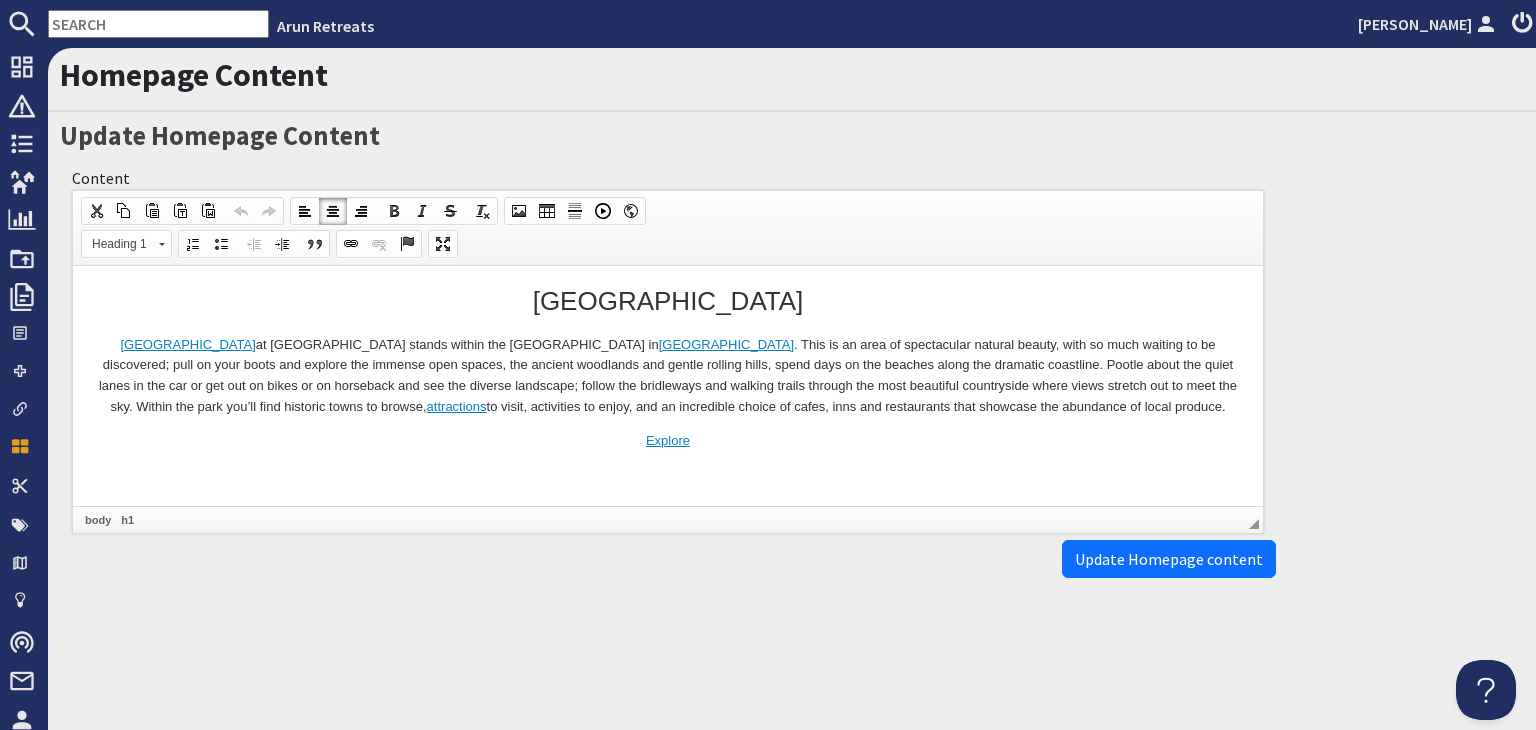 copy on "[GEOGRAPHIC_DATA] [GEOGRAPHIC_DATA]  at [GEOGRAPHIC_DATA] stands within the [GEOGRAPHIC_DATA] in  [GEOGRAPHIC_DATA] . This is an area of spectacular natural beauty, with so much waiting to be discovered; pull on your boots and explore the immense open spaces, the ancient woodlands and gentle rolling hills, spend days on the beaches along the dramatic coastline. Pootle about the quiet lanes in the car or get out on bikes or on horseback and see the diverse landscape; follow the bridleways and walking trails through the most beautiful countryside where views stretch out to meet the sky. Within the park you’ll find historic towns to browse,  attractions  to visit, activities to enjoy, and an incredible choice of cafes, inns and restaurants that showcase the abundance of local produce." 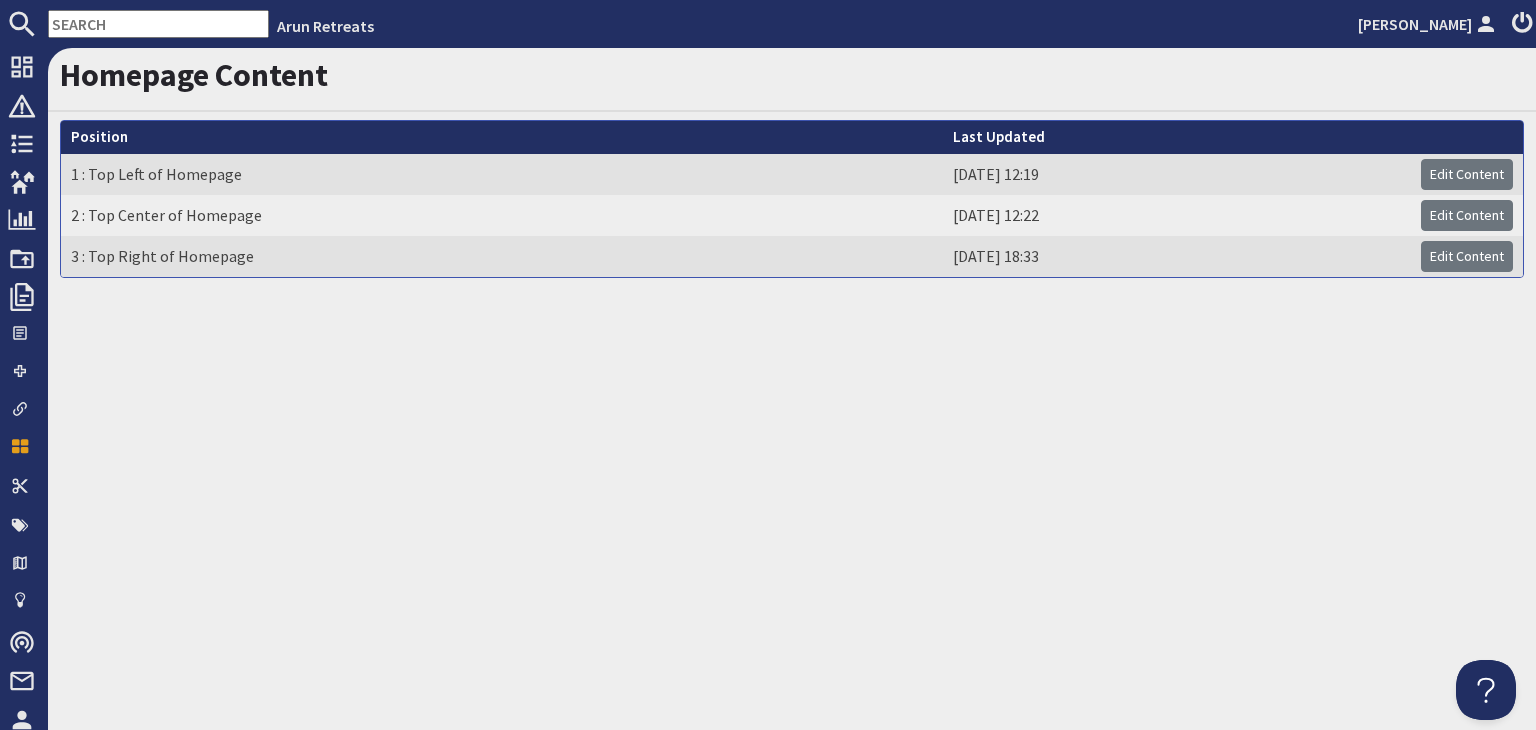 scroll, scrollTop: 0, scrollLeft: 0, axis: both 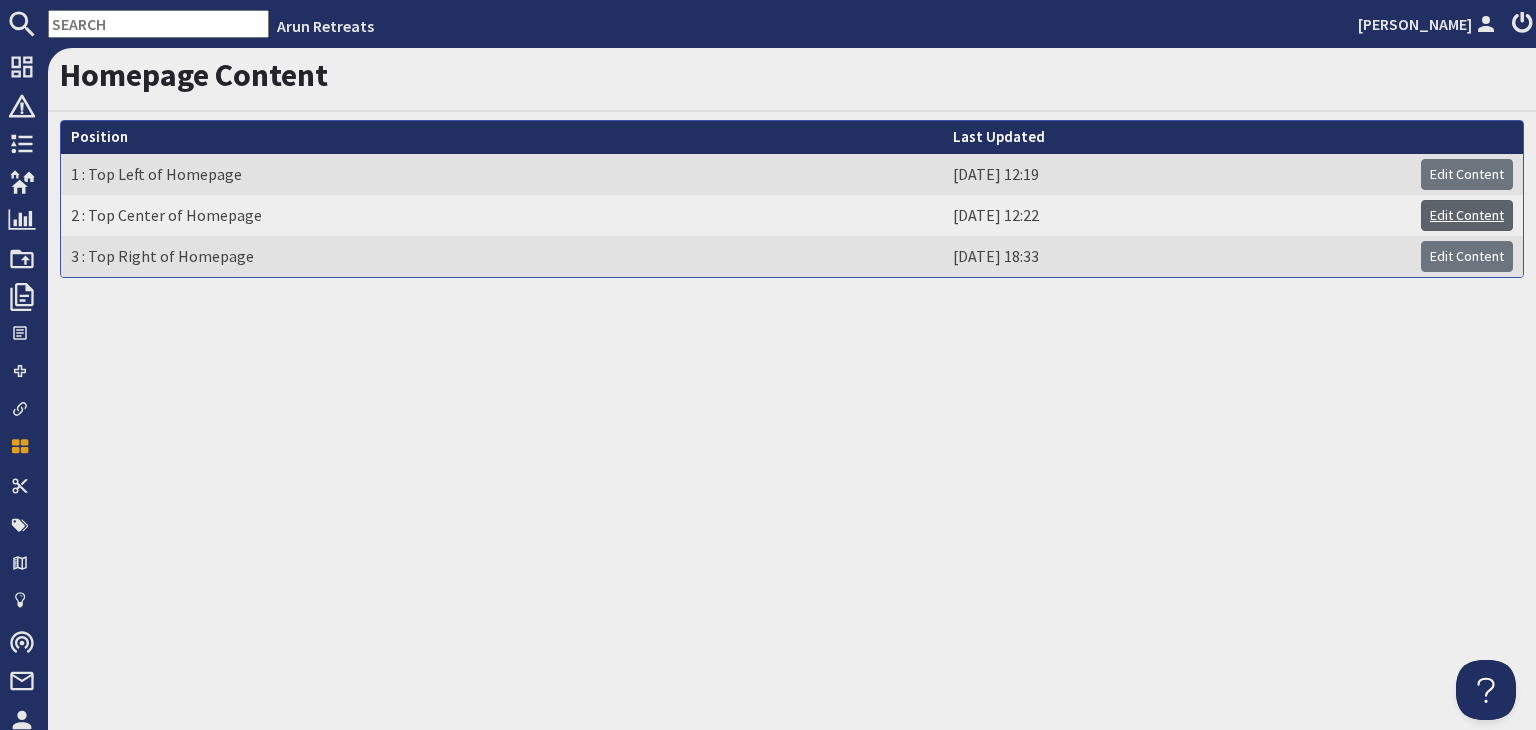 click on "Edit Content" at bounding box center (1467, 215) 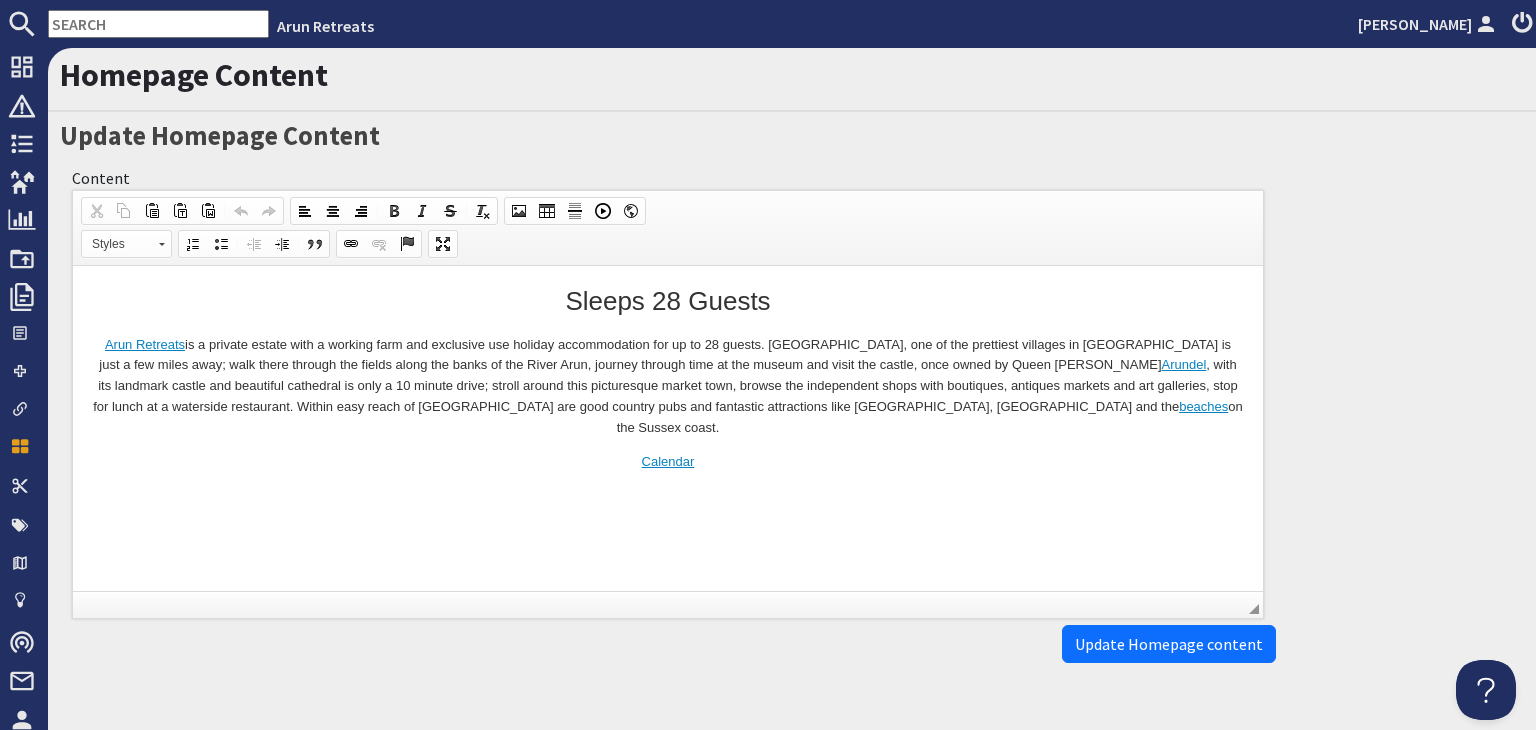 scroll, scrollTop: 0, scrollLeft: 0, axis: both 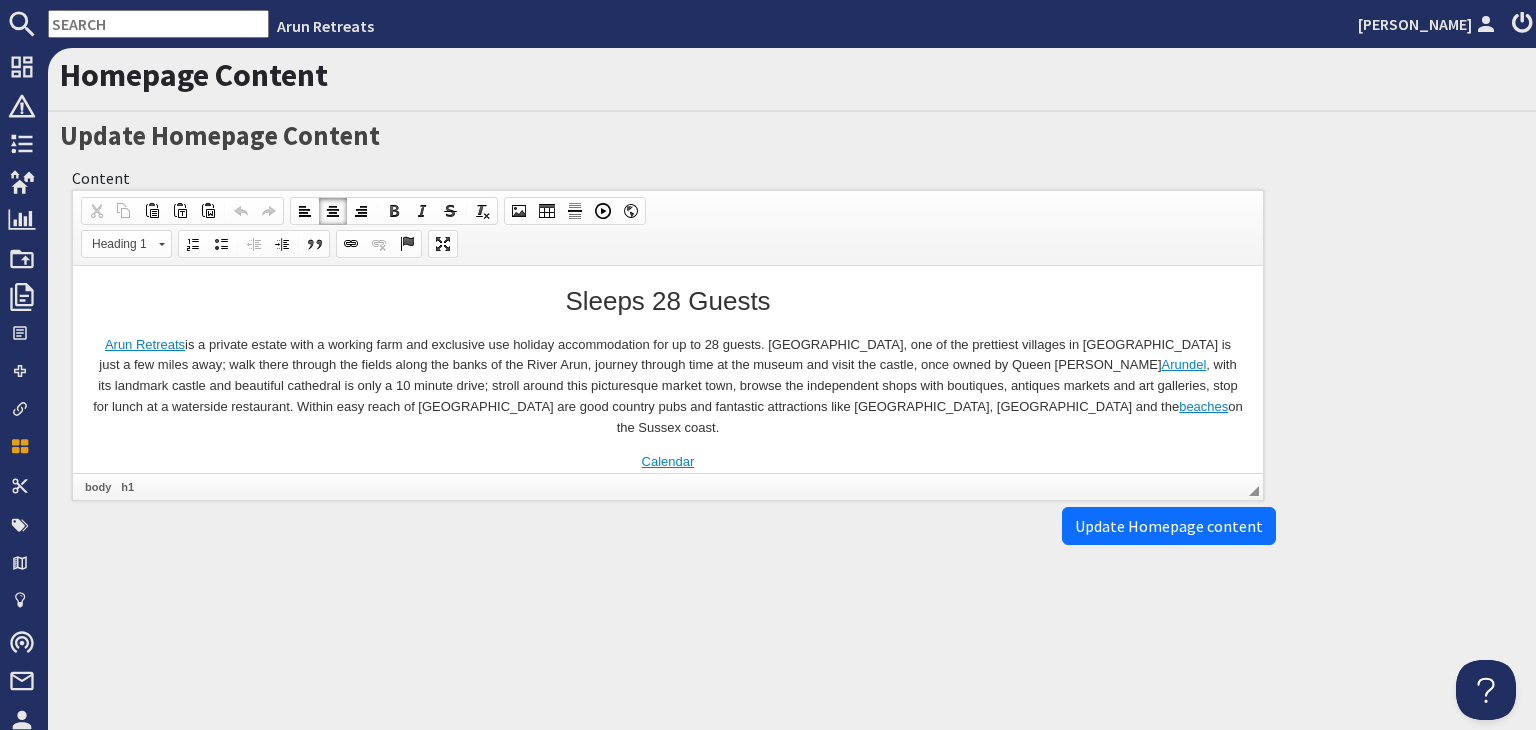 drag, startPoint x: 1156, startPoint y: 412, endPoint x: 499, endPoint y: 288, distance: 668.5993 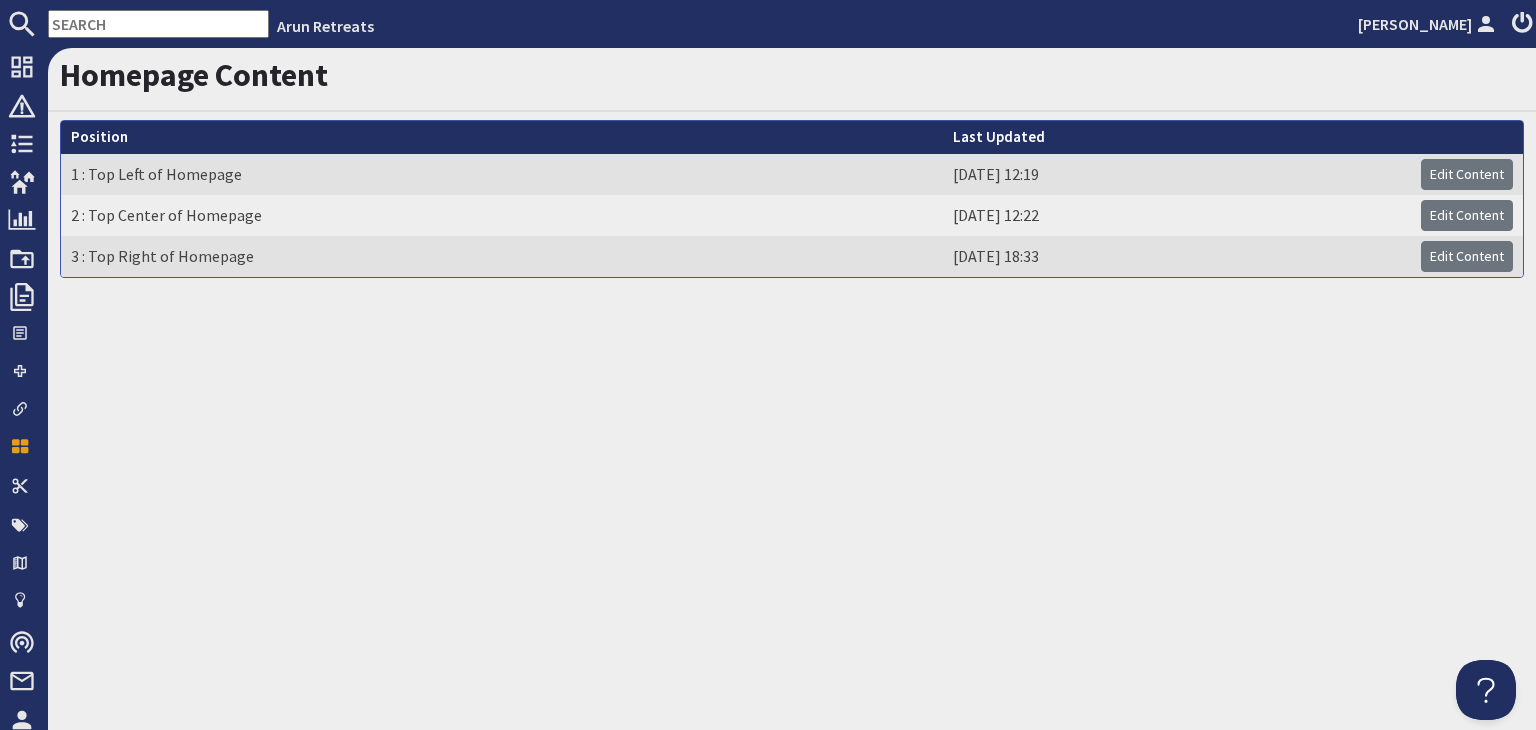 scroll, scrollTop: 0, scrollLeft: 0, axis: both 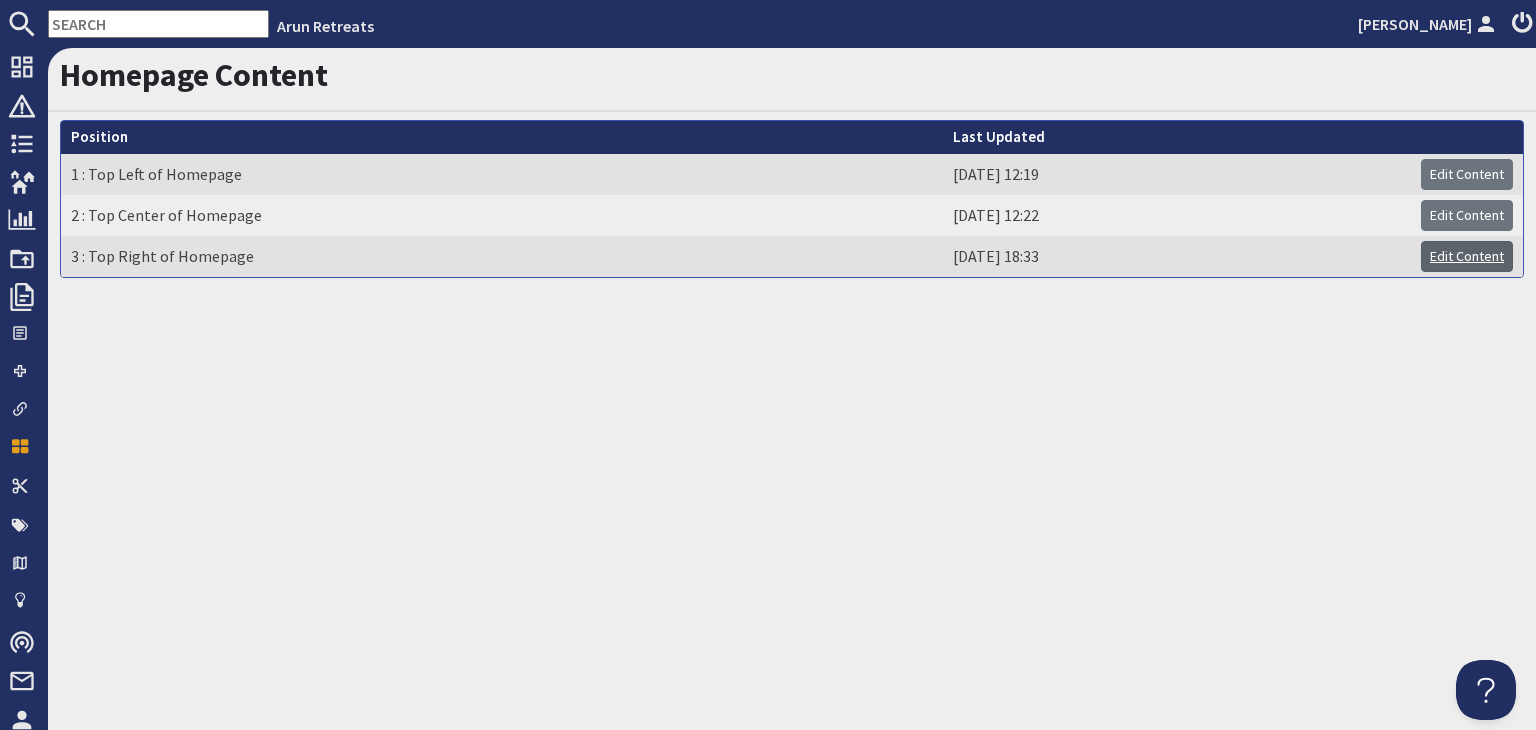 click on "Edit Content" at bounding box center [1467, 256] 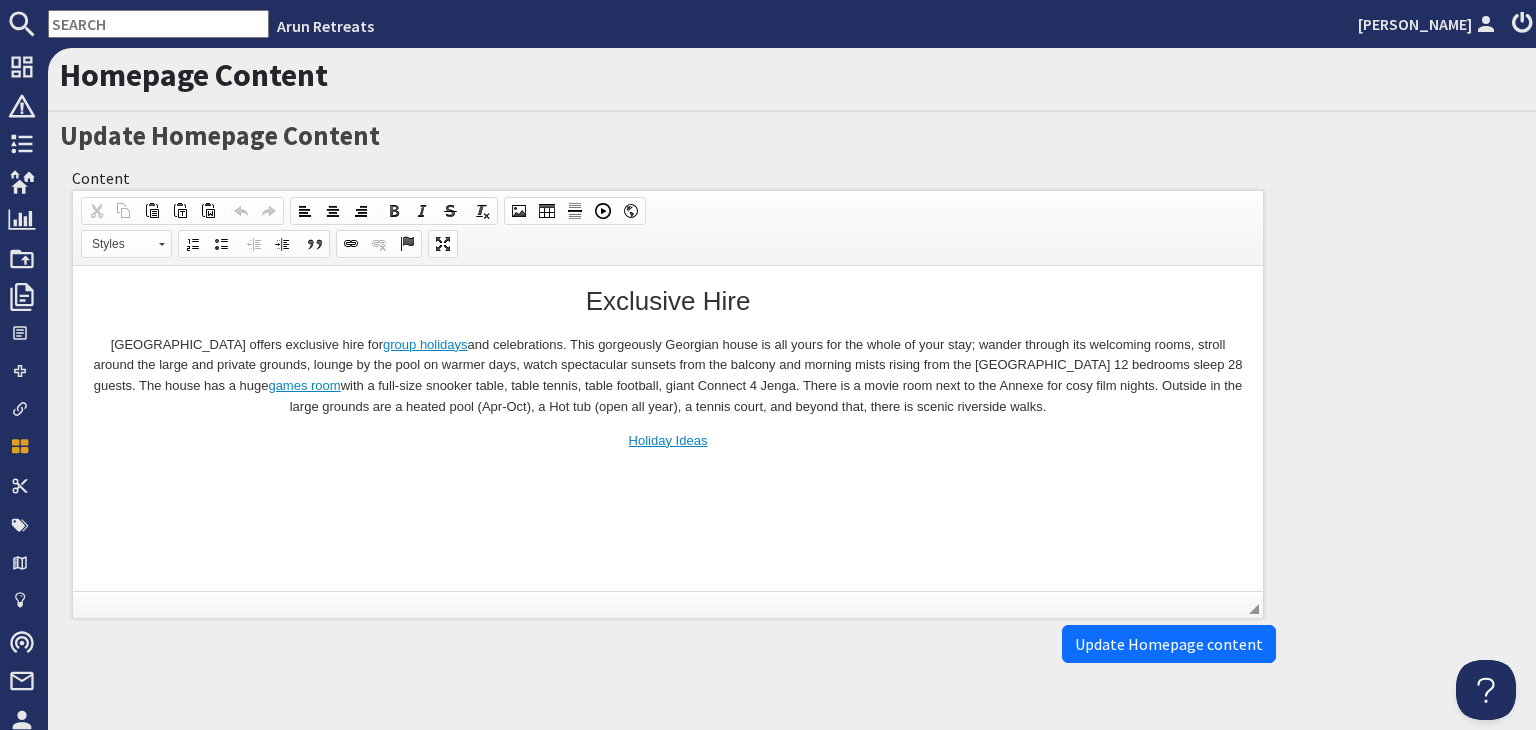 scroll, scrollTop: 0, scrollLeft: 0, axis: both 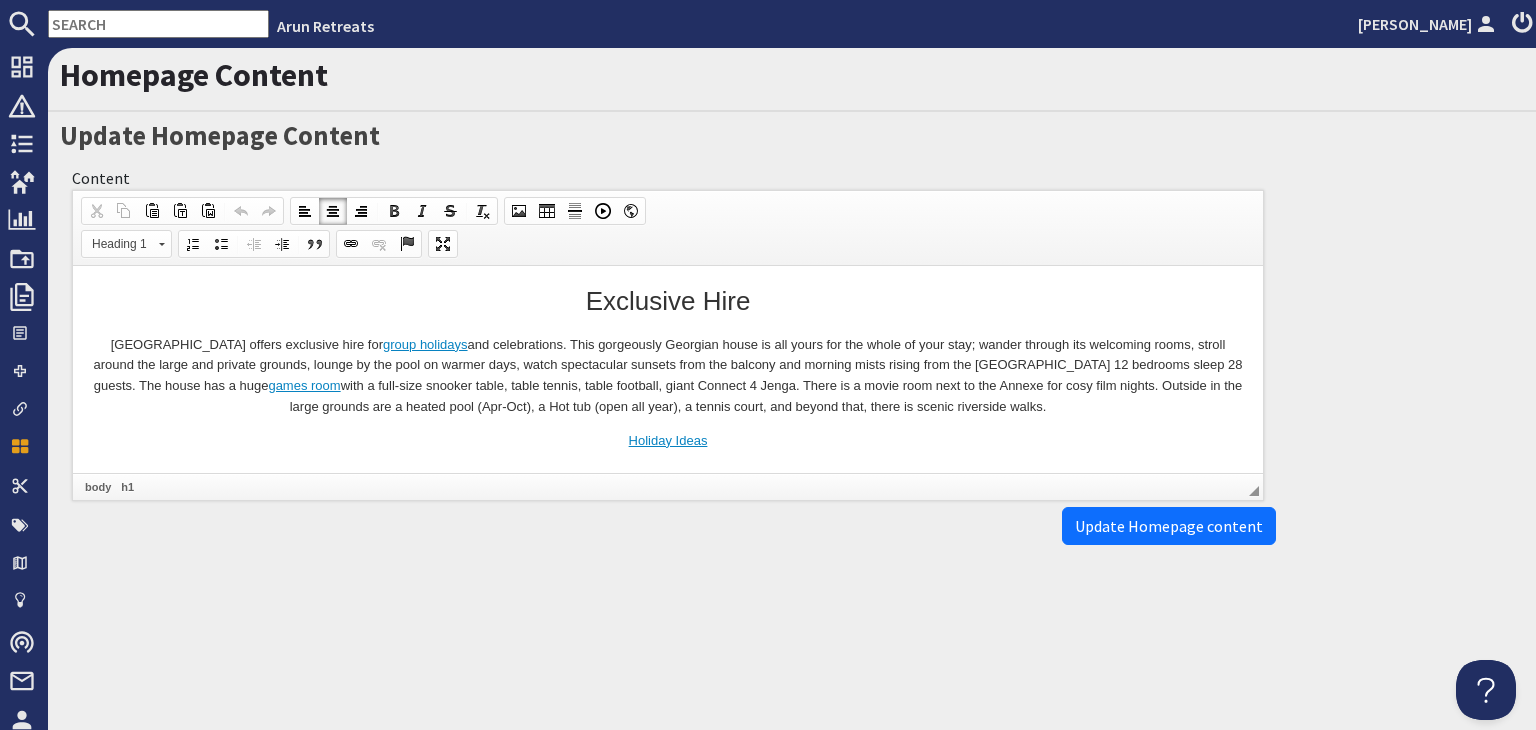 drag, startPoint x: 1033, startPoint y: 407, endPoint x: 556, endPoint y: 296, distance: 489.74484 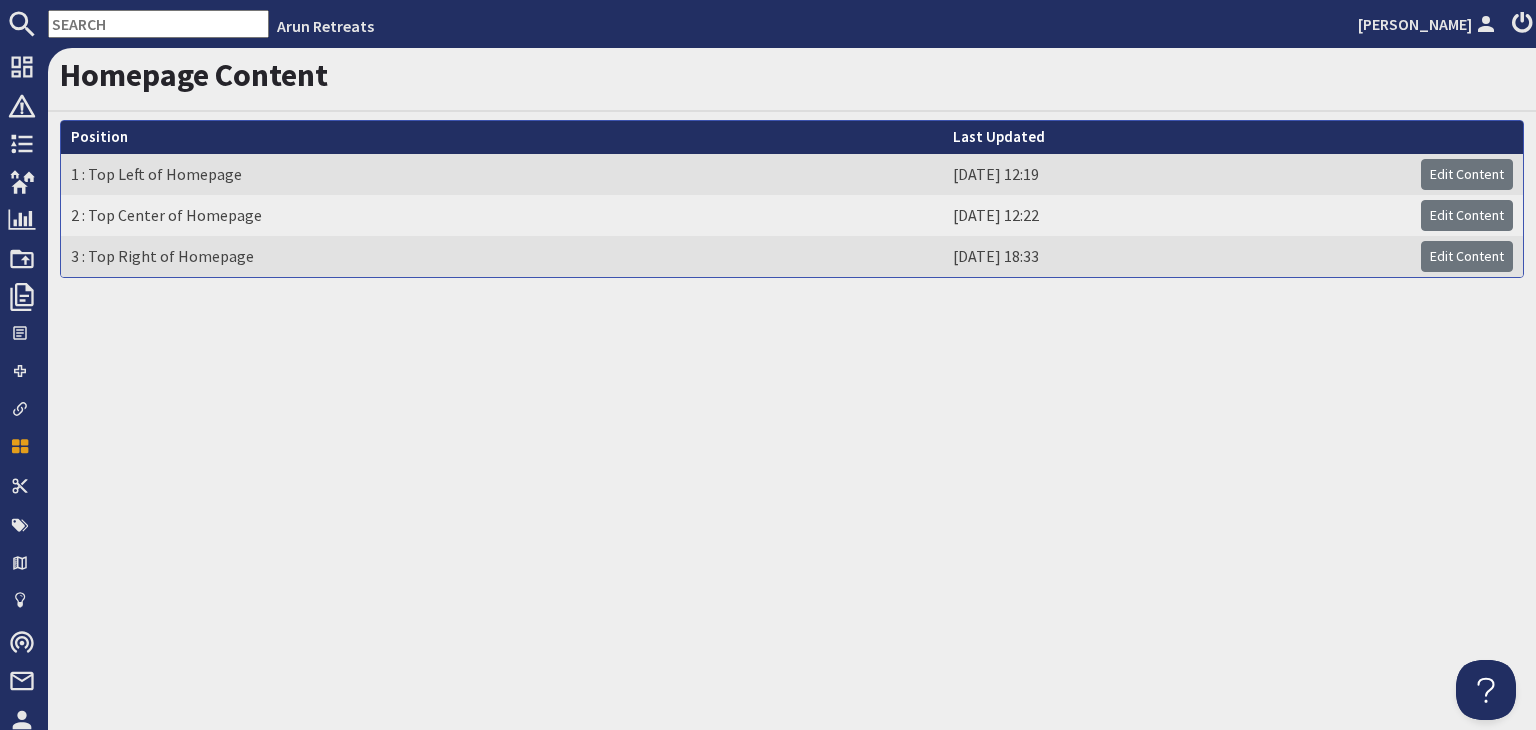 scroll, scrollTop: 0, scrollLeft: 0, axis: both 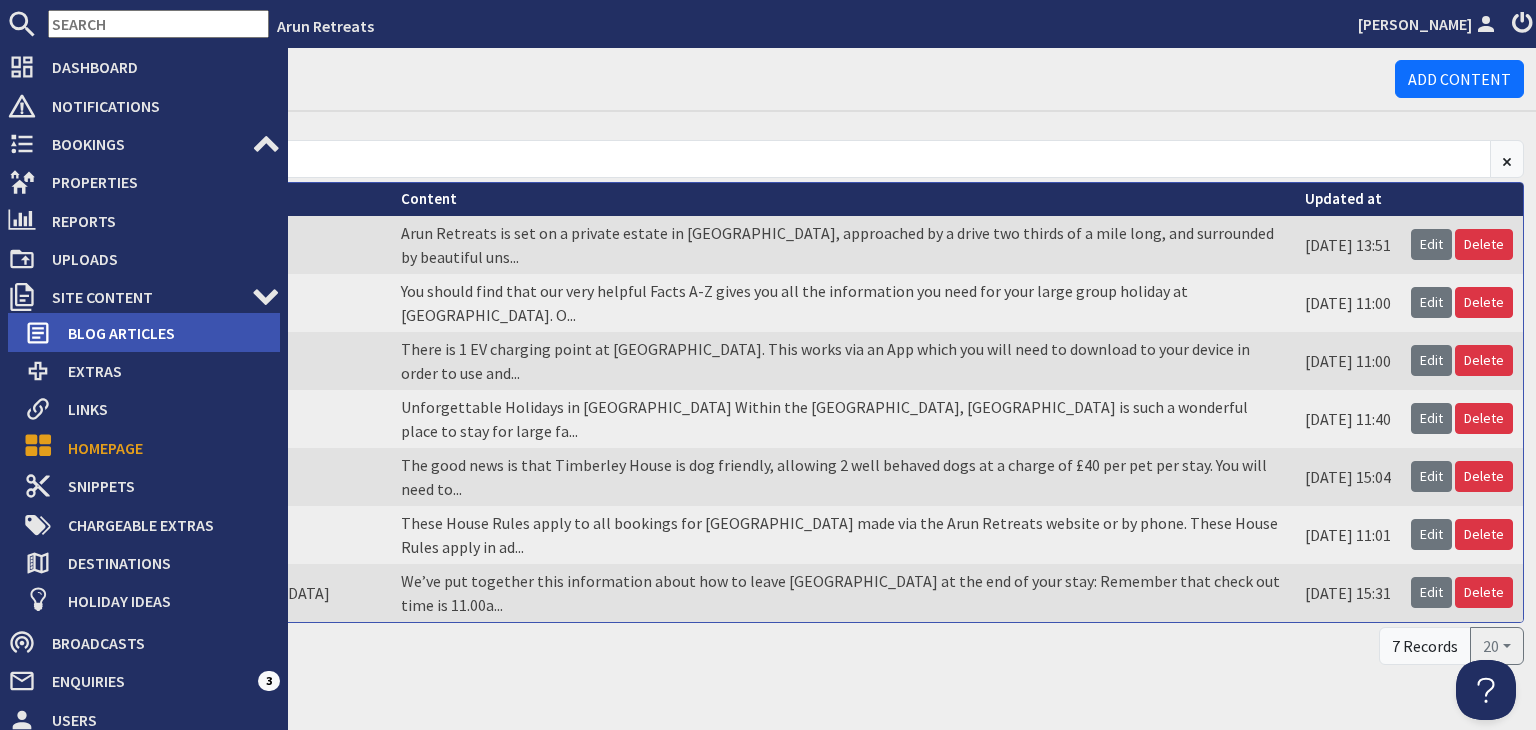 click on "Blog Articles" at bounding box center (166, 333) 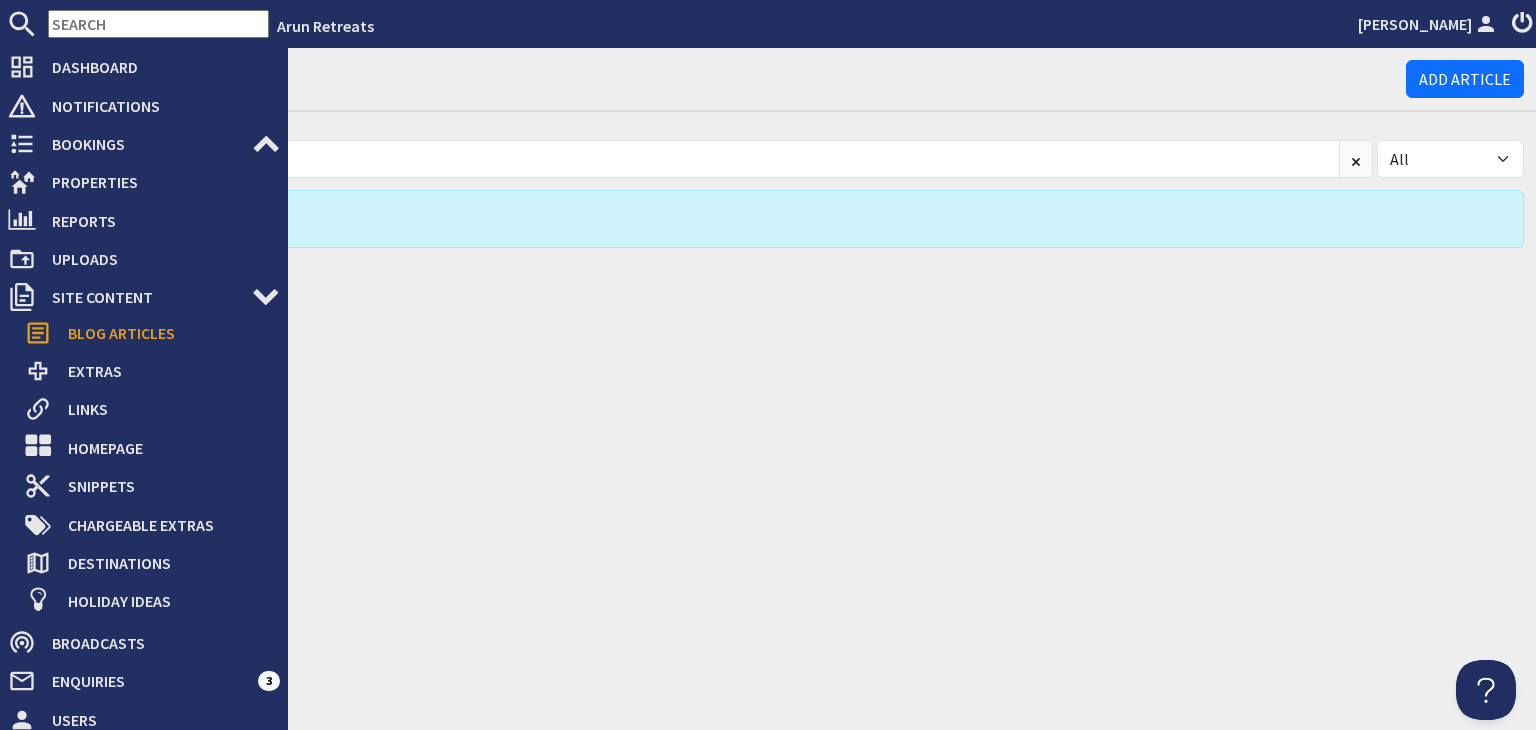 scroll, scrollTop: 0, scrollLeft: 0, axis: both 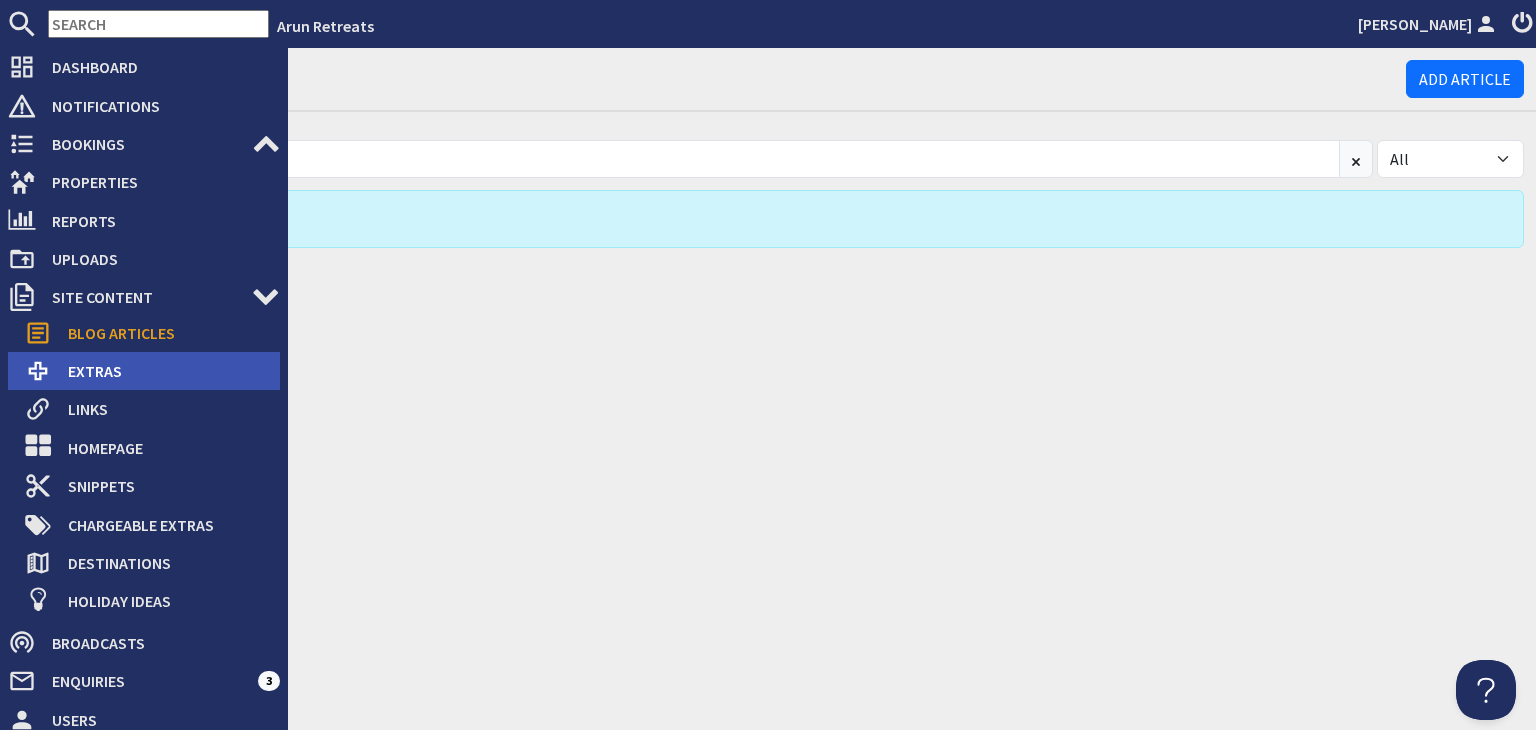 click on "Extras" at bounding box center [166, 371] 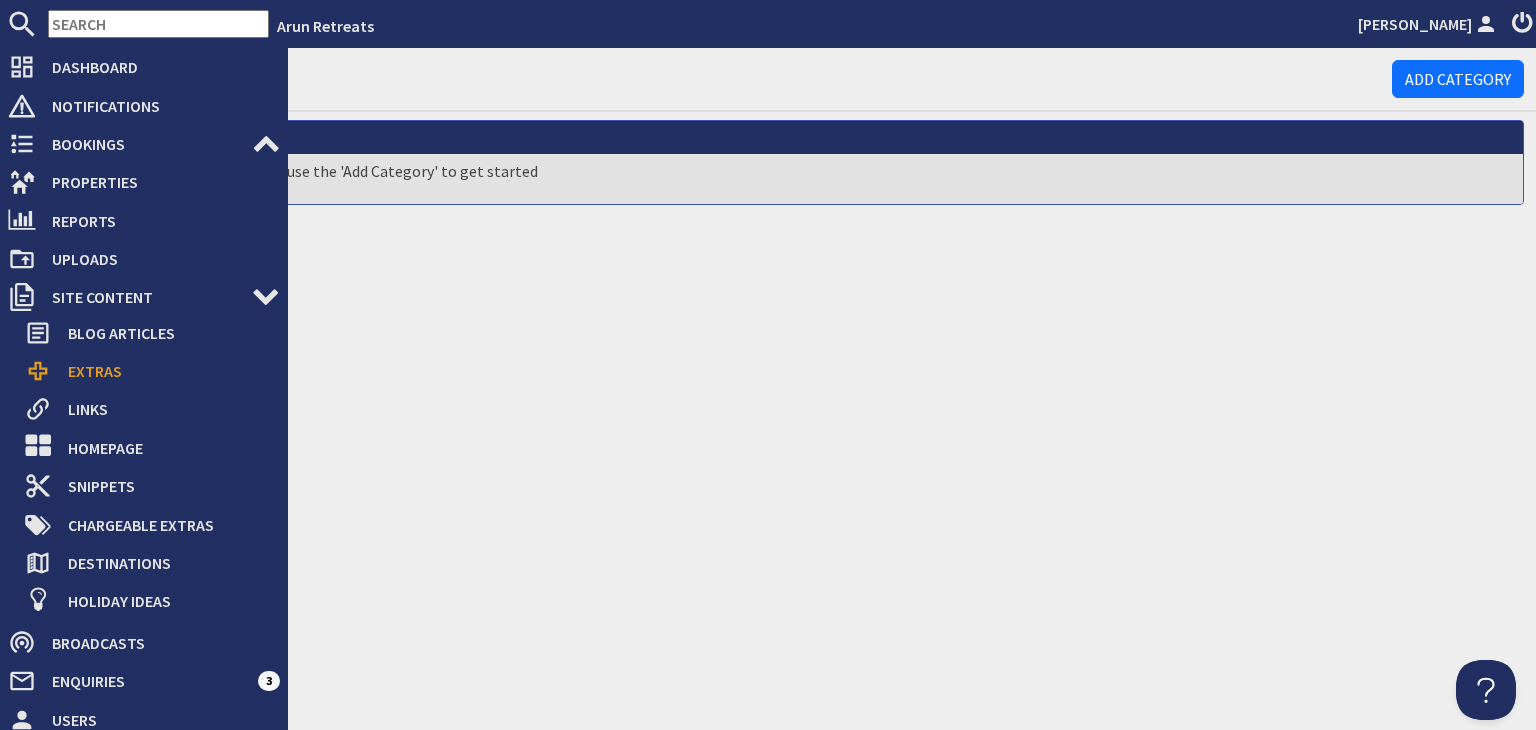 scroll, scrollTop: 0, scrollLeft: 0, axis: both 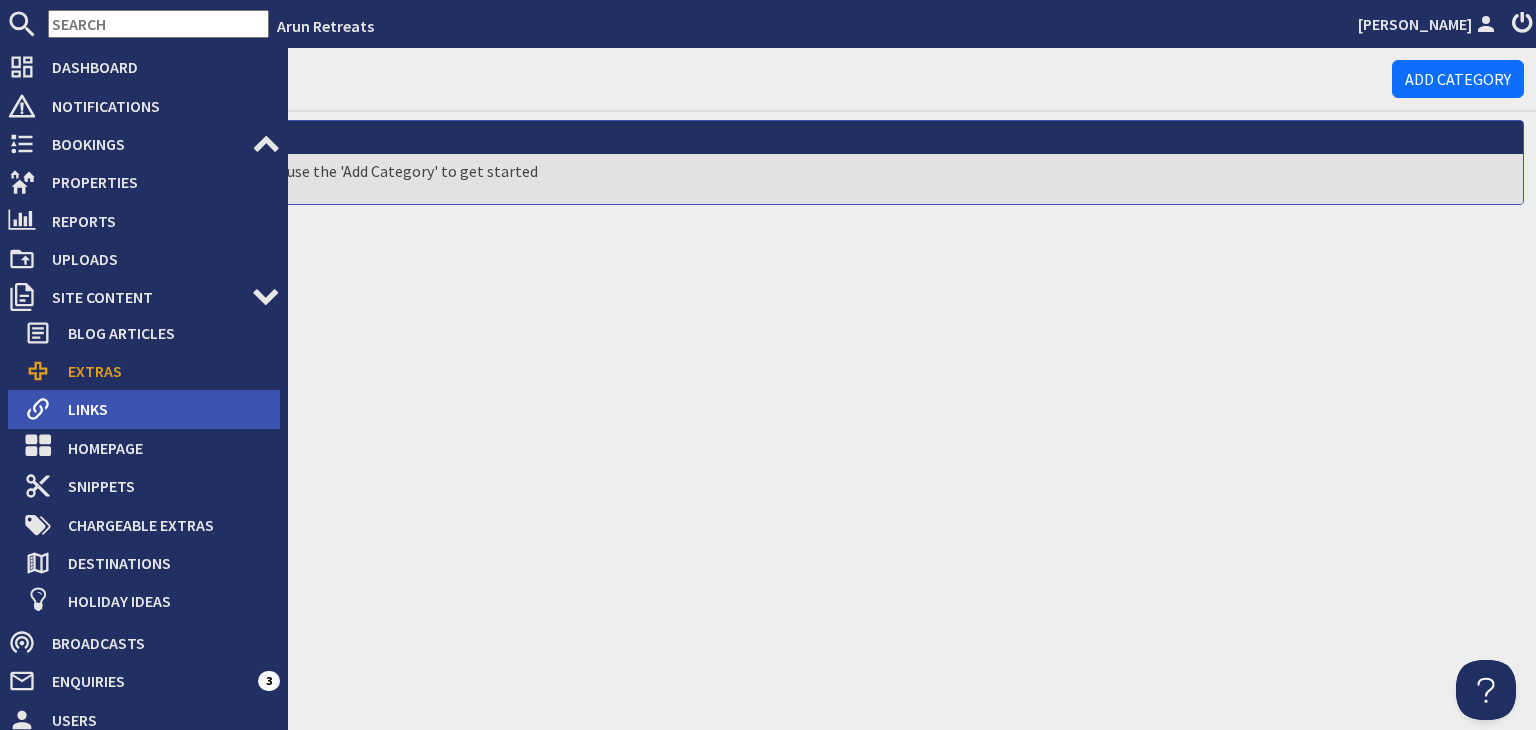 click on "Links" at bounding box center [166, 409] 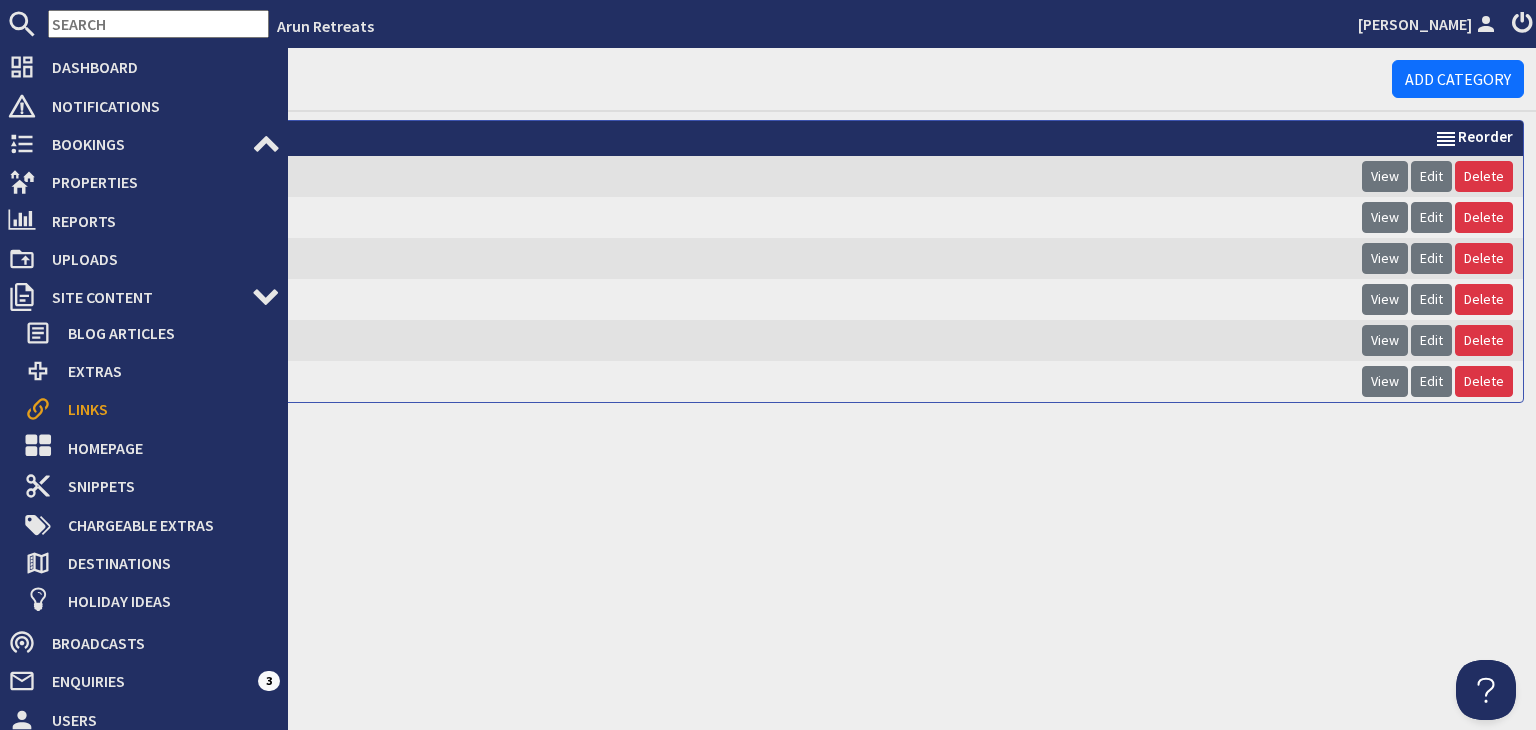 scroll, scrollTop: 0, scrollLeft: 0, axis: both 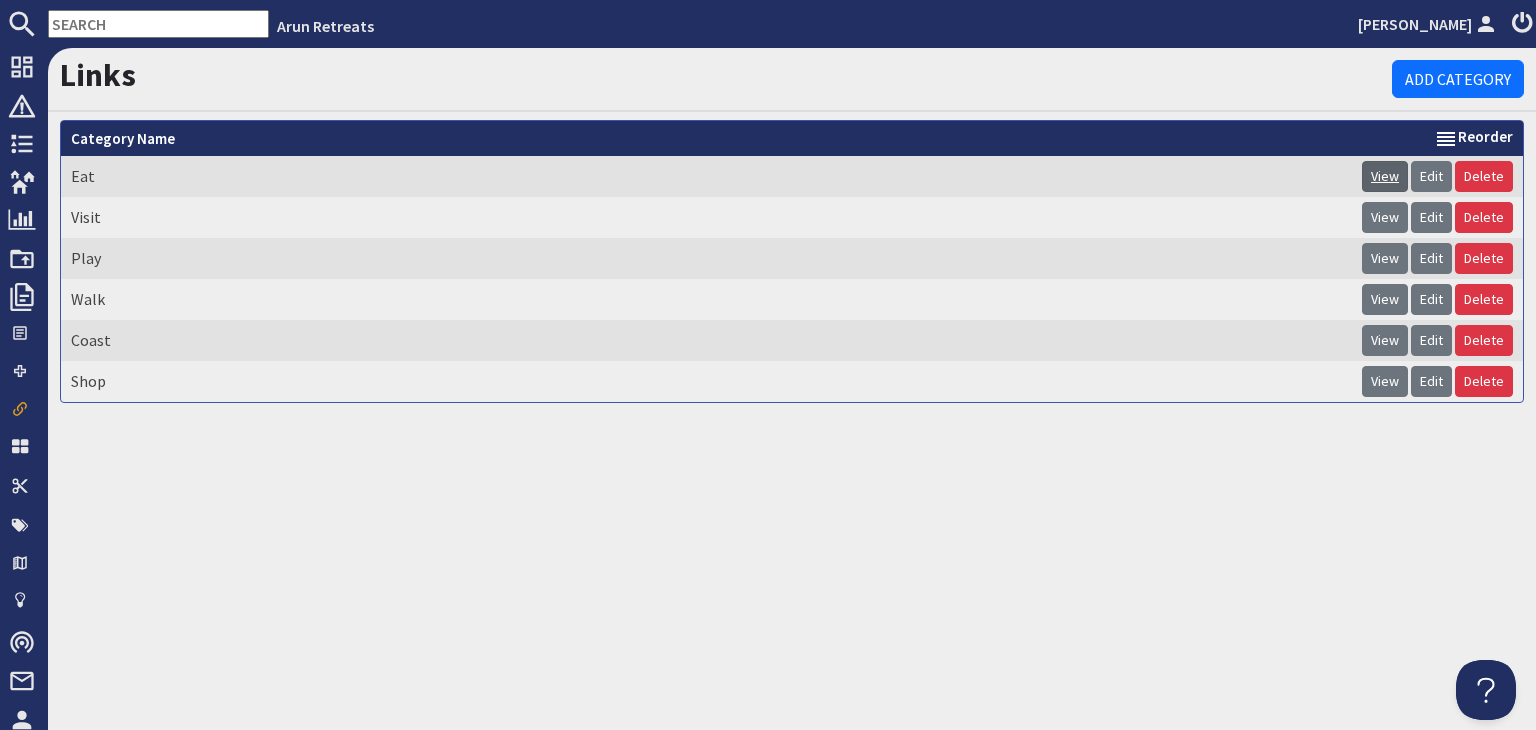 click on "View" at bounding box center (1385, 176) 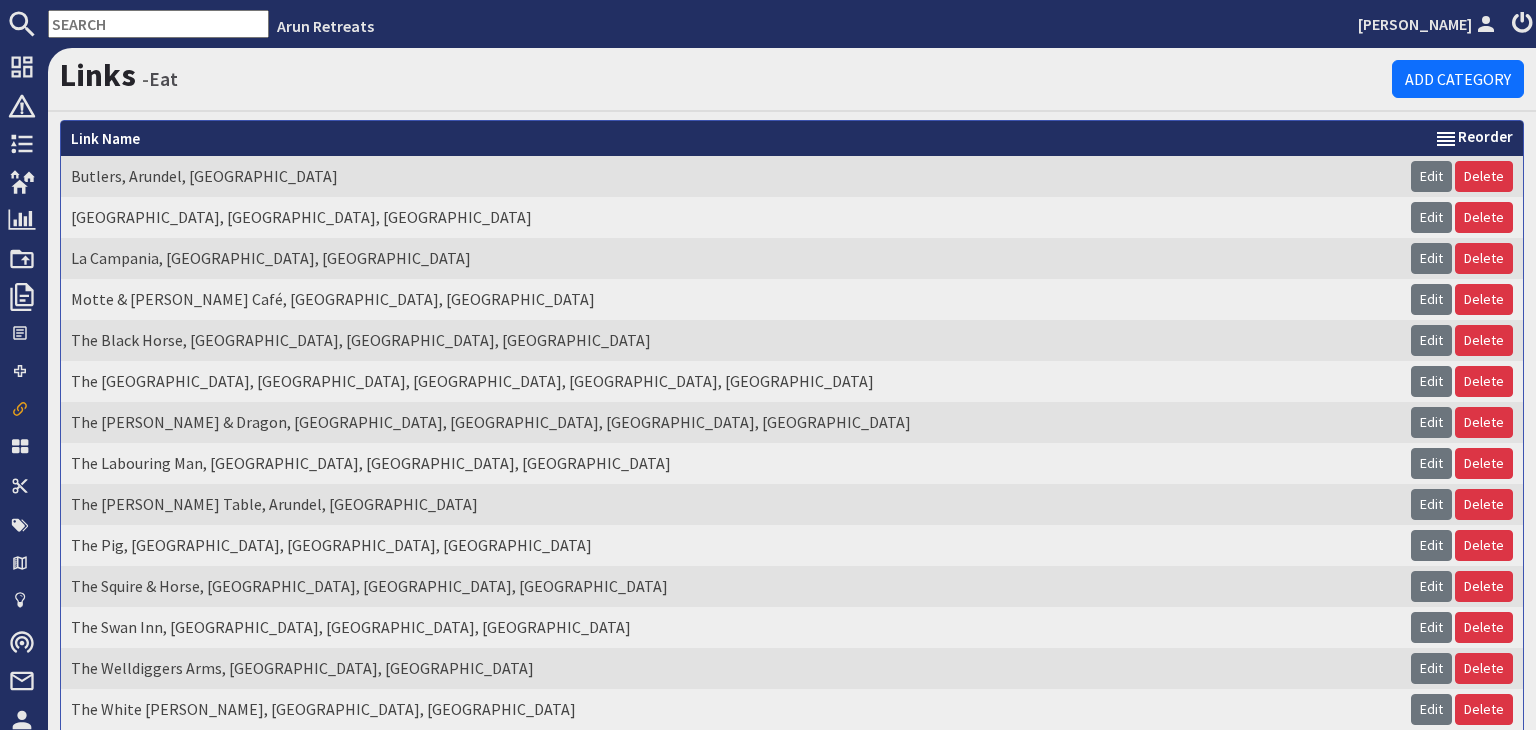 scroll, scrollTop: 0, scrollLeft: 0, axis: both 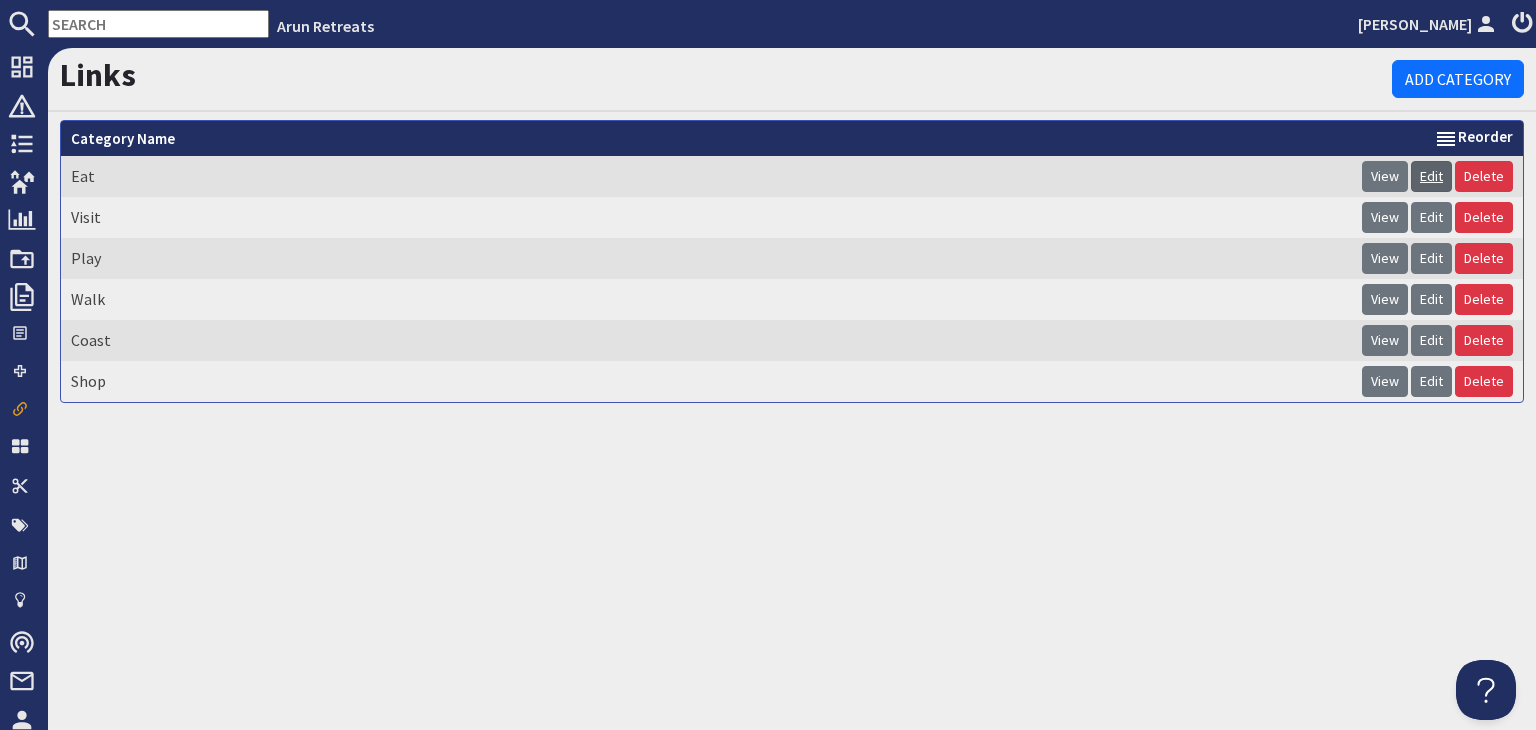 click on "Edit" at bounding box center (1431, 176) 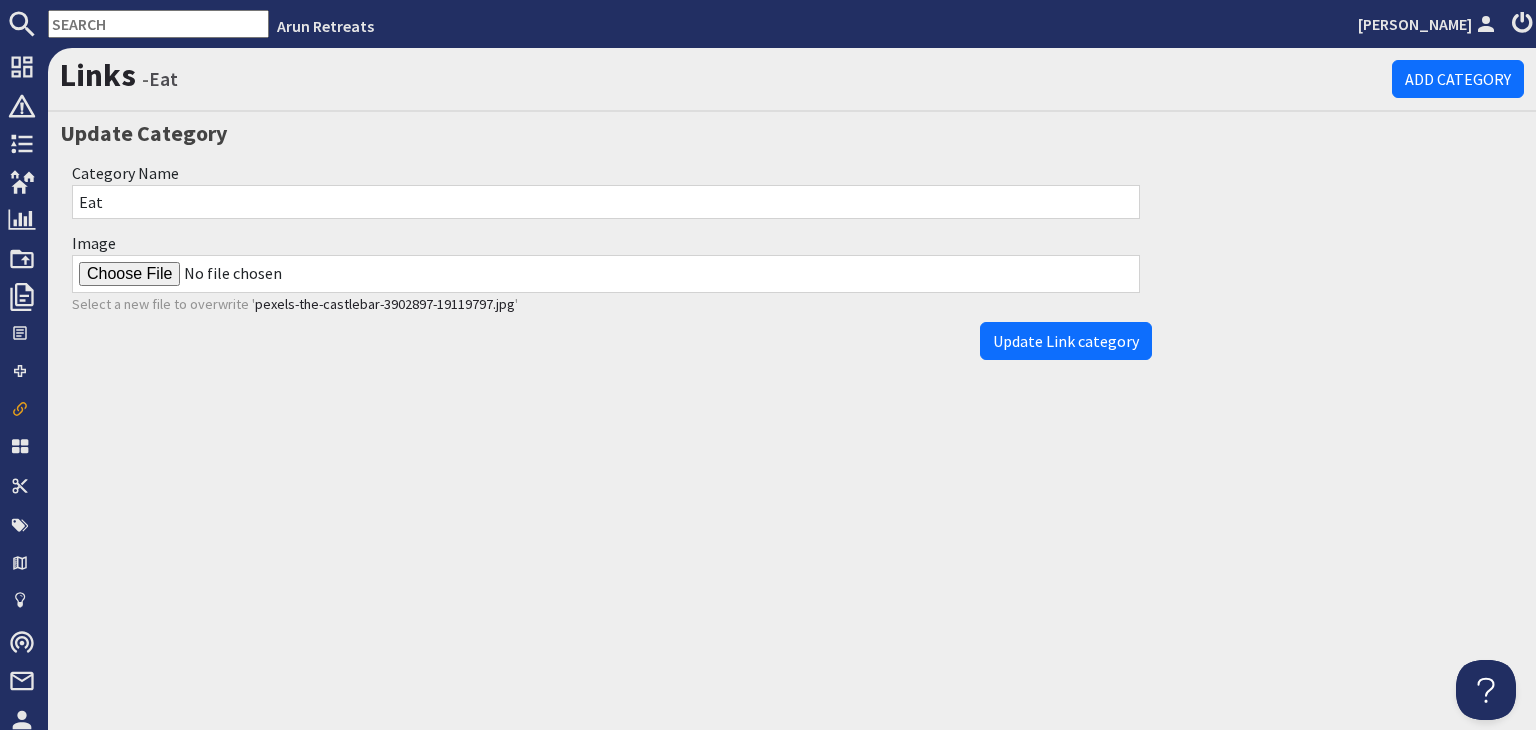 scroll, scrollTop: 0, scrollLeft: 0, axis: both 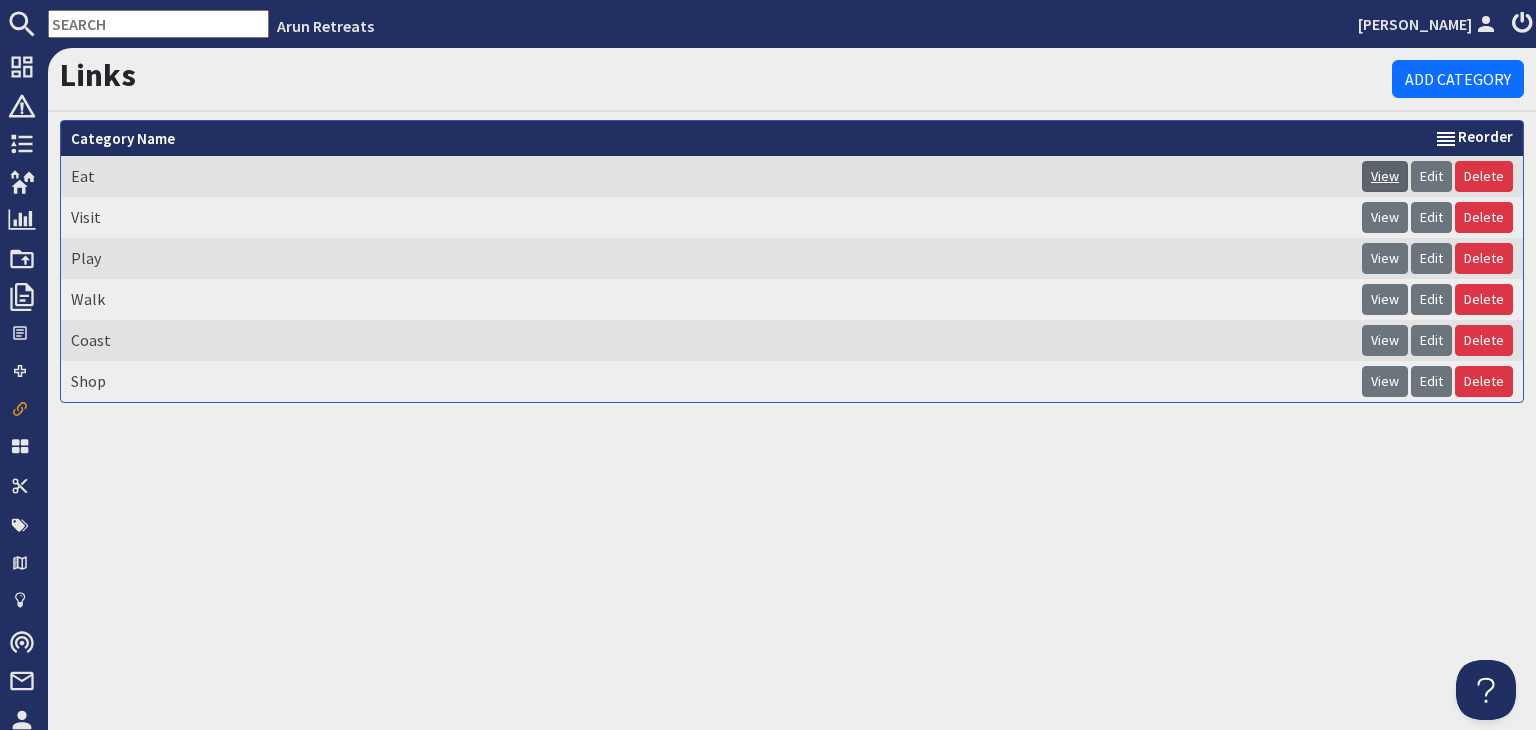 click on "View" at bounding box center (1385, 176) 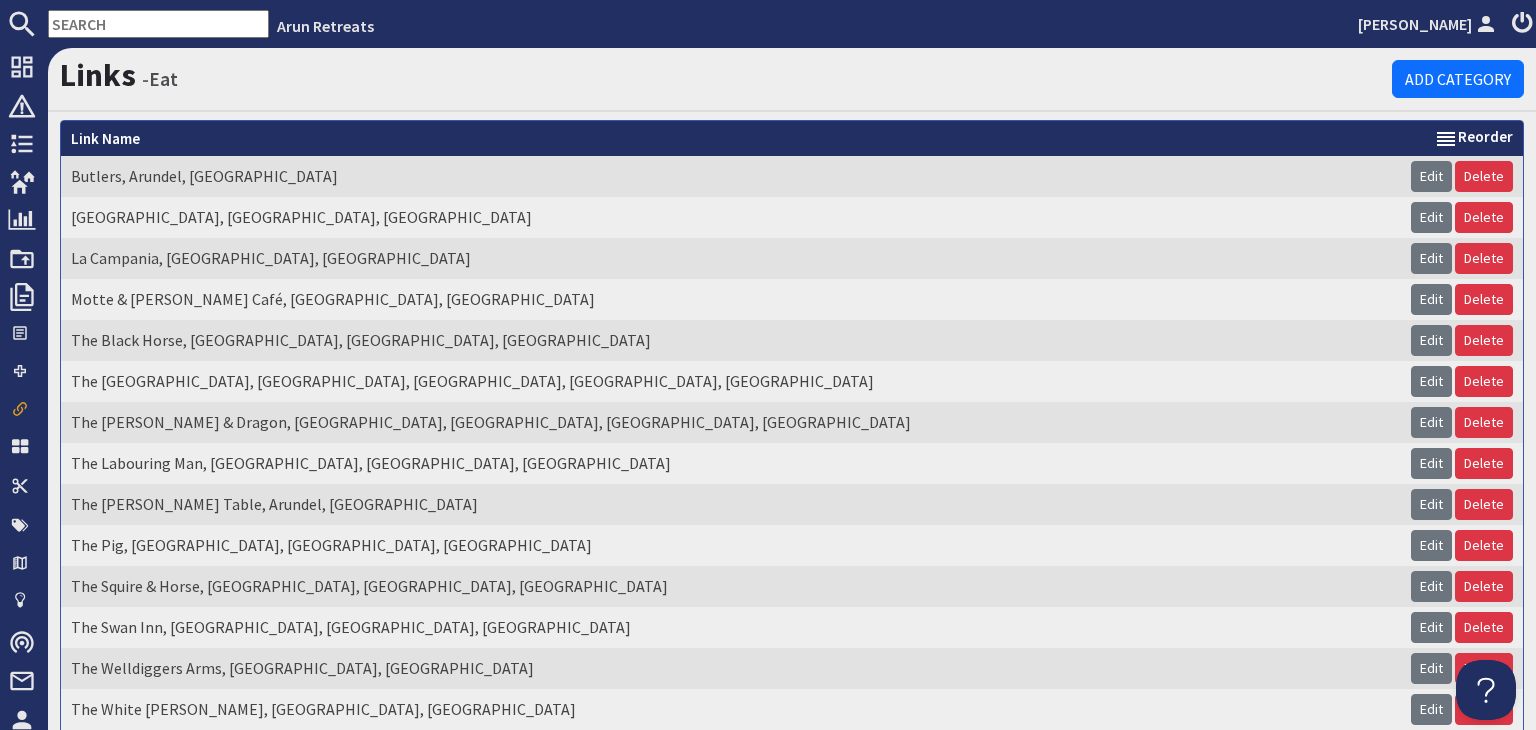 scroll, scrollTop: 0, scrollLeft: 0, axis: both 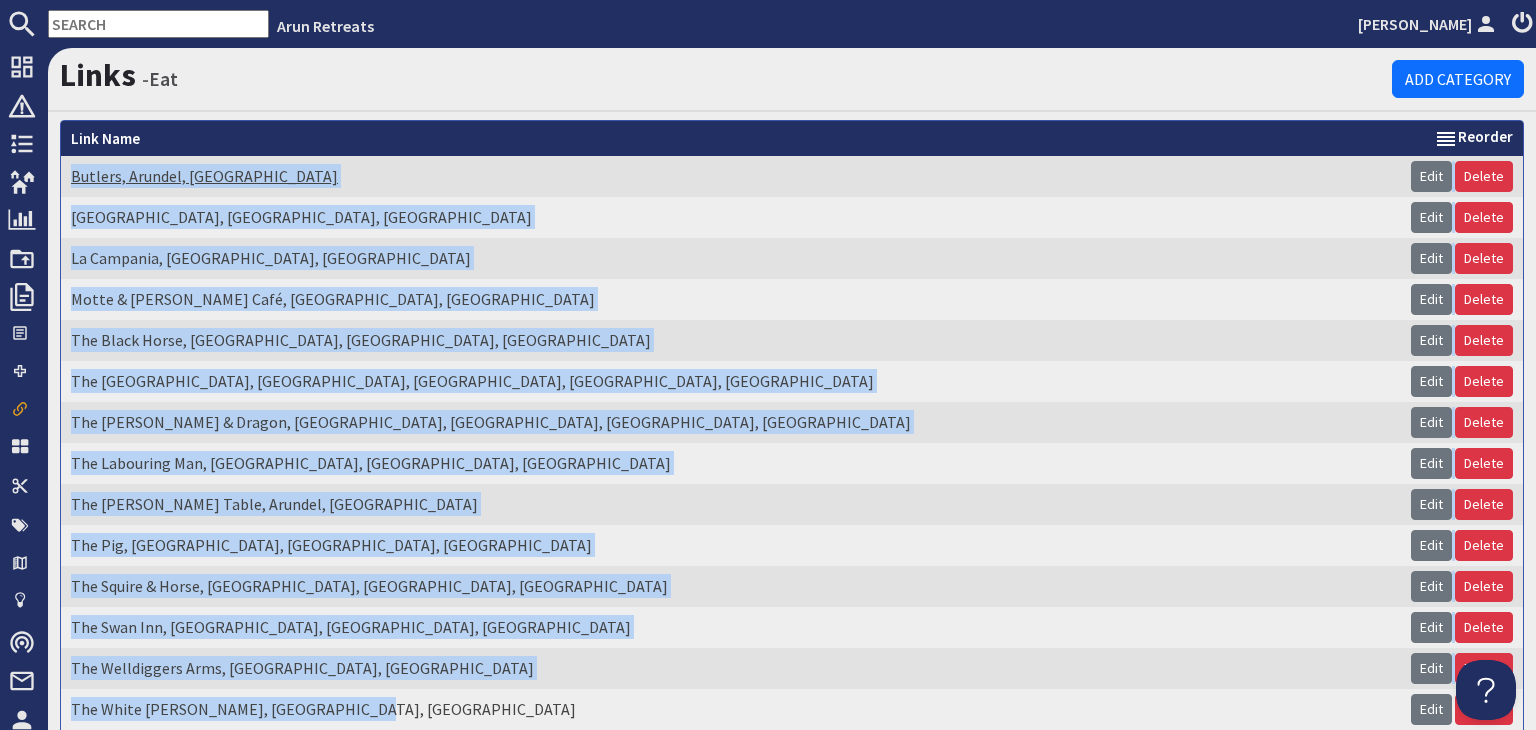 drag, startPoint x: 359, startPoint y: 607, endPoint x: 71, endPoint y: 167, distance: 525.8745 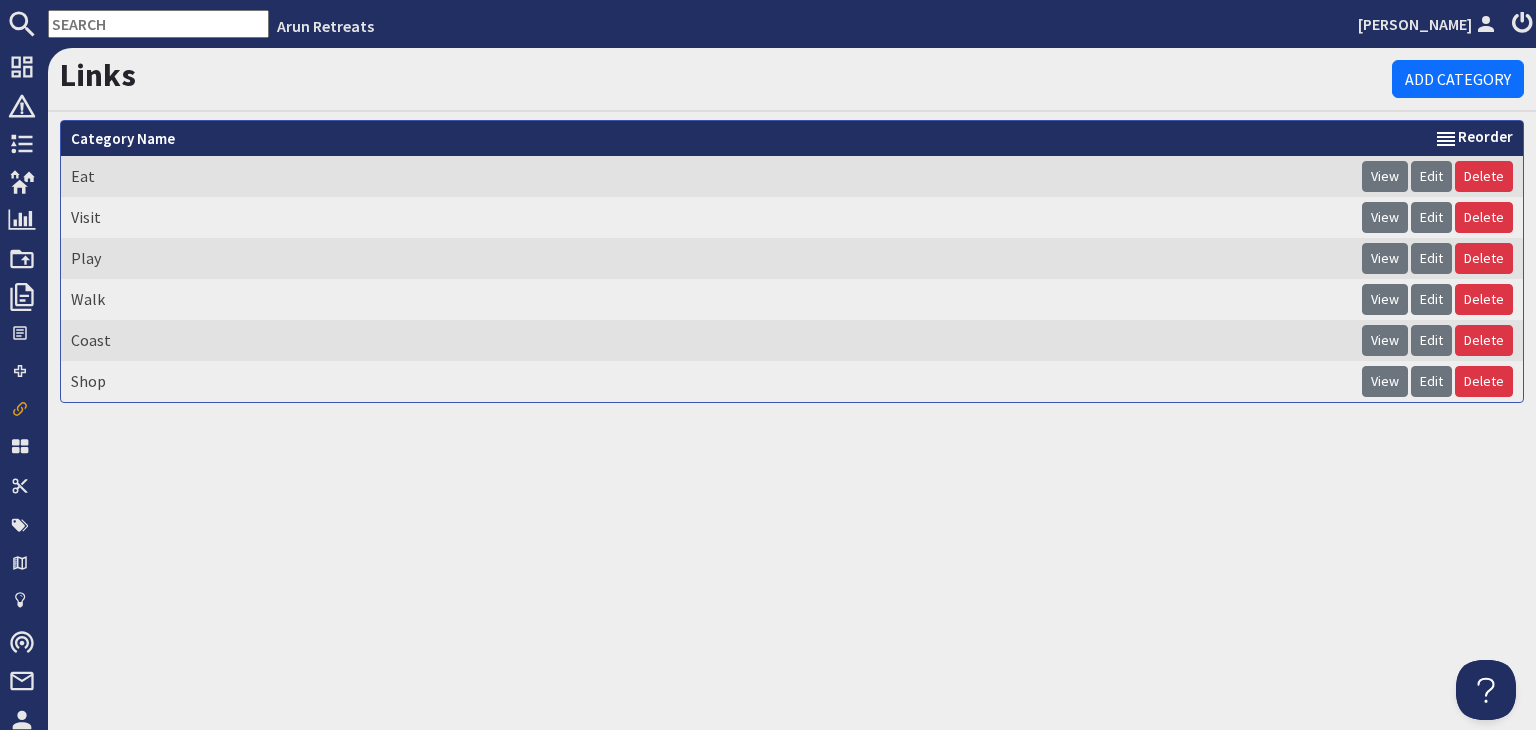 scroll, scrollTop: 0, scrollLeft: 0, axis: both 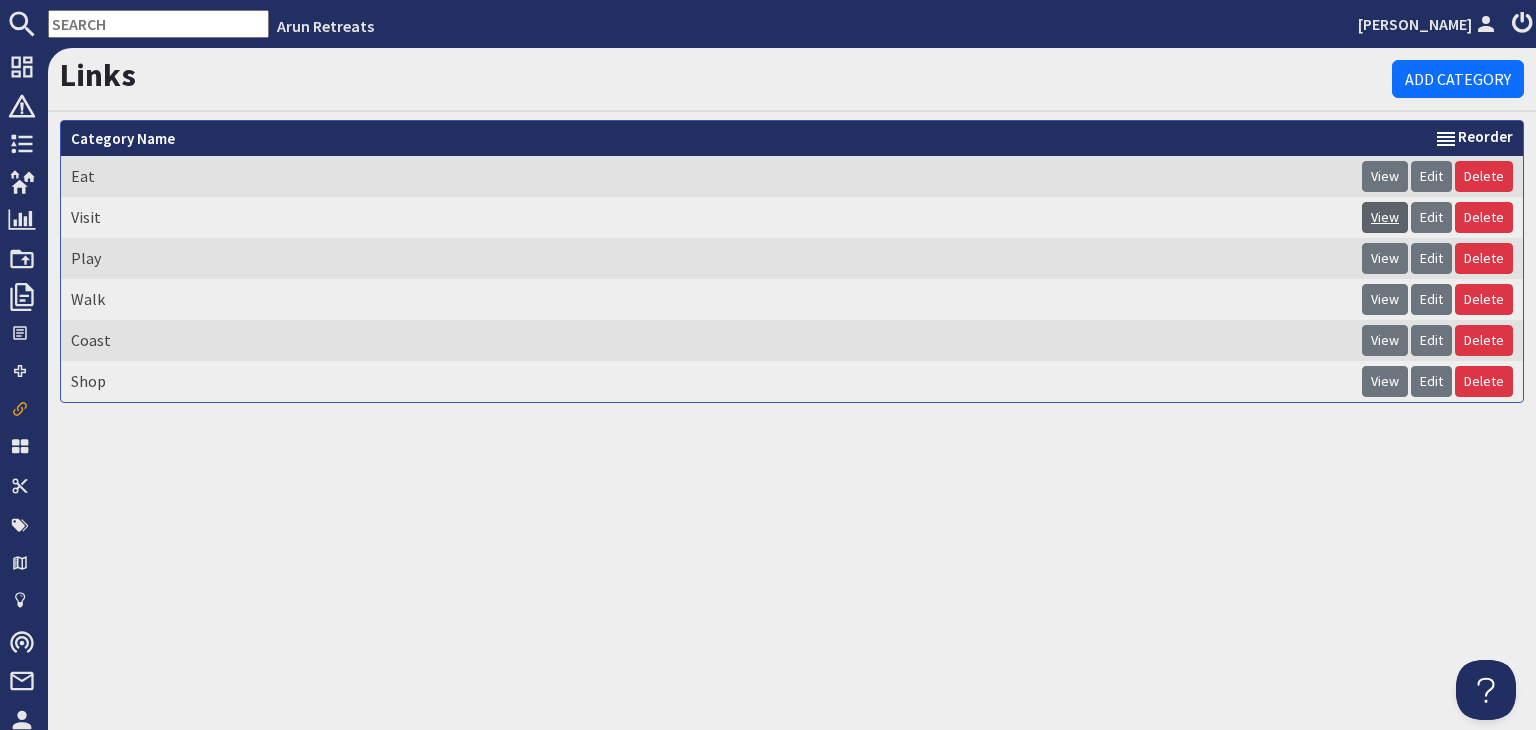 click on "View" at bounding box center (1385, 217) 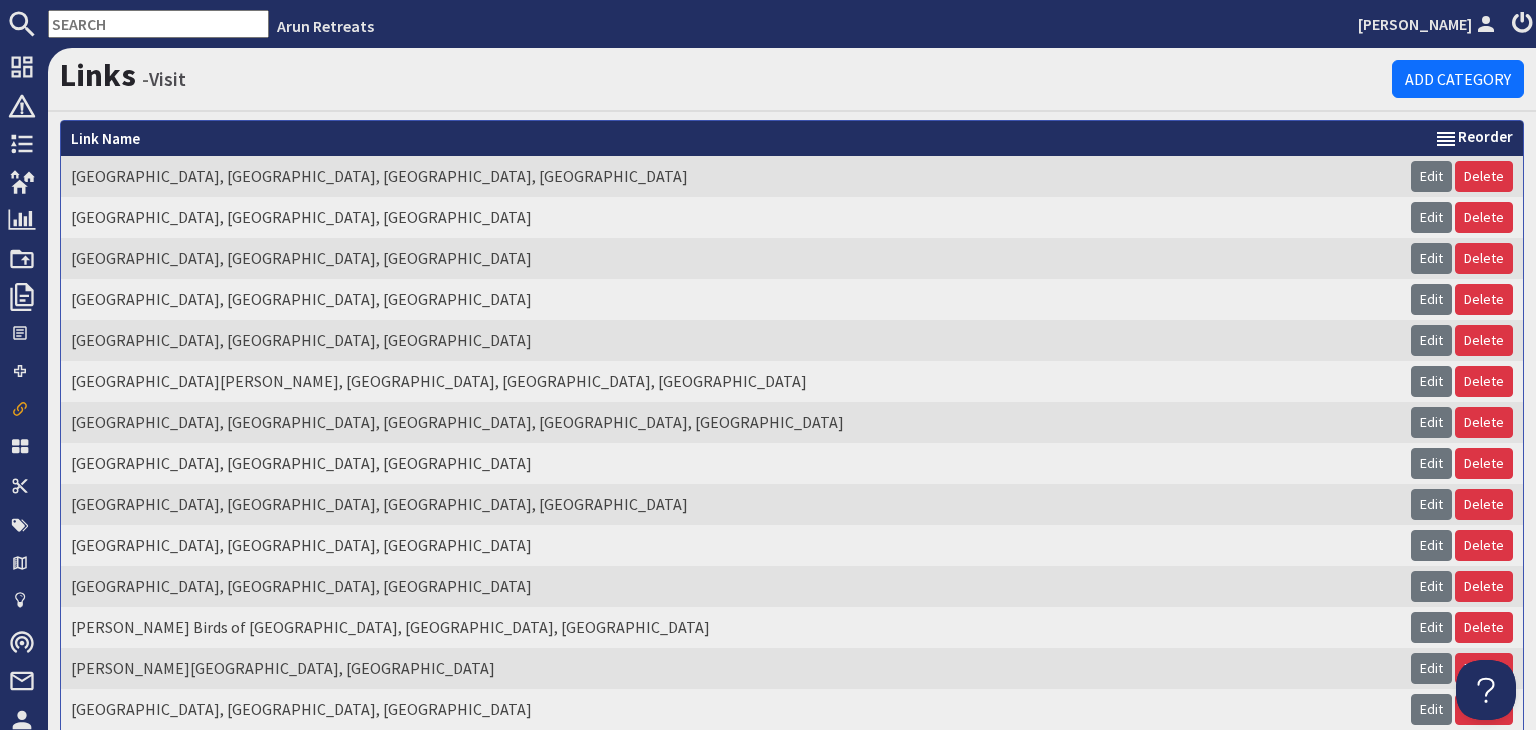 scroll, scrollTop: 0, scrollLeft: 0, axis: both 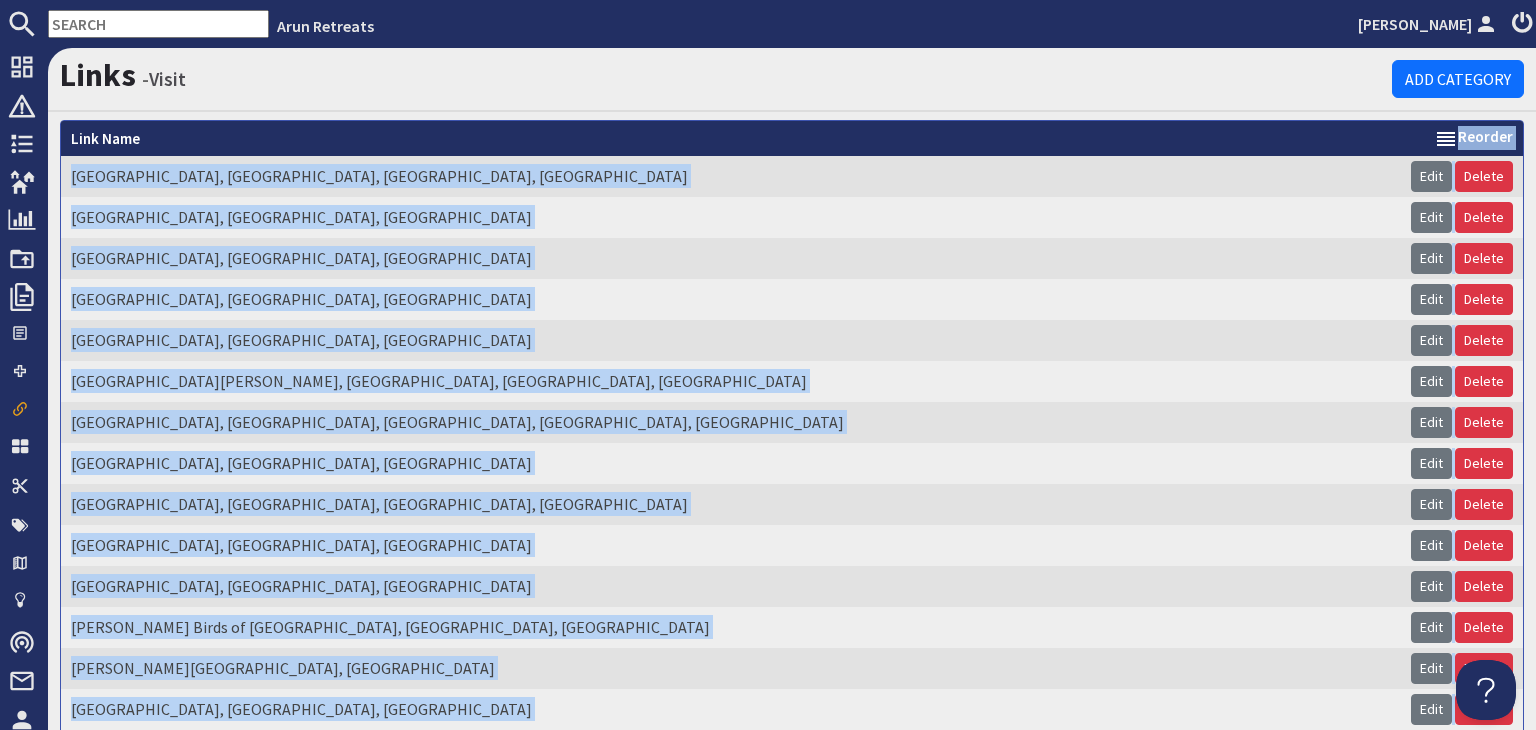 drag, startPoint x: 676, startPoint y: 659, endPoint x: 413, endPoint y: 152, distance: 571.15497 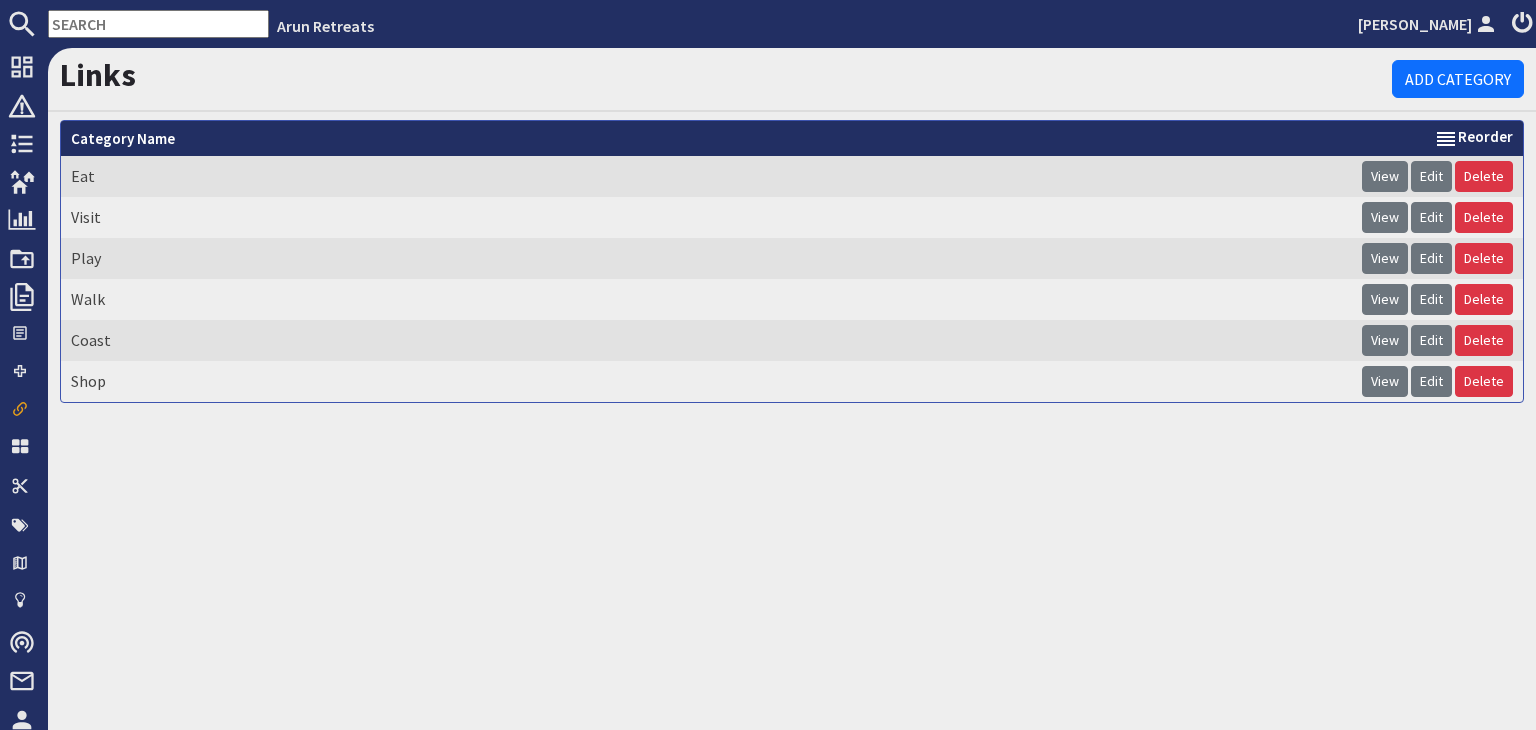 scroll, scrollTop: 0, scrollLeft: 0, axis: both 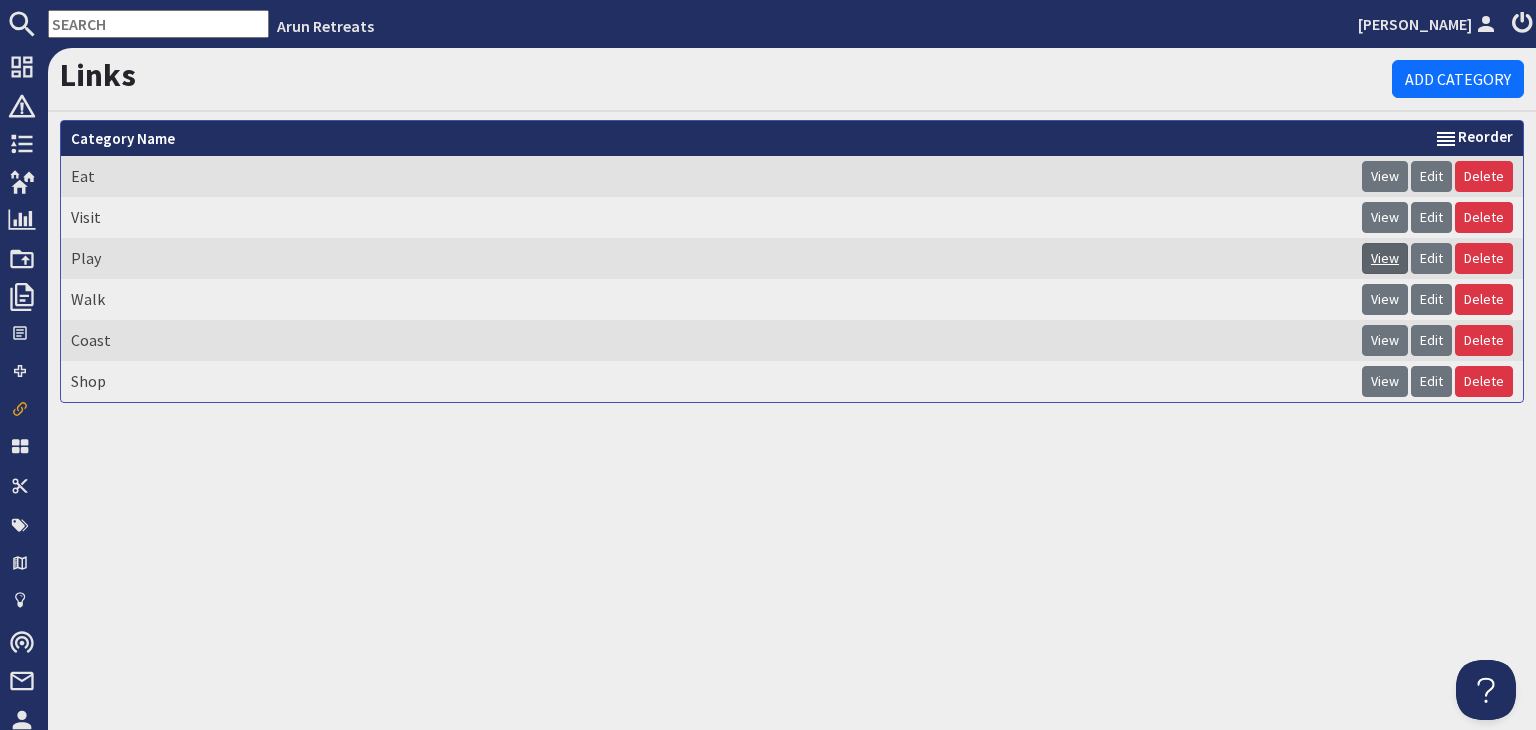click on "View" at bounding box center [1385, 258] 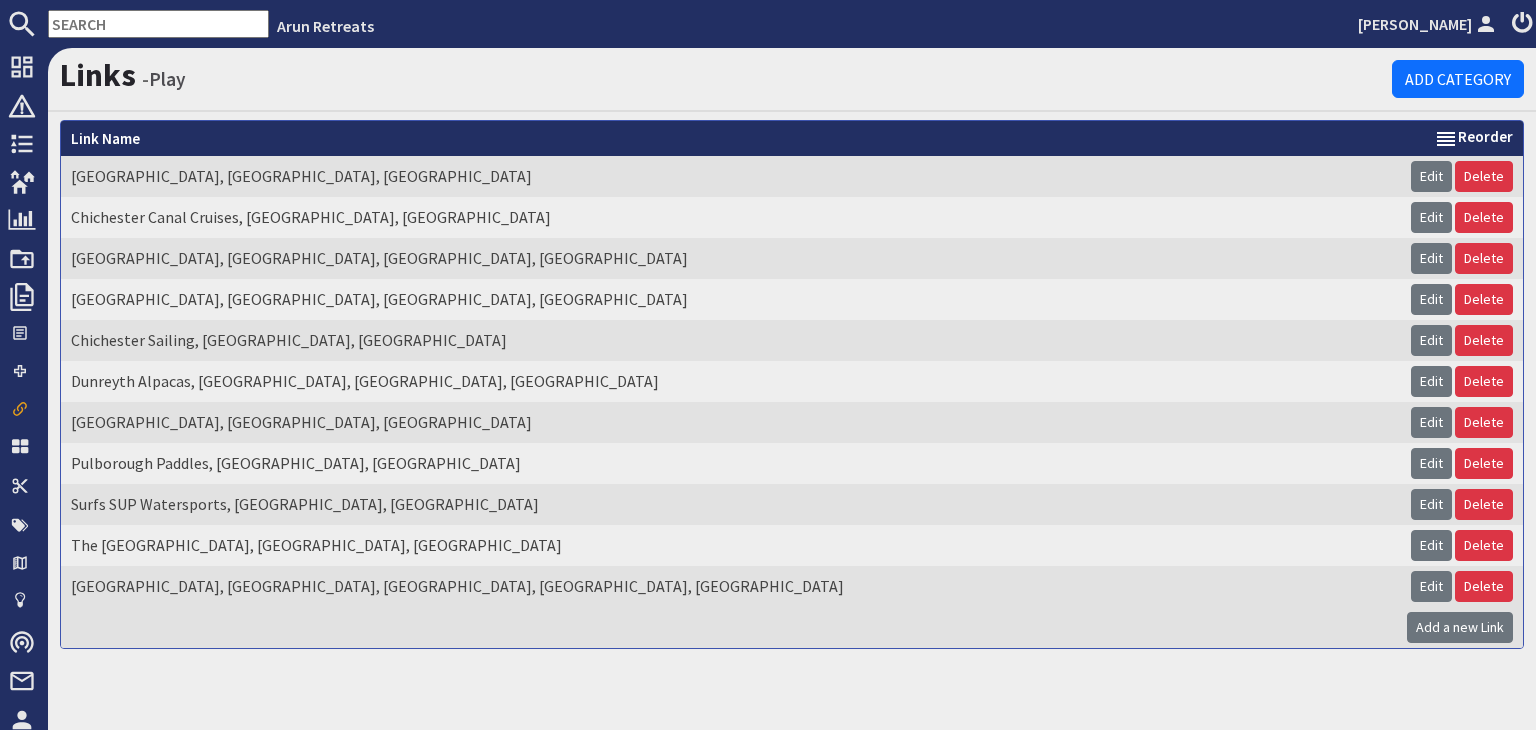 scroll, scrollTop: 0, scrollLeft: 0, axis: both 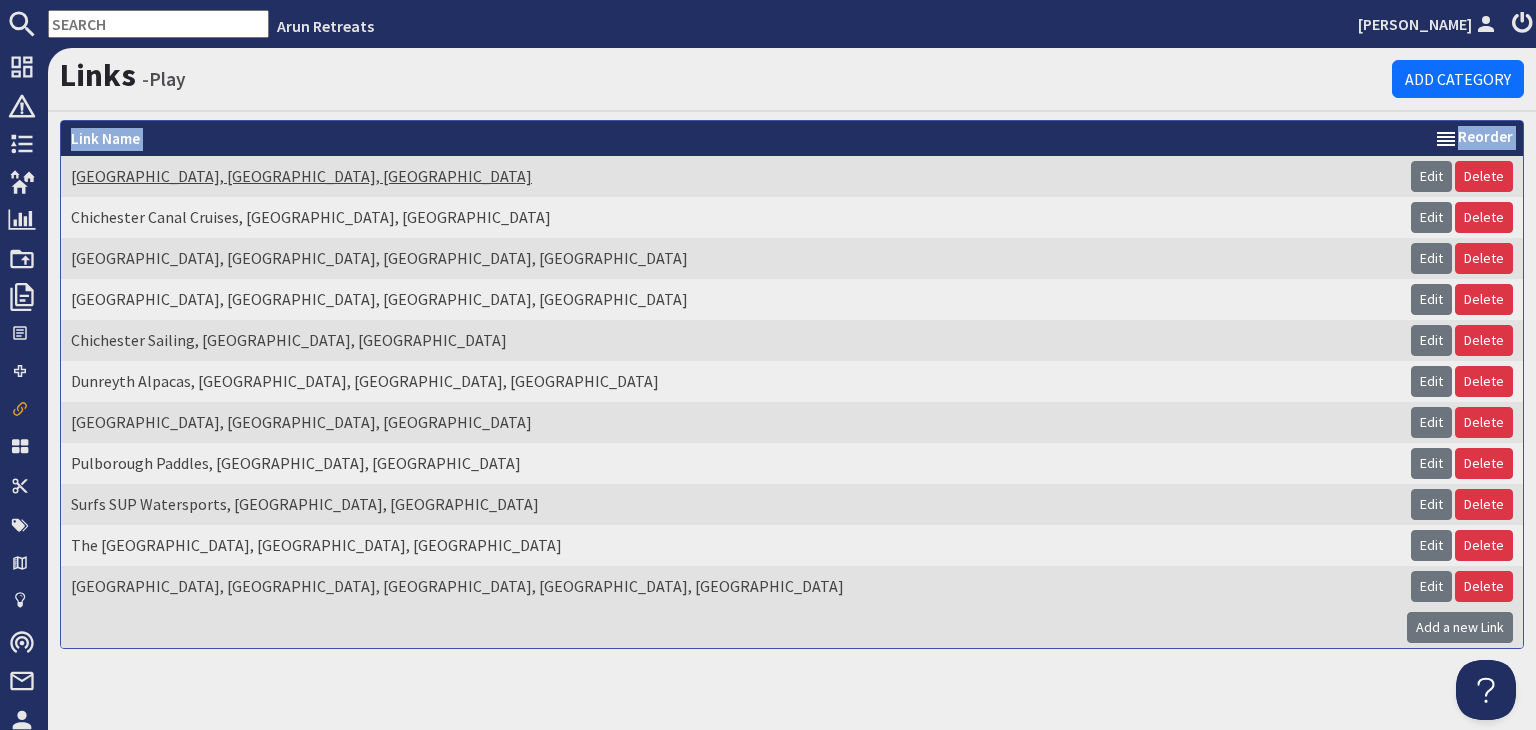 drag, startPoint x: 644, startPoint y: 609, endPoint x: 70, endPoint y: 169, distance: 723.2399 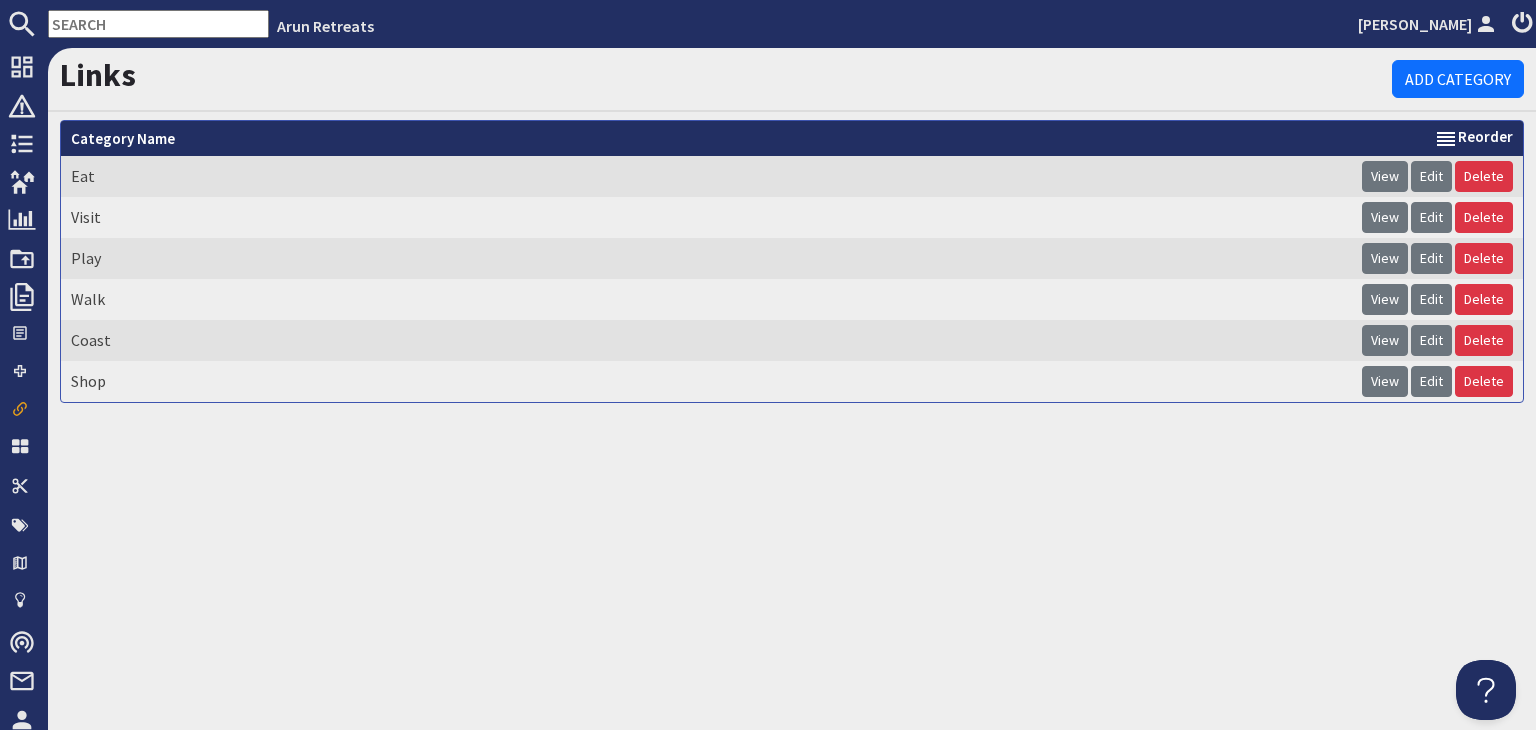 scroll, scrollTop: 0, scrollLeft: 0, axis: both 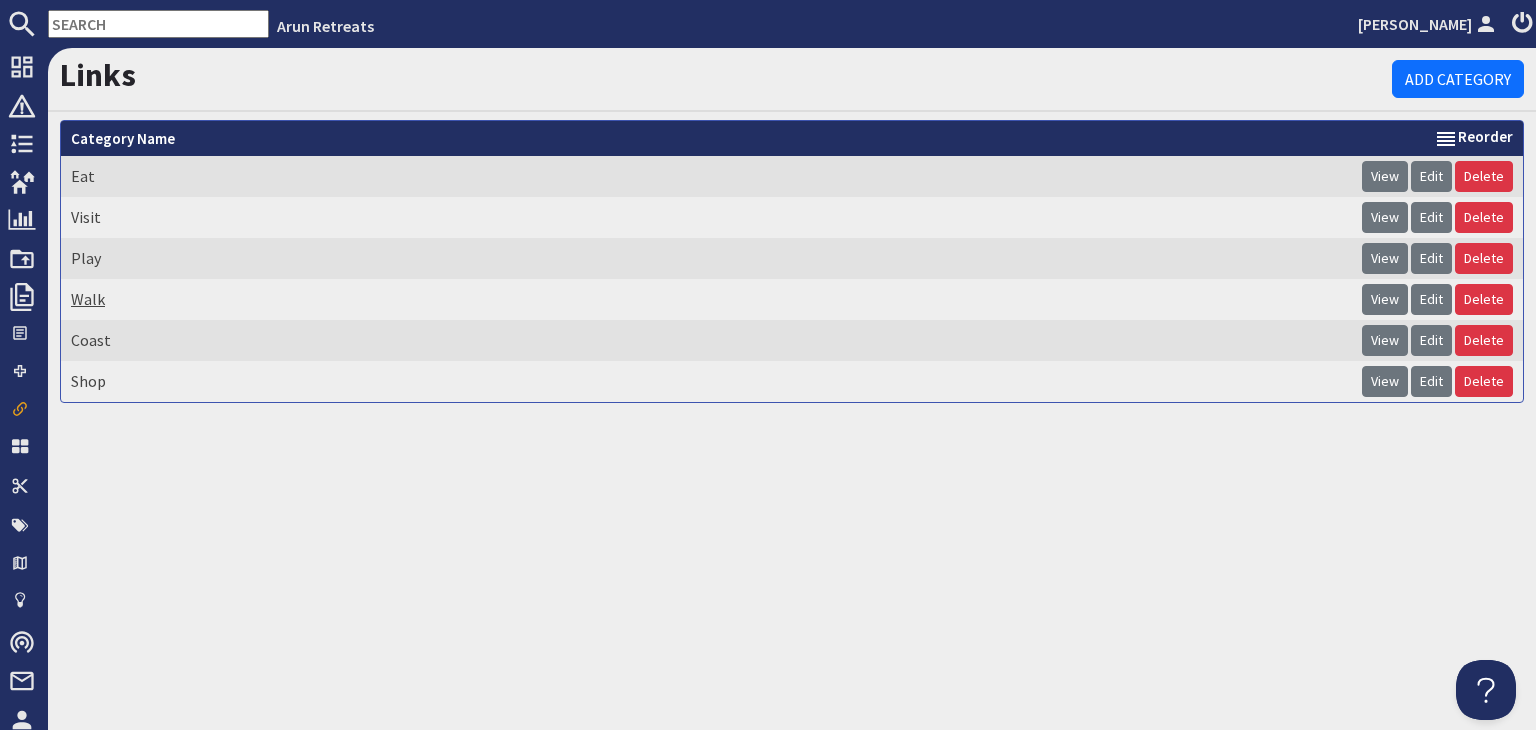 click on "Walk" at bounding box center [88, 299] 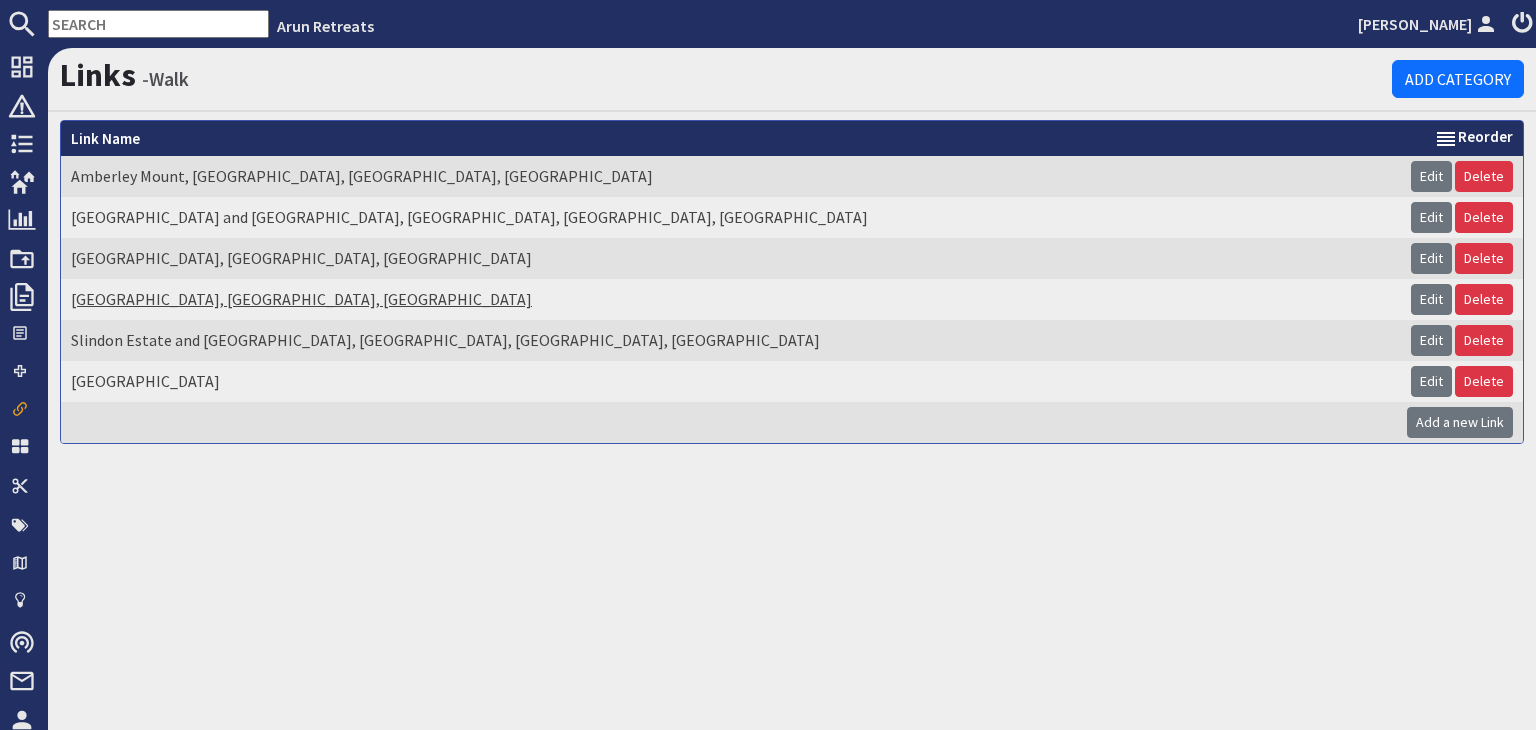 scroll, scrollTop: 0, scrollLeft: 0, axis: both 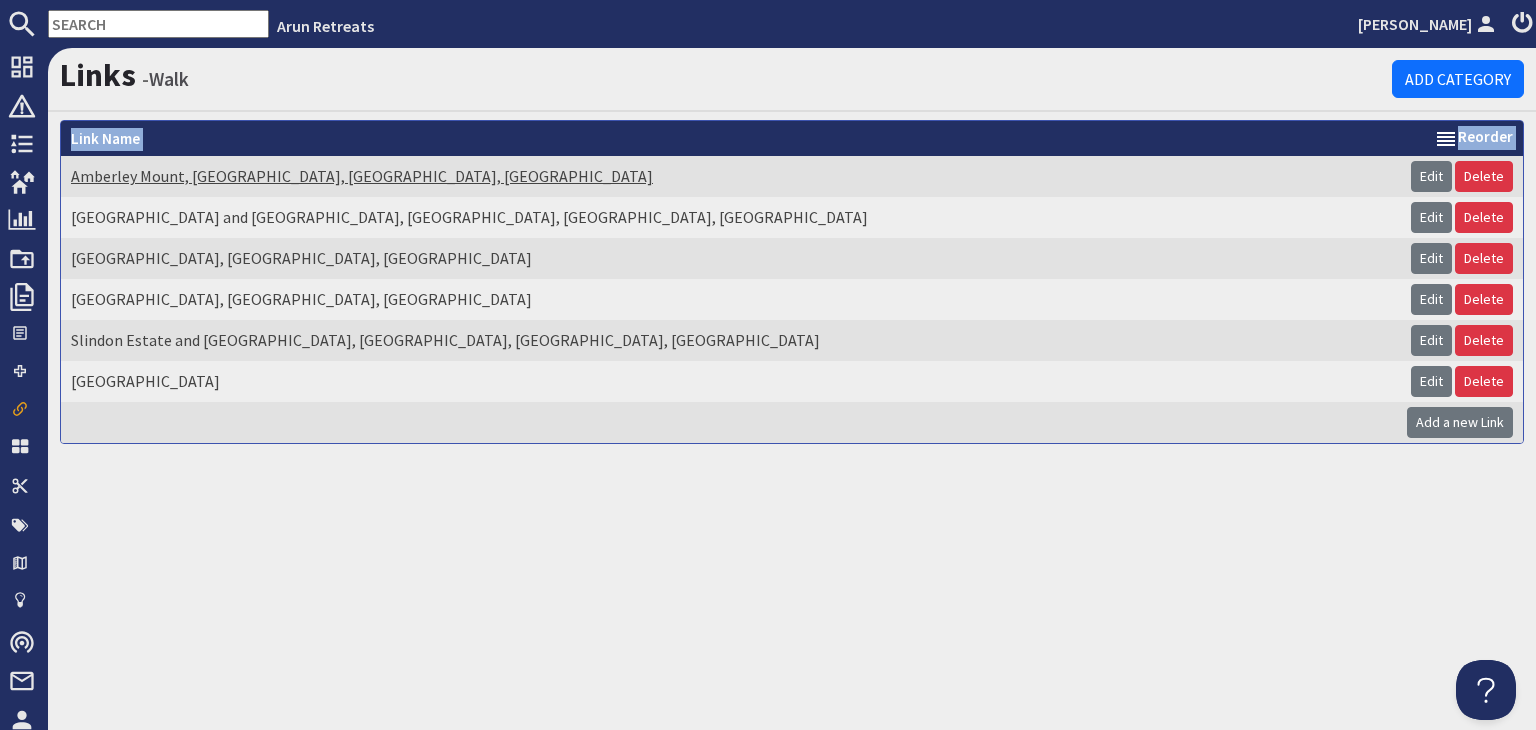 drag, startPoint x: 448, startPoint y: 414, endPoint x: 70, endPoint y: 183, distance: 442.99548 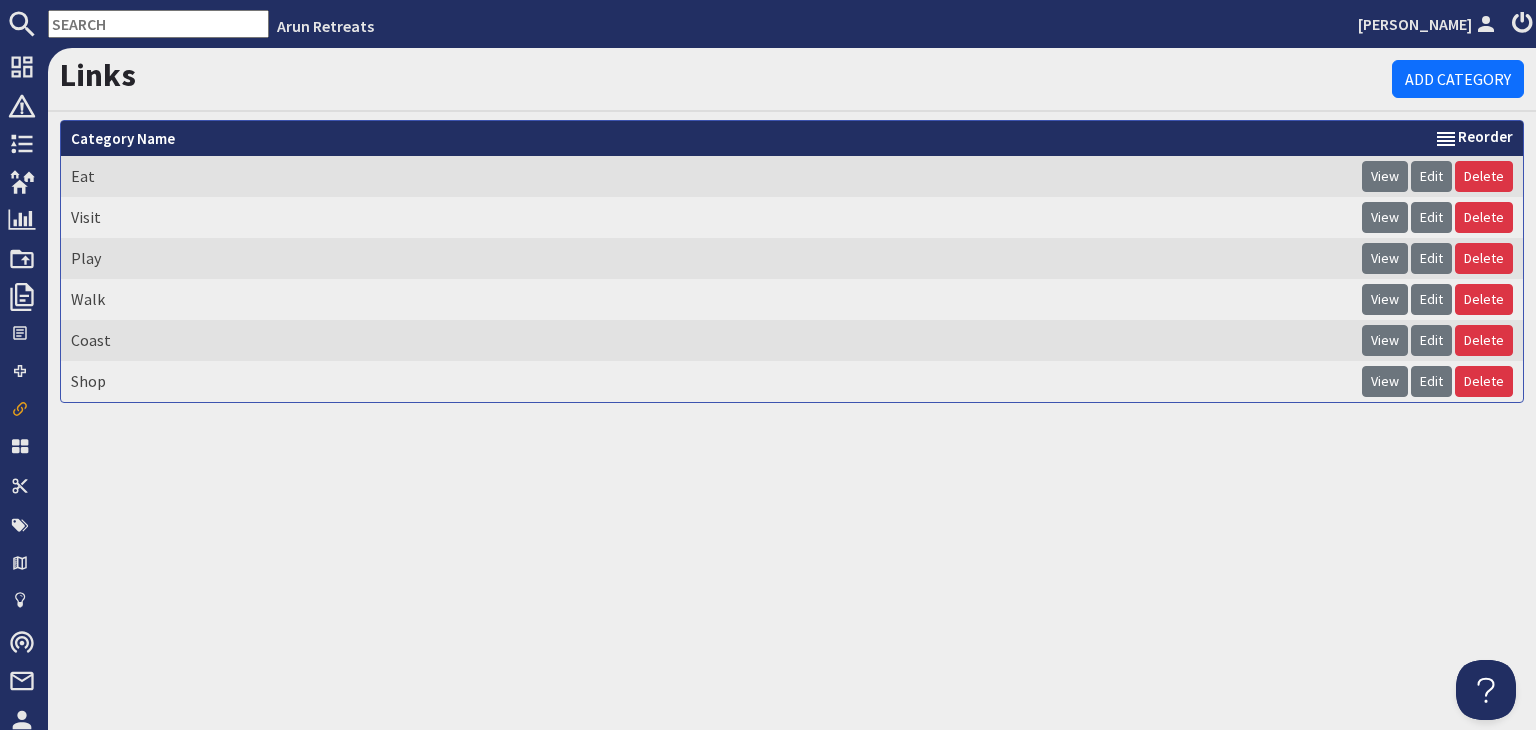 scroll, scrollTop: 0, scrollLeft: 0, axis: both 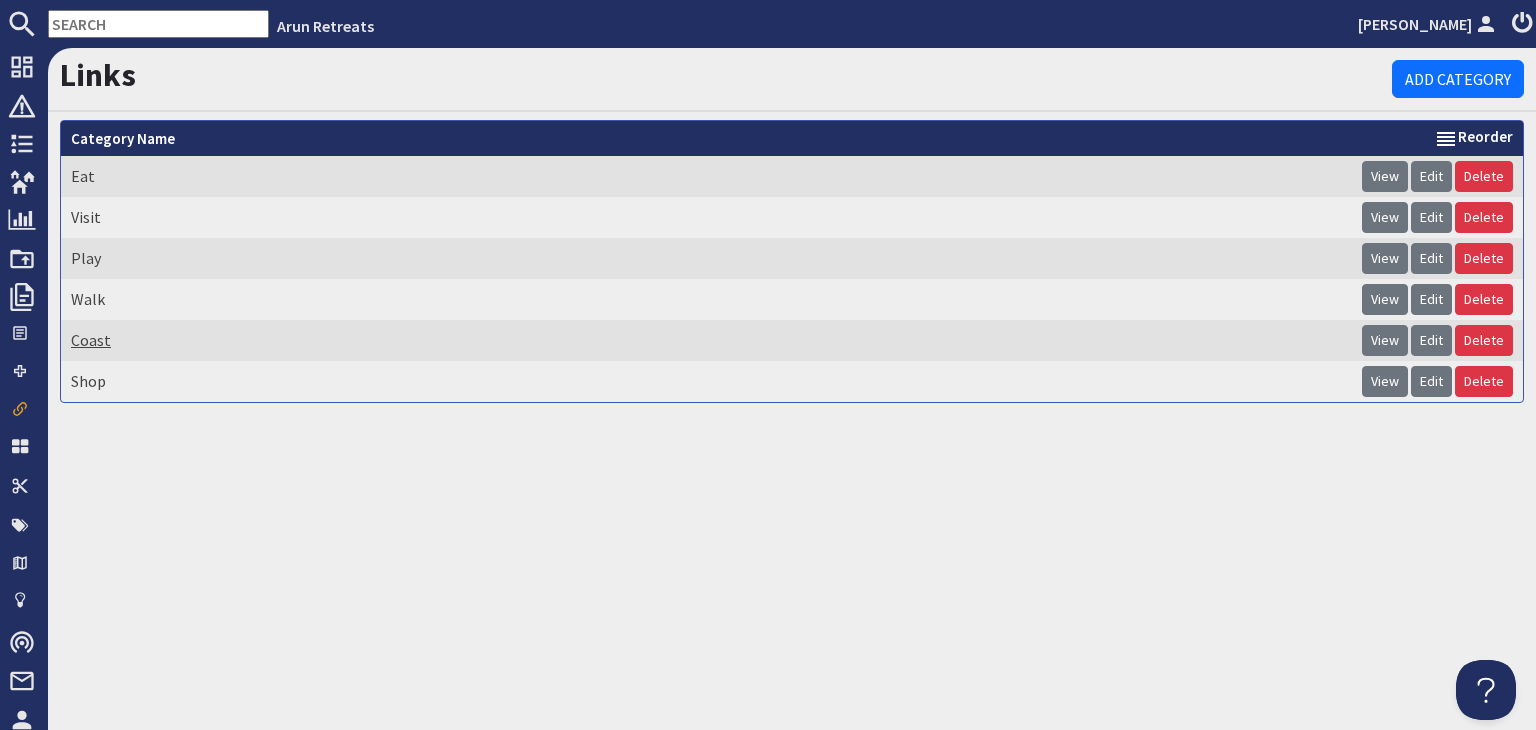click on "Coast" at bounding box center (91, 340) 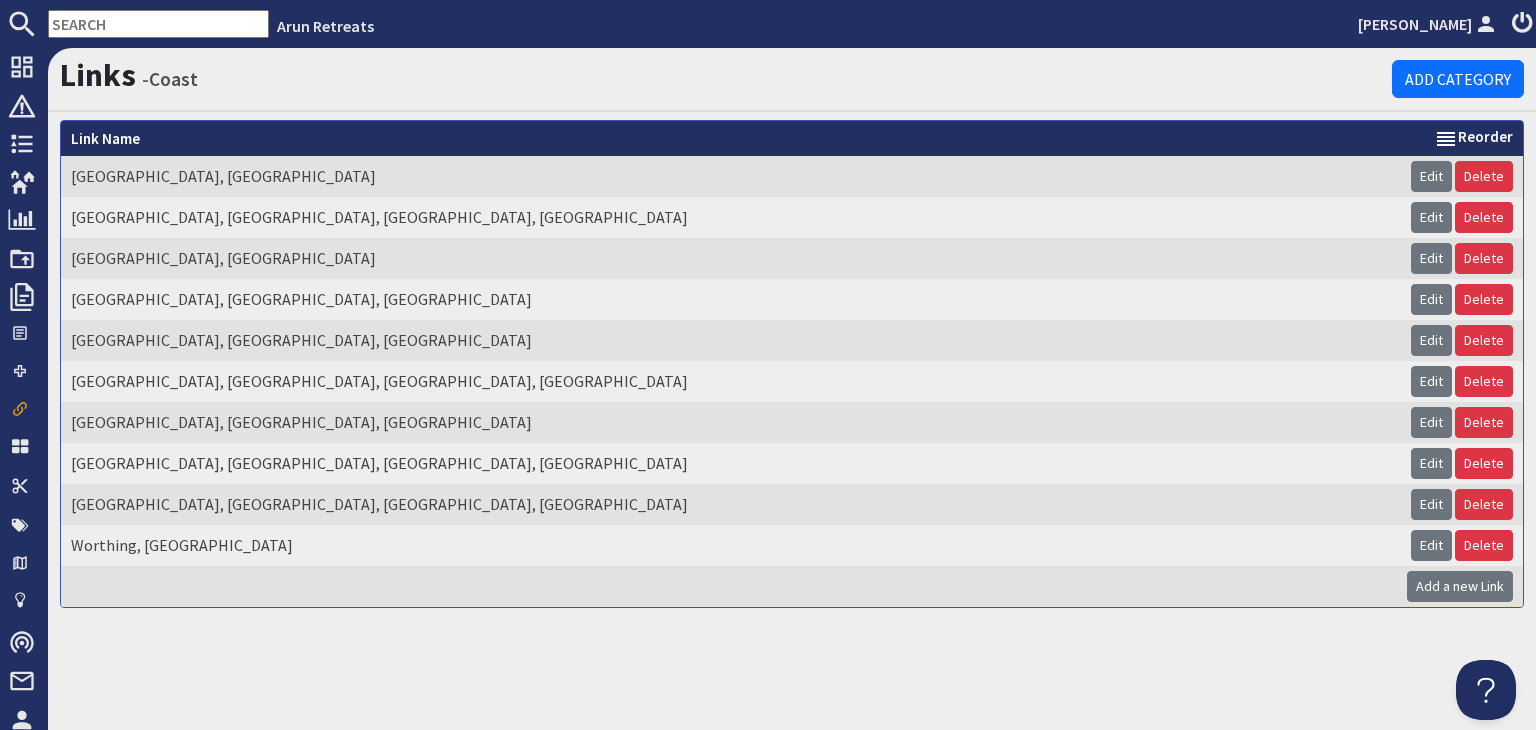scroll, scrollTop: 0, scrollLeft: 0, axis: both 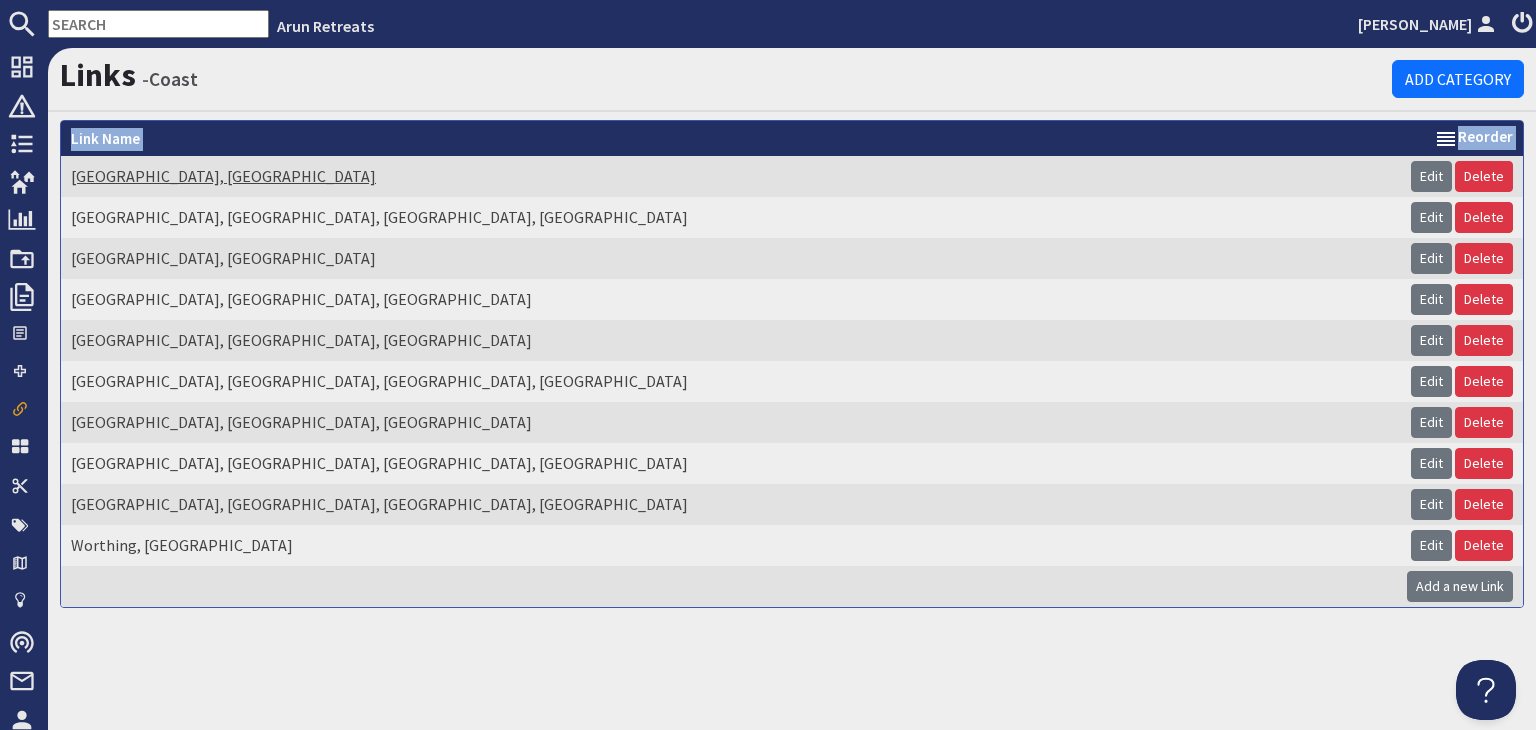 drag, startPoint x: 516, startPoint y: 570, endPoint x: 72, endPoint y: 169, distance: 598.2784 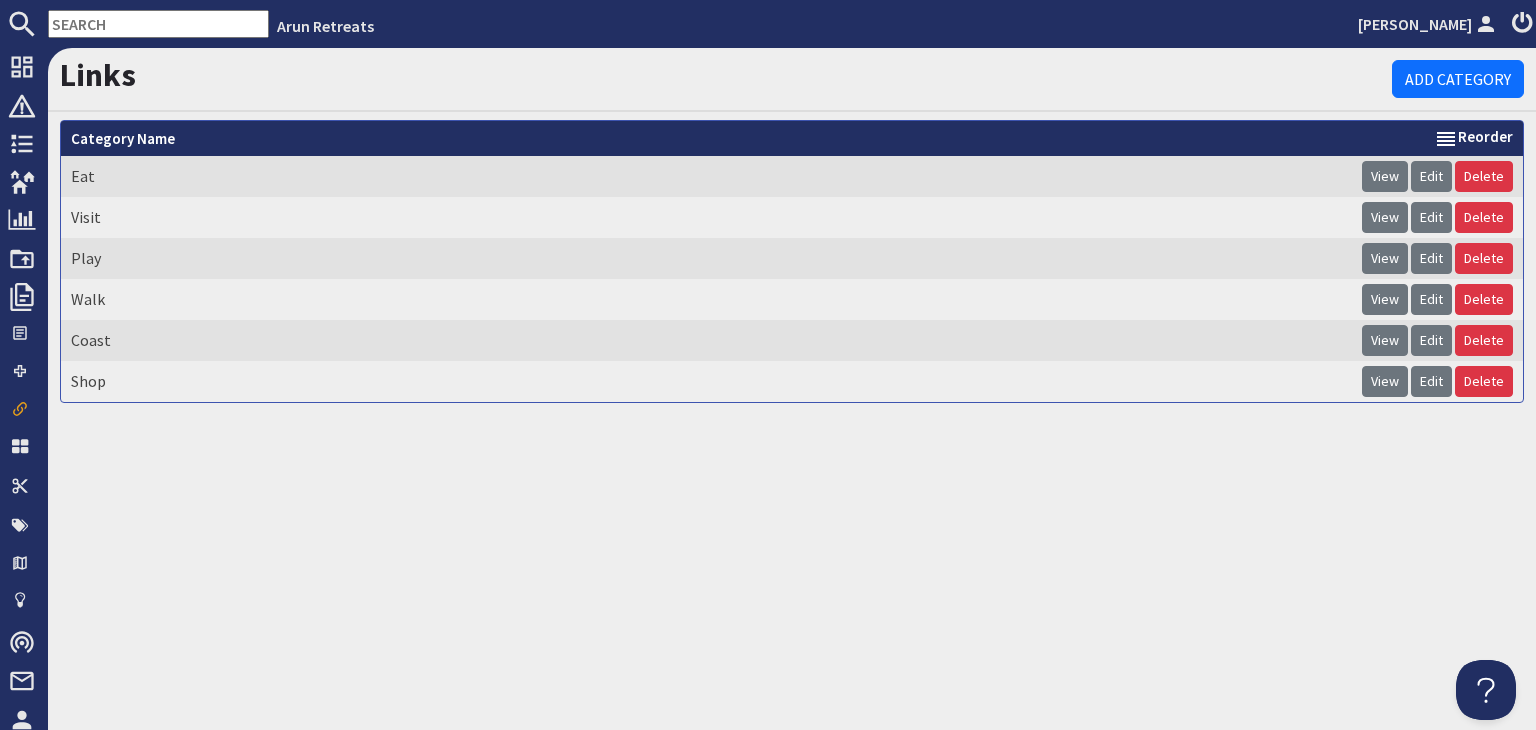 scroll, scrollTop: 0, scrollLeft: 0, axis: both 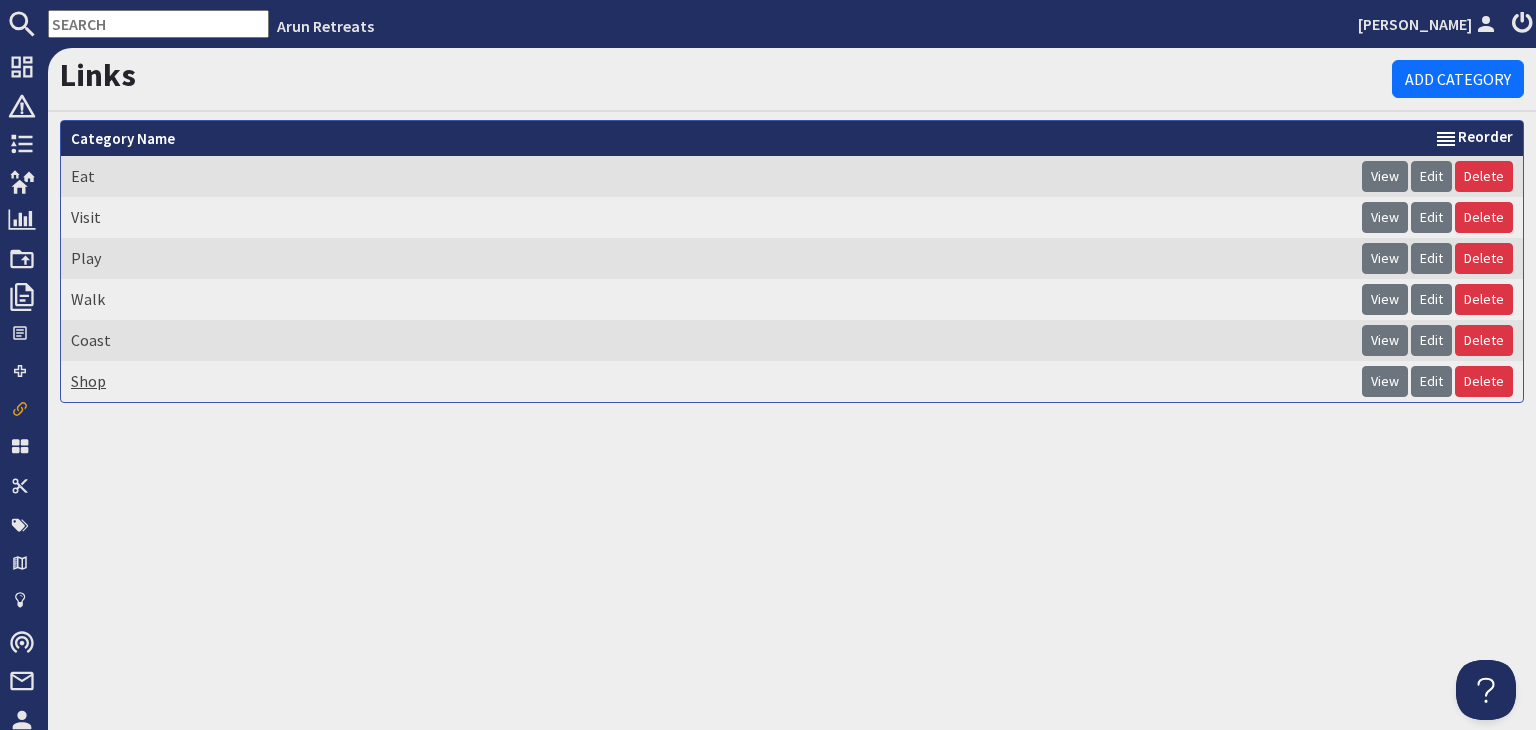 click on "Shop" at bounding box center (88, 381) 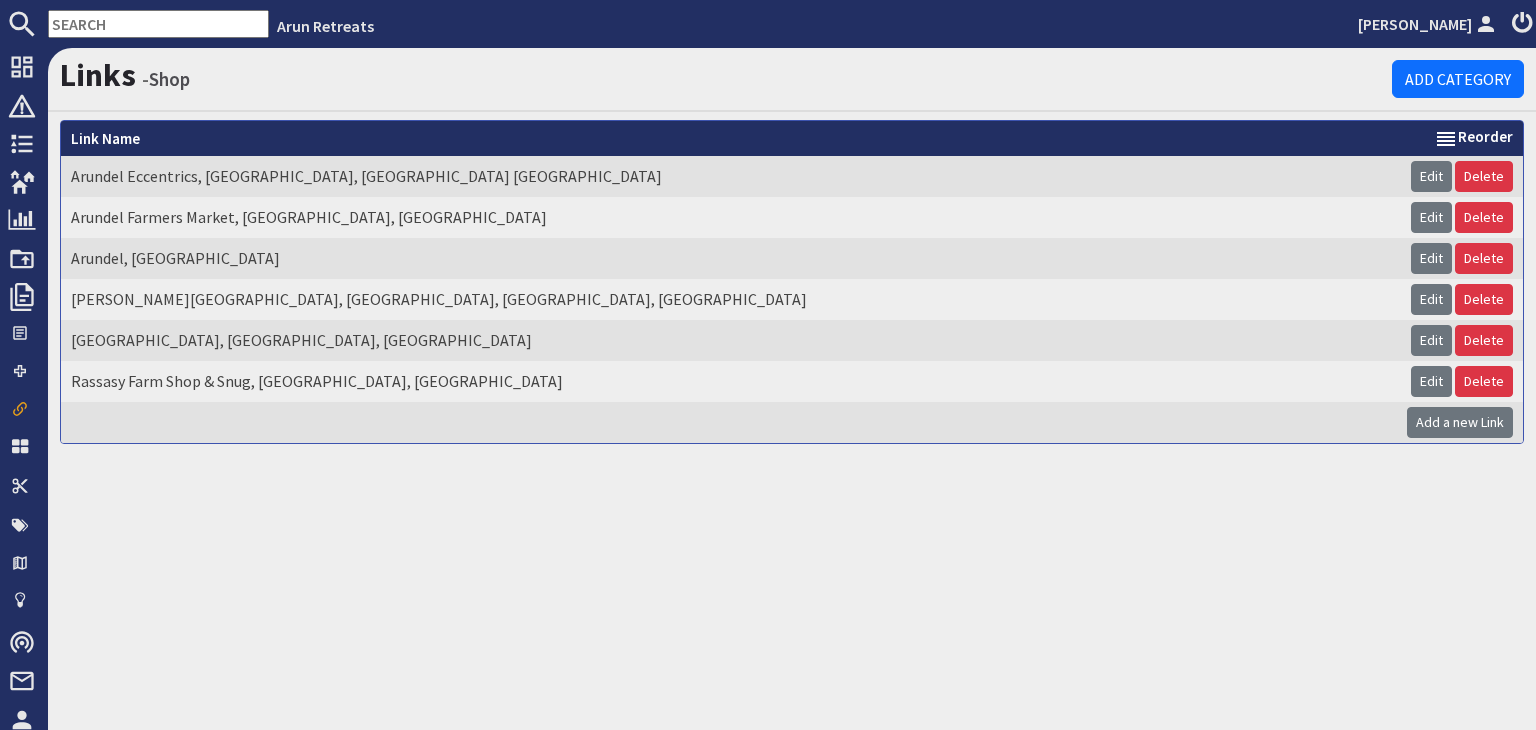 scroll, scrollTop: 0, scrollLeft: 0, axis: both 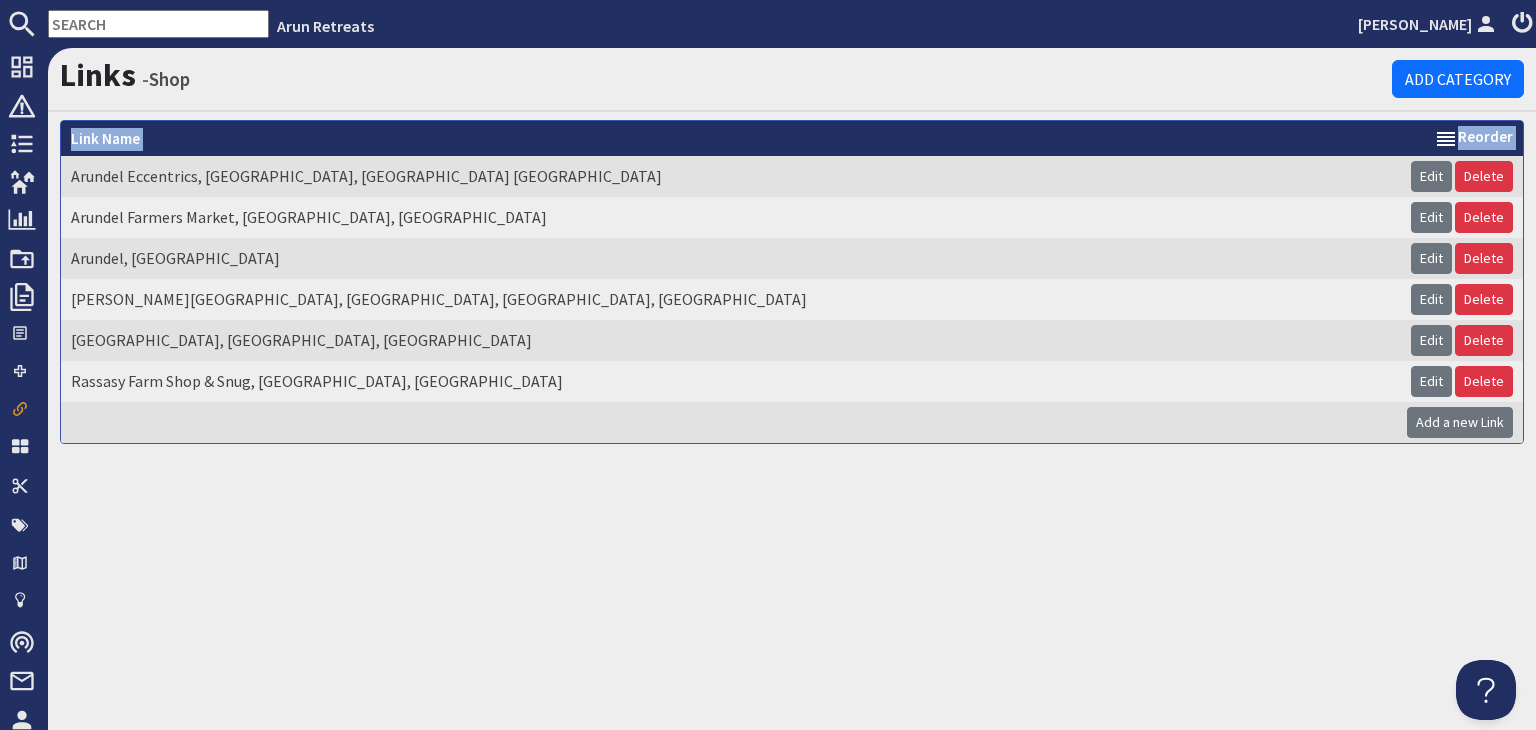 drag, startPoint x: 465, startPoint y: 407, endPoint x: 67, endPoint y: 169, distance: 463.7327 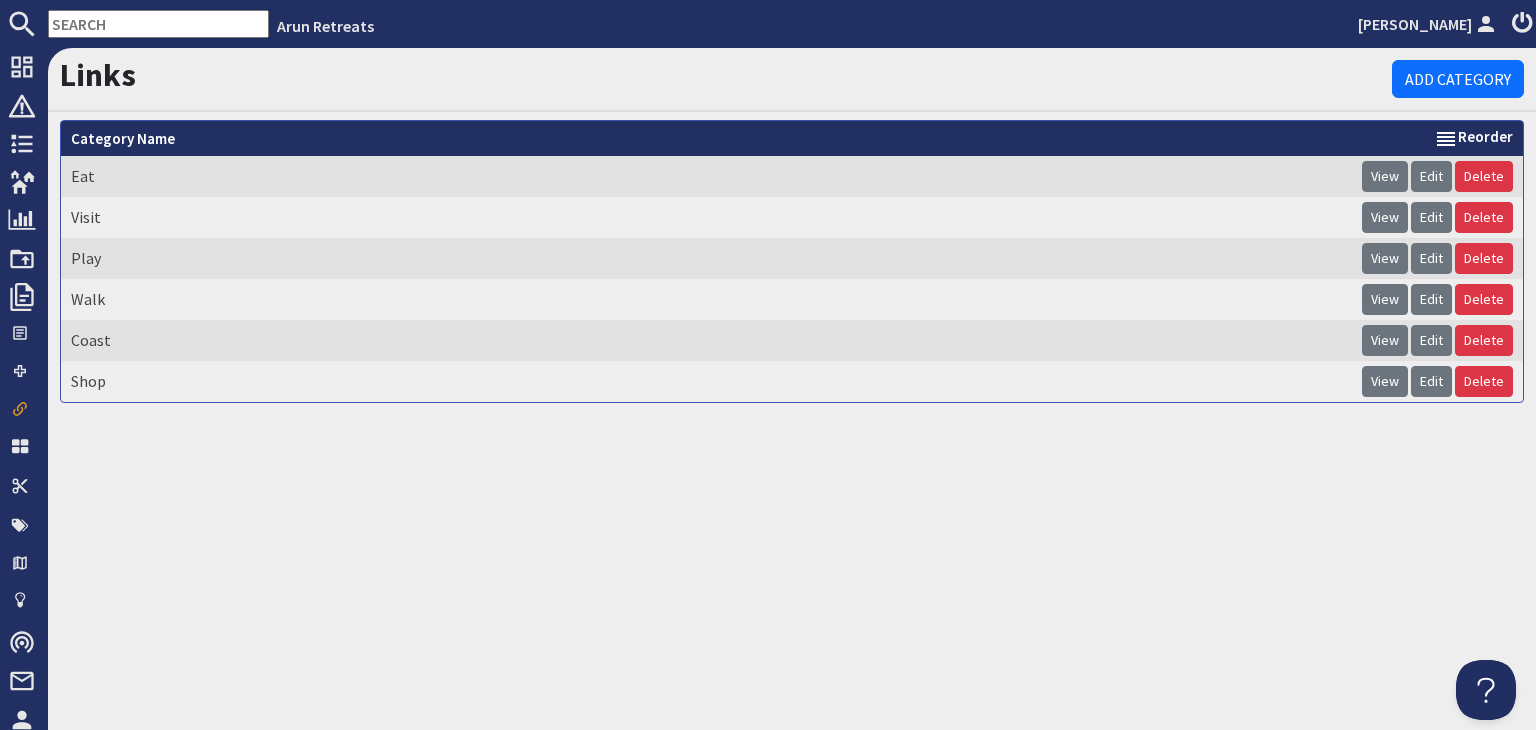 scroll, scrollTop: 0, scrollLeft: 0, axis: both 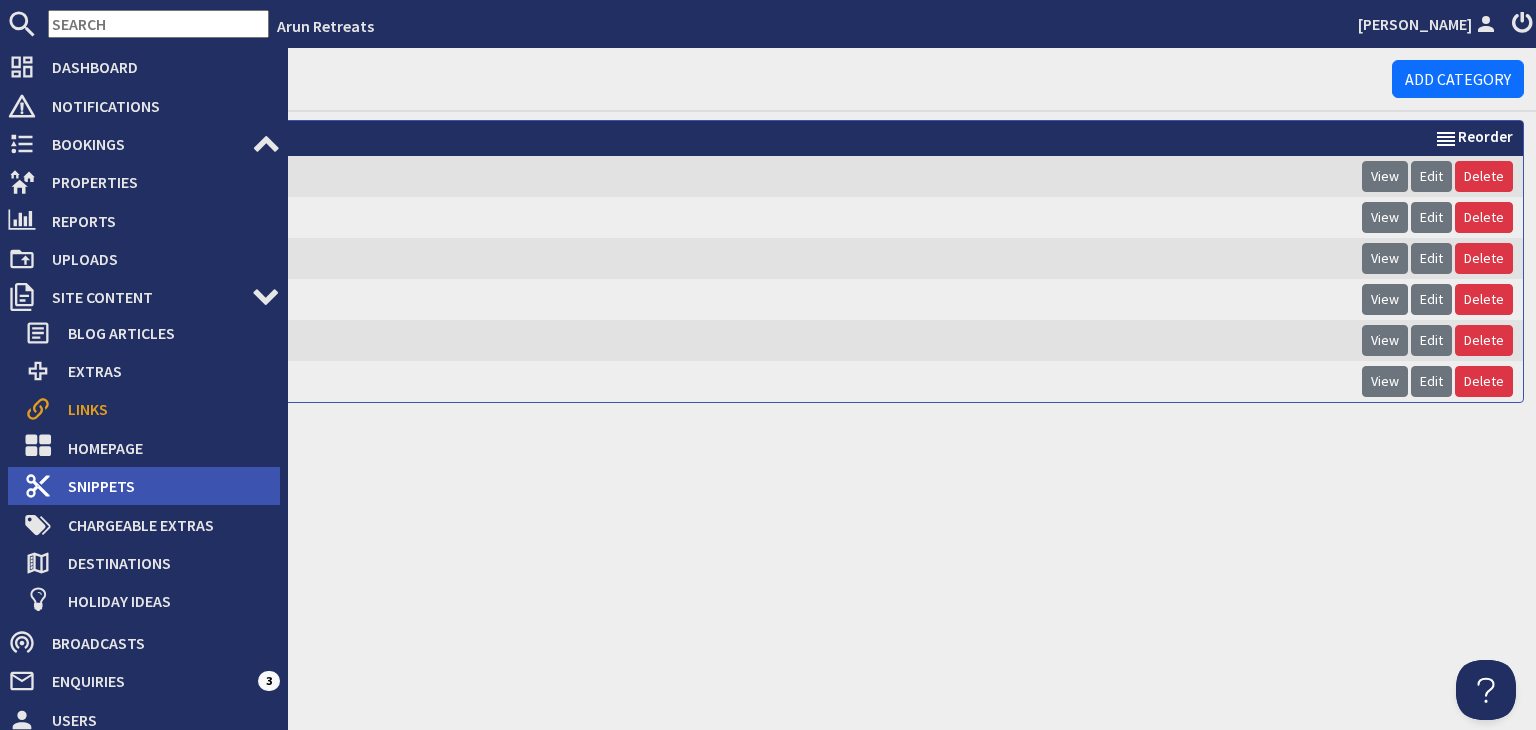 click on "Snippets" at bounding box center (166, 486) 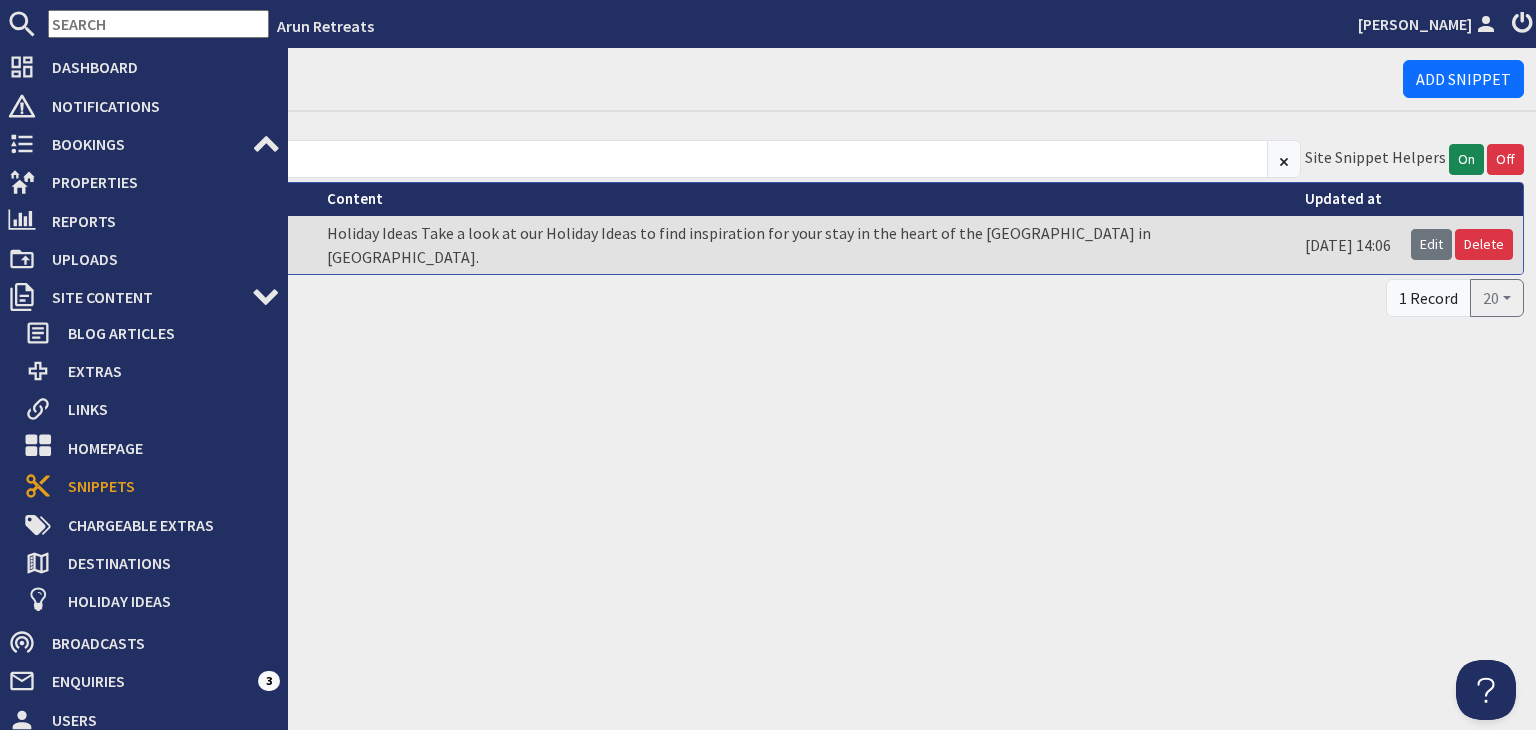 scroll, scrollTop: 0, scrollLeft: 0, axis: both 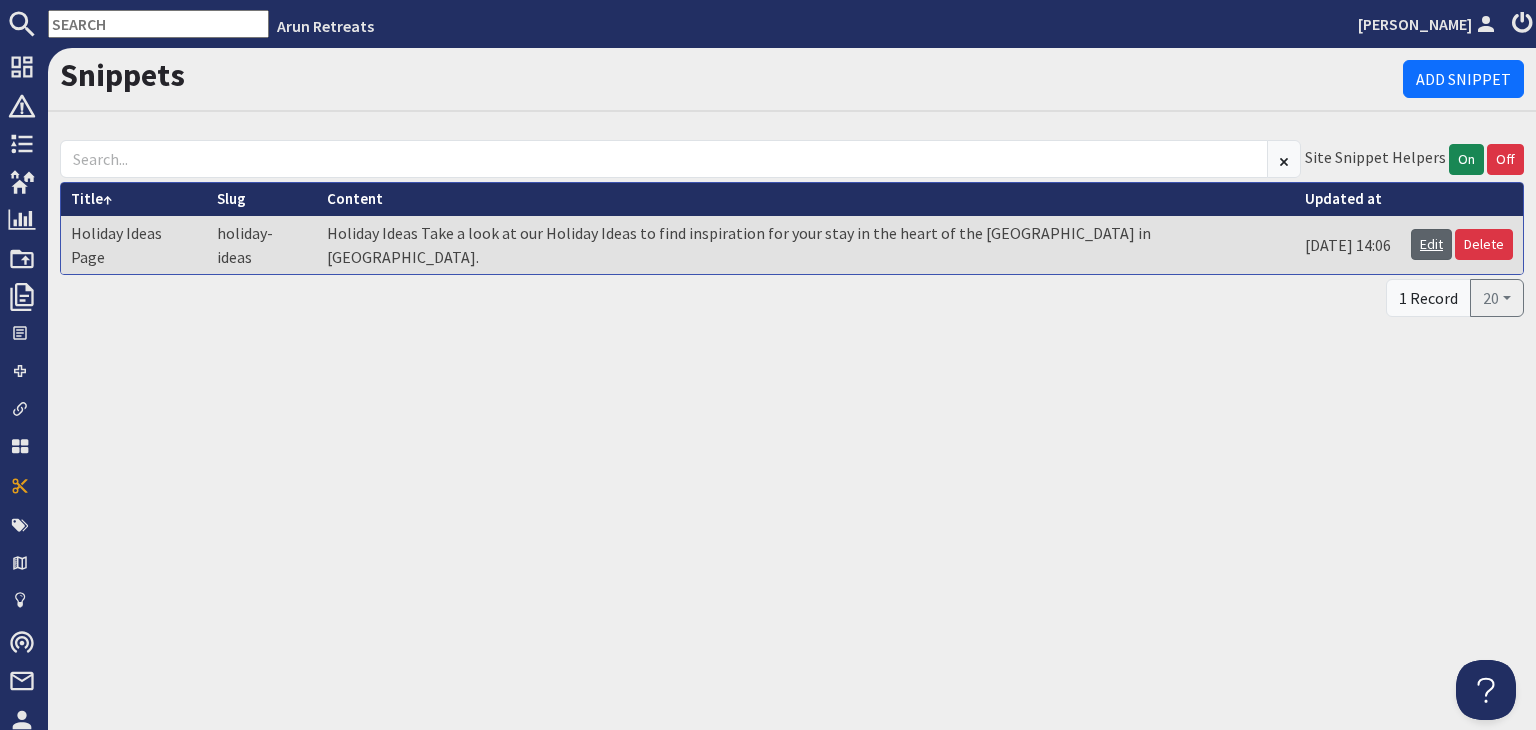 click on "Edit" at bounding box center [1431, 244] 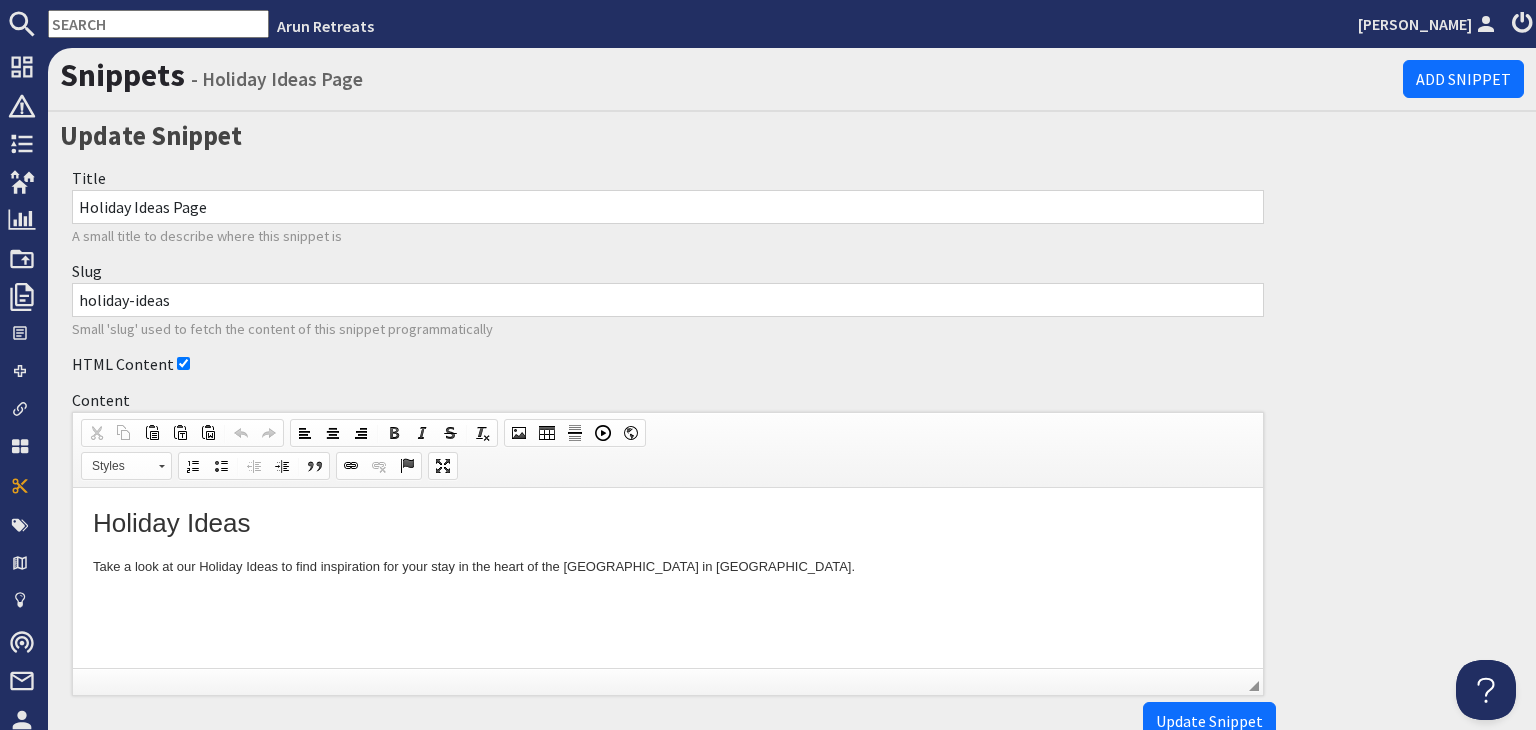 scroll, scrollTop: 0, scrollLeft: 0, axis: both 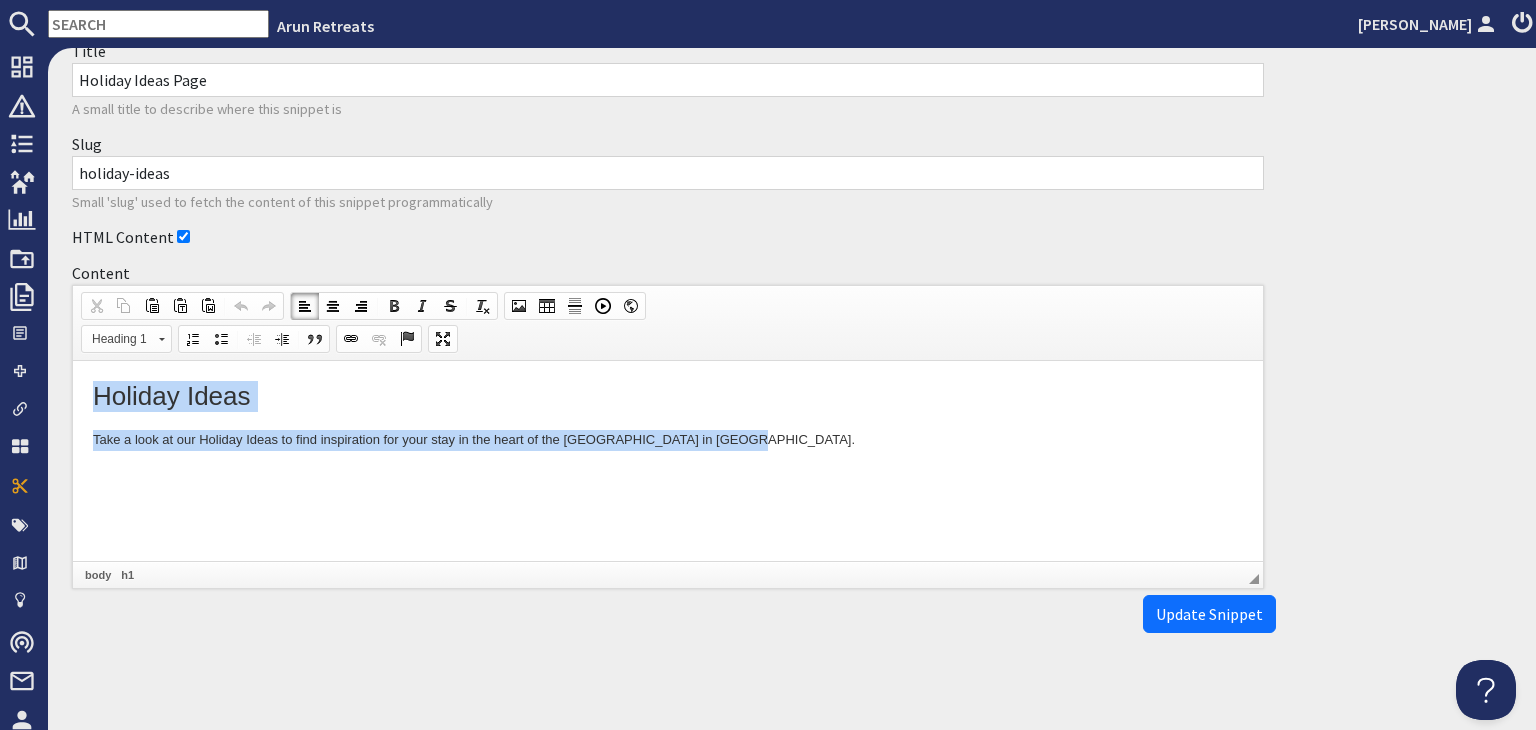 drag, startPoint x: 753, startPoint y: 443, endPoint x: 92, endPoint y: 409, distance: 661.87384 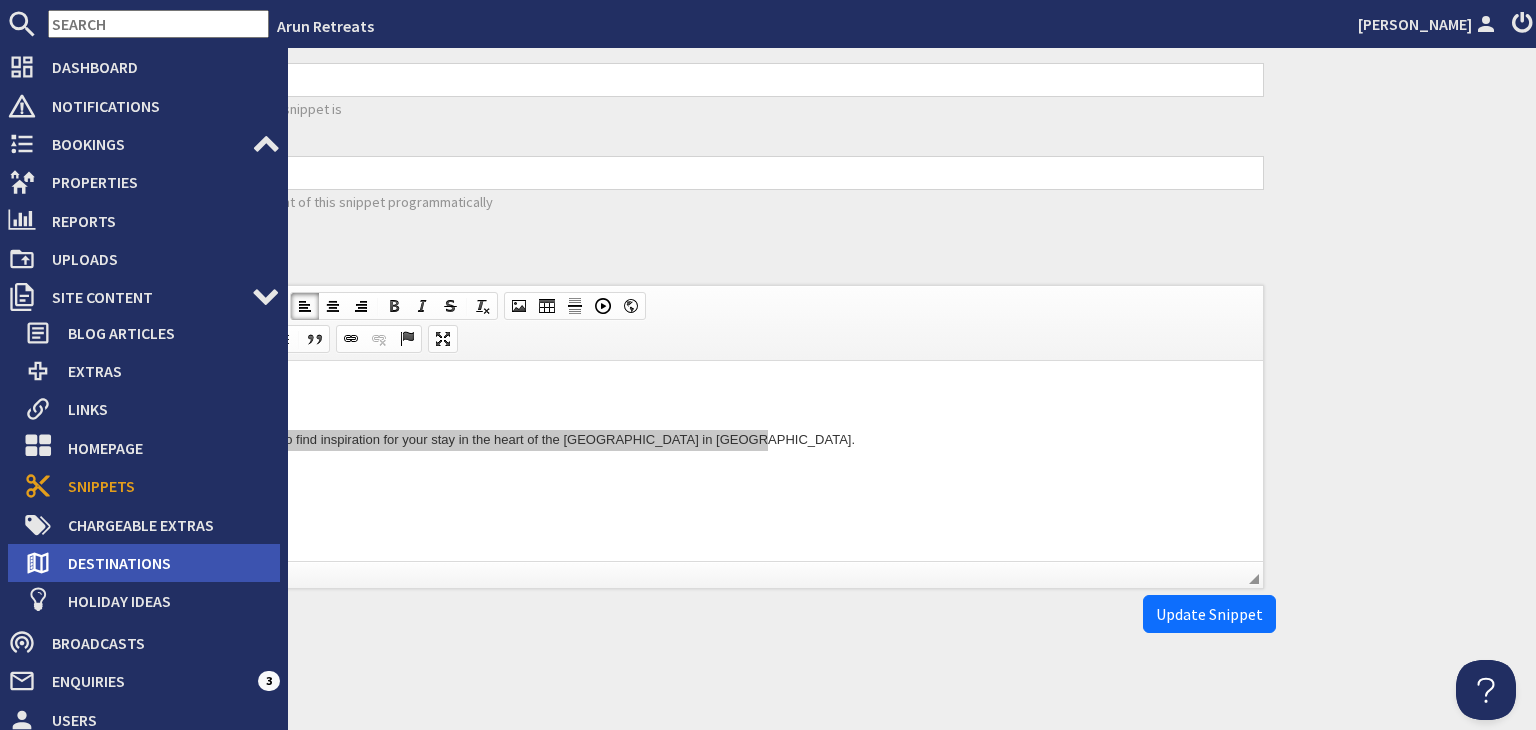 click on "Destinations" at bounding box center [166, 563] 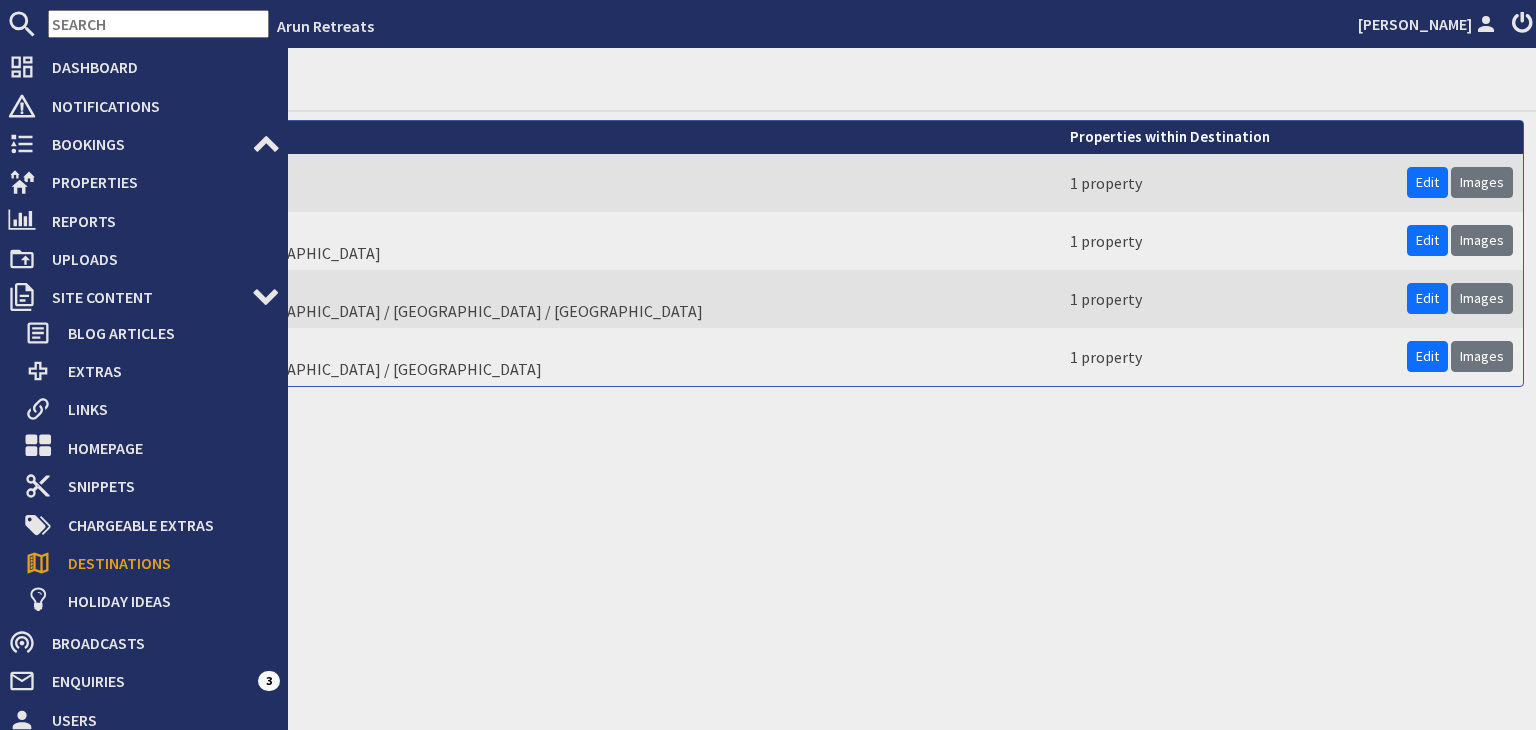 scroll, scrollTop: 0, scrollLeft: 0, axis: both 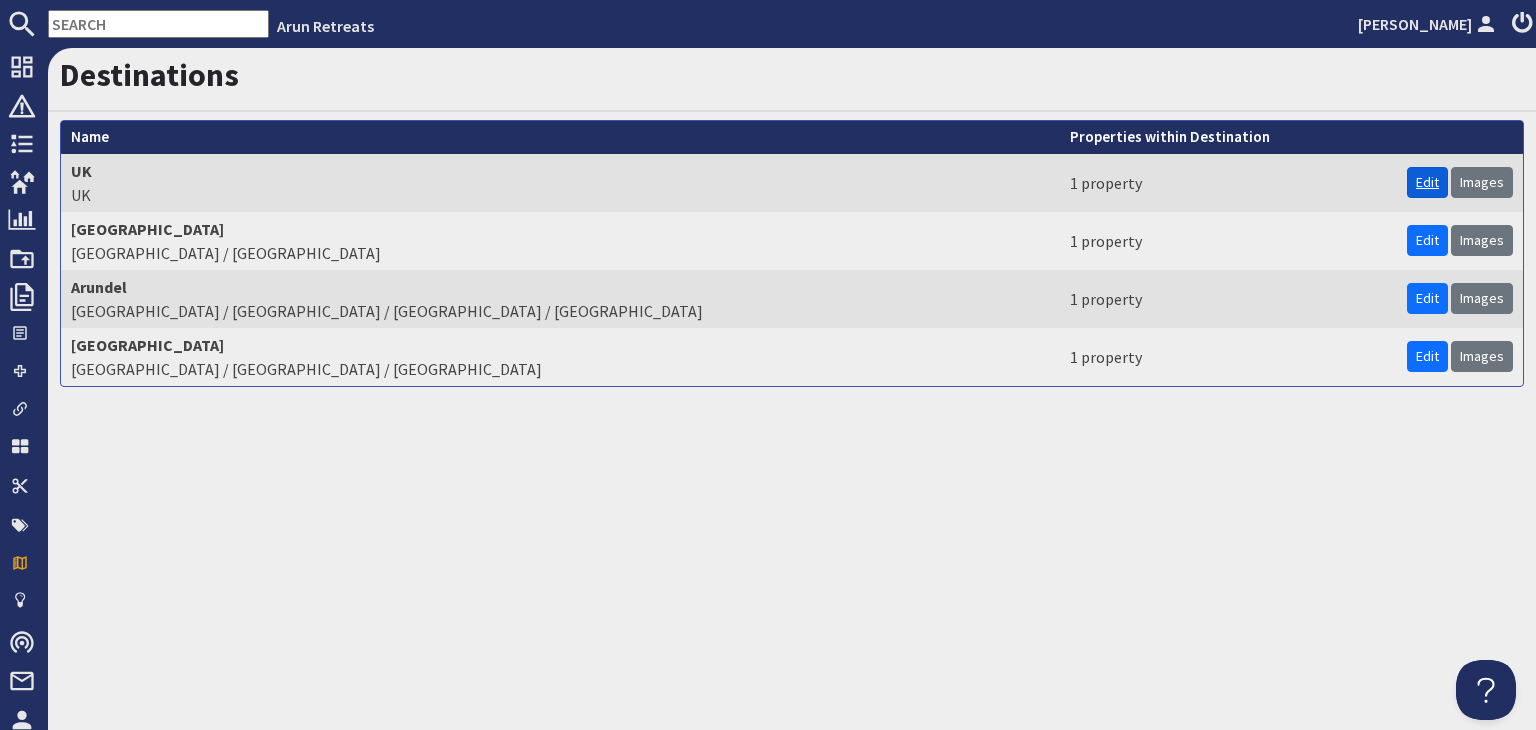 click on "Edit" at bounding box center [1427, 182] 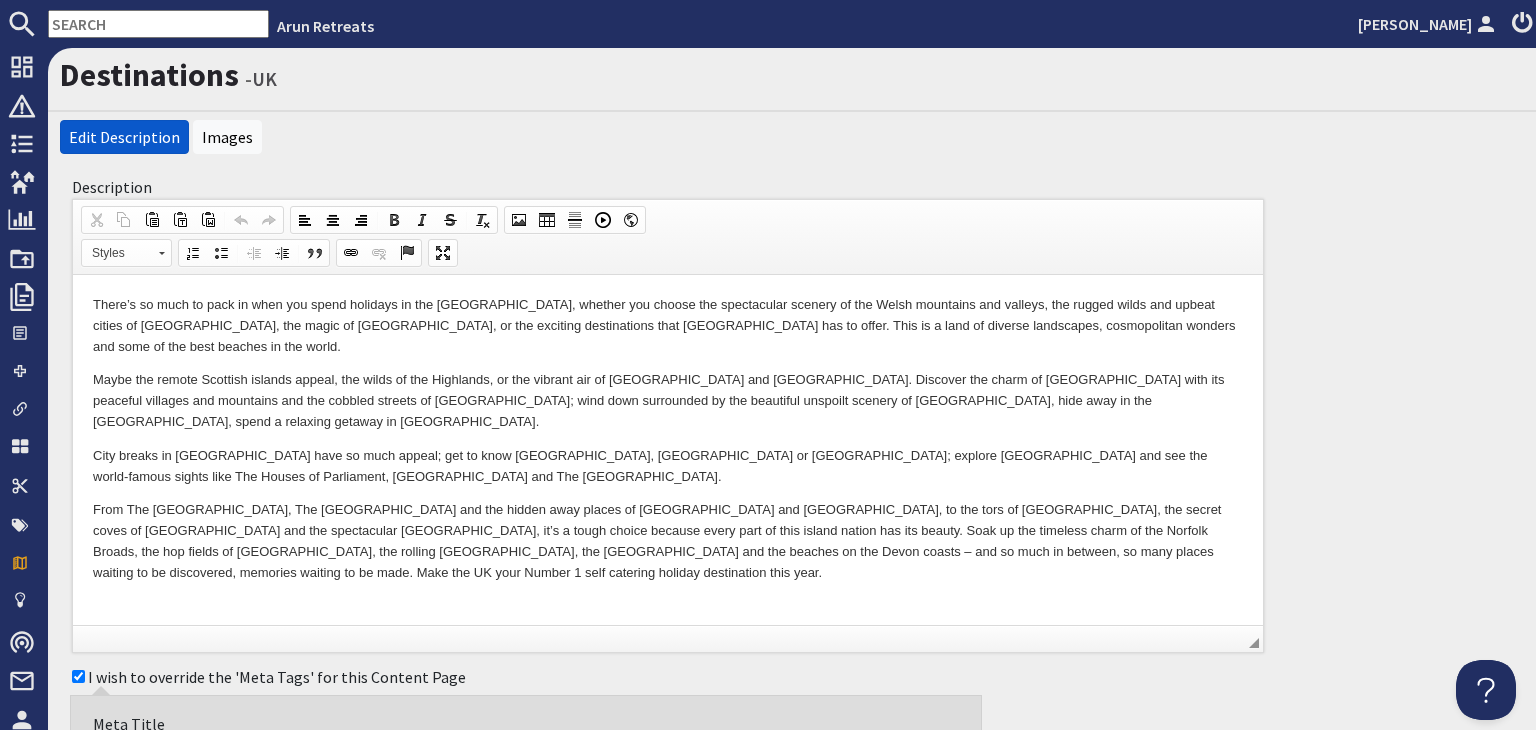 scroll, scrollTop: 0, scrollLeft: 0, axis: both 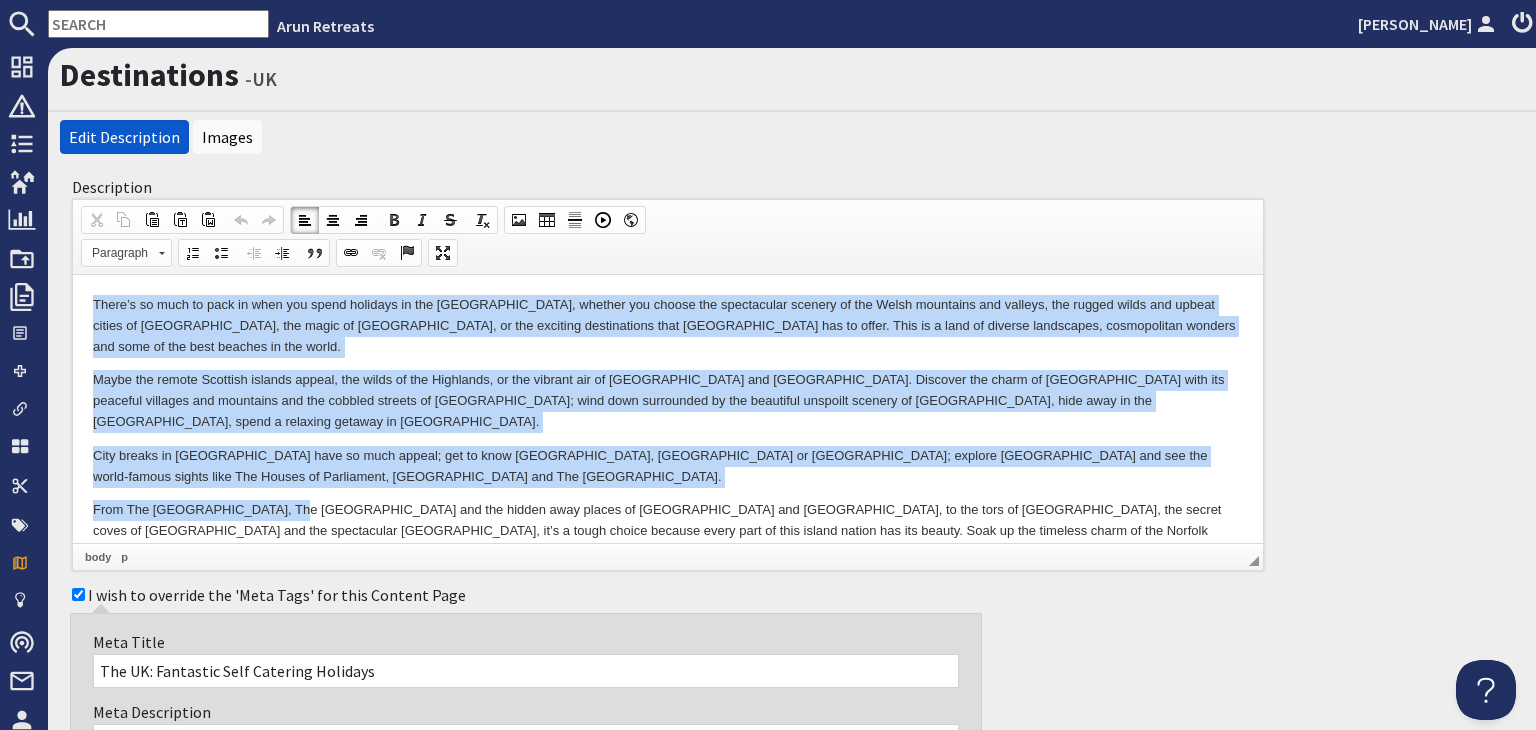 drag, startPoint x: 90, startPoint y: 300, endPoint x: 277, endPoint y: 459, distance: 245.45876 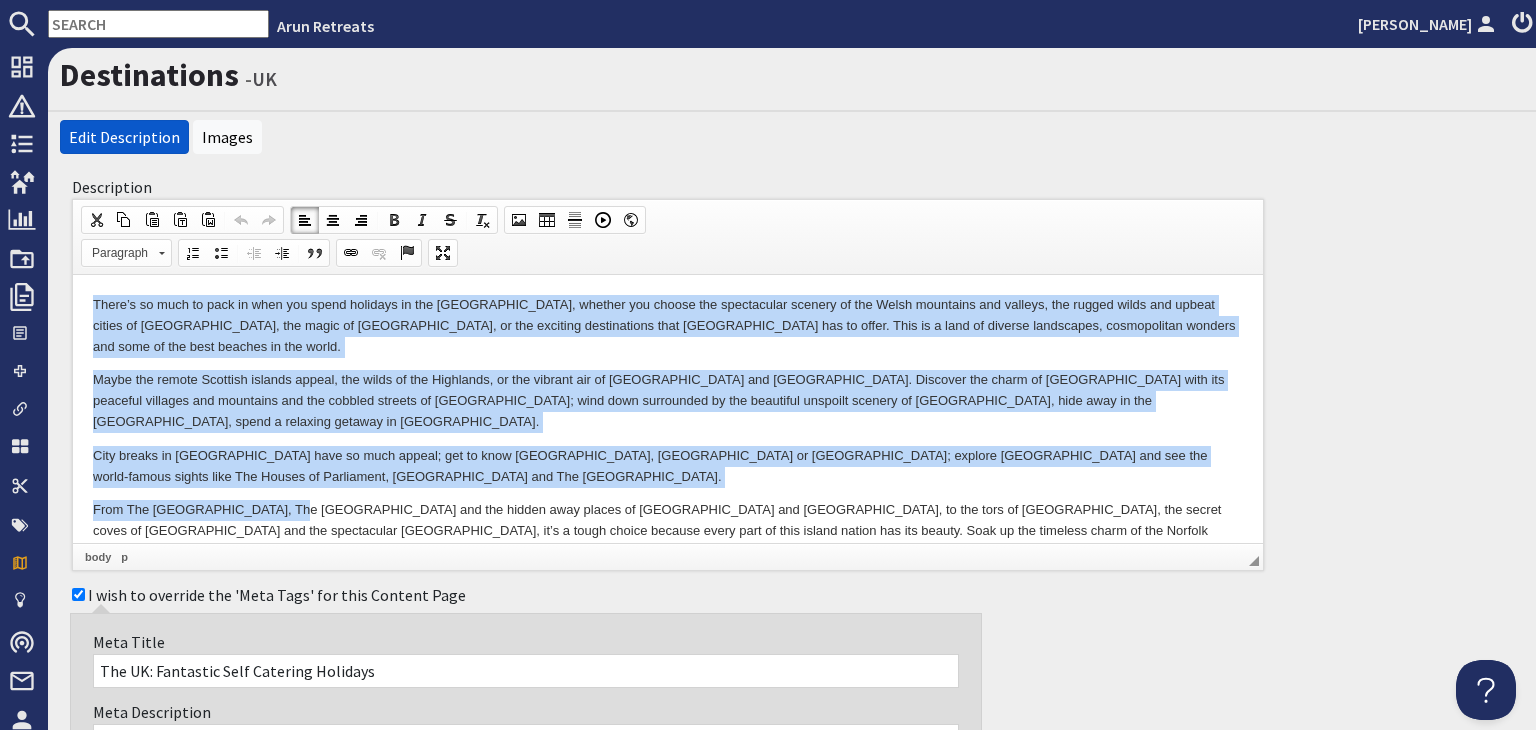 click on "City breaks in [GEOGRAPHIC_DATA] have so much appeal; get to know [GEOGRAPHIC_DATA], [GEOGRAPHIC_DATA] or [GEOGRAPHIC_DATA]; explore [GEOGRAPHIC_DATA] and see the world-famous sights like The Houses of Parliament, [GEOGRAPHIC_DATA] and The [GEOGRAPHIC_DATA]." at bounding box center (668, 467) 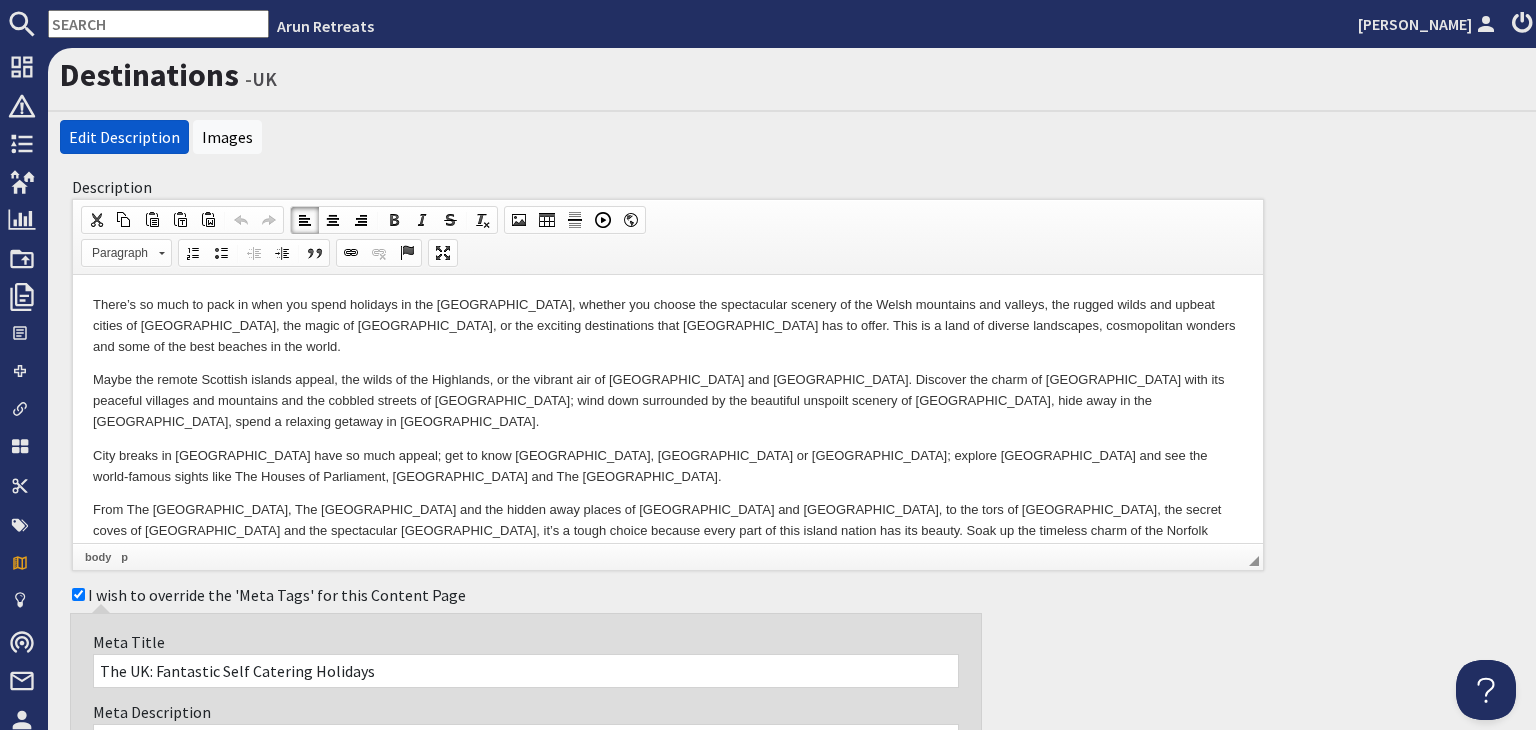 click on "From The [GEOGRAPHIC_DATA], The [GEOGRAPHIC_DATA] and the hidden away places of [GEOGRAPHIC_DATA] and [GEOGRAPHIC_DATA], to the tors of [GEOGRAPHIC_DATA], the secret coves of [GEOGRAPHIC_DATA] and the spectacular [GEOGRAPHIC_DATA], it’s a tough choice because every part of this island nation has its beauty. Soak up the timeless charm of the Norfolk Broads, the hop fields of [GEOGRAPHIC_DATA], the rolling [GEOGRAPHIC_DATA], the [GEOGRAPHIC_DATA] and the beaches on the Devon coasts – and so much in between, so many places waiting to be discovered, memories waiting to be made. Make the UK your Number 1 self catering holiday destination this year." at bounding box center [668, 541] 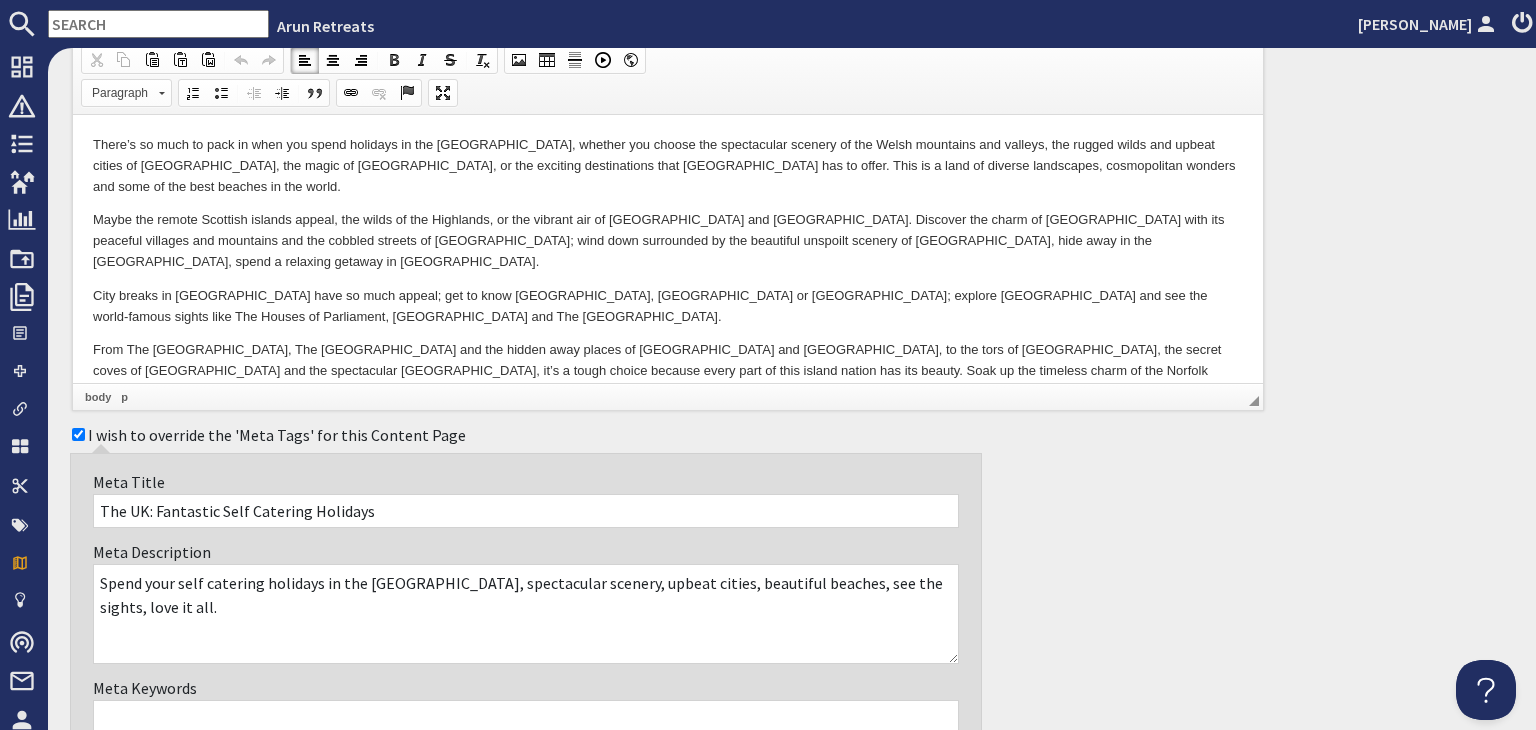 scroll, scrollTop: 100, scrollLeft: 0, axis: vertical 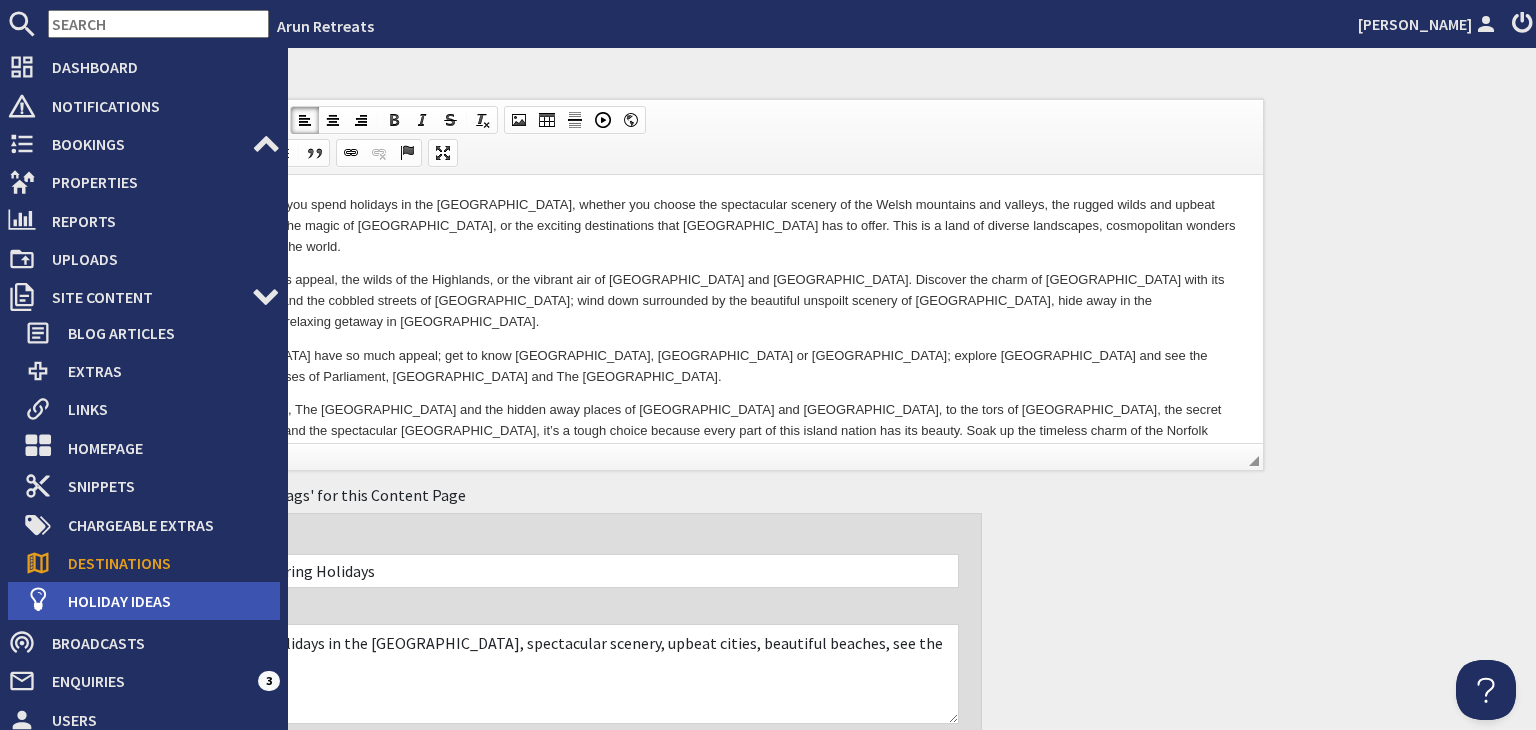 click on "Holiday Ideas" at bounding box center [166, 601] 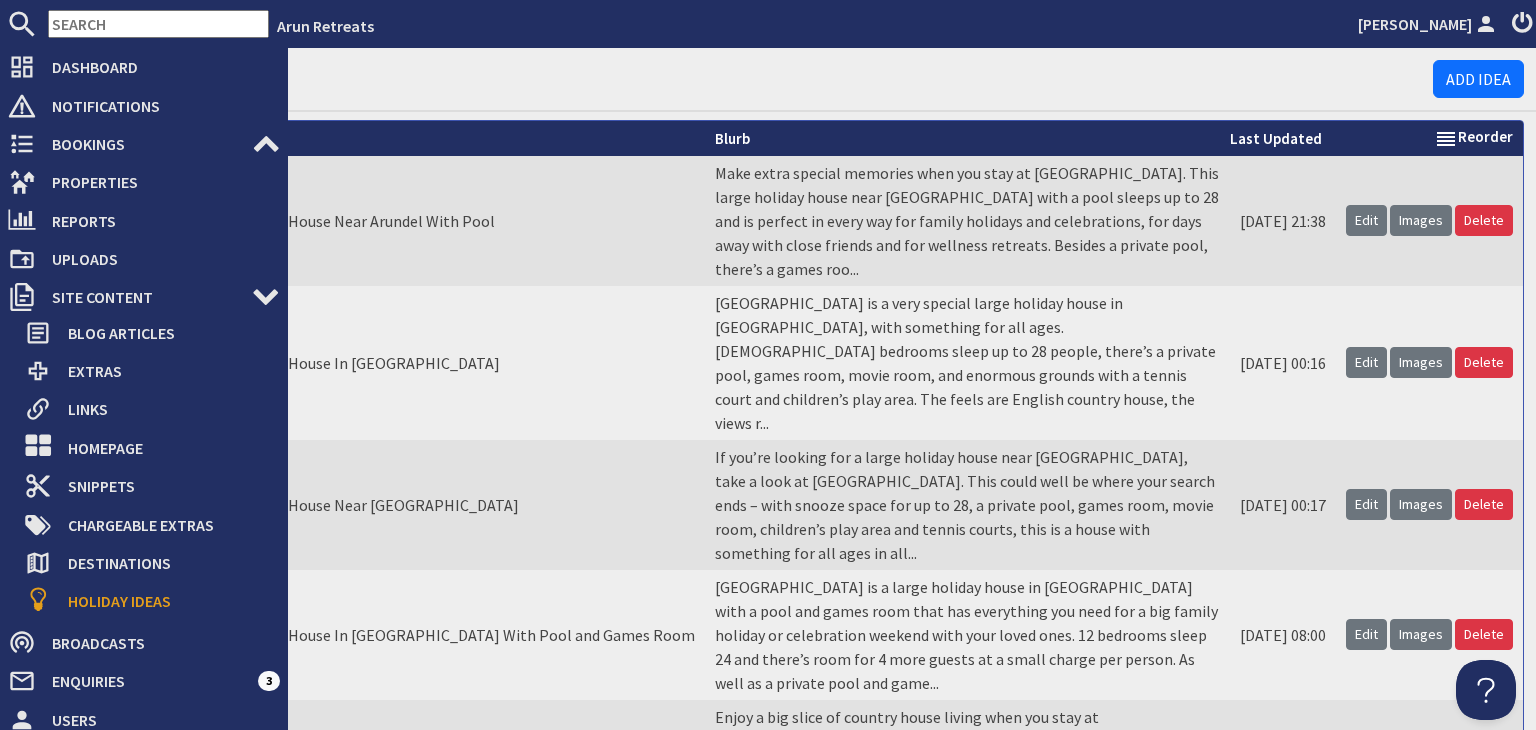 scroll, scrollTop: 0, scrollLeft: 0, axis: both 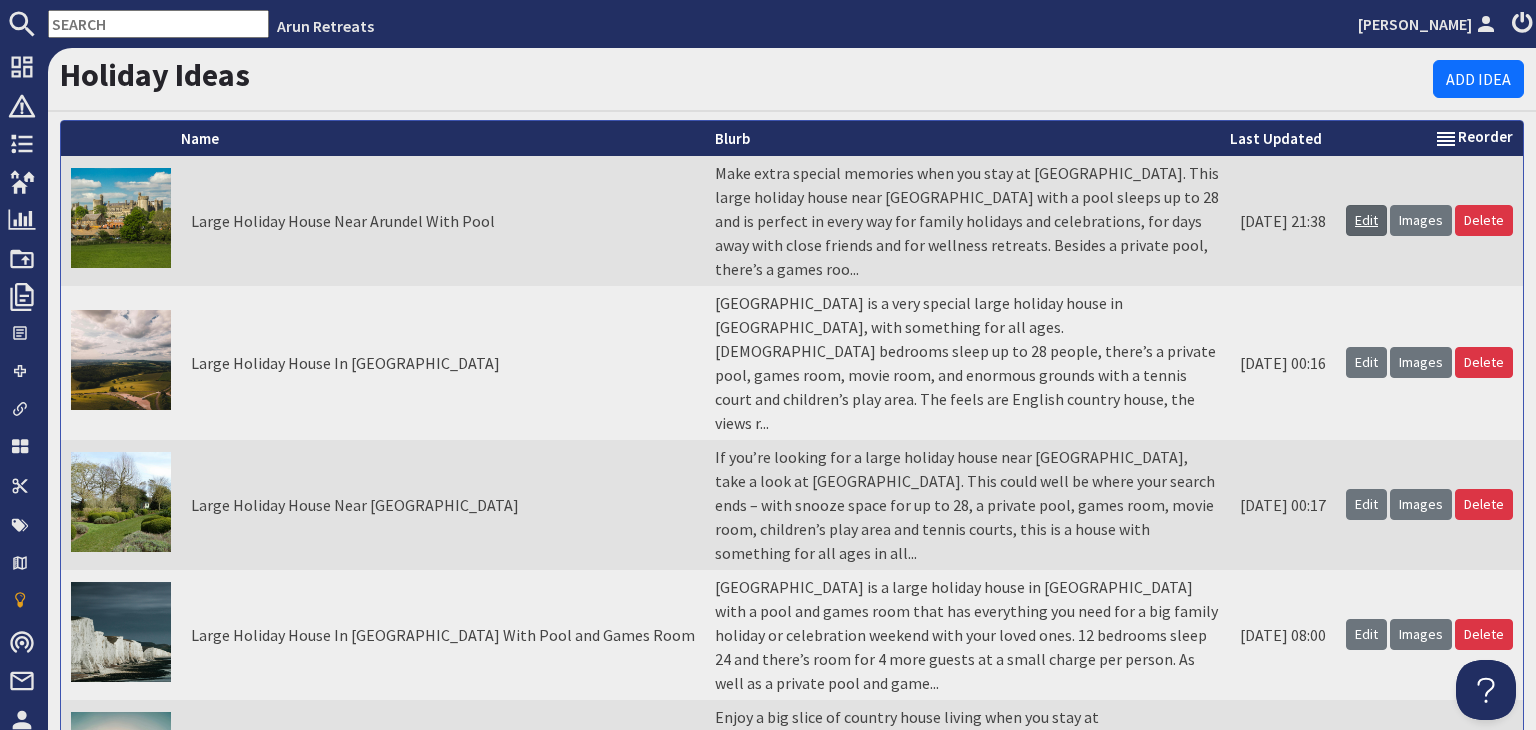 click on "Edit" at bounding box center [1366, 220] 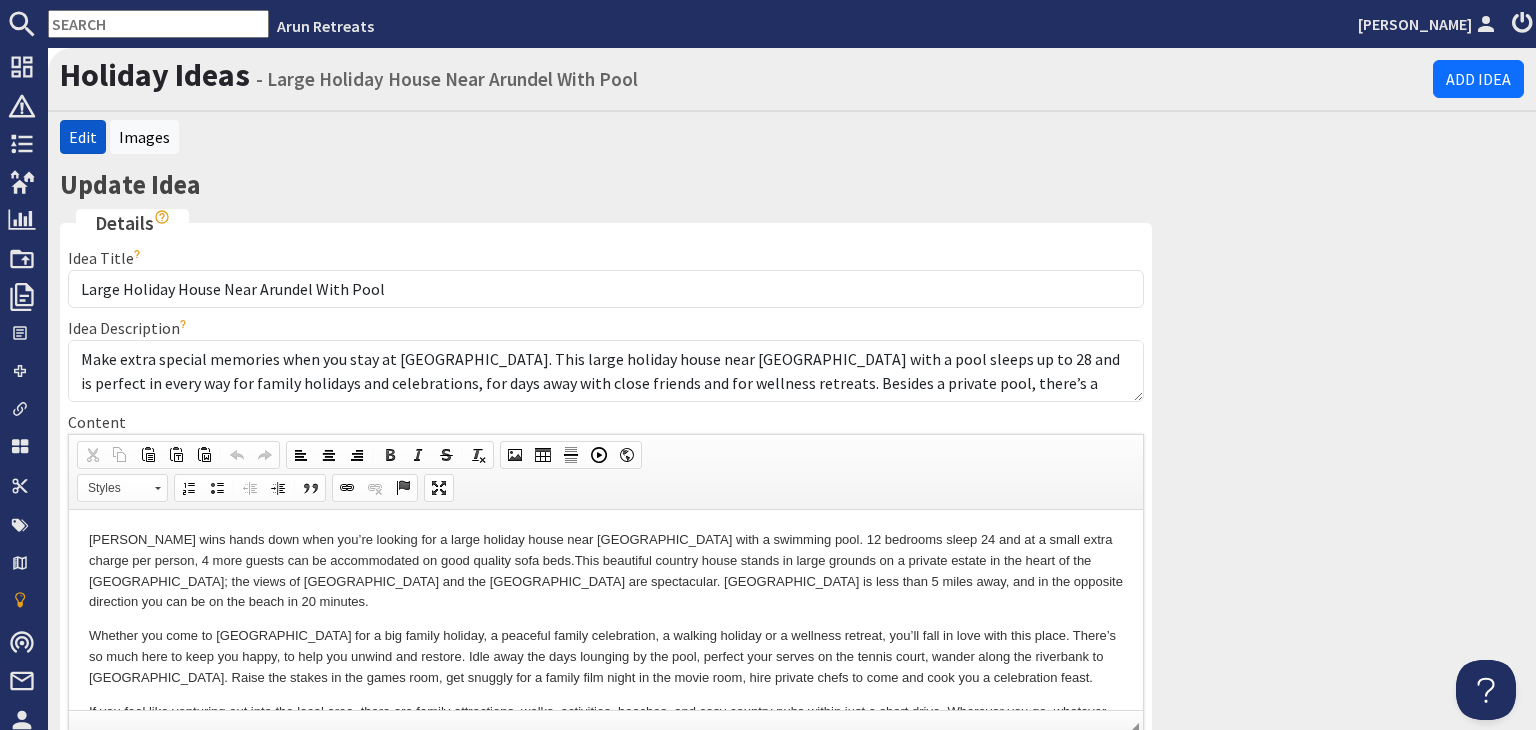 scroll, scrollTop: 0, scrollLeft: 0, axis: both 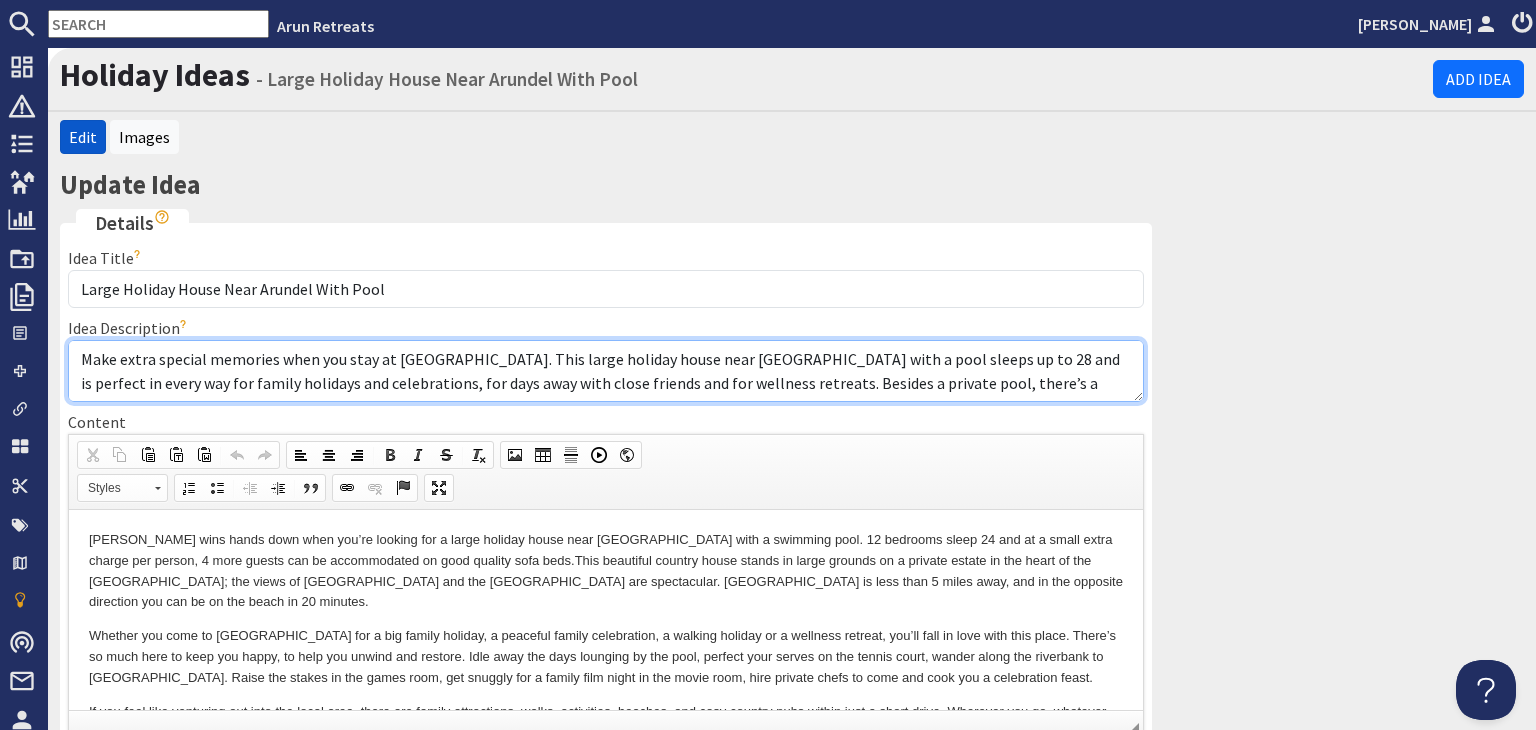 drag, startPoint x: 790, startPoint y: 381, endPoint x: 81, endPoint y: 369, distance: 709.10156 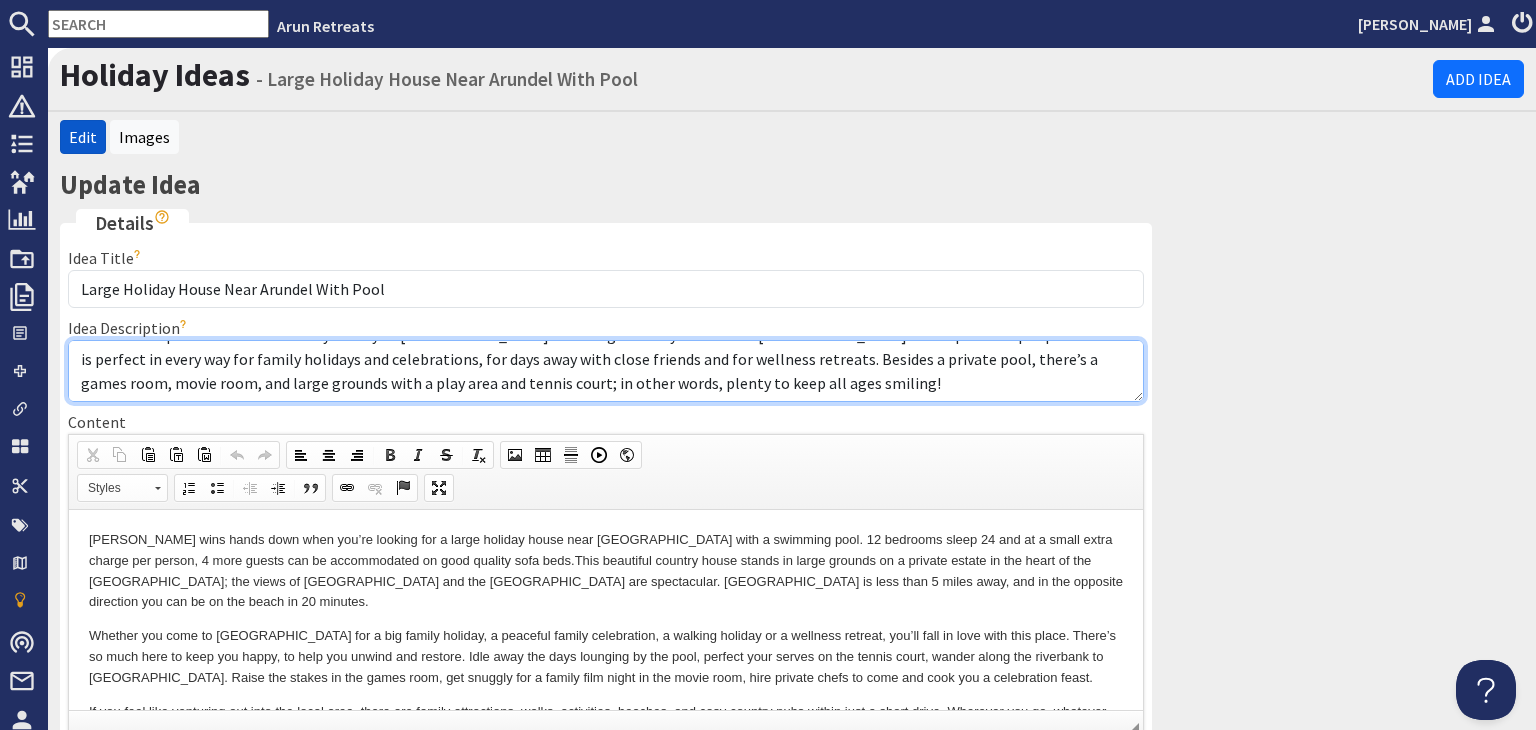 drag, startPoint x: 81, startPoint y: 357, endPoint x: 808, endPoint y: 382, distance: 727.42975 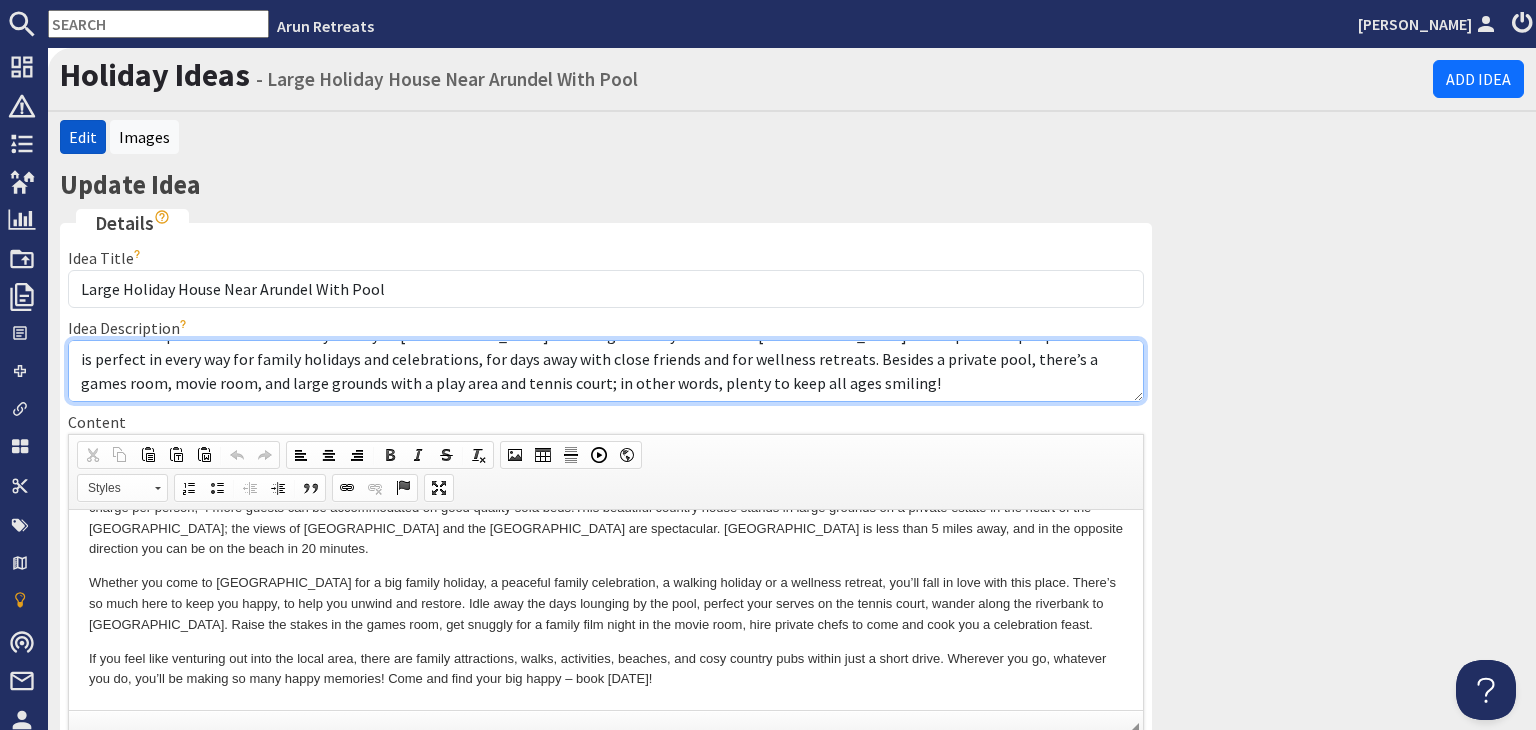 scroll, scrollTop: 0, scrollLeft: 0, axis: both 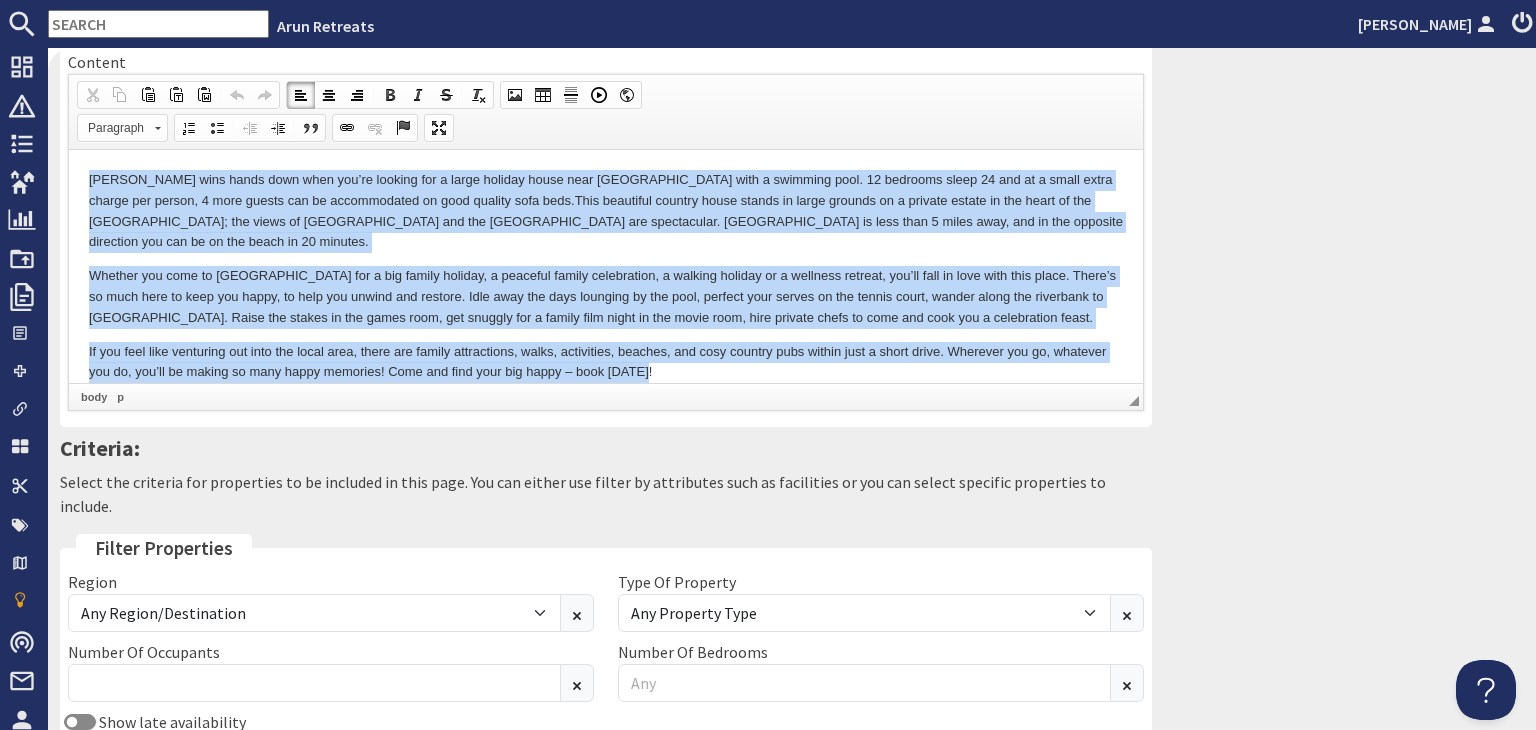 drag, startPoint x: 89, startPoint y: 174, endPoint x: 653, endPoint y: 369, distance: 596.7587 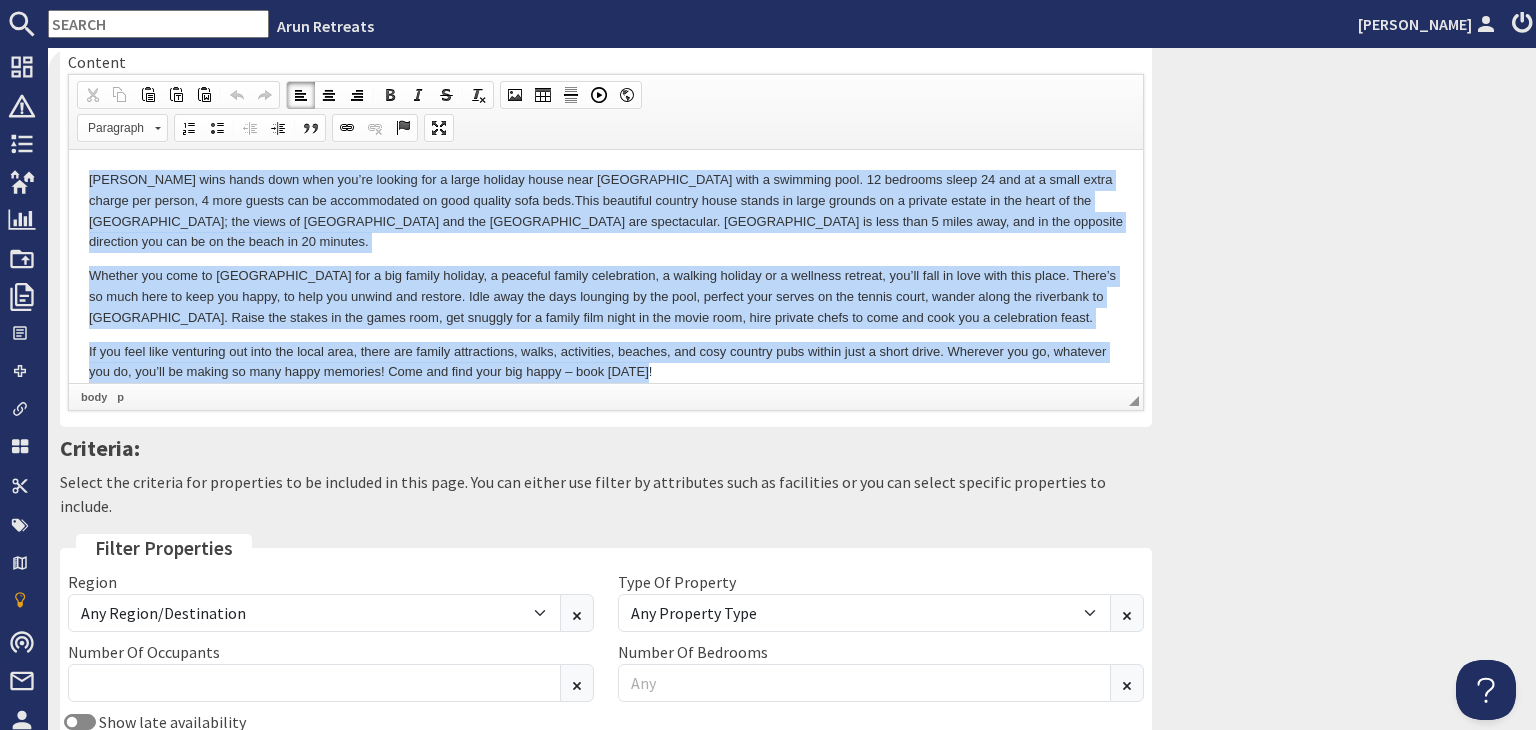 click on "[PERSON_NAME] wins hands down when you’re looking for a large holiday house near [GEOGRAPHIC_DATA] with a swimming pool. 12 bedrooms sleep 24 and at a small extra charge per person, 4 more guests can be accommodated on good quality sofa beds.This beautiful country house stands in large grounds on a private estate in the heart of the [GEOGRAPHIC_DATA]; the views of [GEOGRAPHIC_DATA] and the [GEOGRAPHIC_DATA] are spectacular. [GEOGRAPHIC_DATA] is less than 5 miles away, and in the opposite direction you can be on the beach in 20 minutes. If you feel like venturing out into the local area, there are family attractions, walks, activities, beaches, and cosy country pubs within just a short drive. Wherever you go, whatever you do, you’ll be making so many happy memories! Come and find your big happy – book [DATE]!" at bounding box center [606, 275] 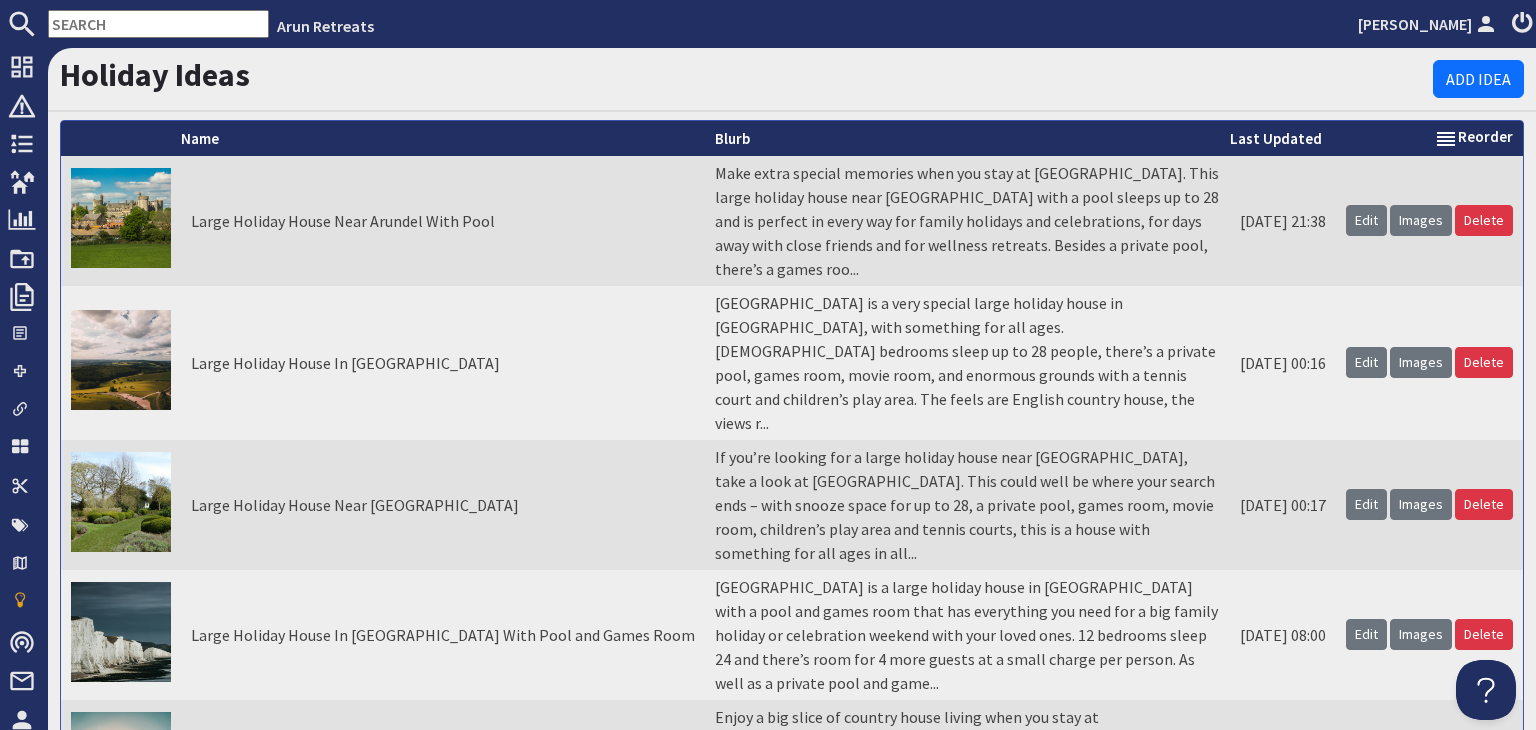 scroll, scrollTop: 0, scrollLeft: 0, axis: both 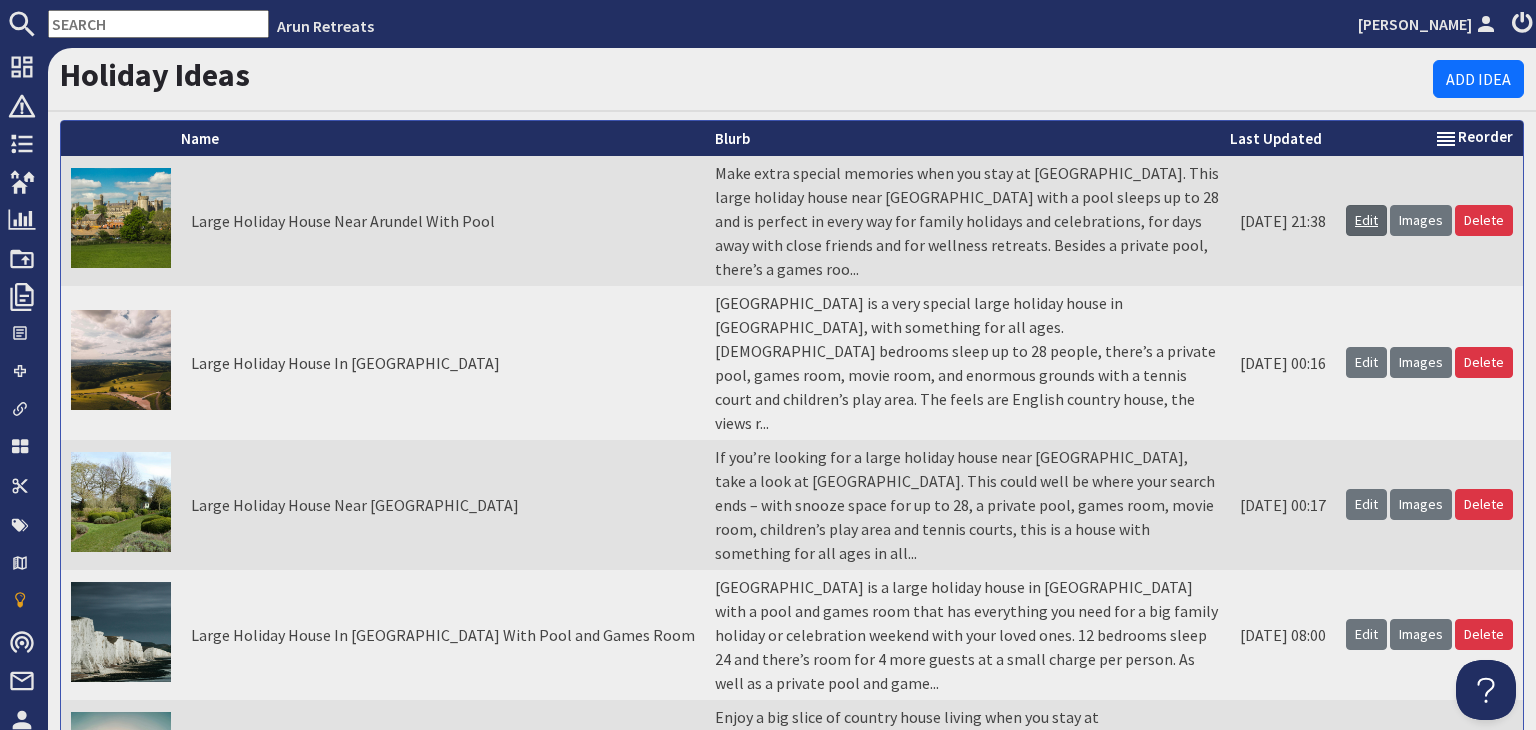 click on "Edit" at bounding box center [1366, 220] 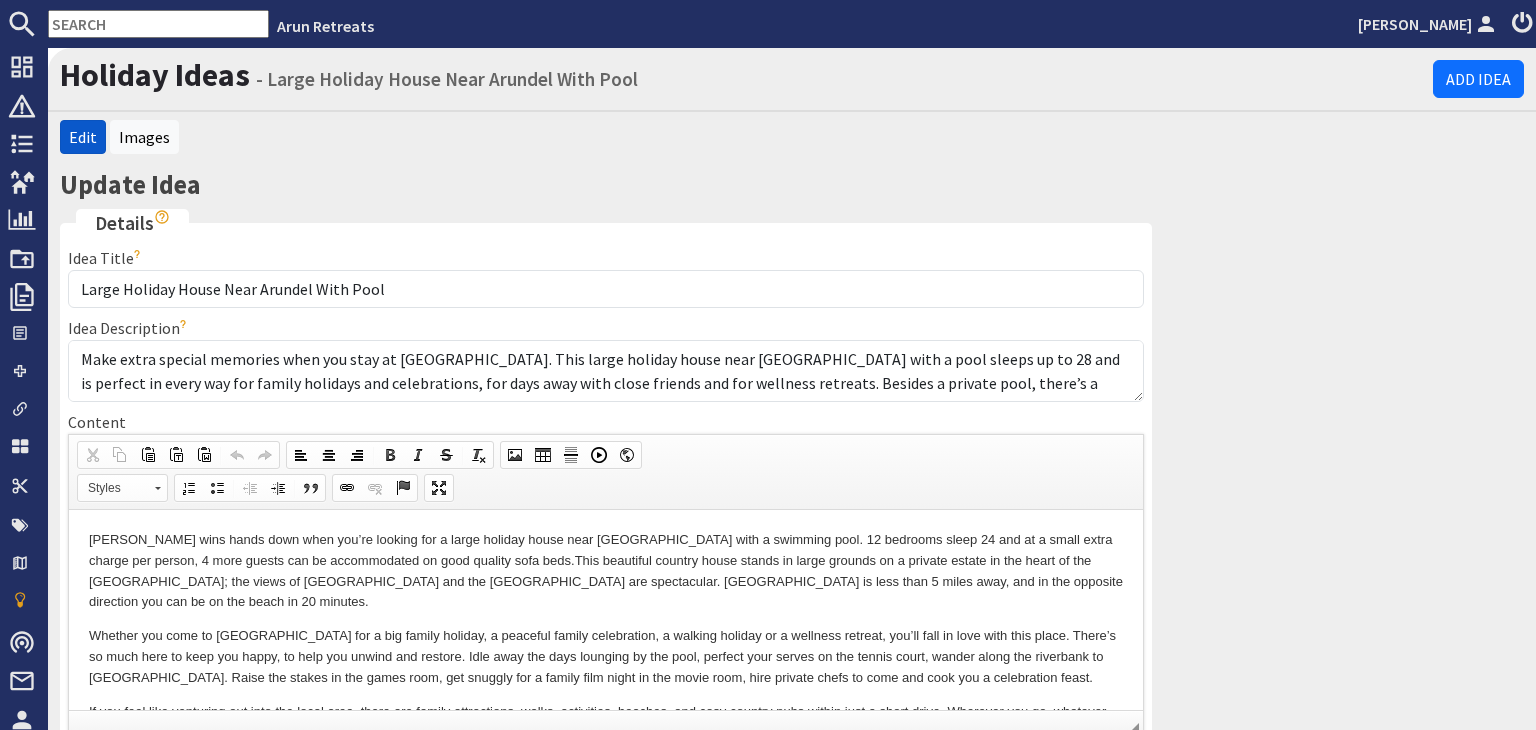 scroll, scrollTop: 0, scrollLeft: 0, axis: both 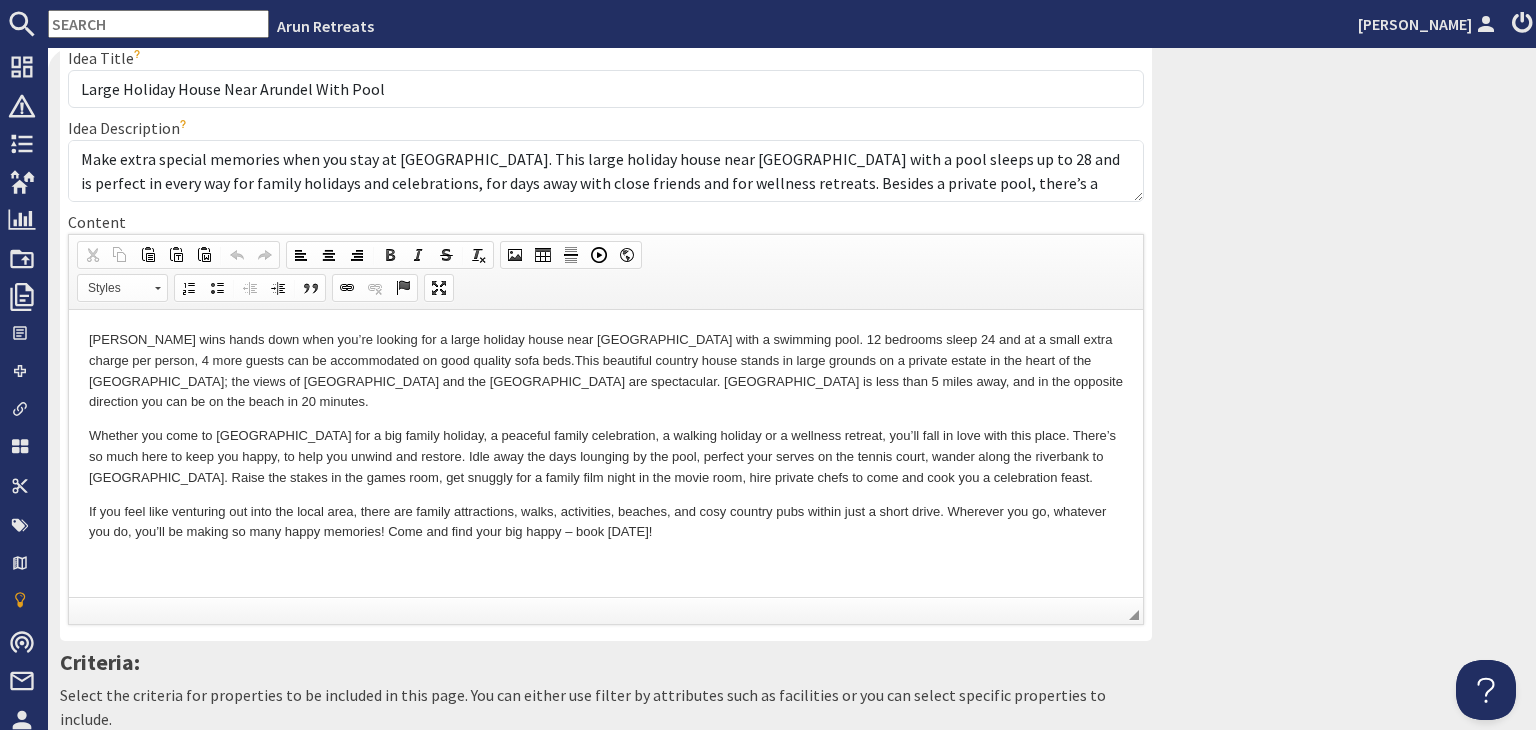 drag, startPoint x: 1122, startPoint y: 525, endPoint x: 1108, endPoint y: 593, distance: 69.426216 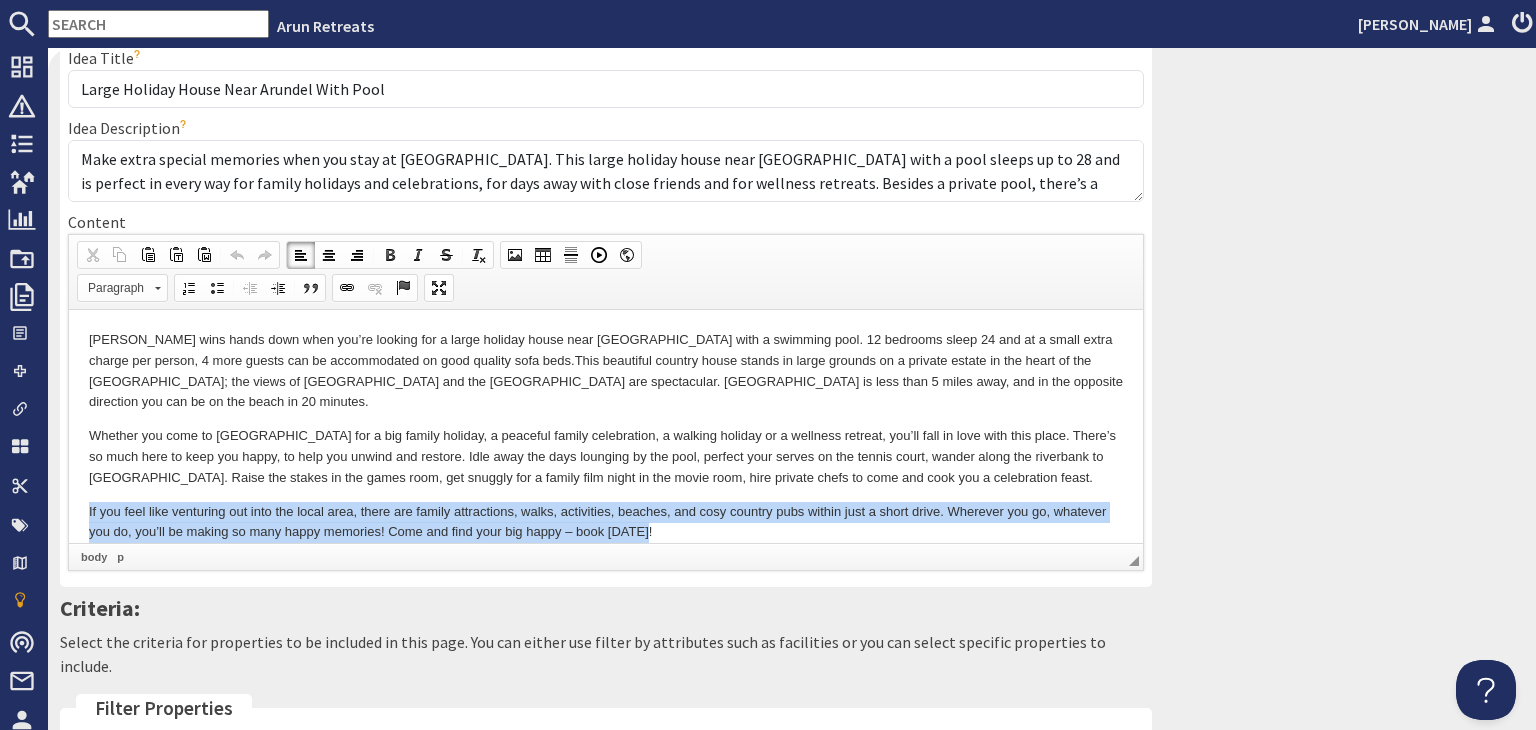 drag, startPoint x: 652, startPoint y: 506, endPoint x: 85, endPoint y: 489, distance: 567.2548 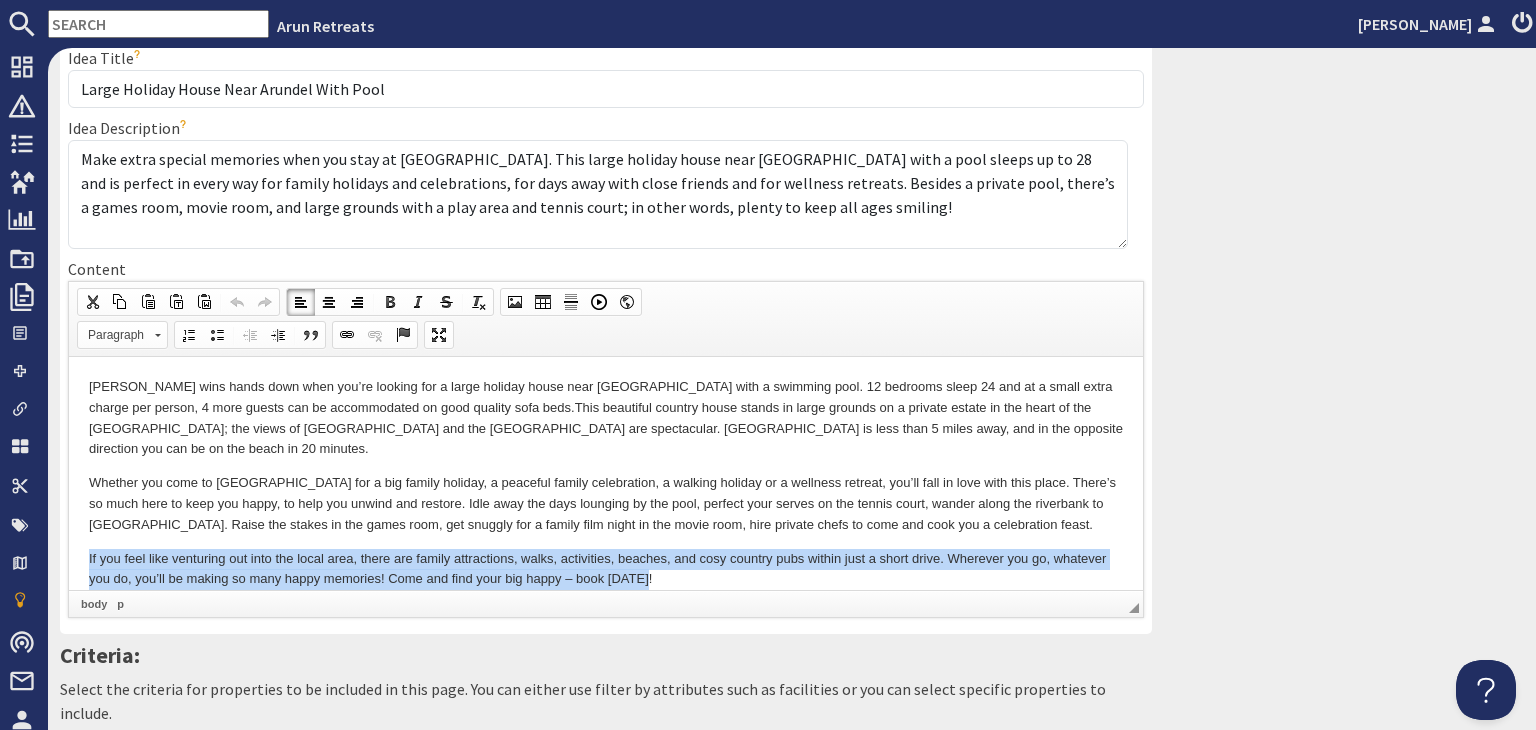 drag, startPoint x: 1128, startPoint y: 194, endPoint x: 1124, endPoint y: 242, distance: 48.166378 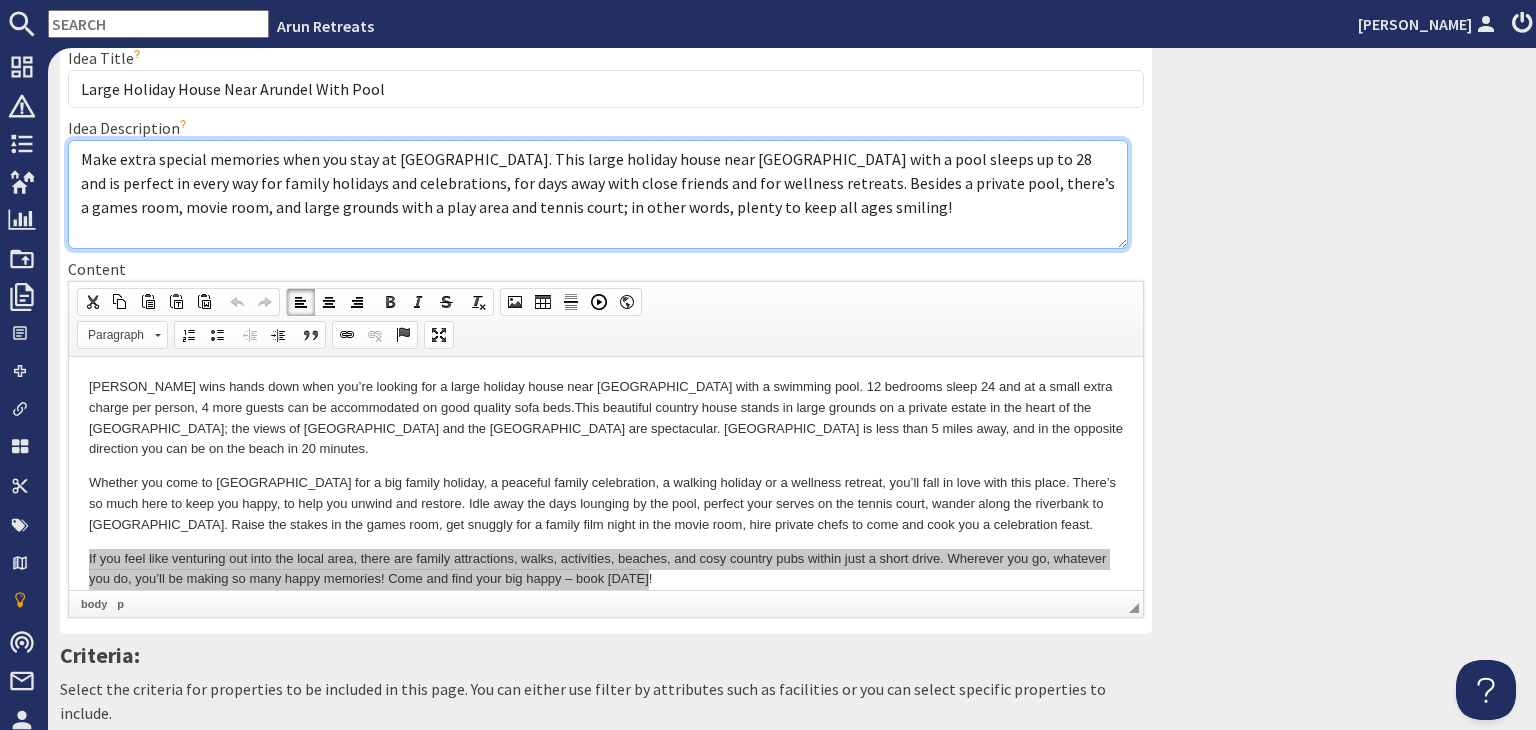 drag, startPoint x: 808, startPoint y: 201, endPoint x: 83, endPoint y: 162, distance: 726.0482 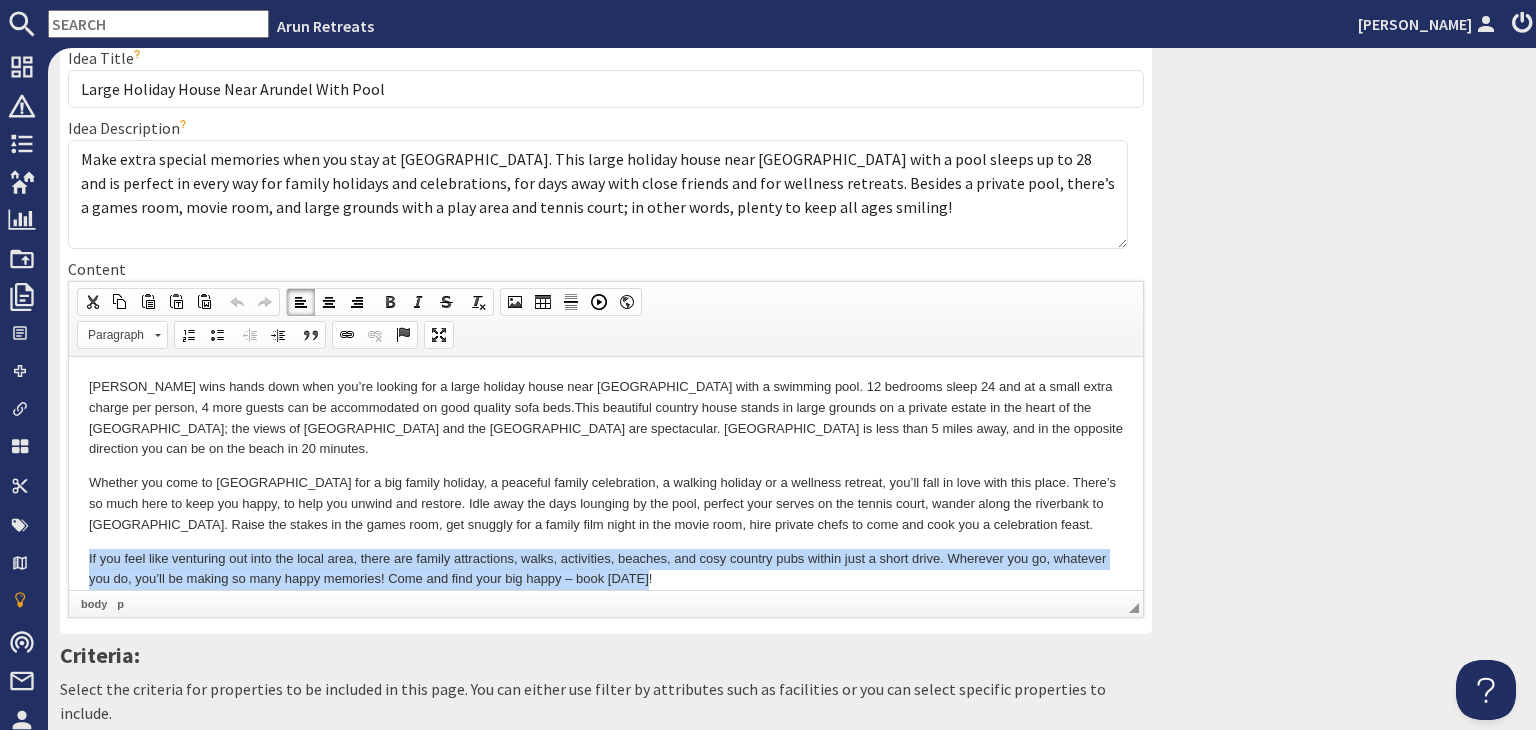 click on "If you feel like venturing out into the local area, there are family attractions, walks, activities, beaches, and cosy country pubs within just a short drive. Wherever you go, whatever you do, you’ll be making so many happy memories! Come and find your big happy – book [DATE]!" at bounding box center (606, 569) 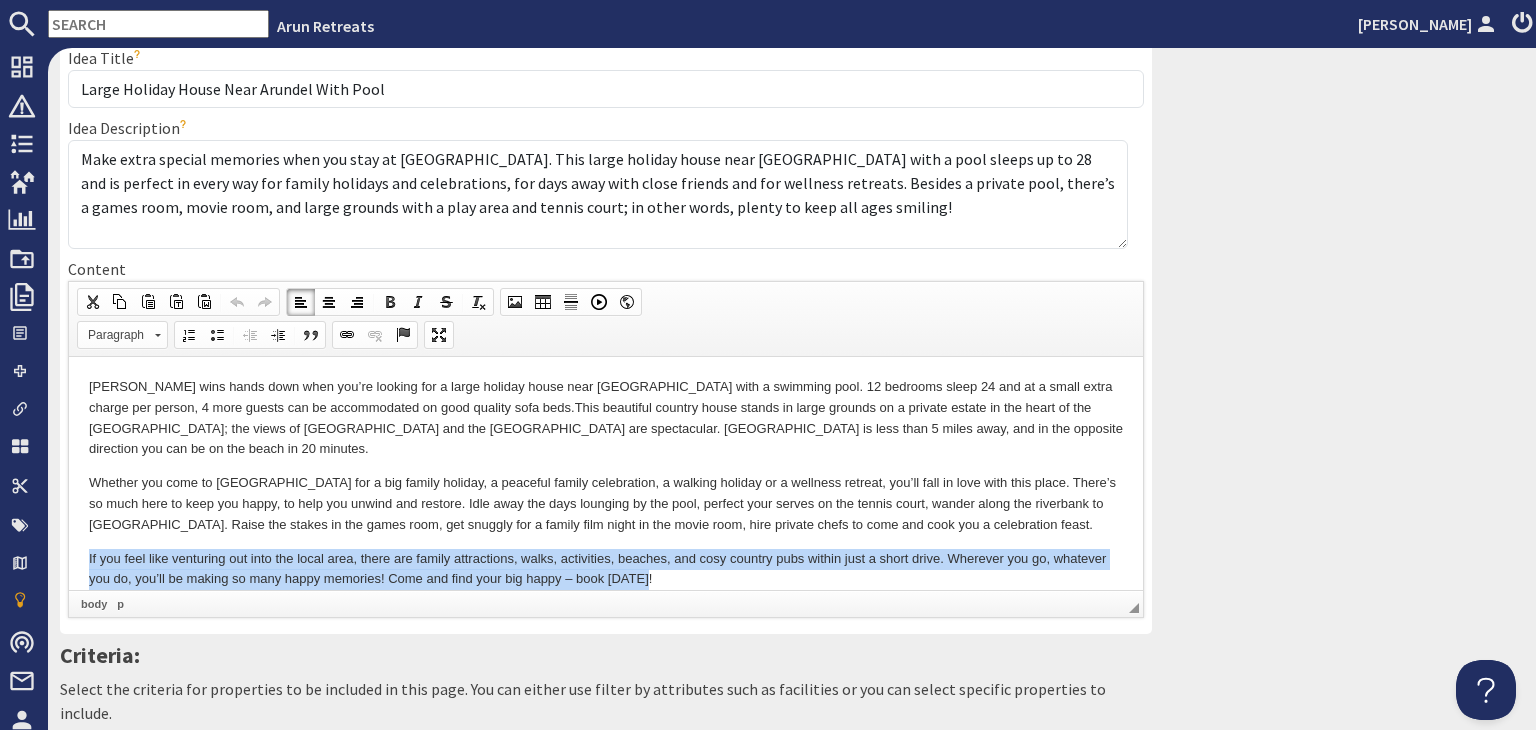 scroll, scrollTop: 600, scrollLeft: 0, axis: vertical 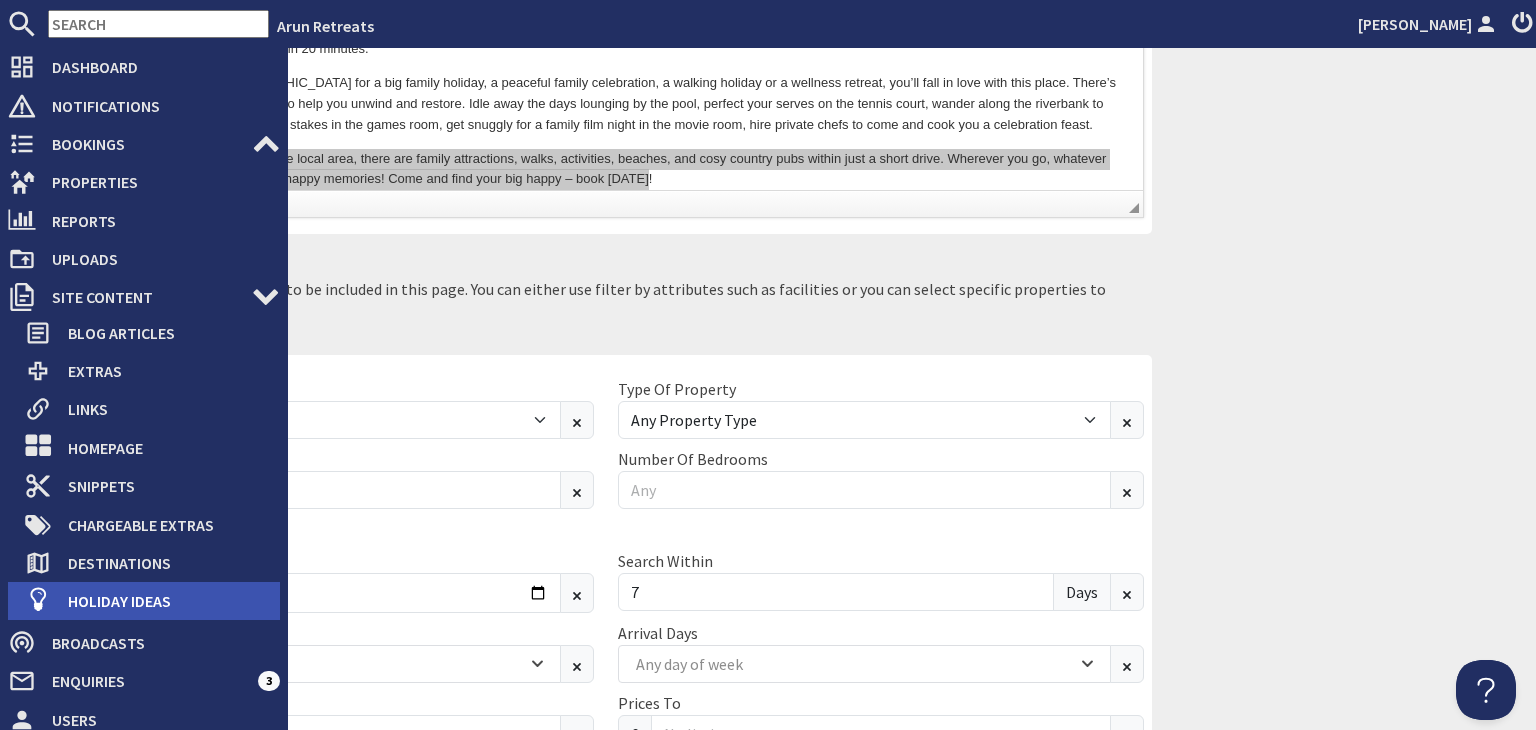 click on "Holiday Ideas" at bounding box center [166, 601] 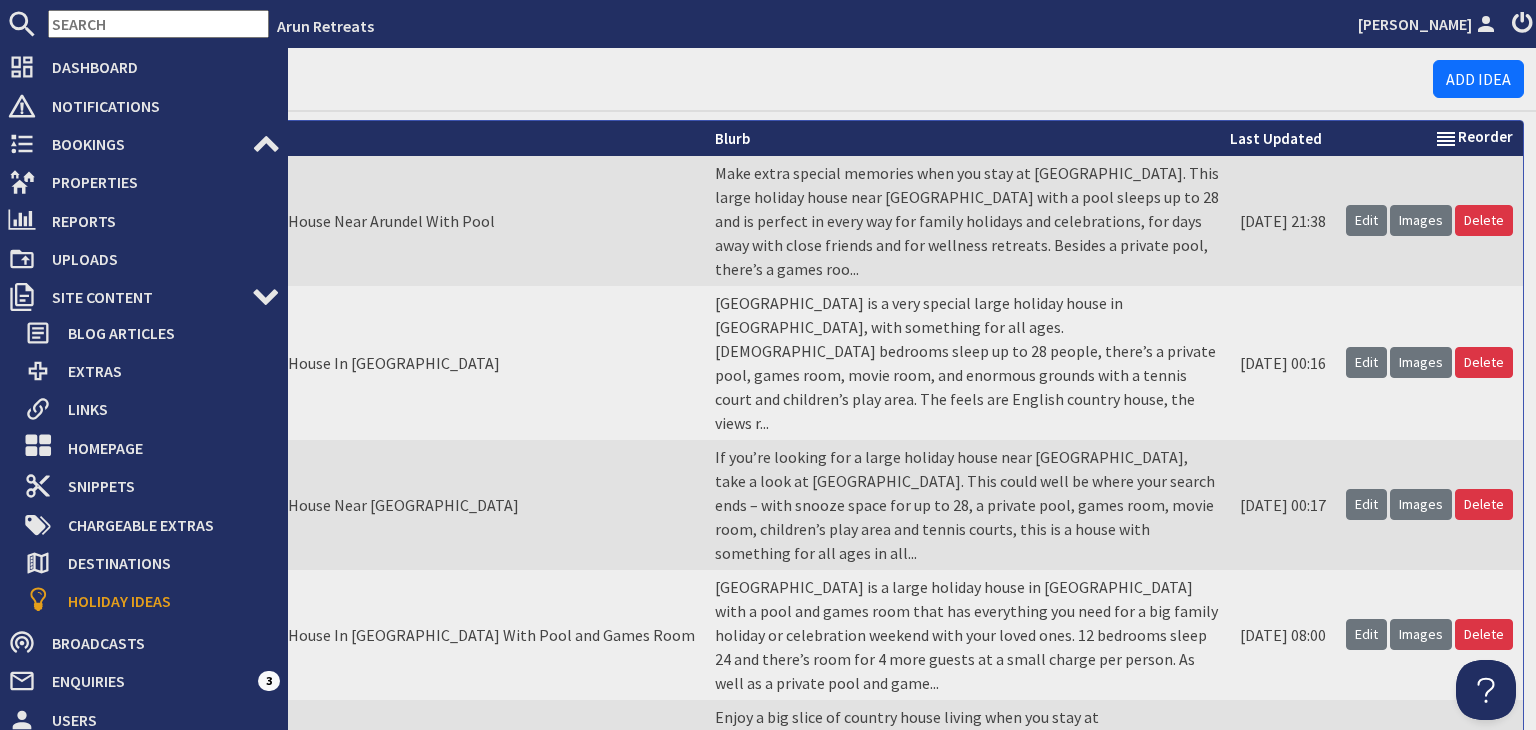 scroll, scrollTop: 0, scrollLeft: 0, axis: both 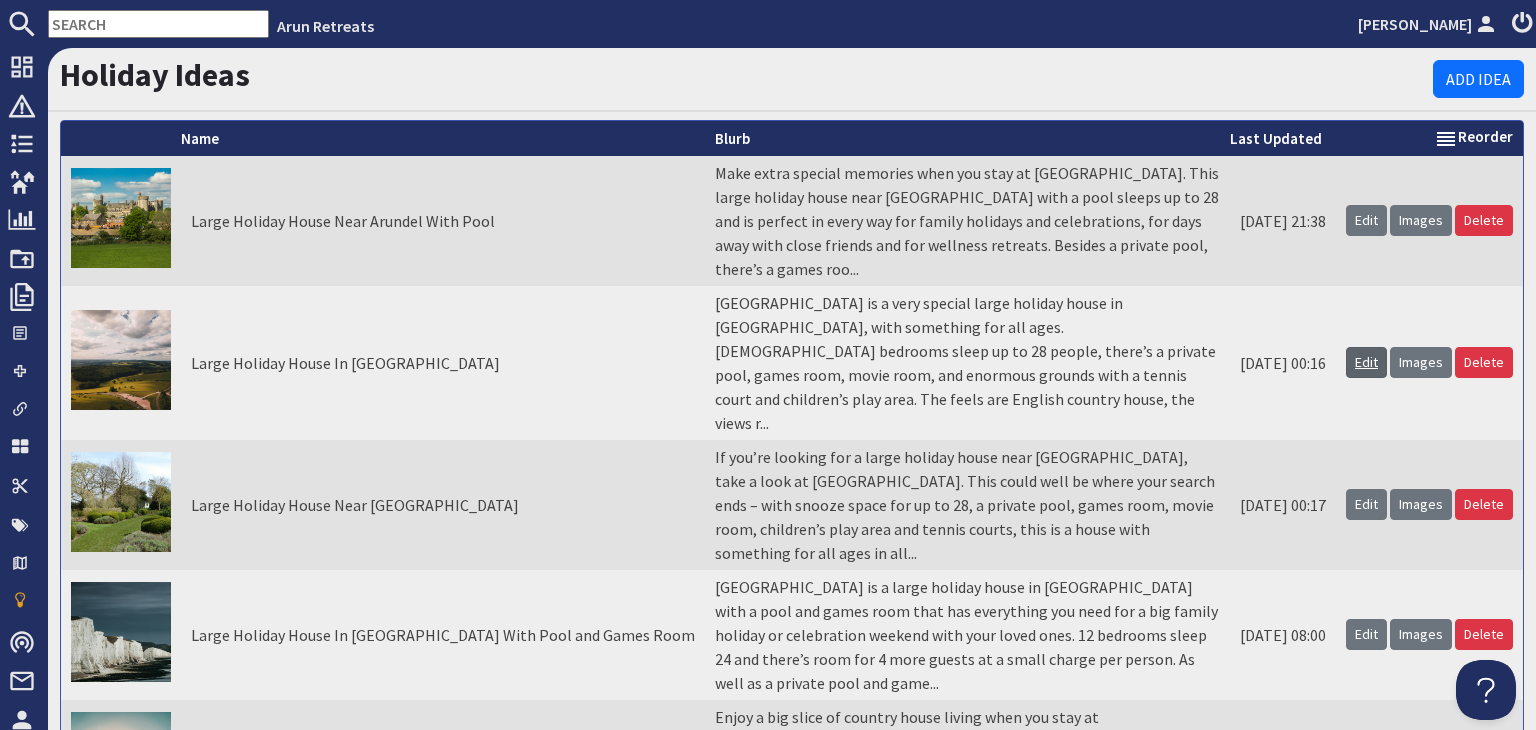 click on "Edit" at bounding box center [1366, 362] 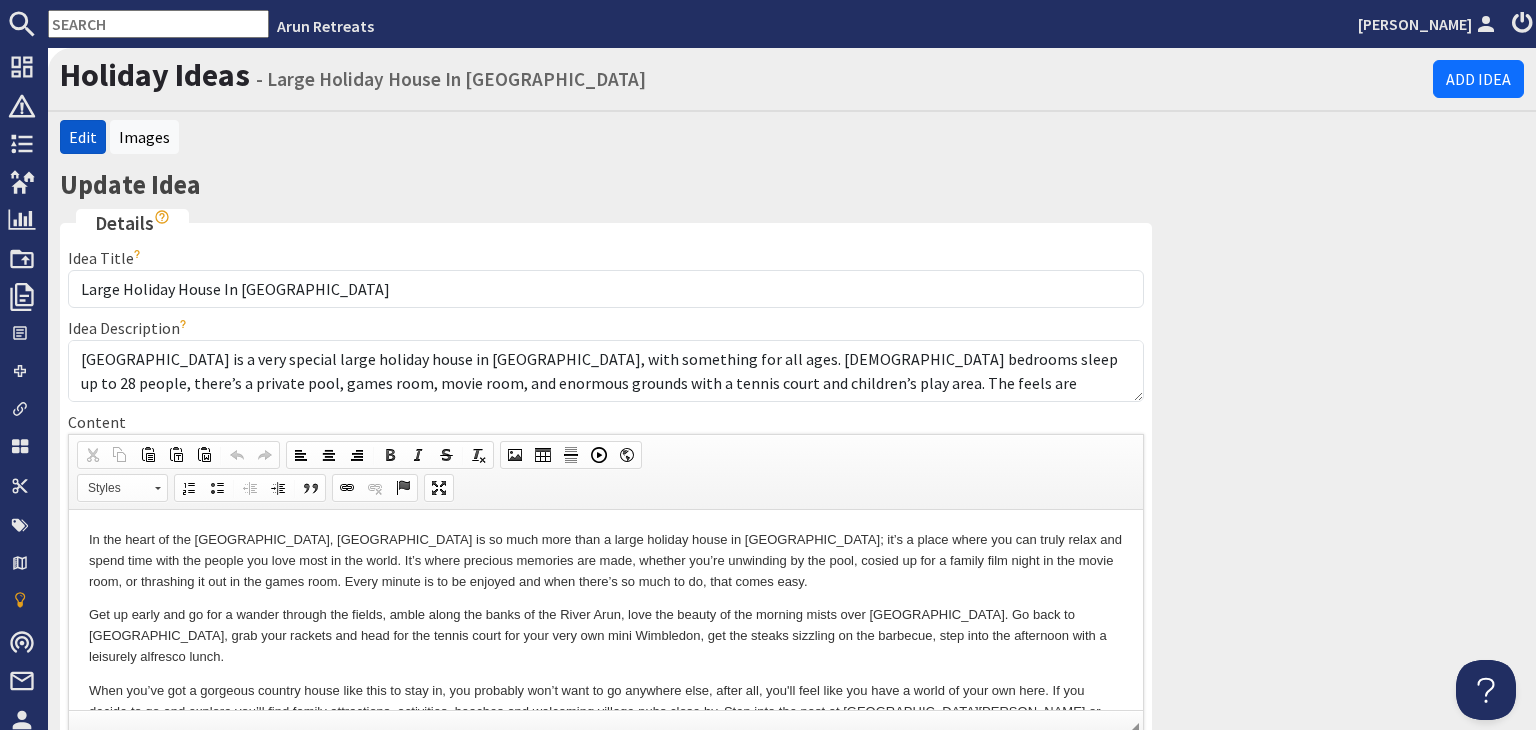 scroll, scrollTop: 0, scrollLeft: 0, axis: both 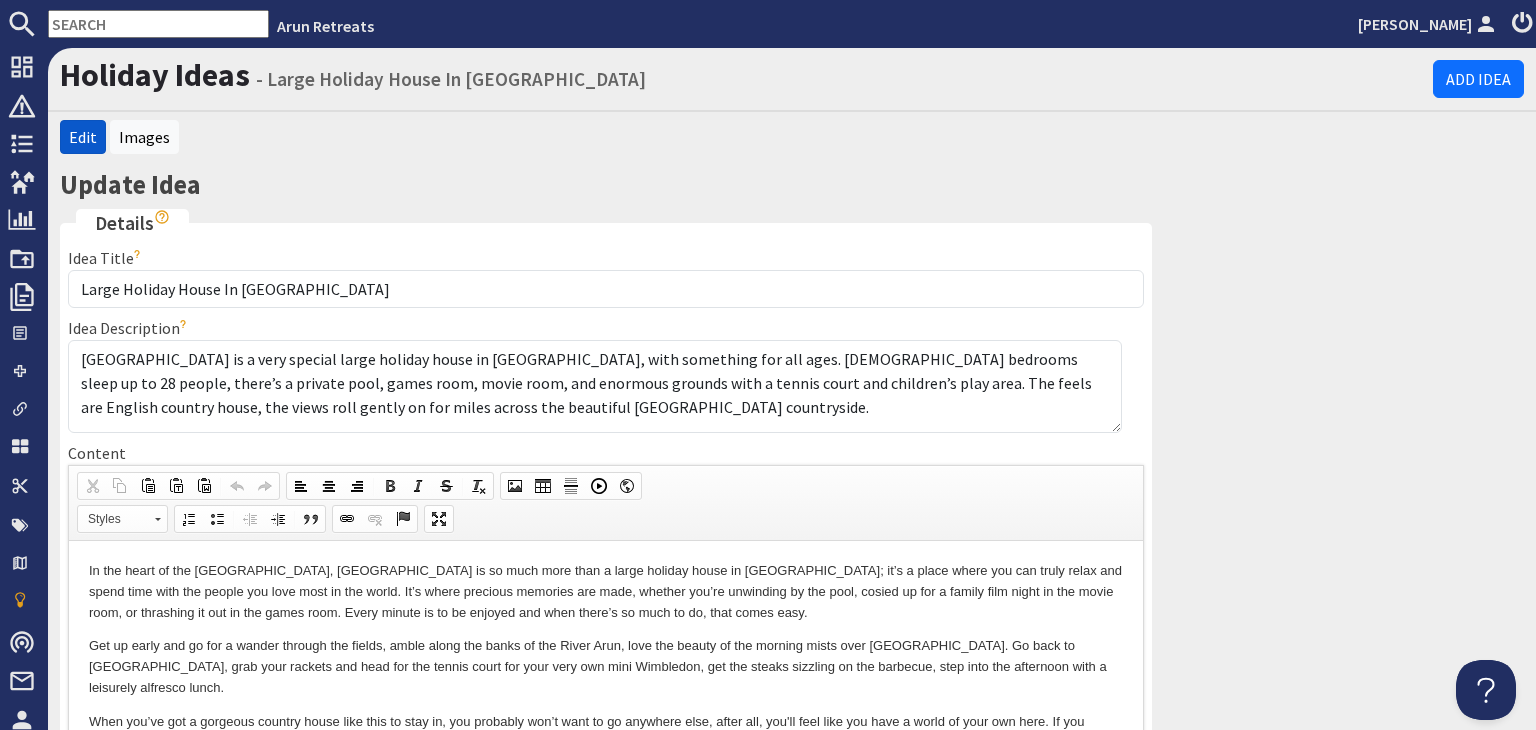 drag, startPoint x: 1125, startPoint y: 397, endPoint x: 1115, endPoint y: 429, distance: 33.526108 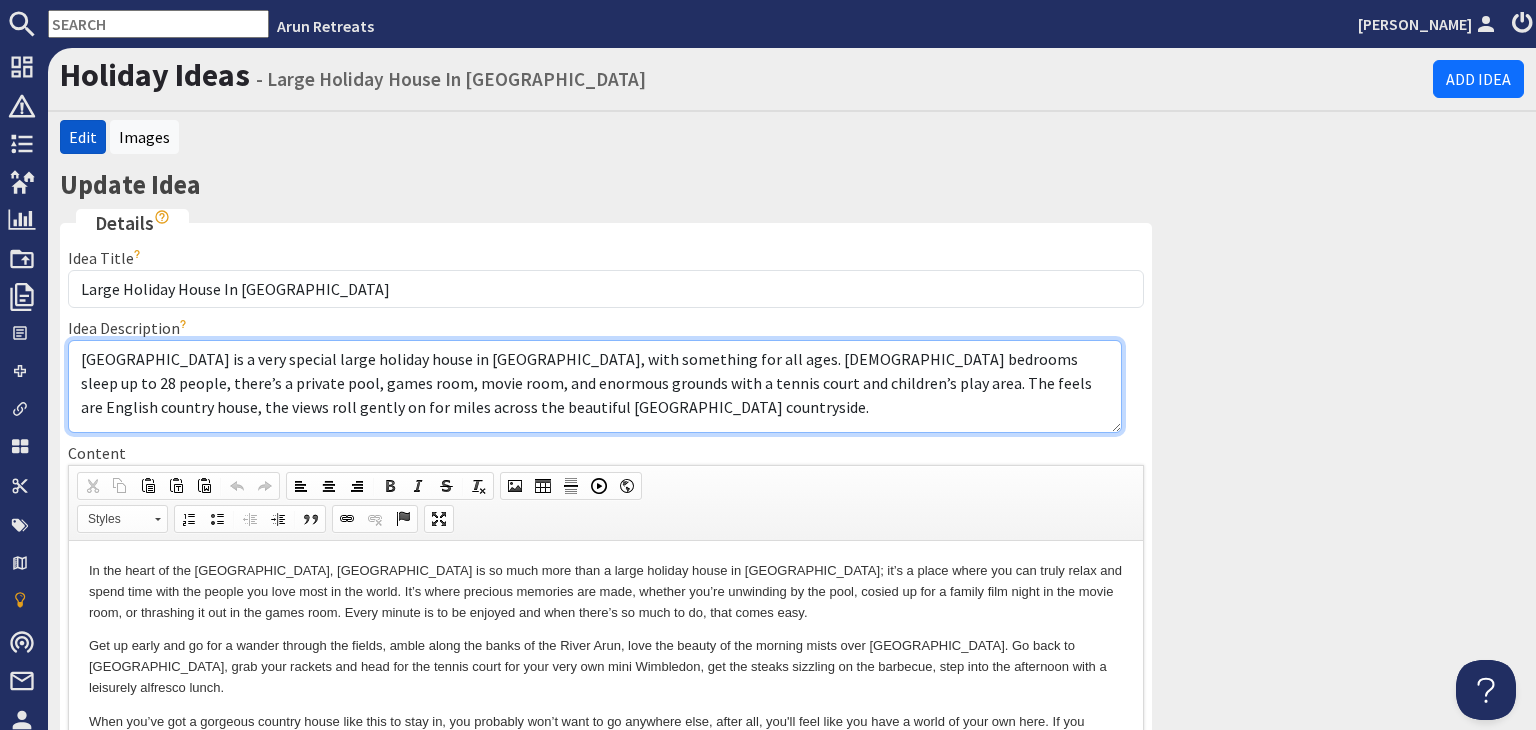 drag, startPoint x: 556, startPoint y: 405, endPoint x: 71, endPoint y: 353, distance: 487.77966 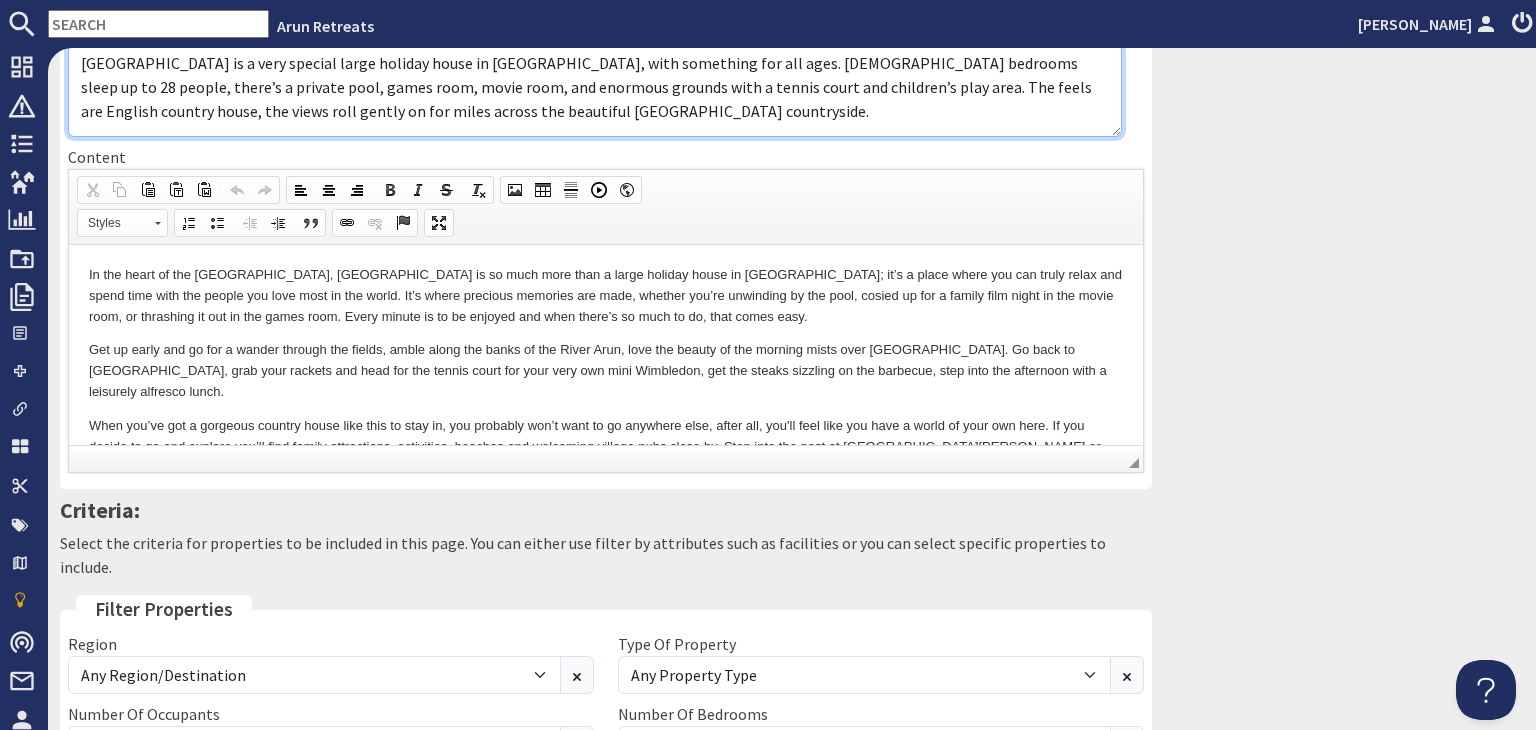 scroll, scrollTop: 300, scrollLeft: 0, axis: vertical 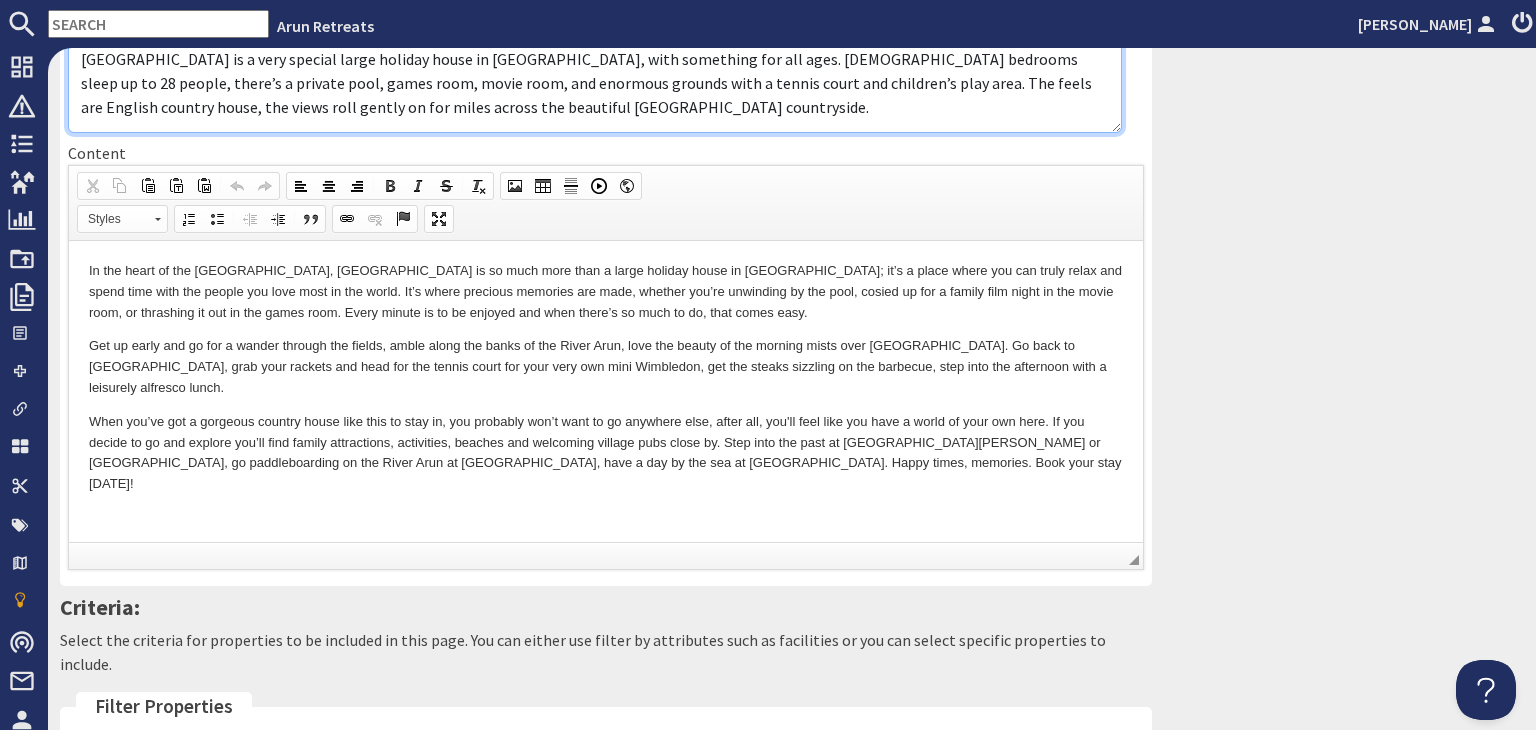 drag, startPoint x: 1121, startPoint y: 457, endPoint x: 1124, endPoint y: 556, distance: 99.04544 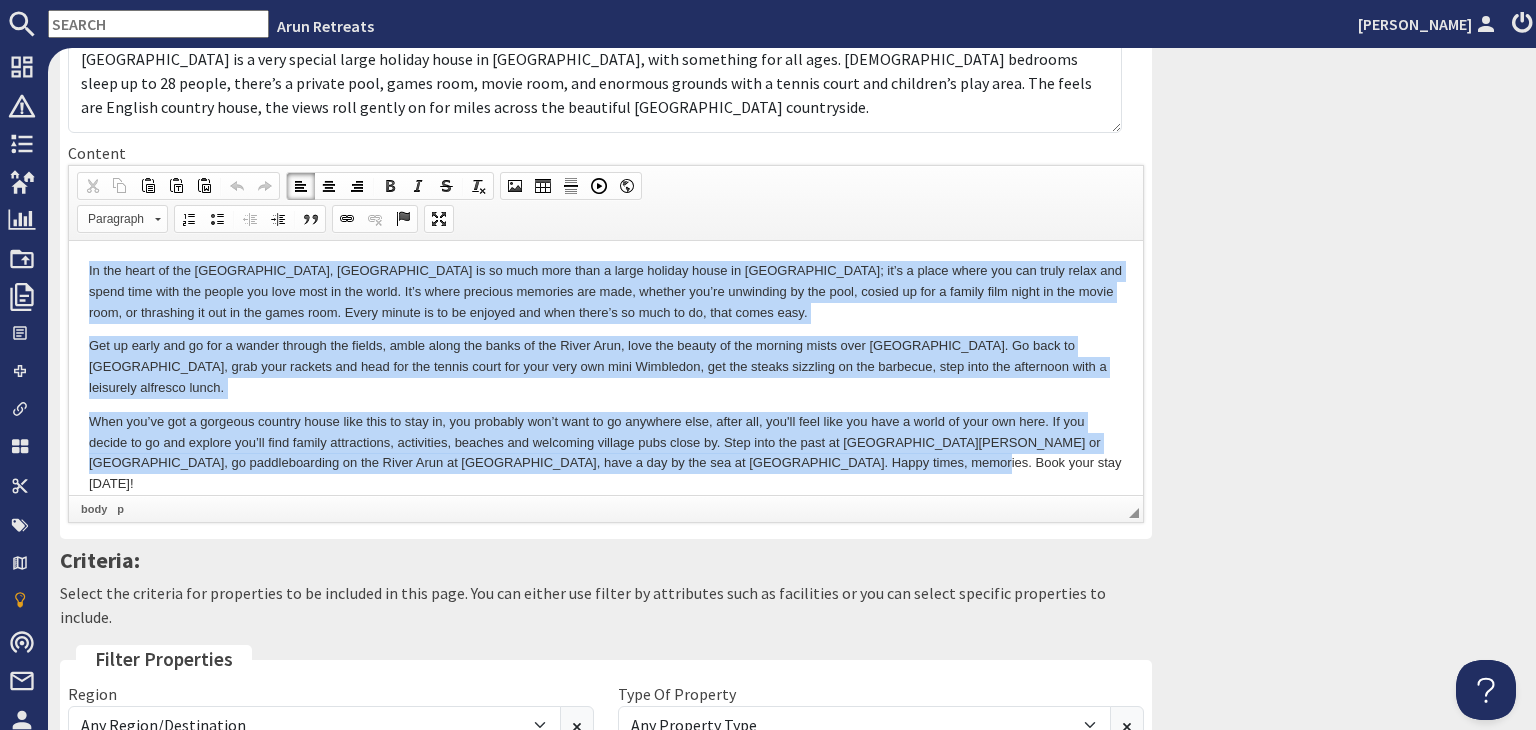 drag, startPoint x: 899, startPoint y: 464, endPoint x: 89, endPoint y: 278, distance: 831.08124 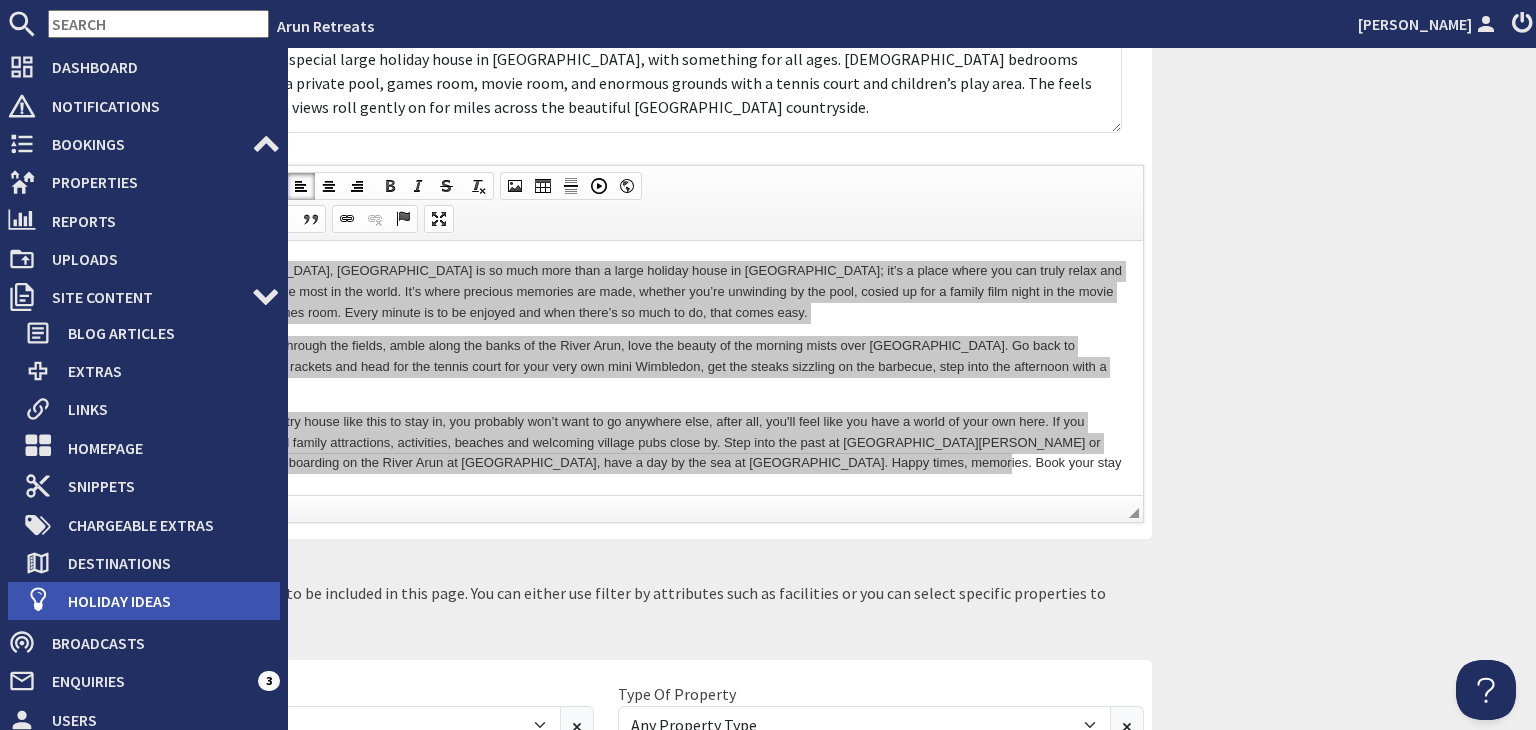 click on "Holiday Ideas" at bounding box center (166, 601) 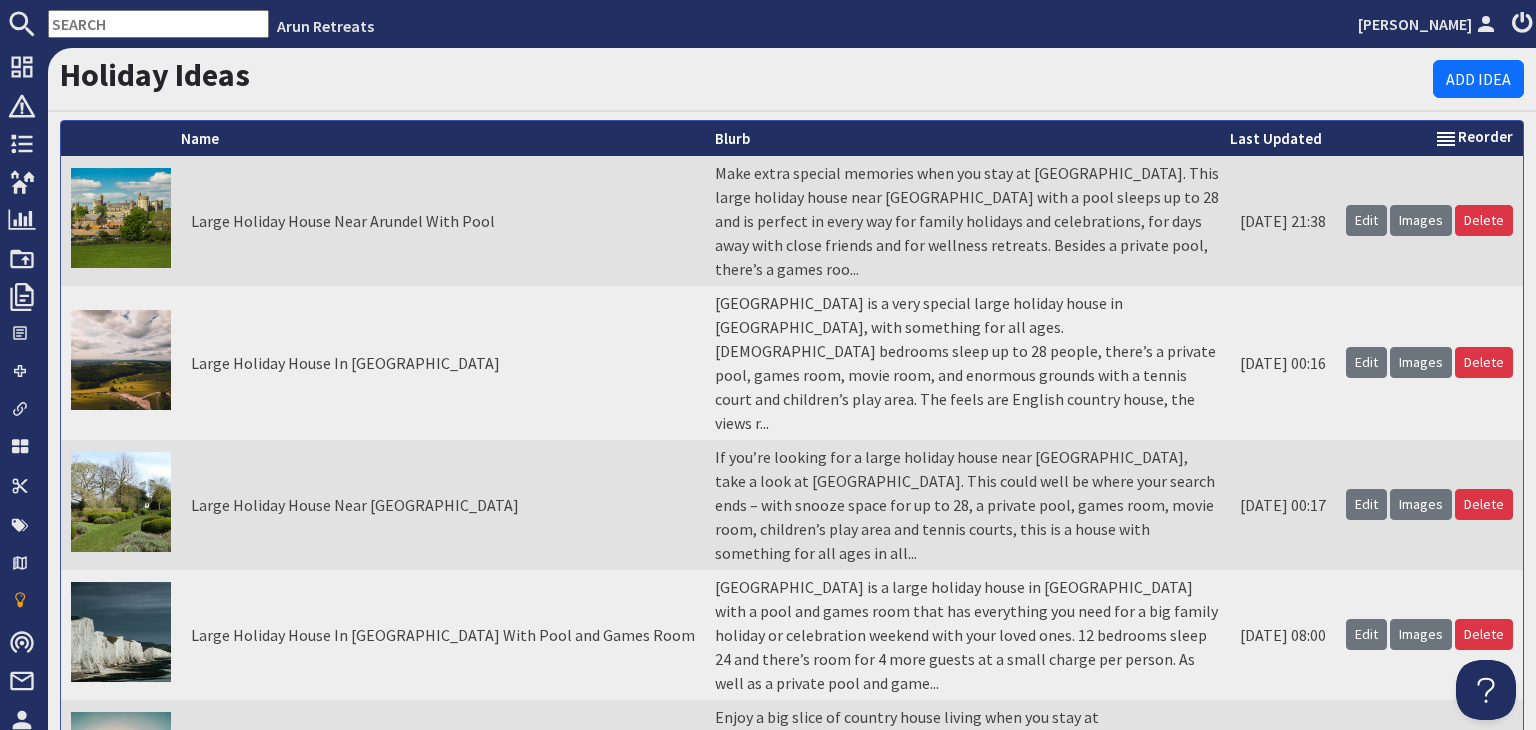 scroll, scrollTop: 0, scrollLeft: 0, axis: both 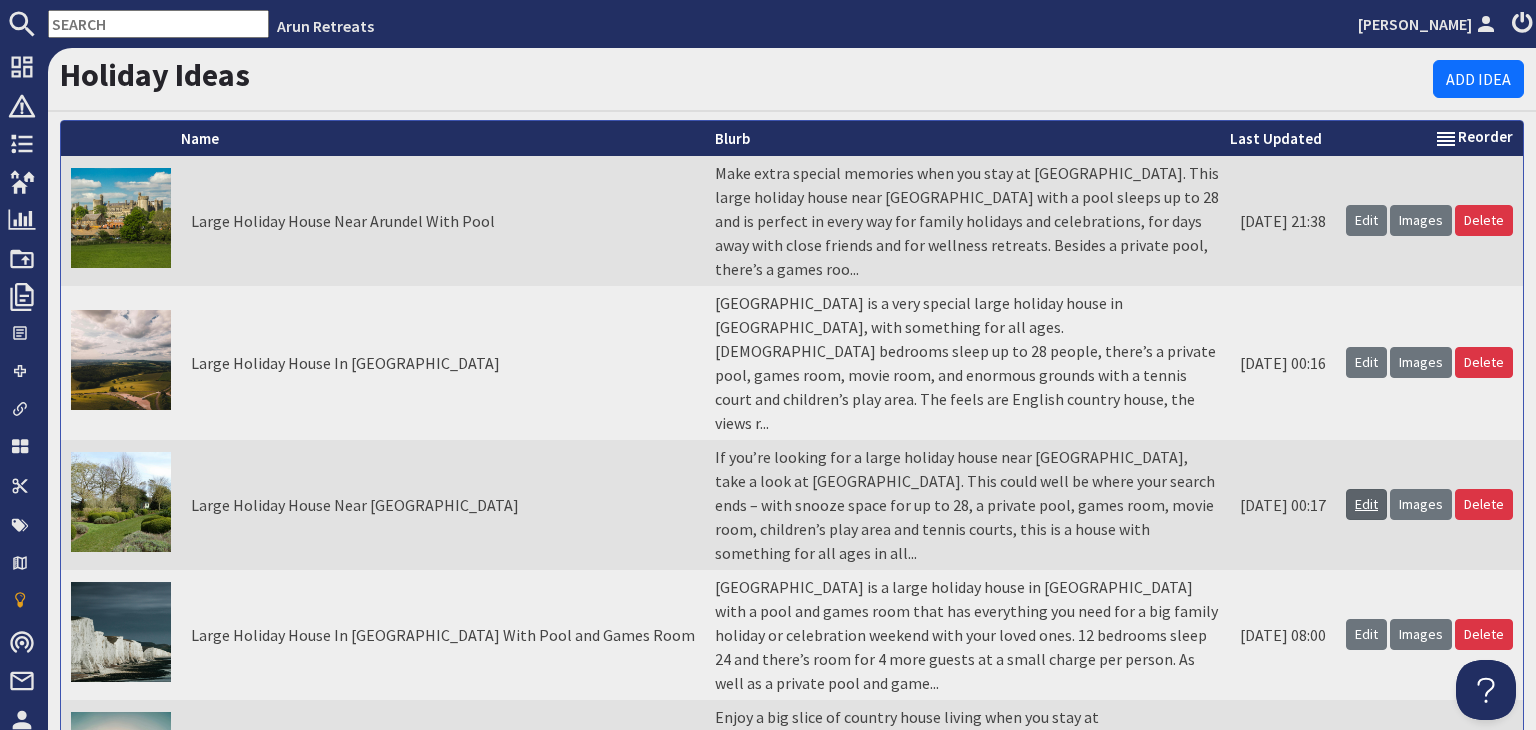 click on "Edit" at bounding box center (1366, 504) 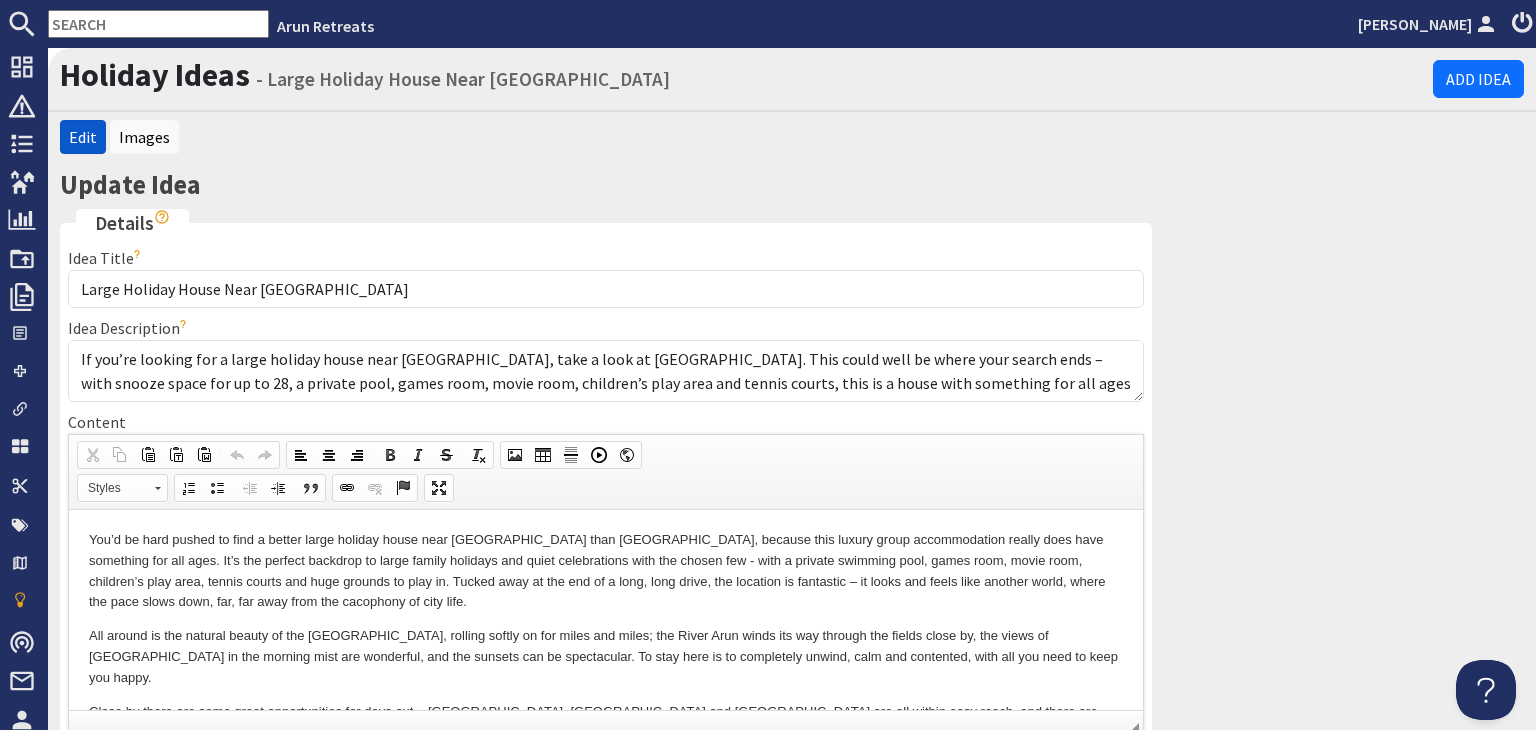 scroll, scrollTop: 0, scrollLeft: 0, axis: both 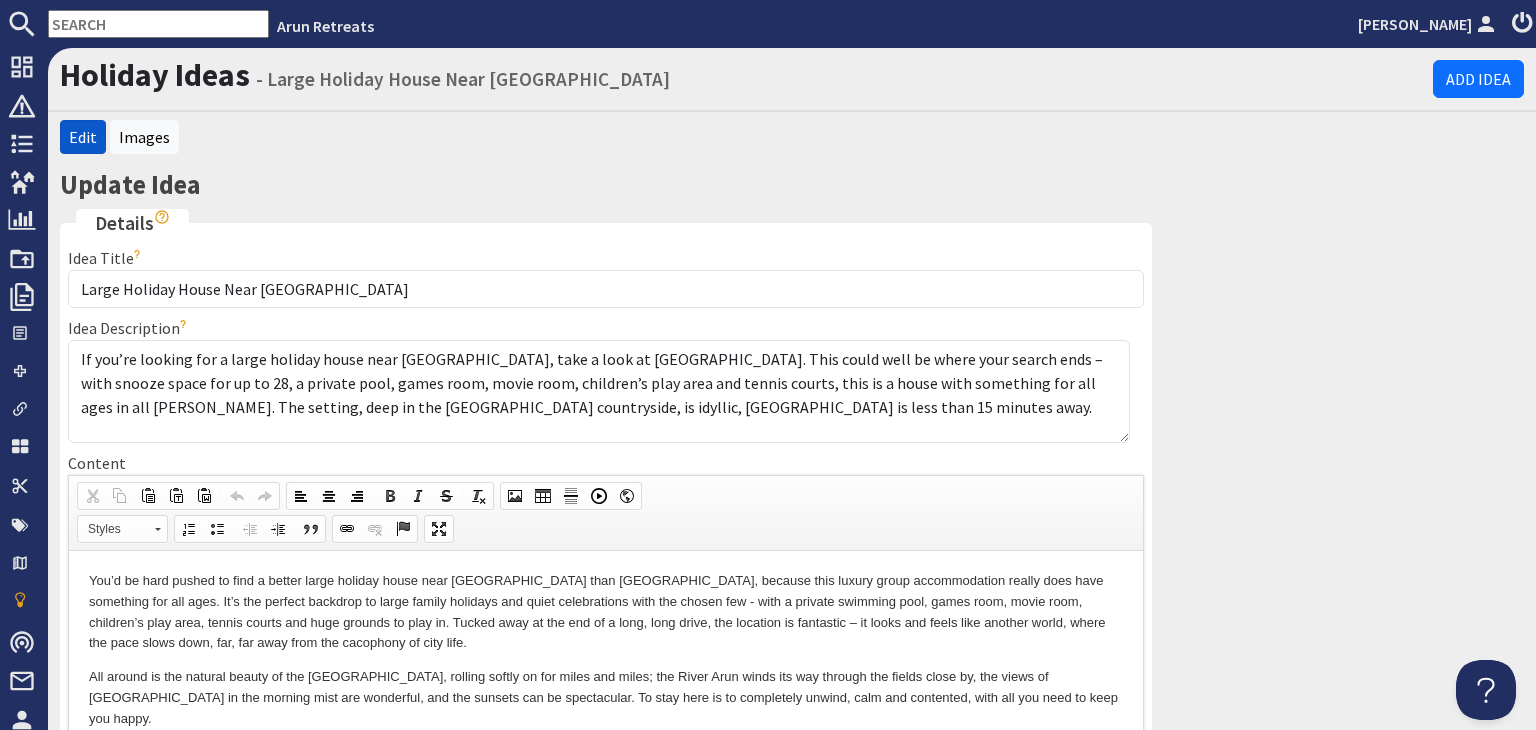 drag, startPoint x: 1125, startPoint y: 398, endPoint x: 1123, endPoint y: 440, distance: 42.047592 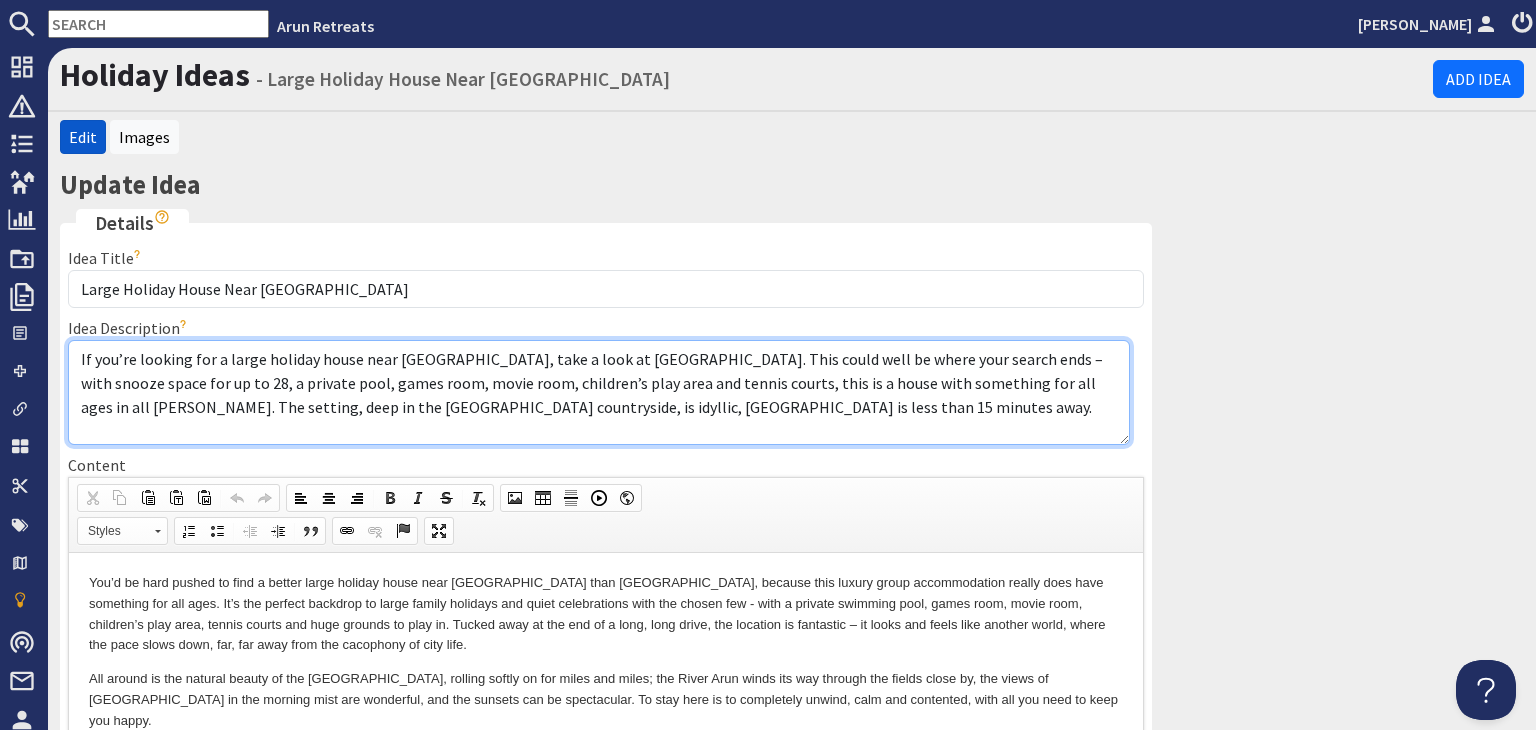 drag, startPoint x: 734, startPoint y: 411, endPoint x: 81, endPoint y: 361, distance: 654.91144 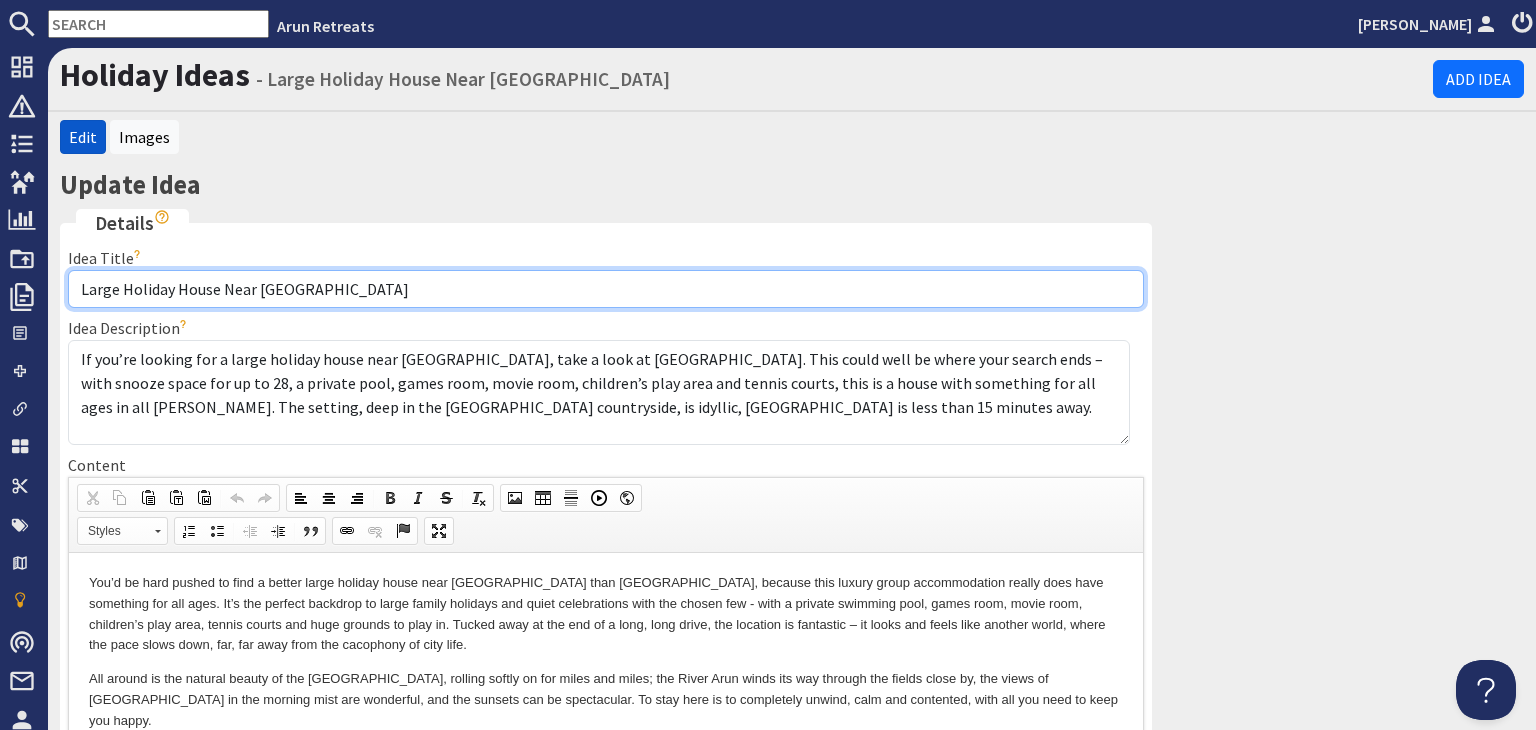 drag, startPoint x: 303, startPoint y: 287, endPoint x: 77, endPoint y: 288, distance: 226.00221 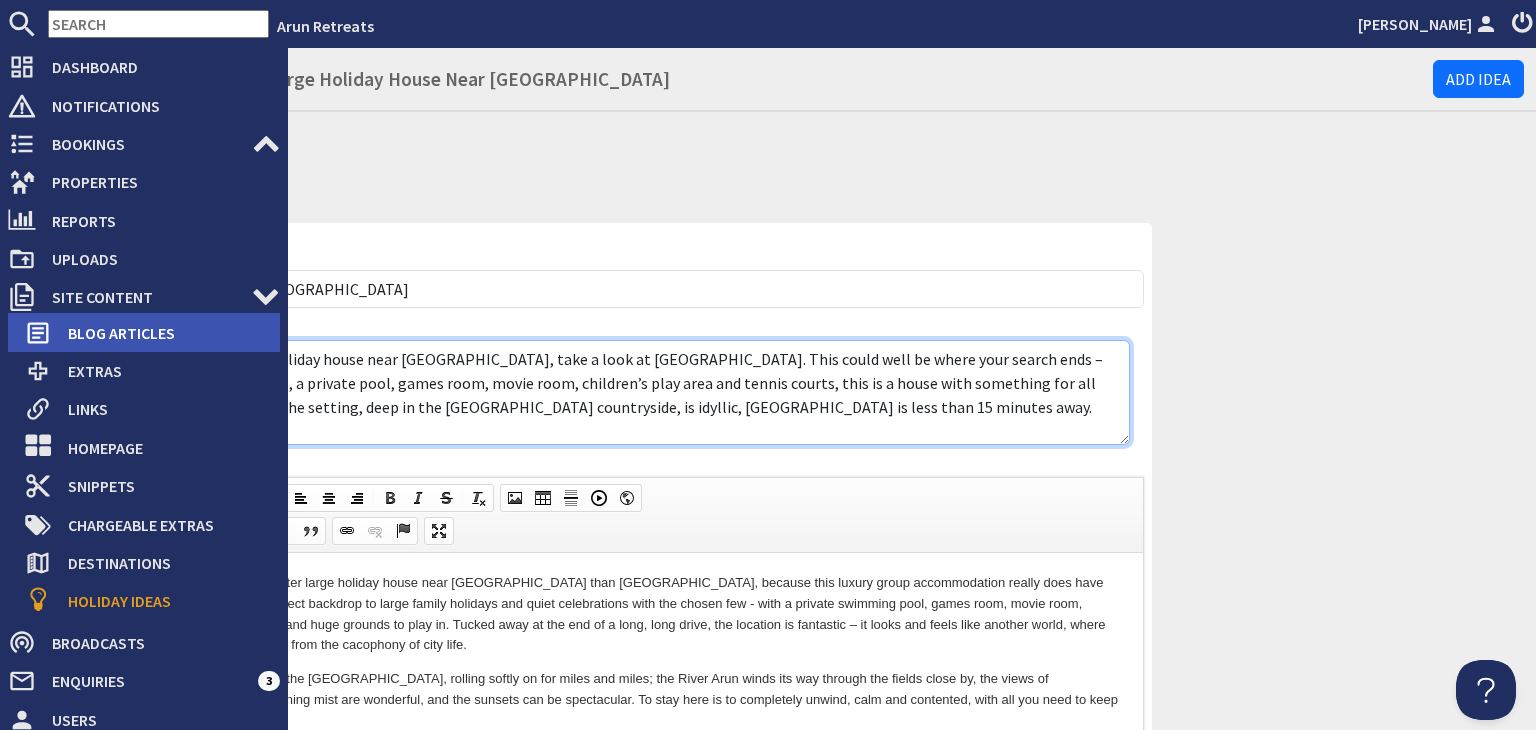 drag, startPoint x: 729, startPoint y: 409, endPoint x: 47, endPoint y: 349, distance: 684.6342 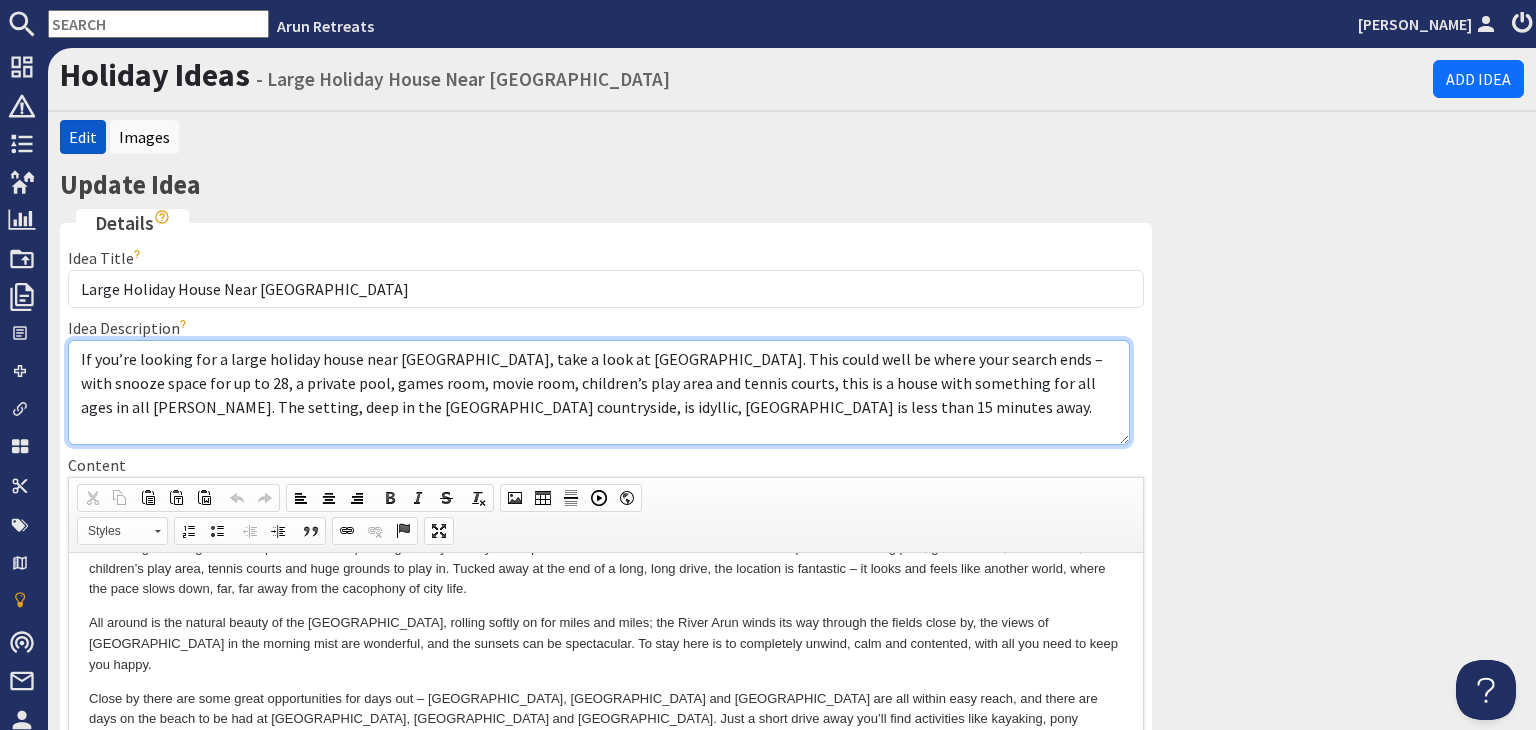 scroll, scrollTop: 87, scrollLeft: 0, axis: vertical 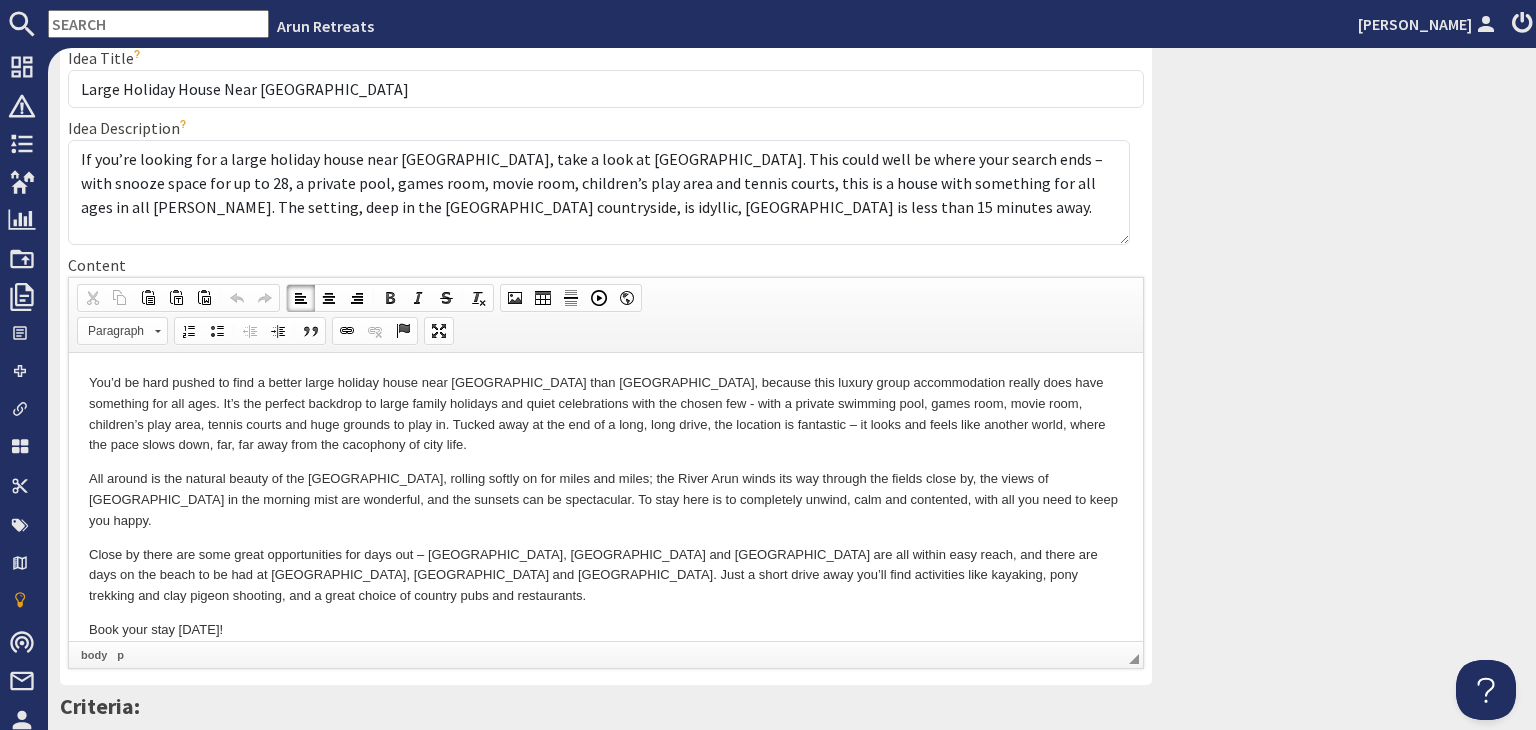 drag, startPoint x: 314, startPoint y: 491, endPoint x: 241, endPoint y: 489, distance: 73.02739 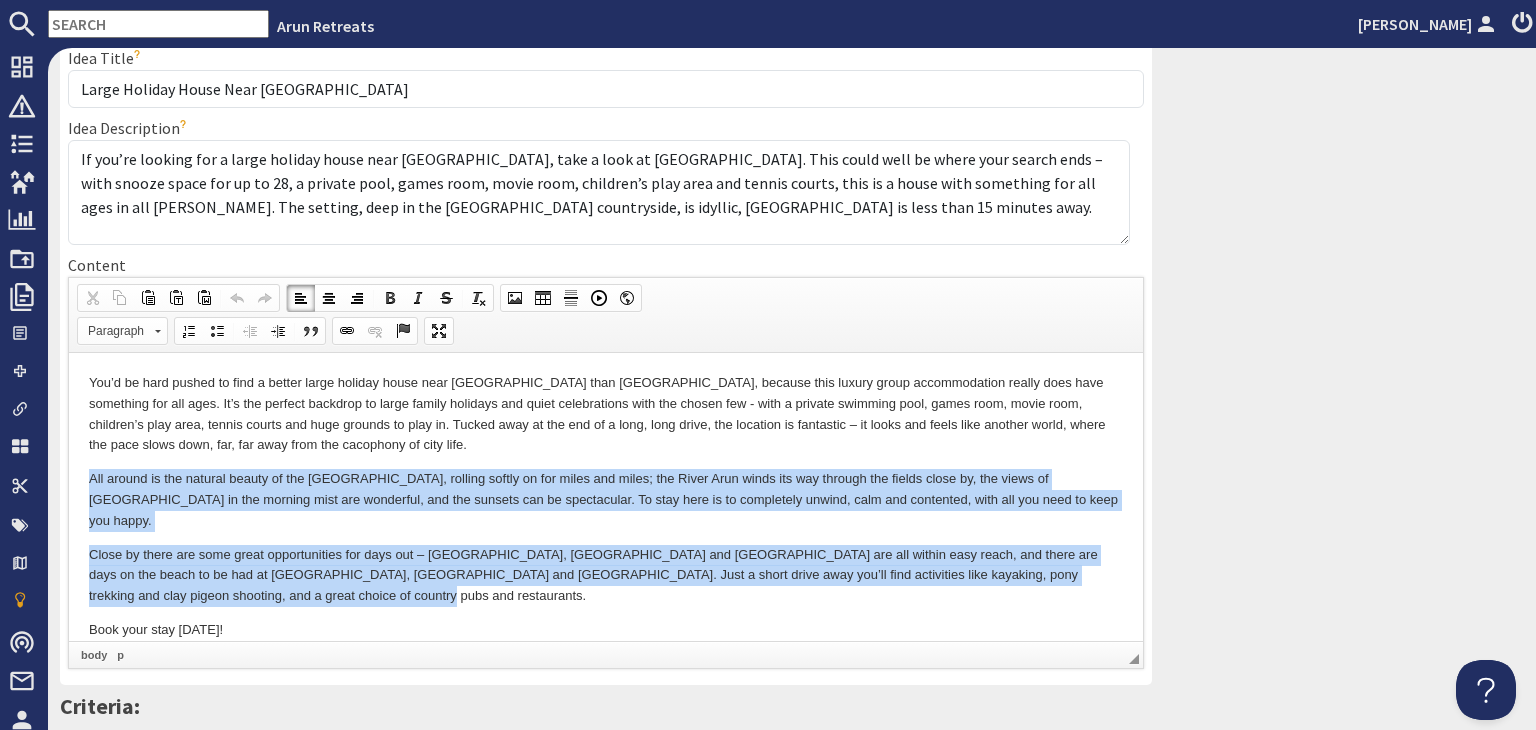 drag, startPoint x: 301, startPoint y: 578, endPoint x: 158, endPoint y: 496, distance: 164.84235 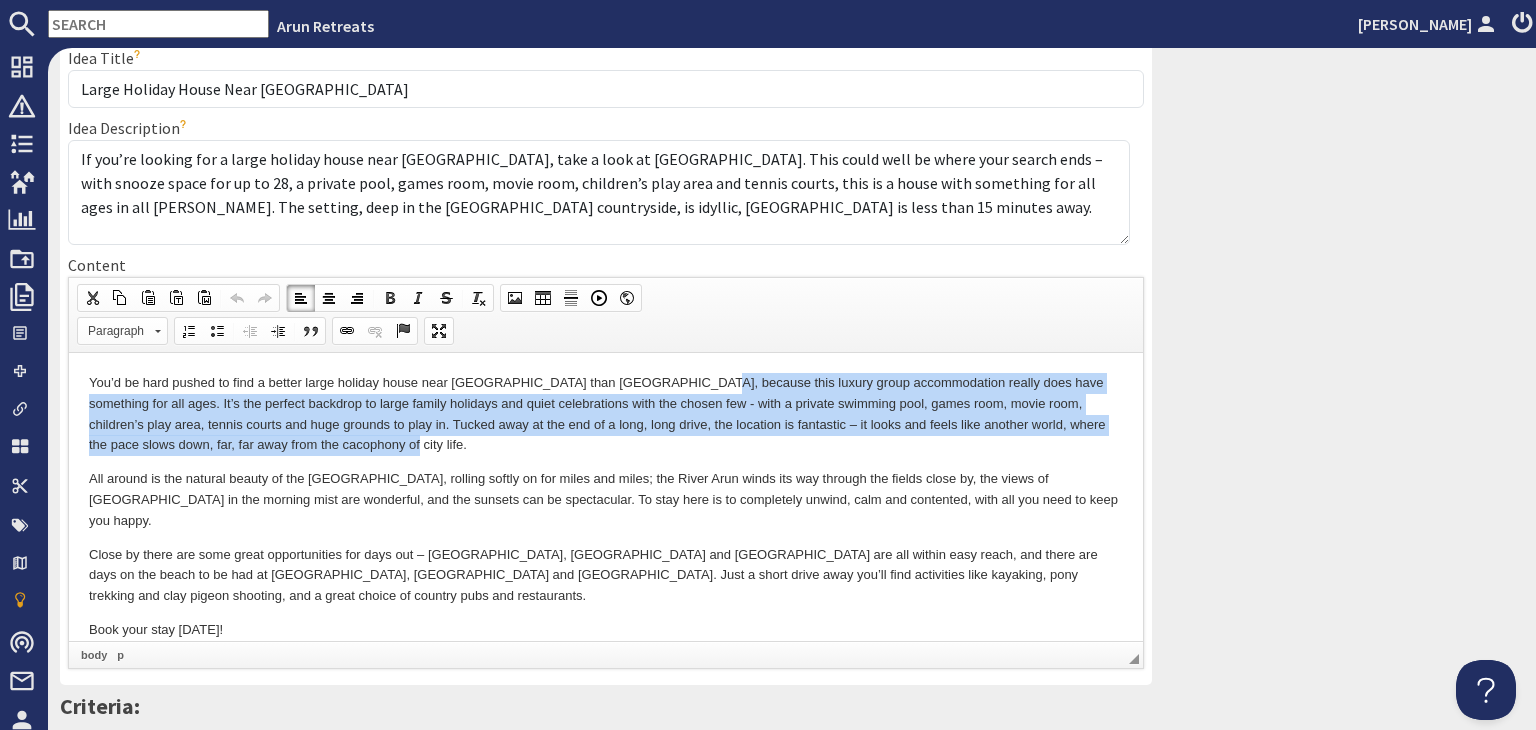 drag, startPoint x: 690, startPoint y: 376, endPoint x: 665, endPoint y: 440, distance: 68.70953 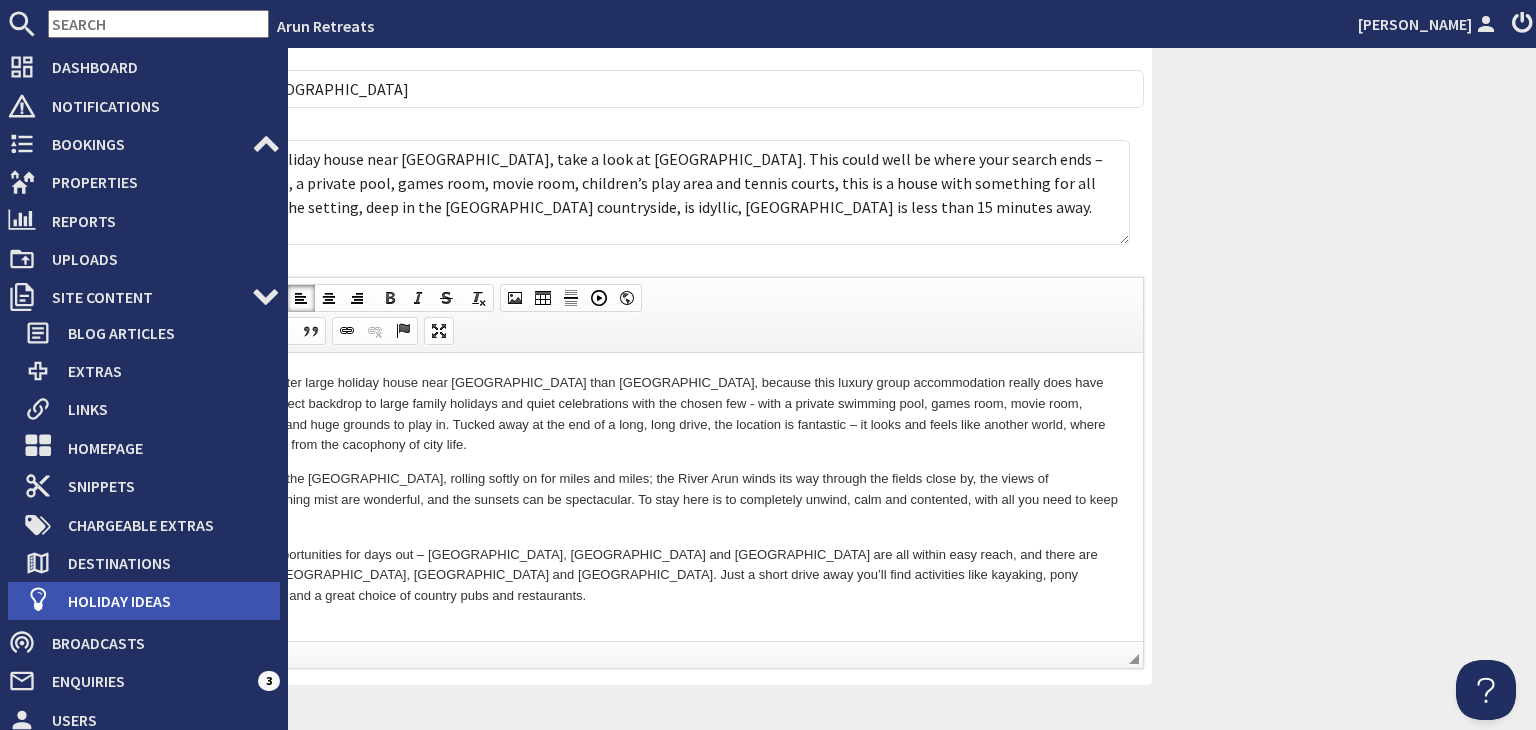 click 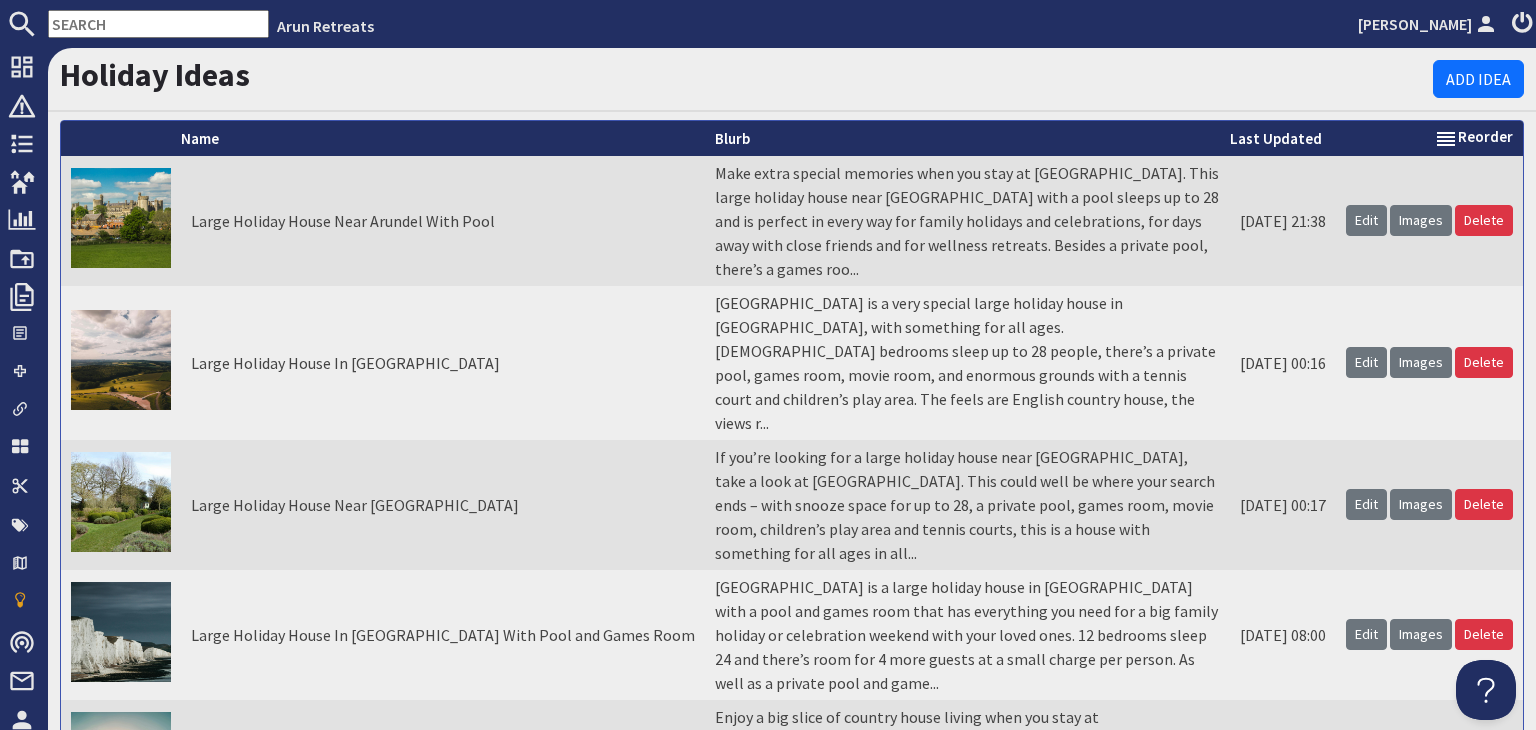 scroll, scrollTop: 0, scrollLeft: 0, axis: both 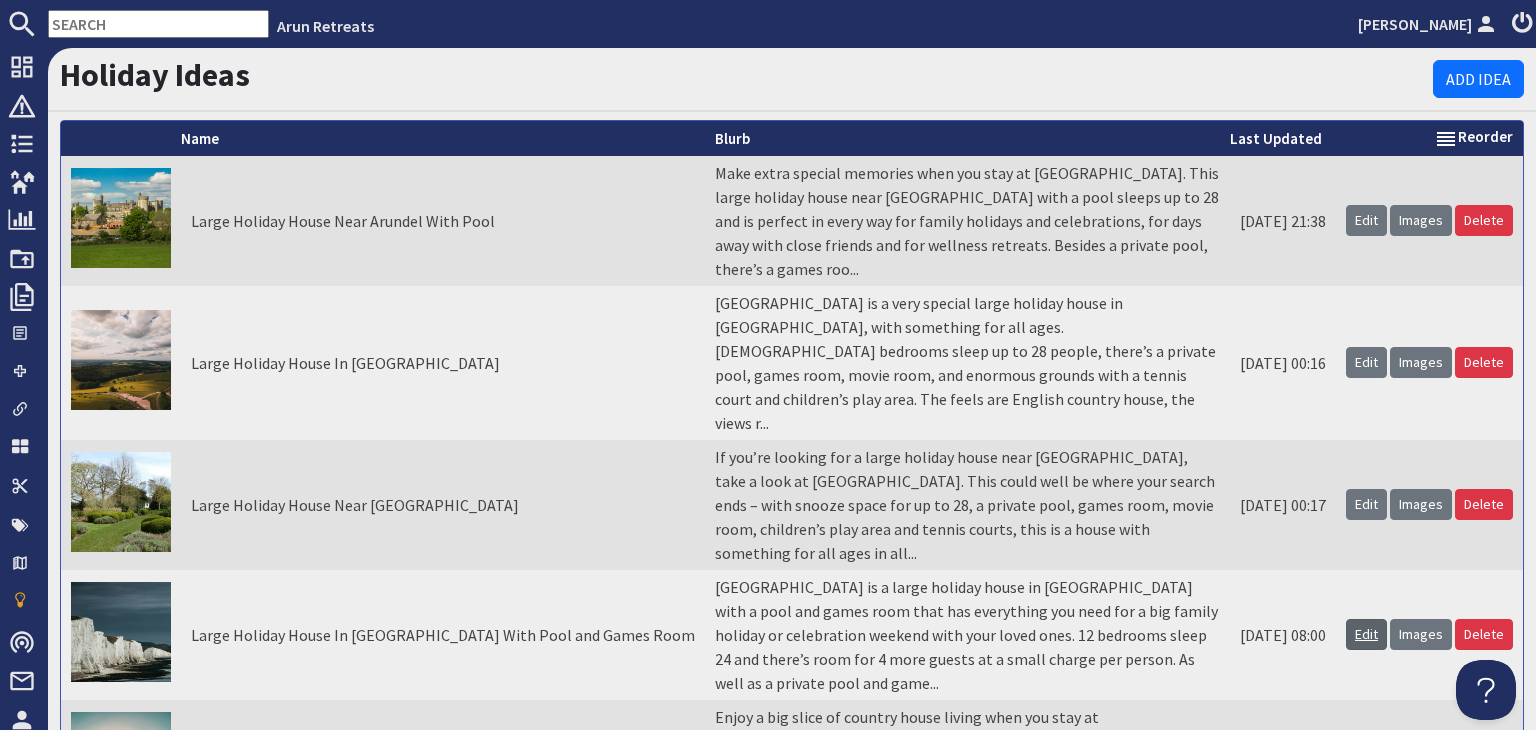 click on "Edit" at bounding box center [1366, 634] 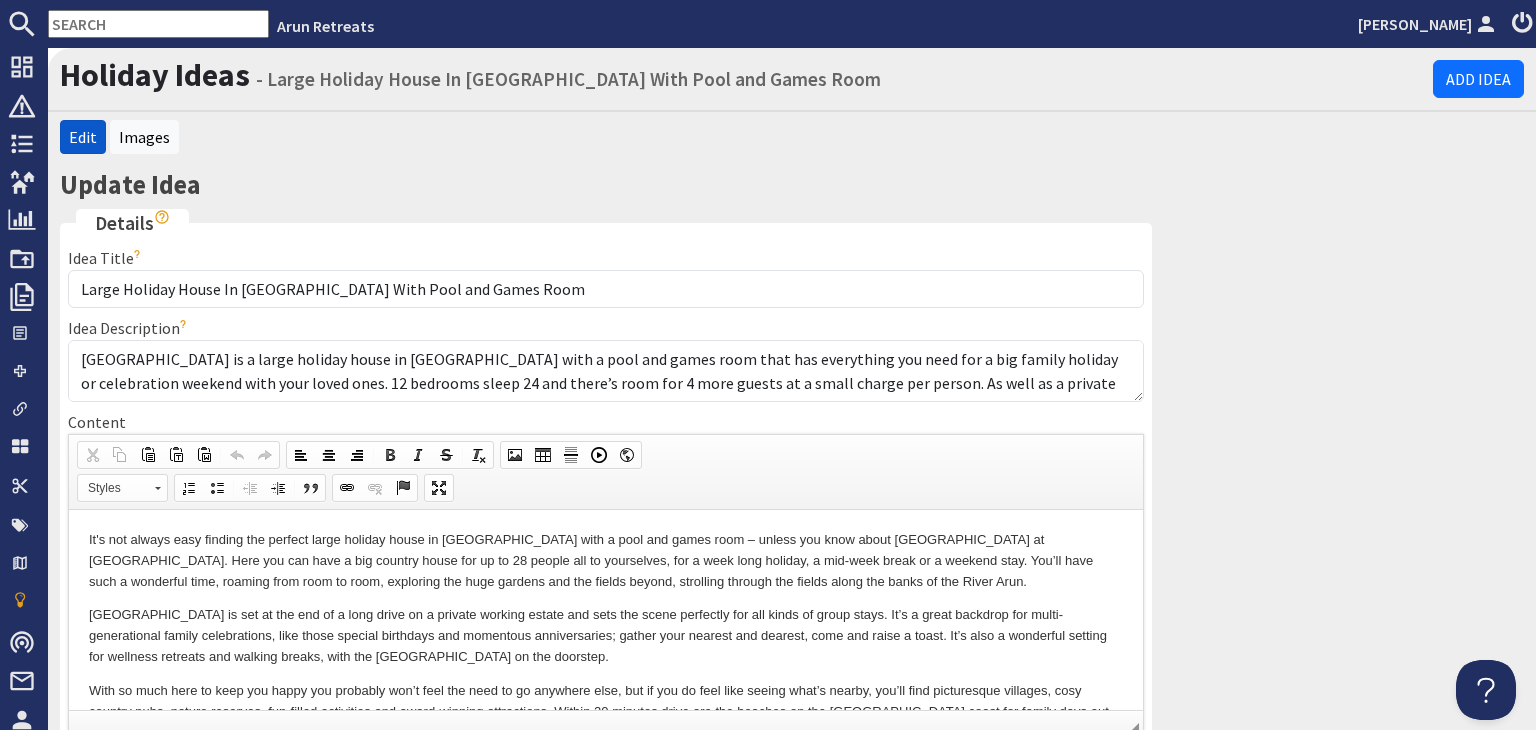 scroll, scrollTop: 0, scrollLeft: 0, axis: both 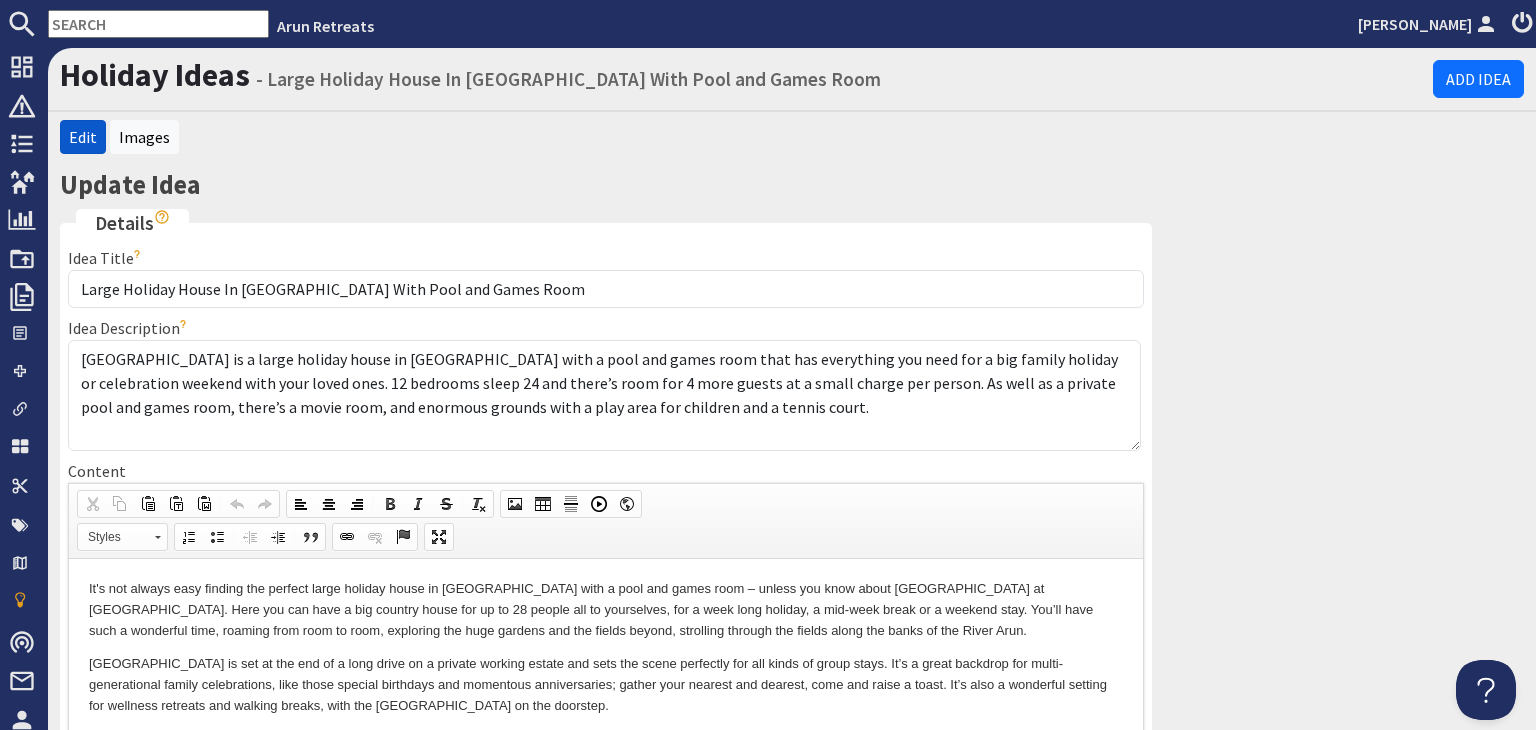drag, startPoint x: 1120, startPoint y: 397, endPoint x: 1129, endPoint y: 446, distance: 49.819675 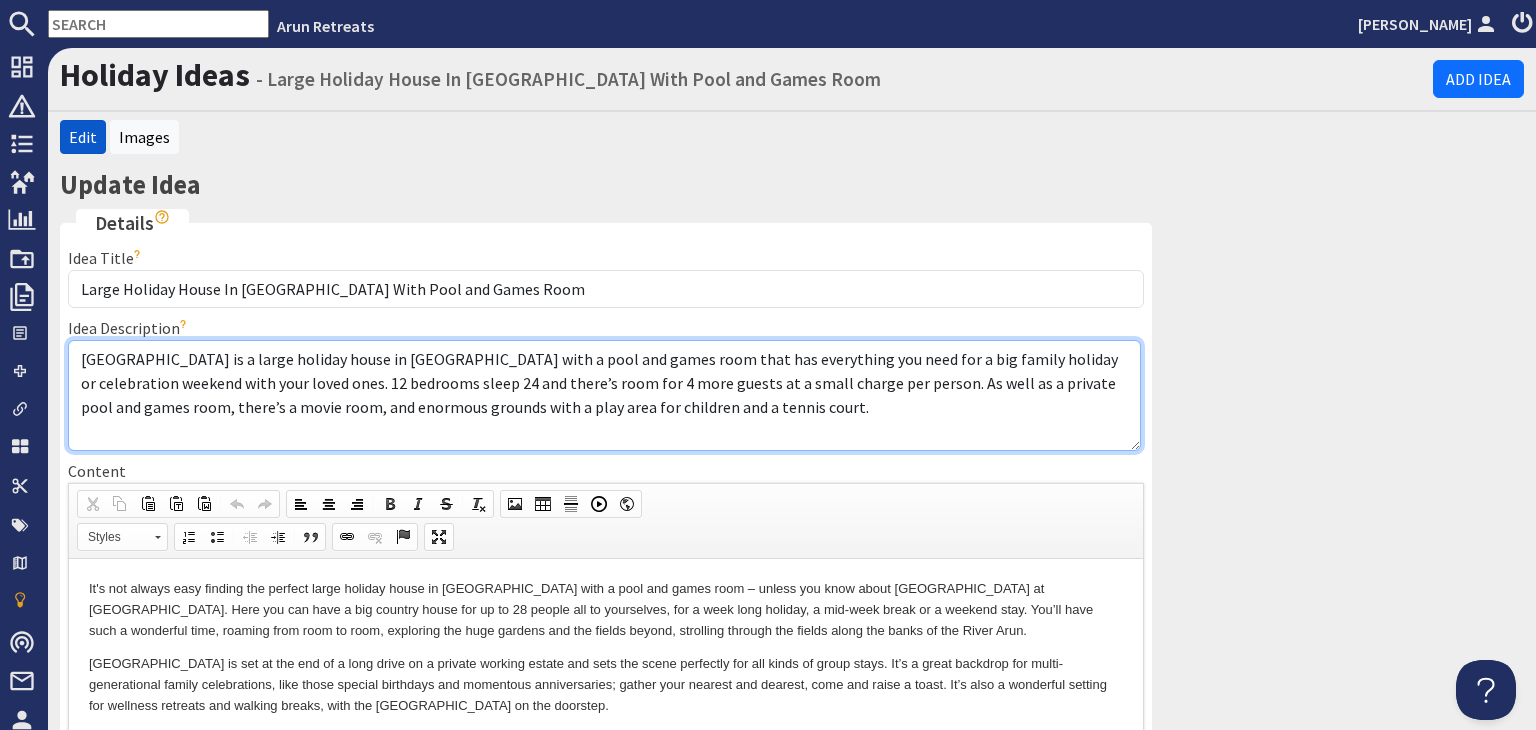 drag, startPoint x: 722, startPoint y: 402, endPoint x: 68, endPoint y: 357, distance: 655.5463 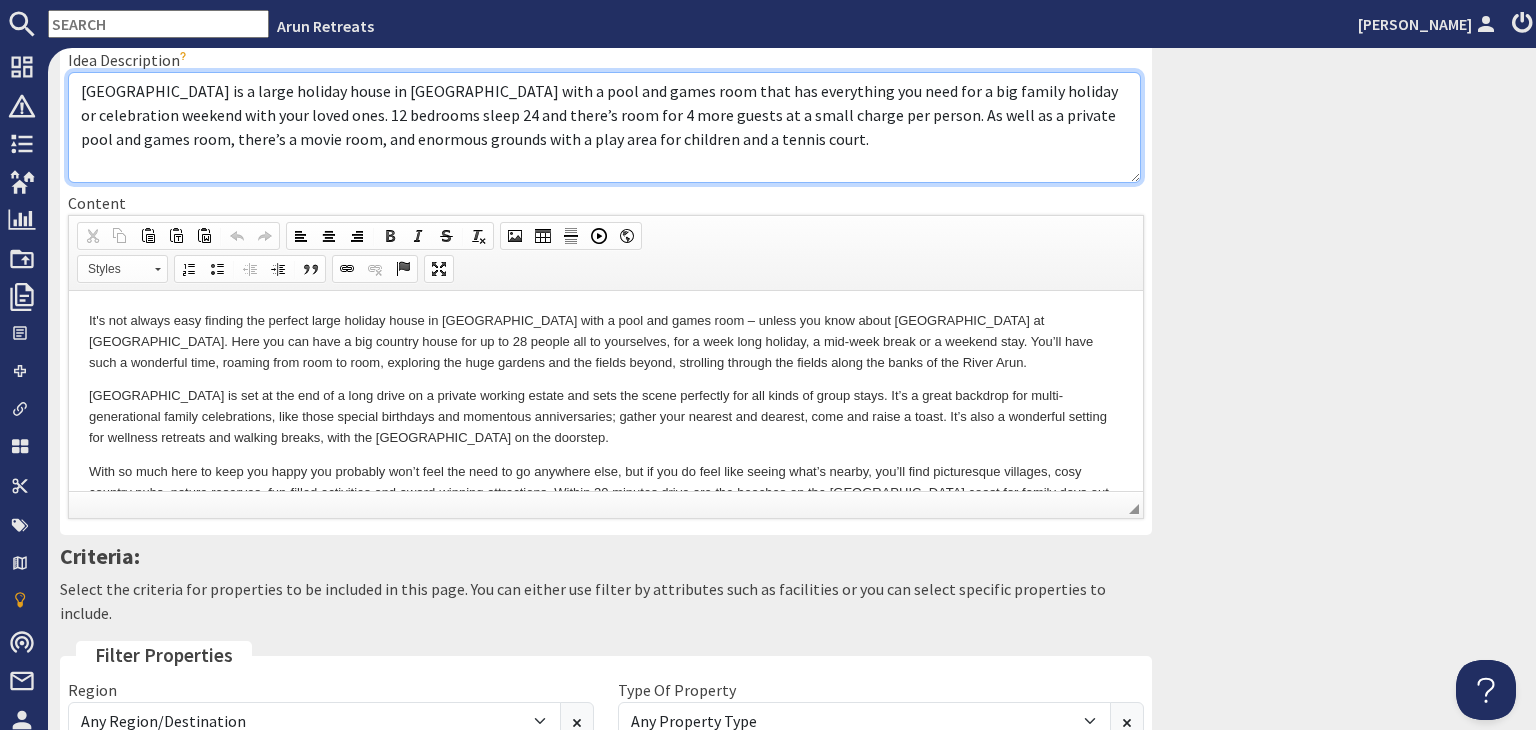 scroll, scrollTop: 300, scrollLeft: 0, axis: vertical 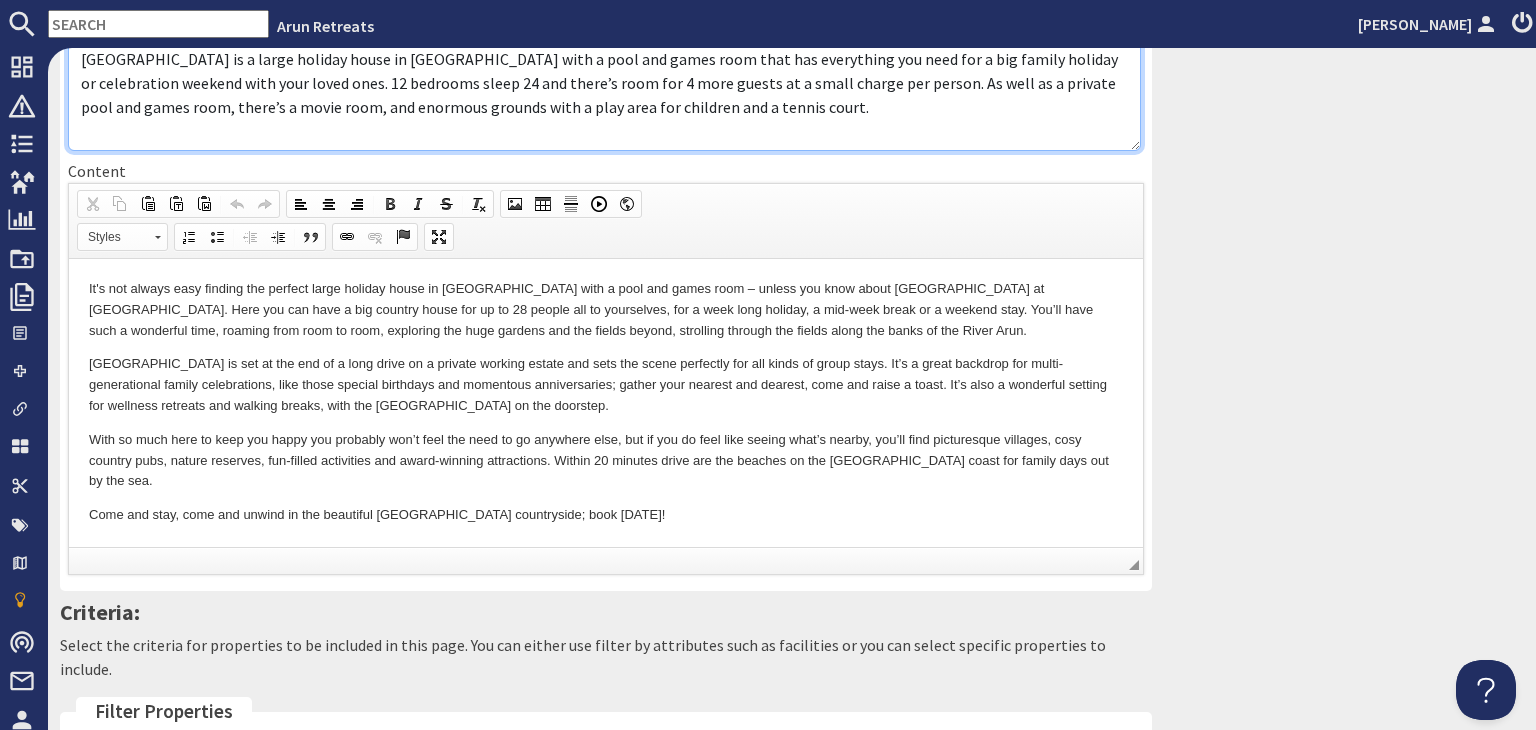 drag, startPoint x: 1128, startPoint y: 474, endPoint x: 1128, endPoint y: 562, distance: 88 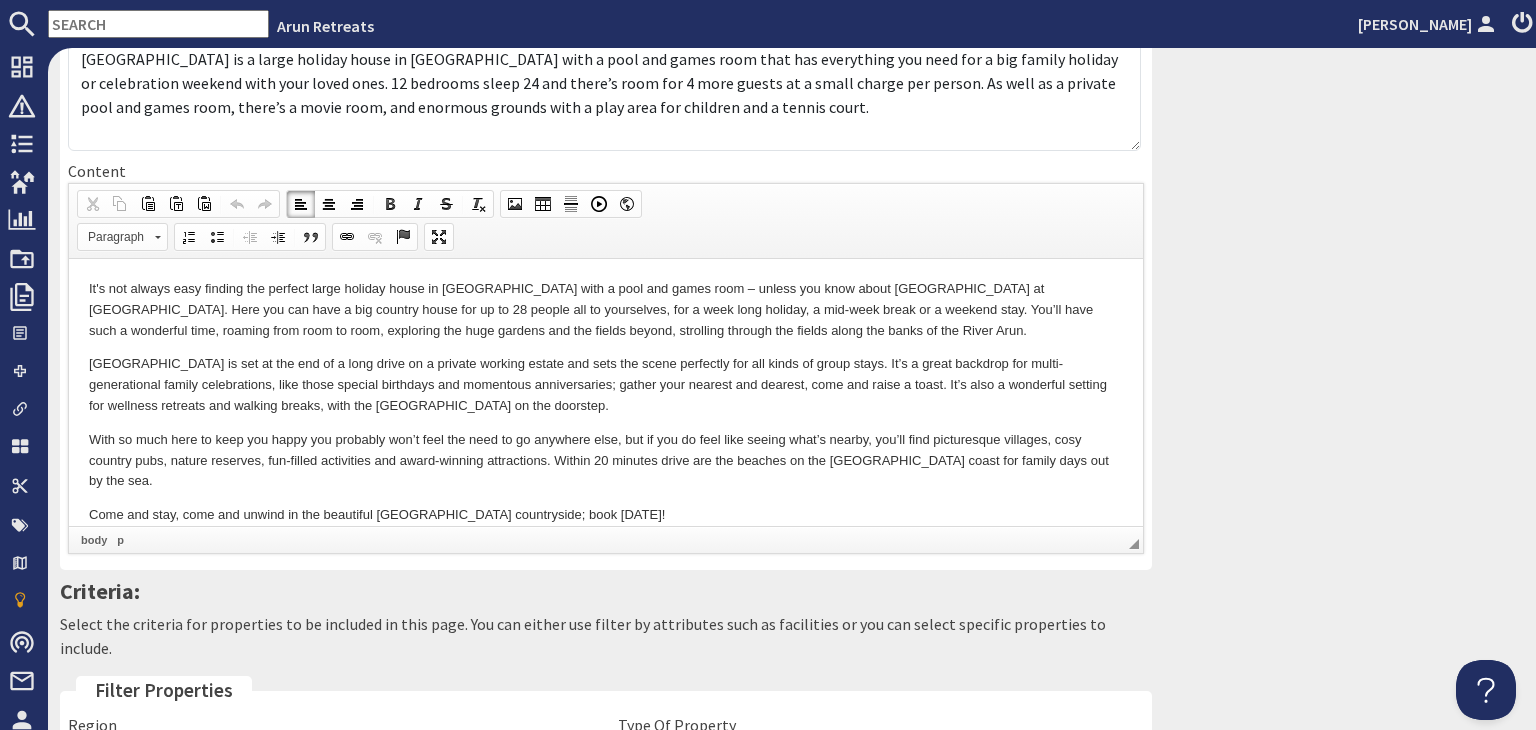 drag, startPoint x: 87, startPoint y: 362, endPoint x: 584, endPoint y: 405, distance: 498.8567 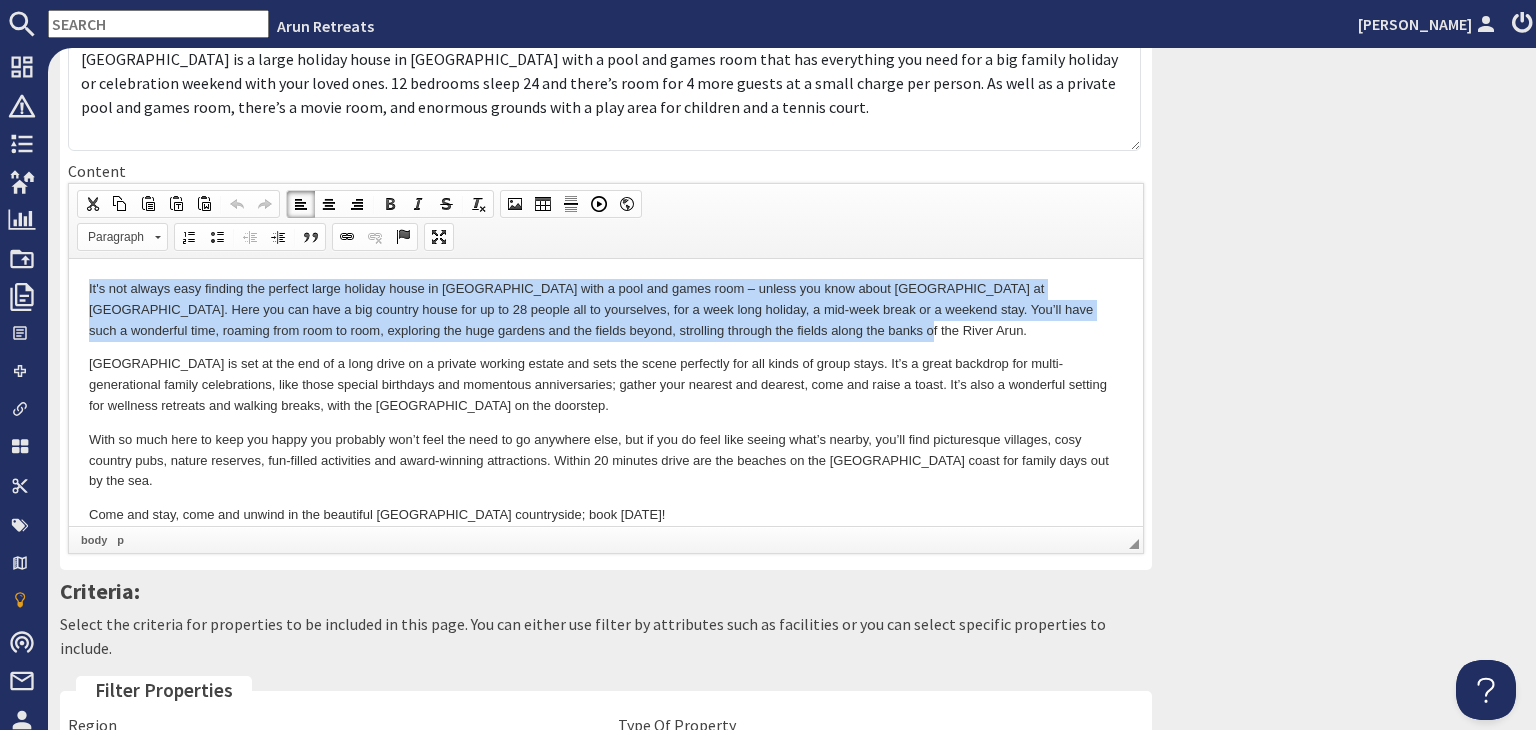 drag, startPoint x: 769, startPoint y: 329, endPoint x: 74, endPoint y: 290, distance: 696.0934 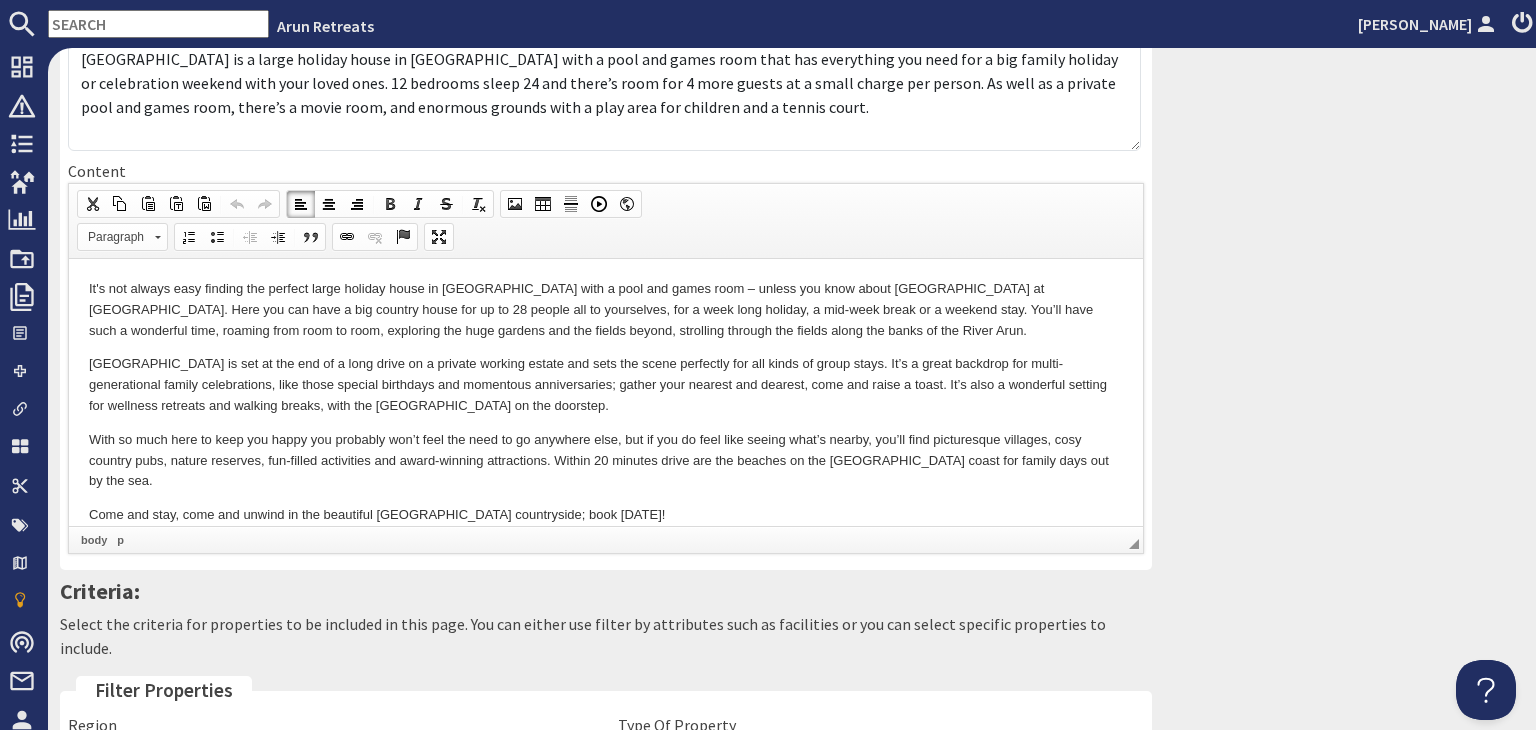 click on "[GEOGRAPHIC_DATA] is set at the end of a long drive on a private working estate and sets the scene perfectly for all kinds of group stays. It’s a great backdrop for multi-generational family celebrations, like those special birthdays and momentous anniversaries; gather your nearest and dearest, come and raise a toast. It’s also a wonderful setting for wellness retreats and walking breaks, with the [GEOGRAPHIC_DATA] on the doorstep." at bounding box center (606, 384) 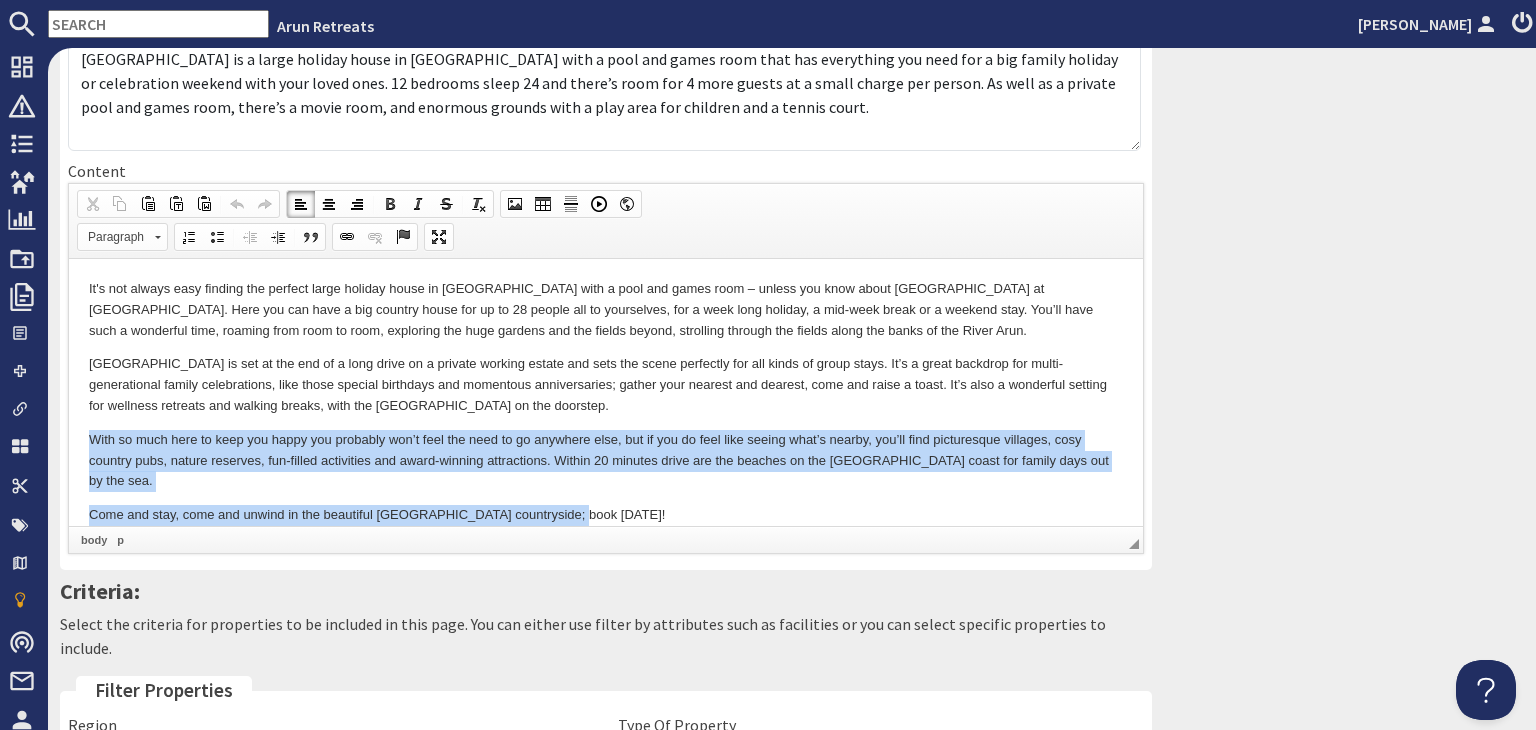 drag, startPoint x: 90, startPoint y: 439, endPoint x: 619, endPoint y: 488, distance: 531.2645 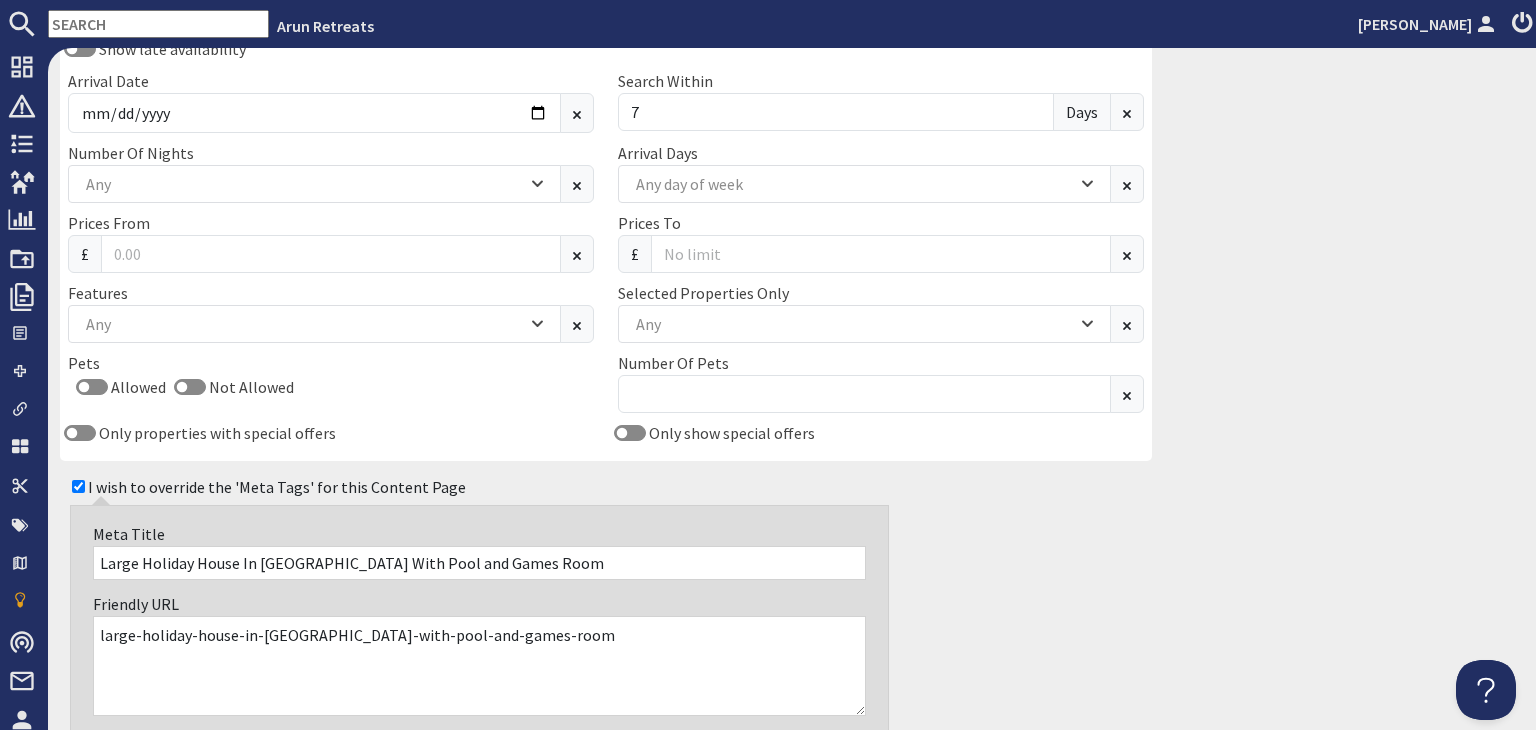 scroll, scrollTop: 1200, scrollLeft: 0, axis: vertical 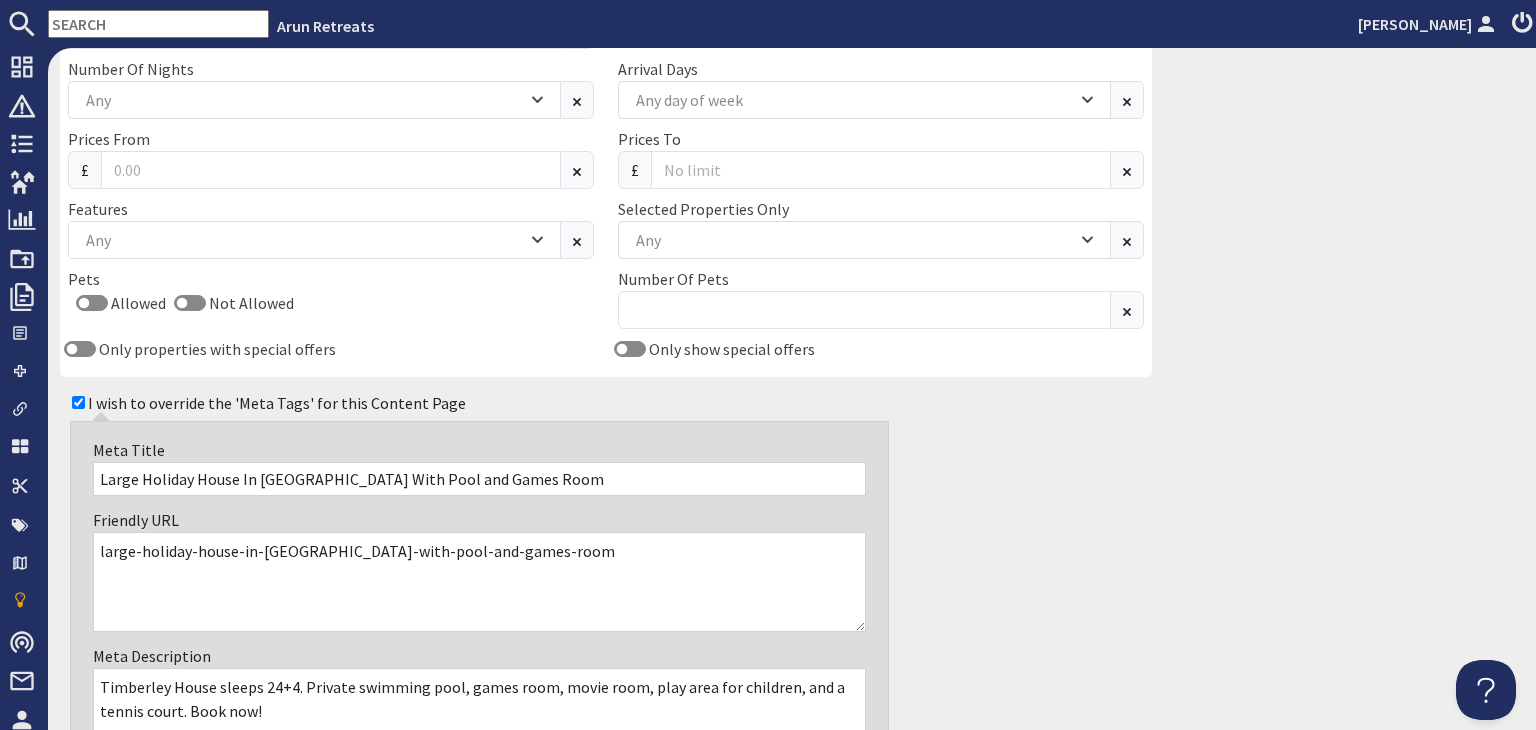 drag, startPoint x: 511, startPoint y: 447, endPoint x: 95, endPoint y: 458, distance: 416.14542 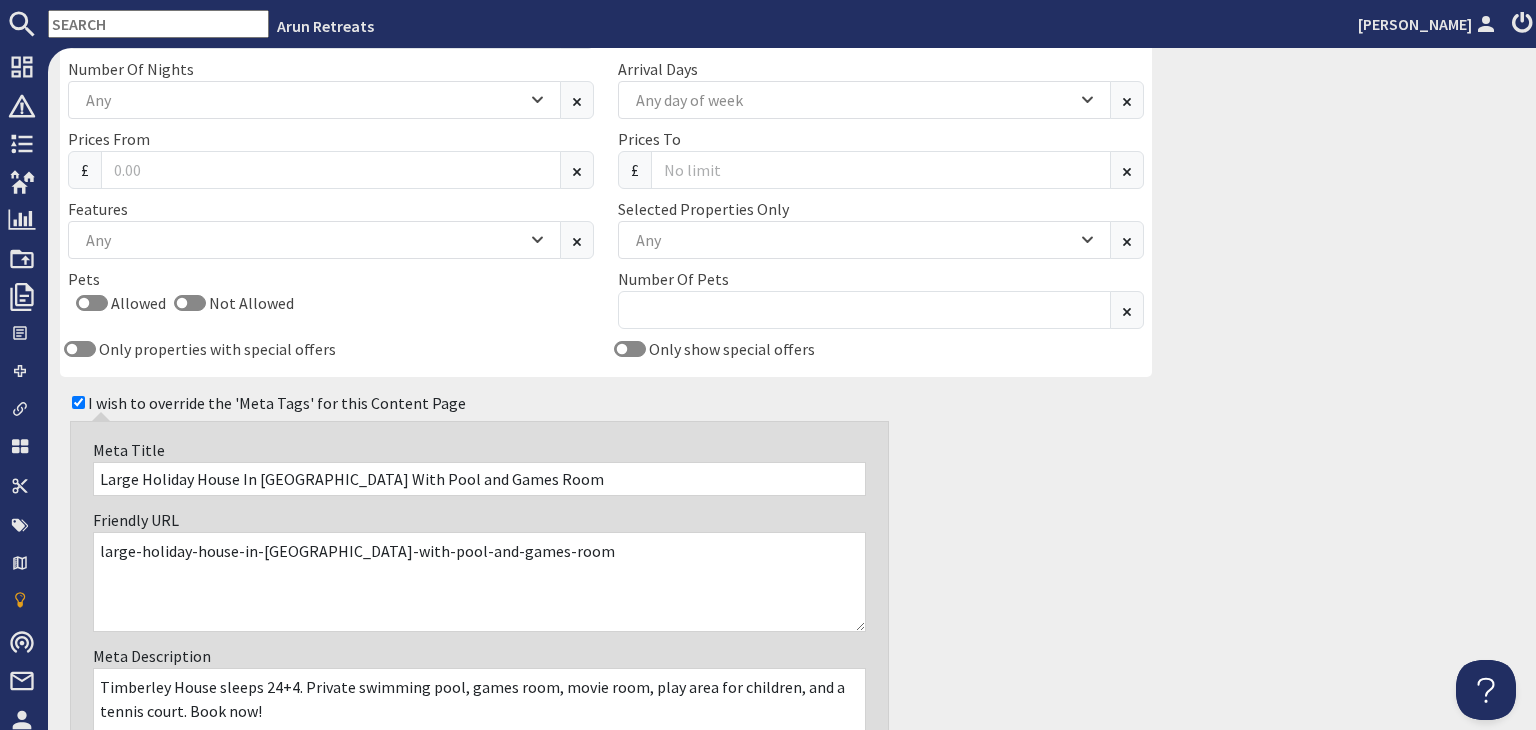 click on "Large Holiday House In [GEOGRAPHIC_DATA] With Pool and Games Room" at bounding box center [479, 479] 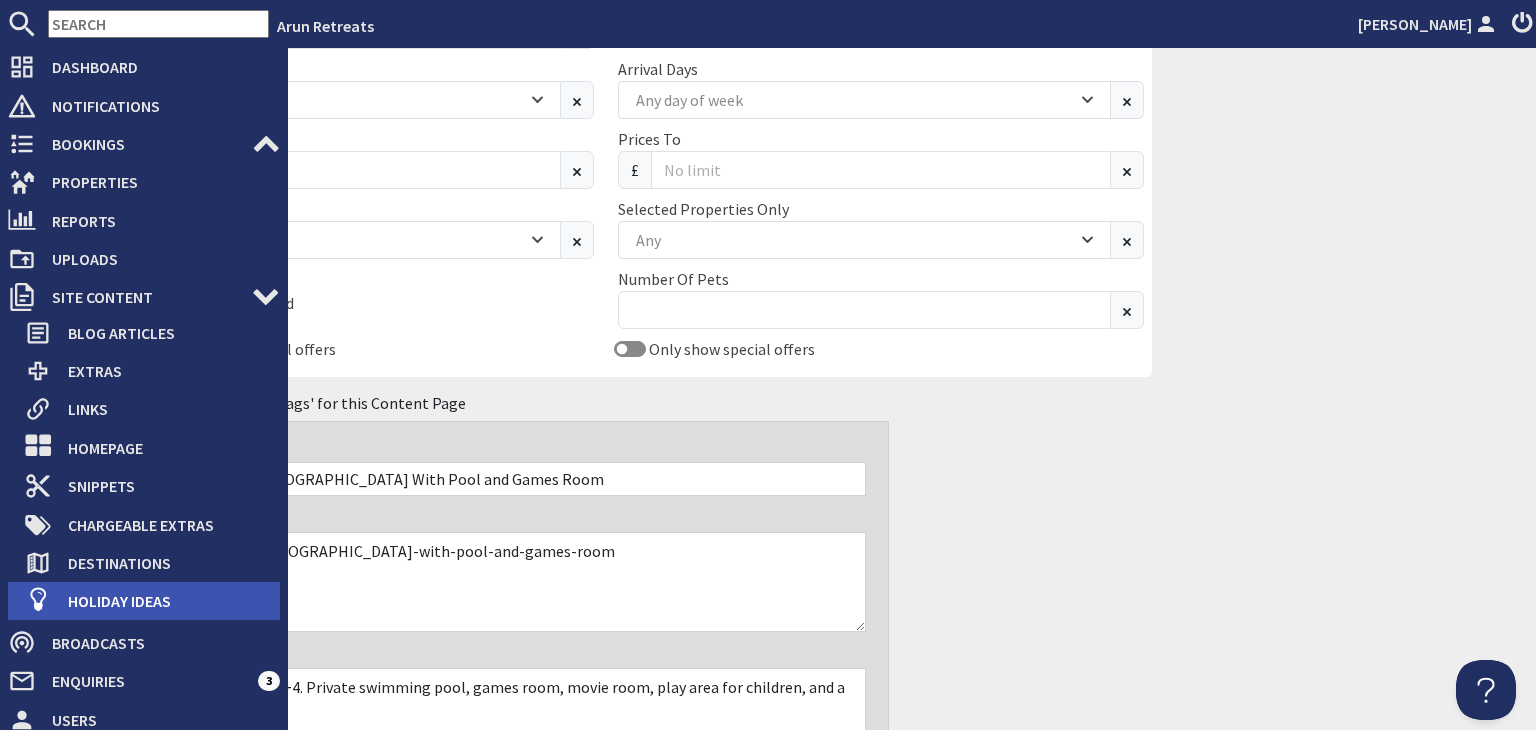 click on "Holiday Ideas" at bounding box center (166, 601) 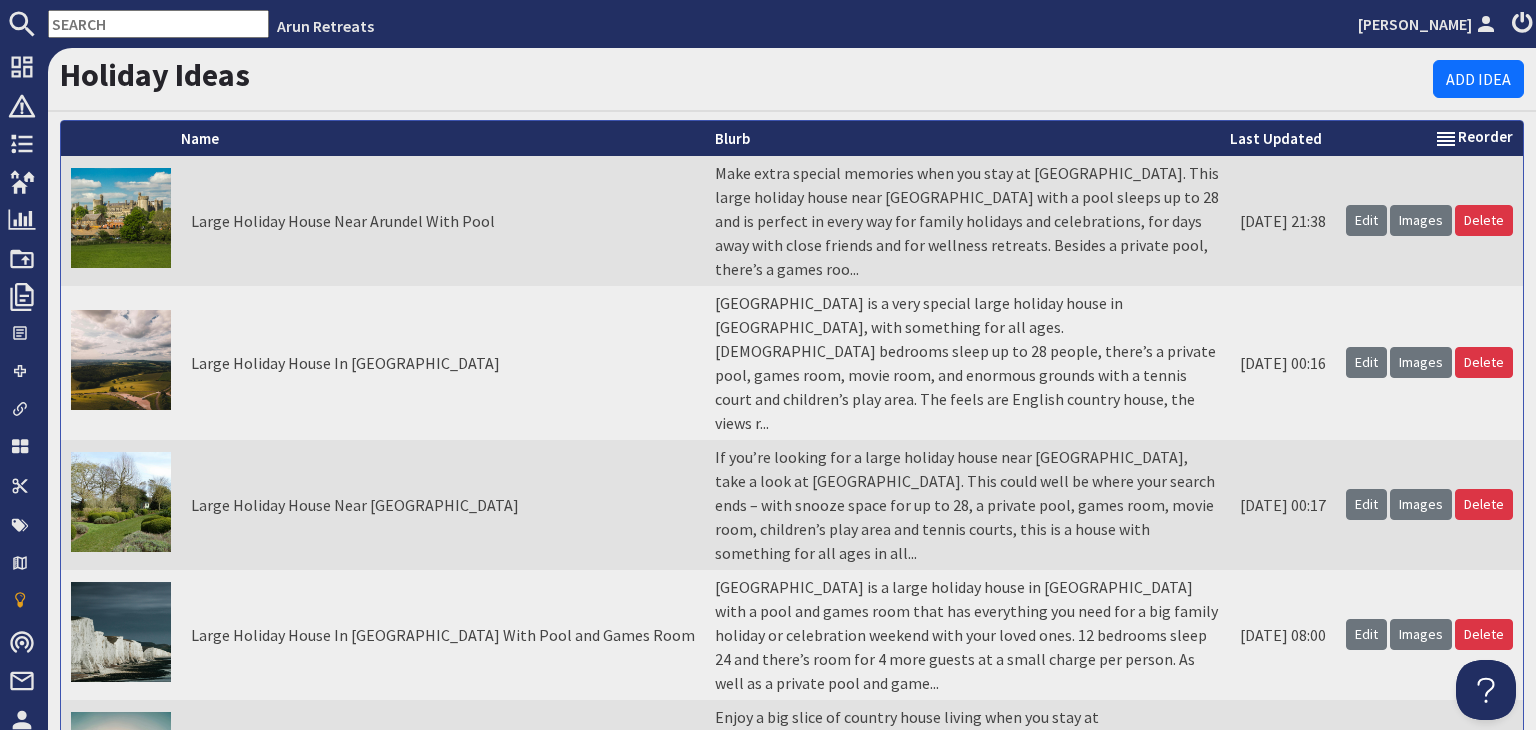 scroll, scrollTop: 0, scrollLeft: 0, axis: both 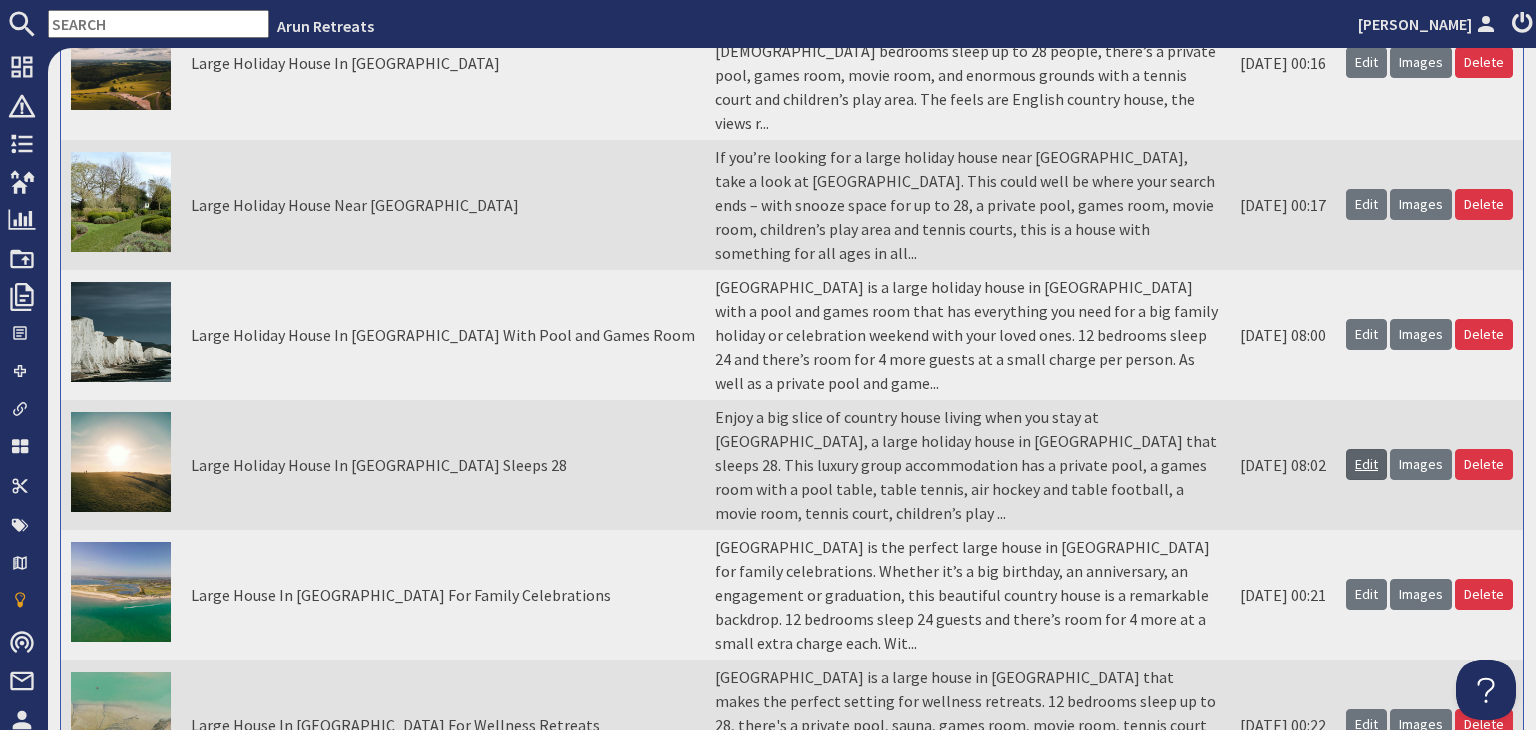 click on "Edit" at bounding box center [1366, 464] 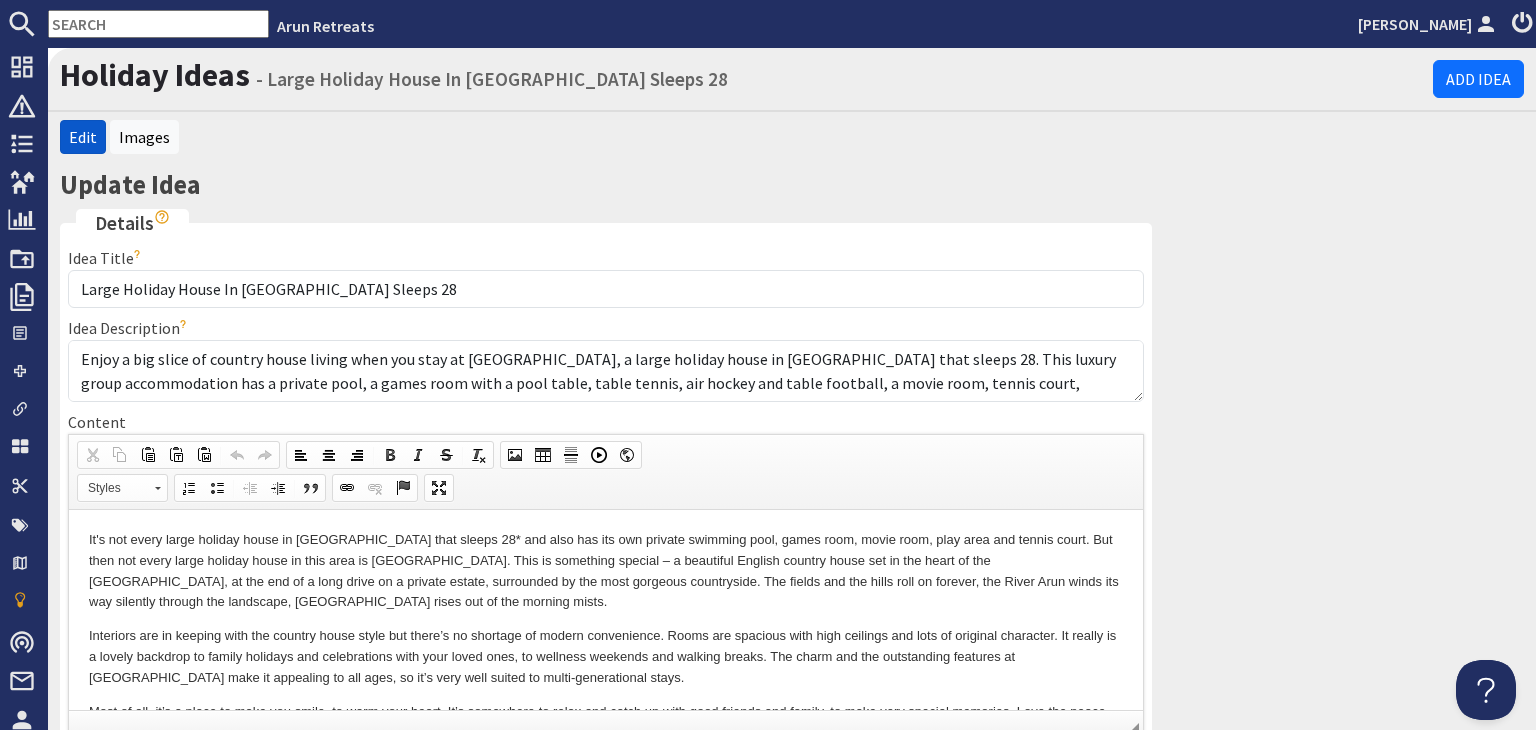 scroll, scrollTop: 0, scrollLeft: 0, axis: both 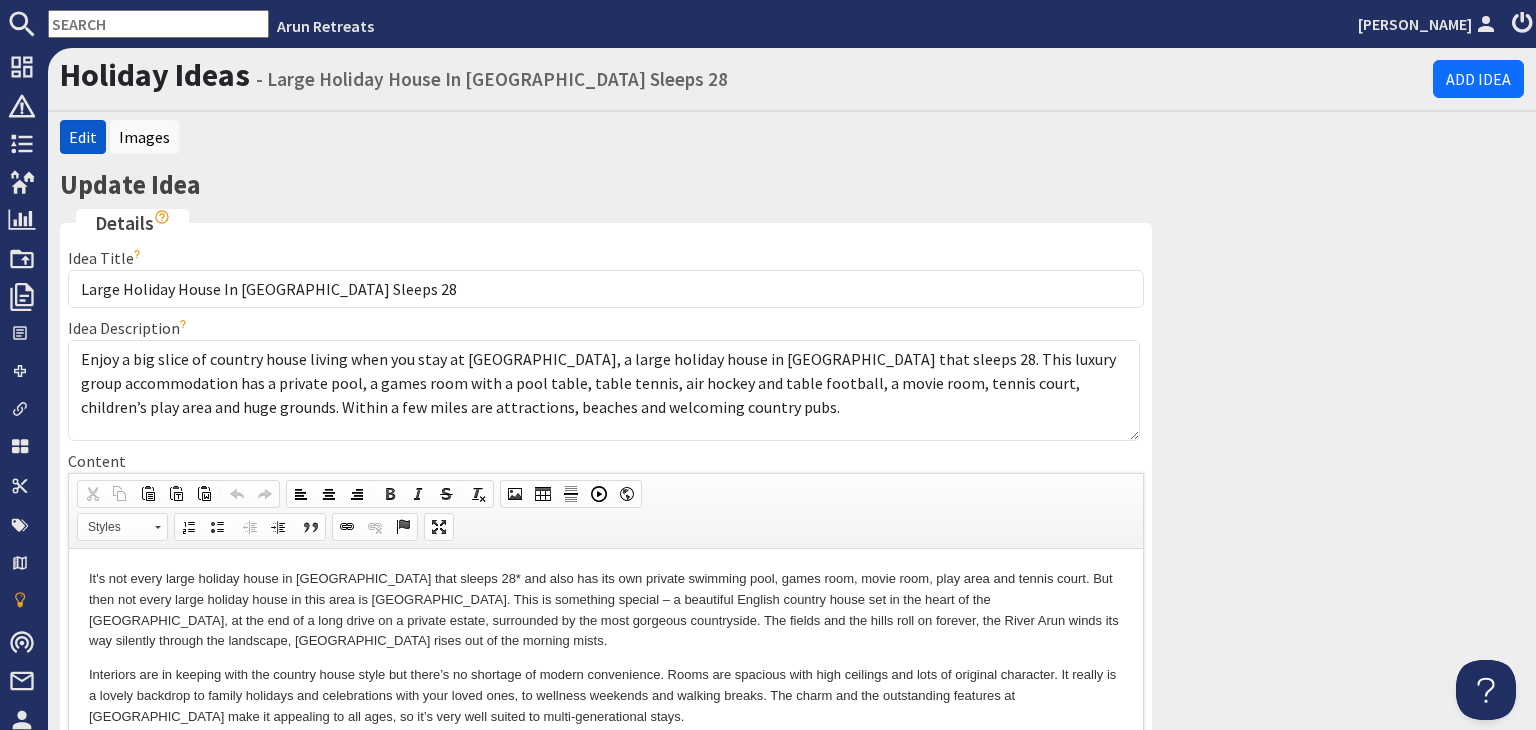 drag, startPoint x: 1122, startPoint y: 396, endPoint x: 1130, endPoint y: 436, distance: 40.792156 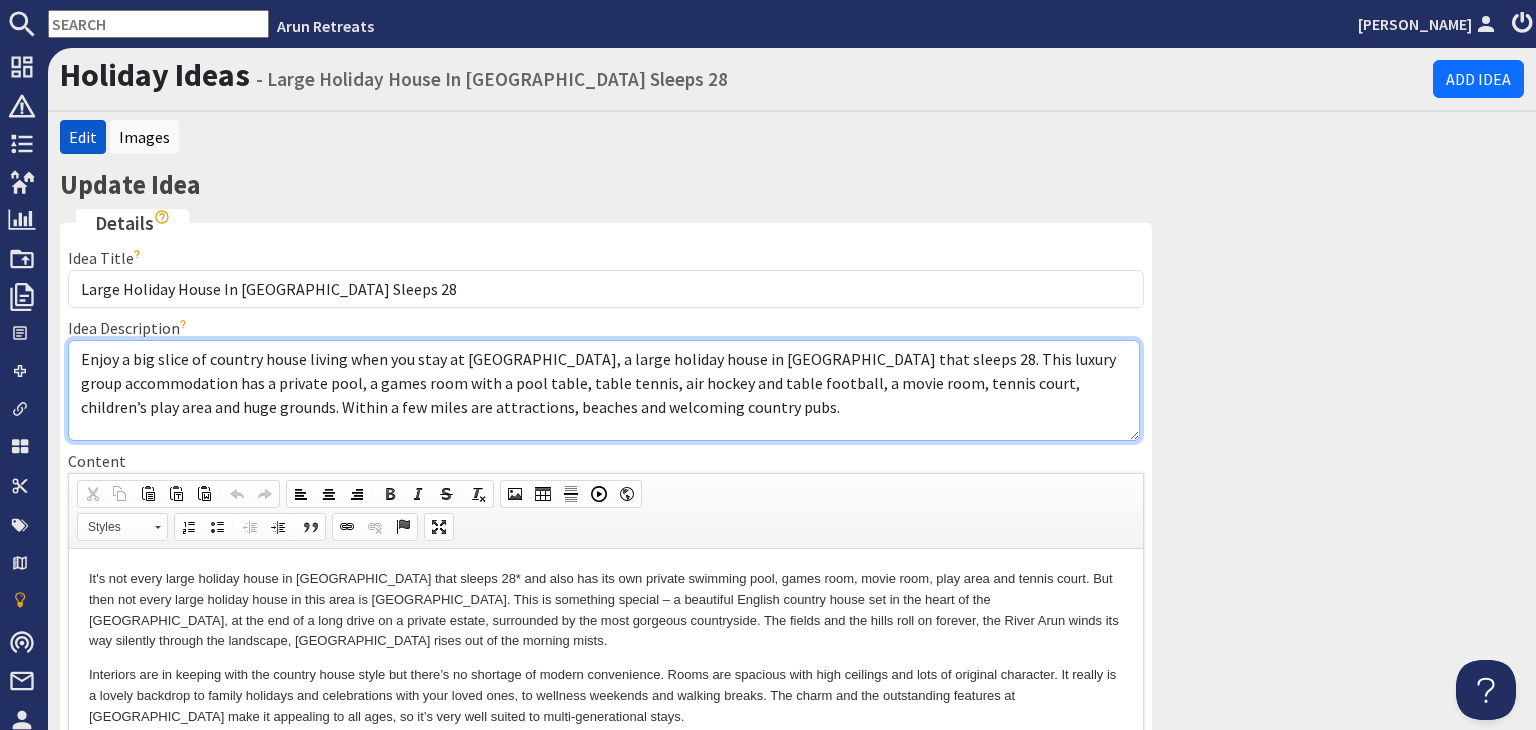 drag, startPoint x: 632, startPoint y: 402, endPoint x: 69, endPoint y: 353, distance: 565.1283 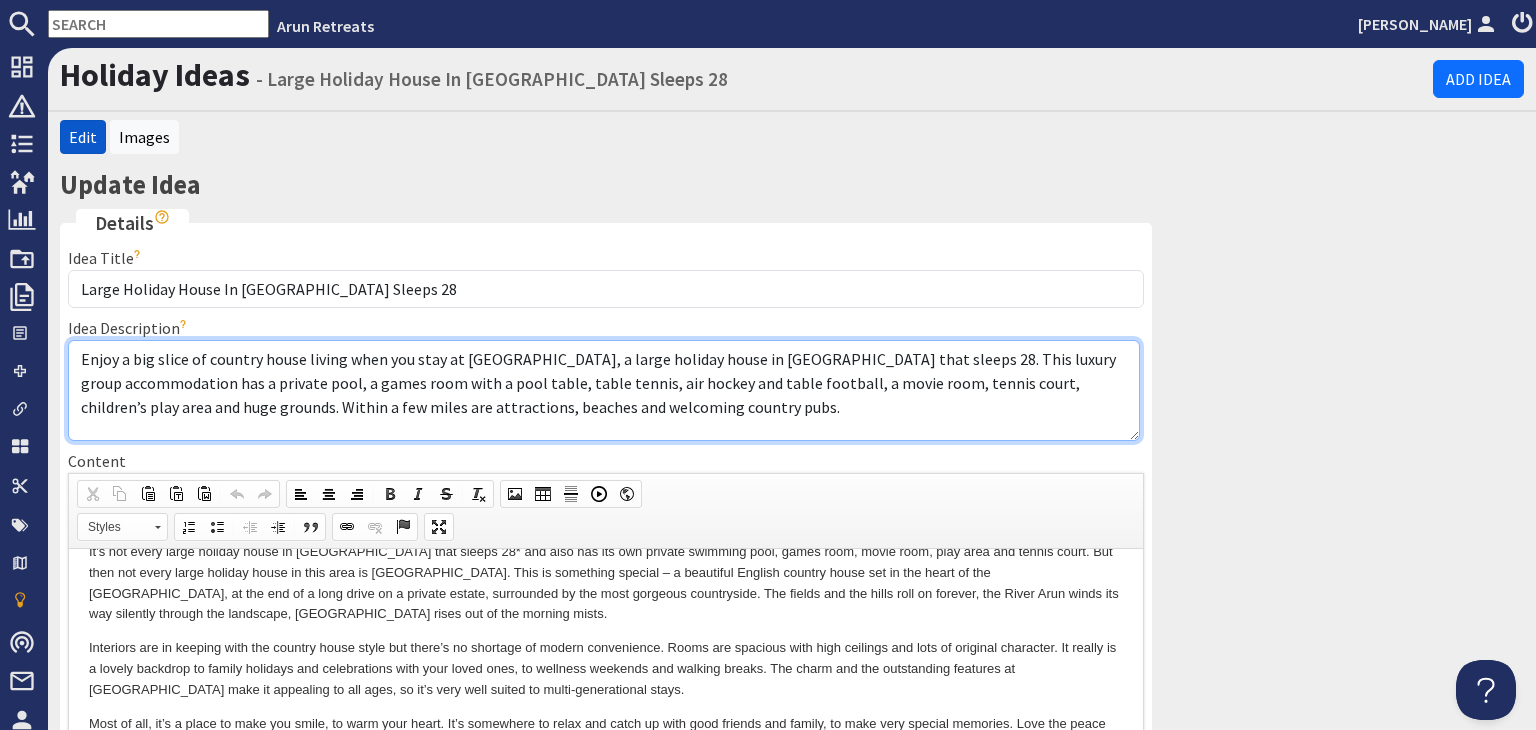 scroll, scrollTop: 0, scrollLeft: 0, axis: both 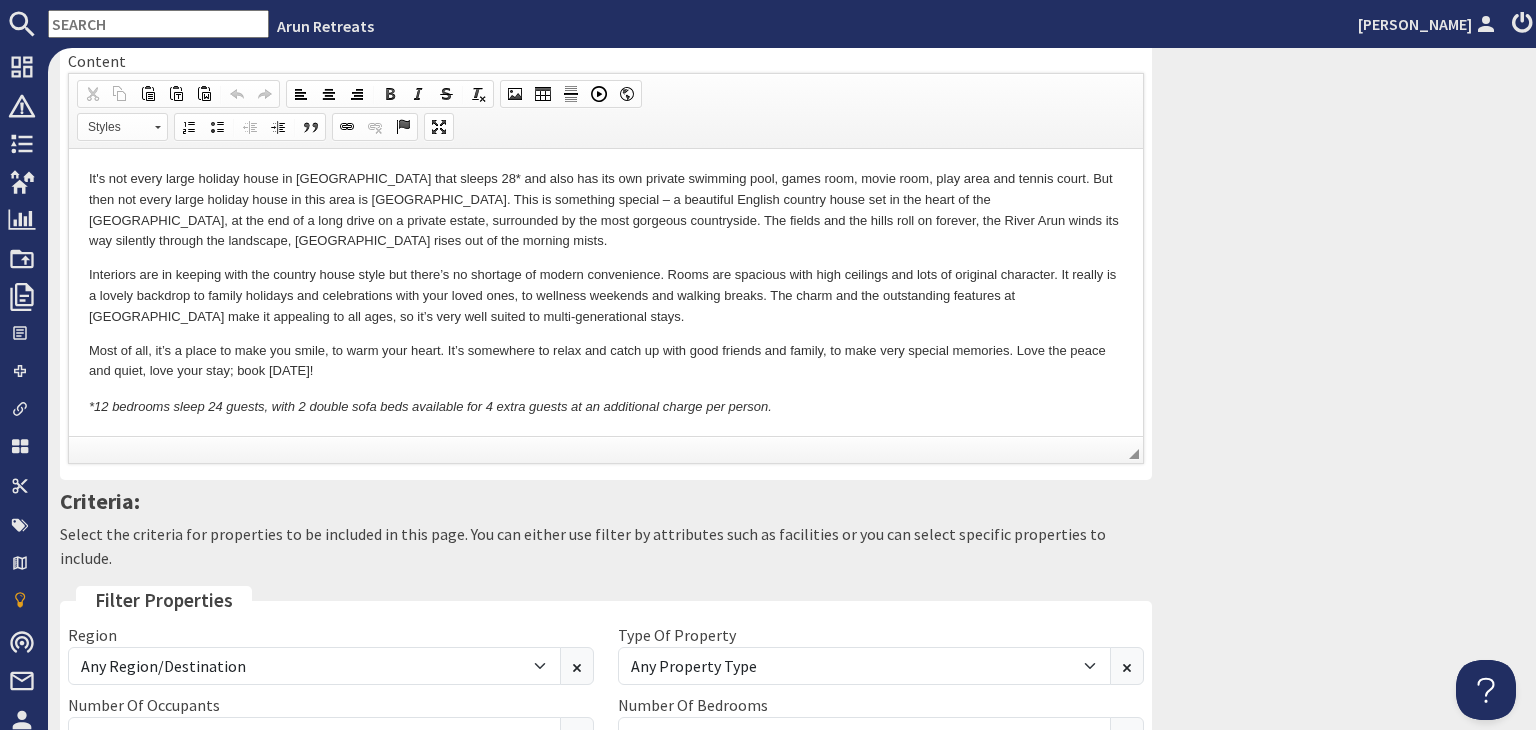 drag, startPoint x: 1132, startPoint y: 366, endPoint x: 1144, endPoint y: 453, distance: 87.823685 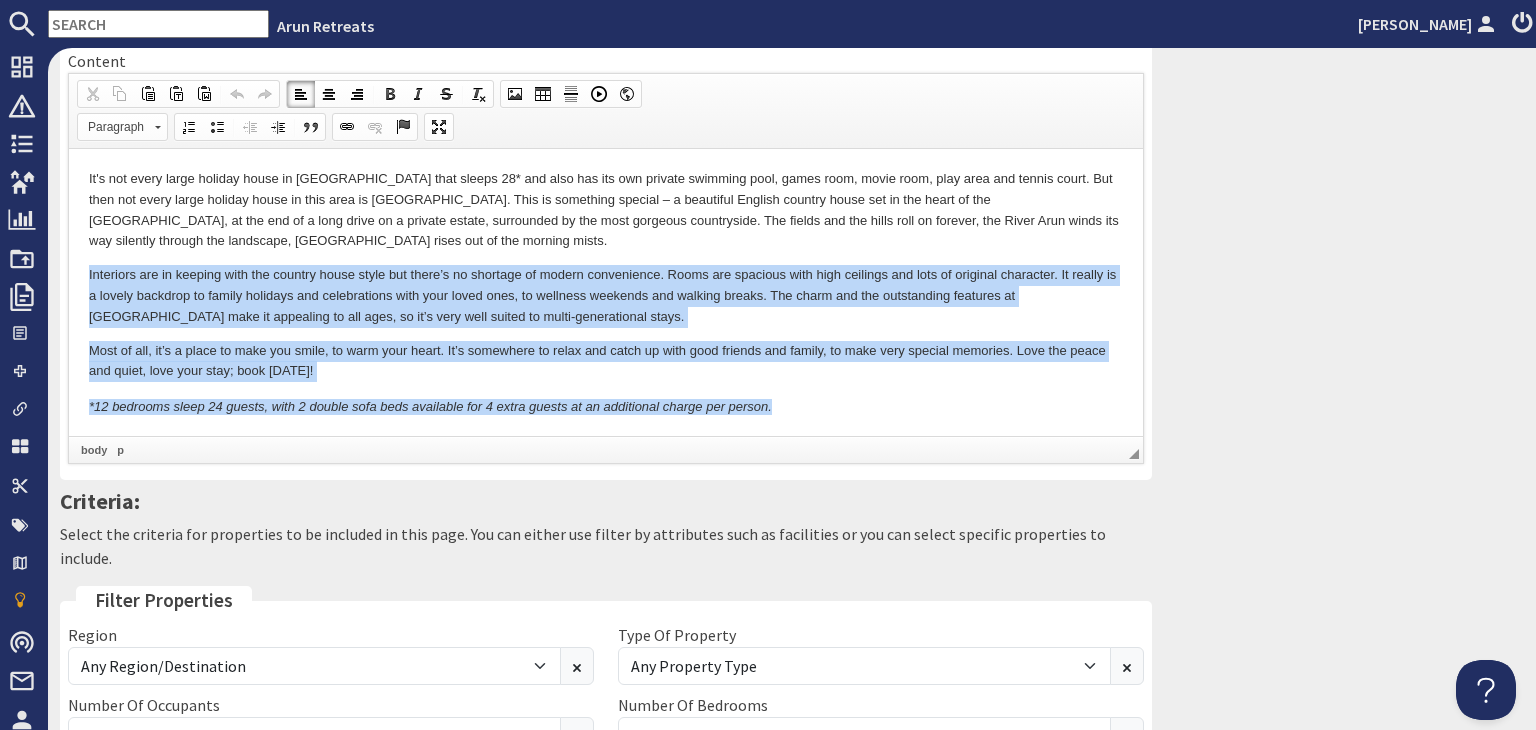 drag, startPoint x: 90, startPoint y: 275, endPoint x: 805, endPoint y: 406, distance: 726.9017 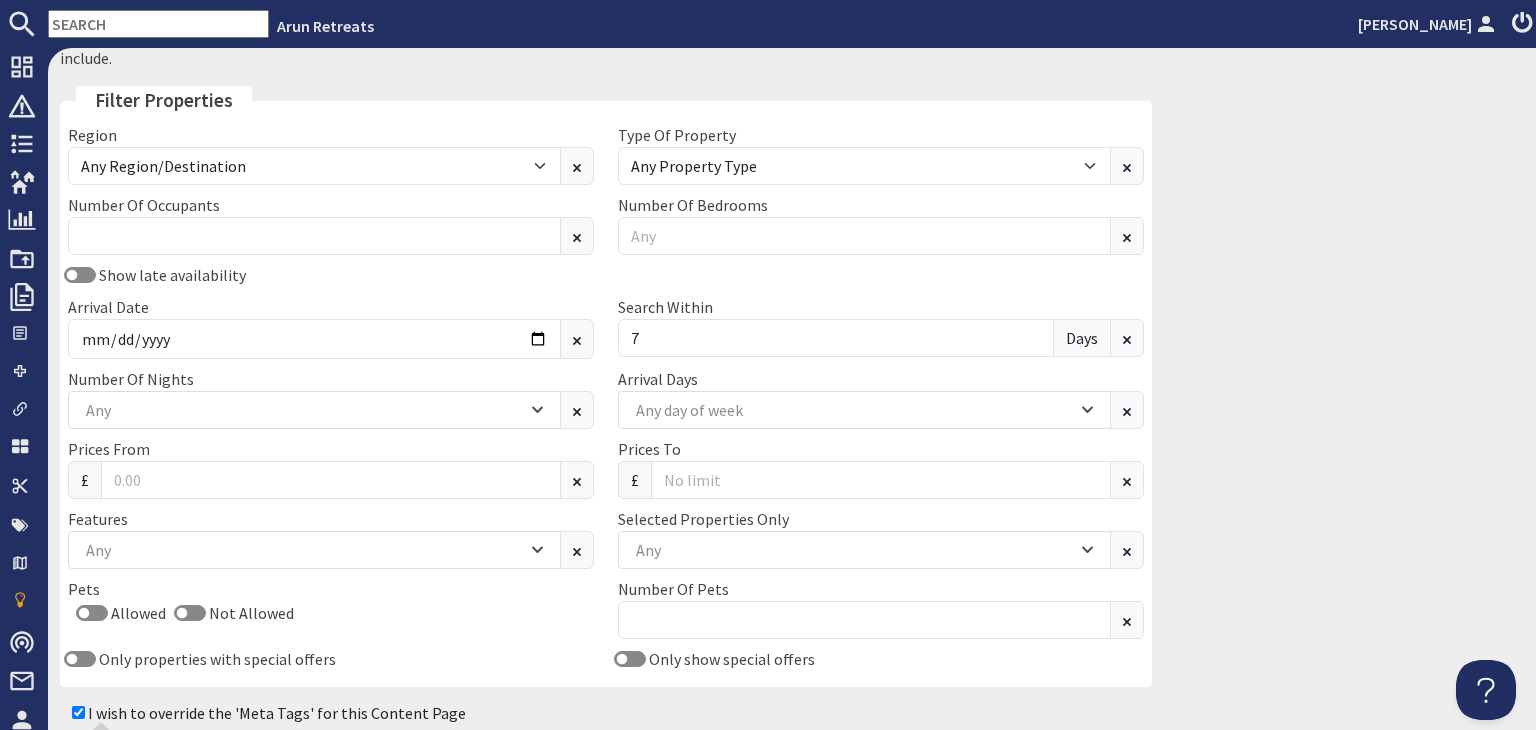 scroll, scrollTop: 1300, scrollLeft: 0, axis: vertical 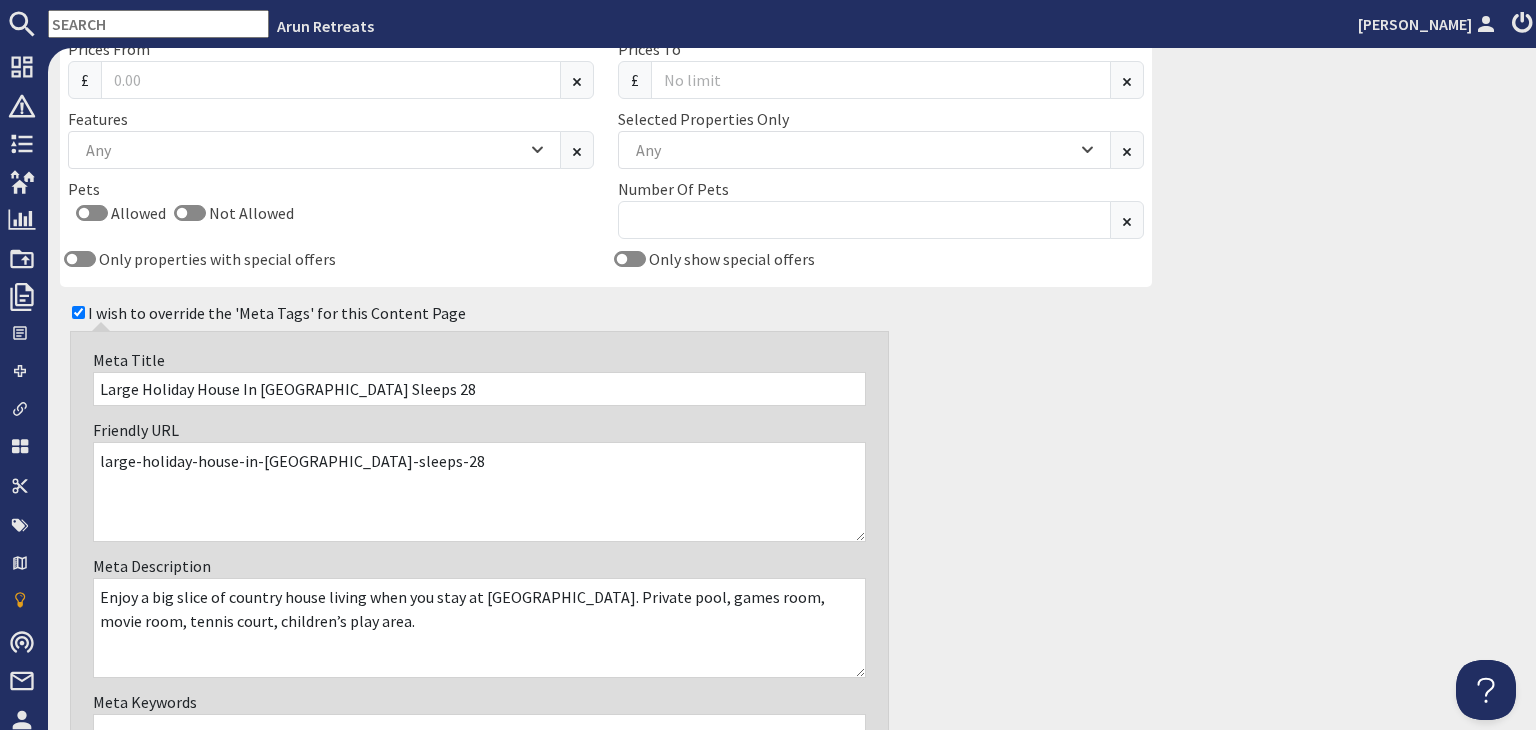 drag, startPoint x: 392, startPoint y: 357, endPoint x: 131, endPoint y: 392, distance: 263.33627 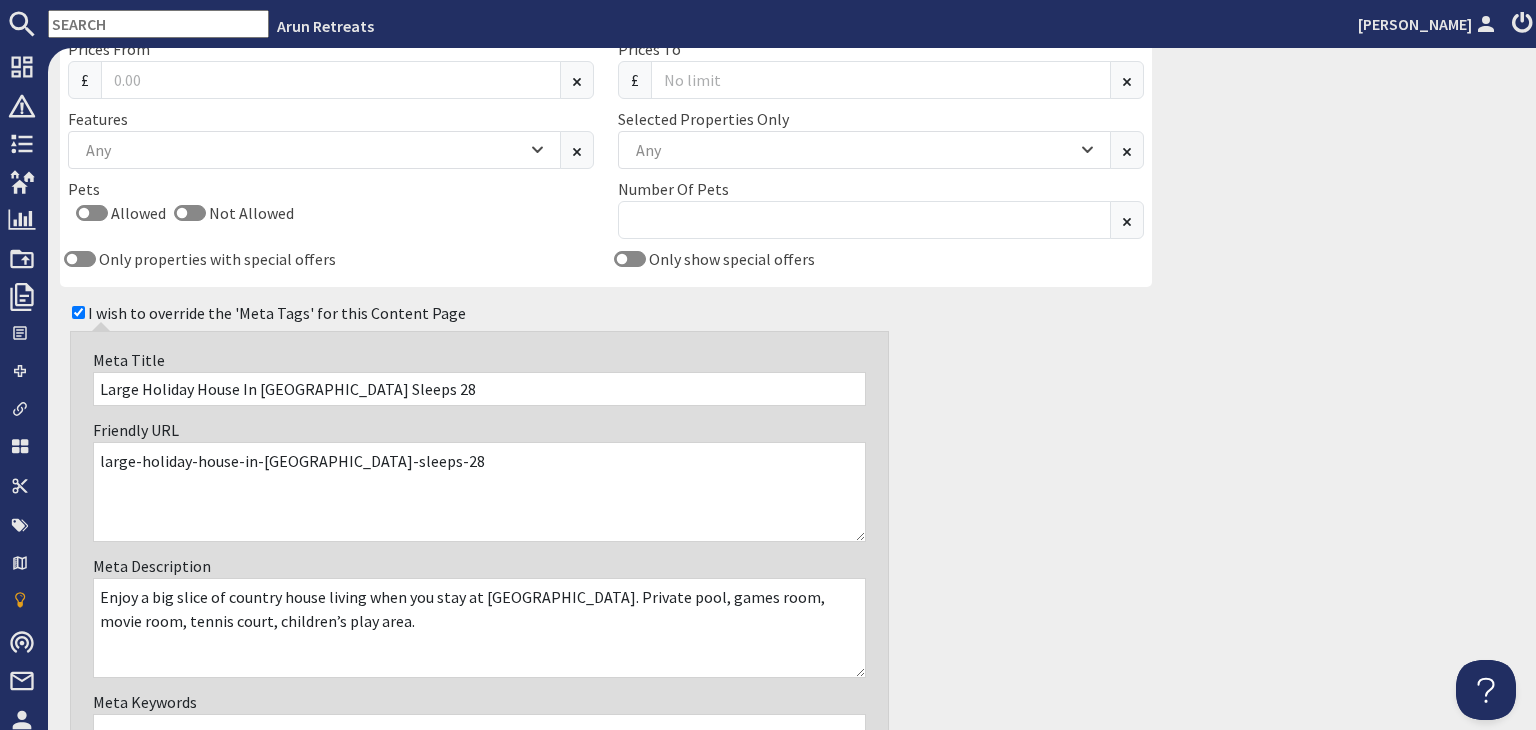 click on "Meta Title
Large Holiday House In [GEOGRAPHIC_DATA] Sleeps 28" at bounding box center [479, 377] 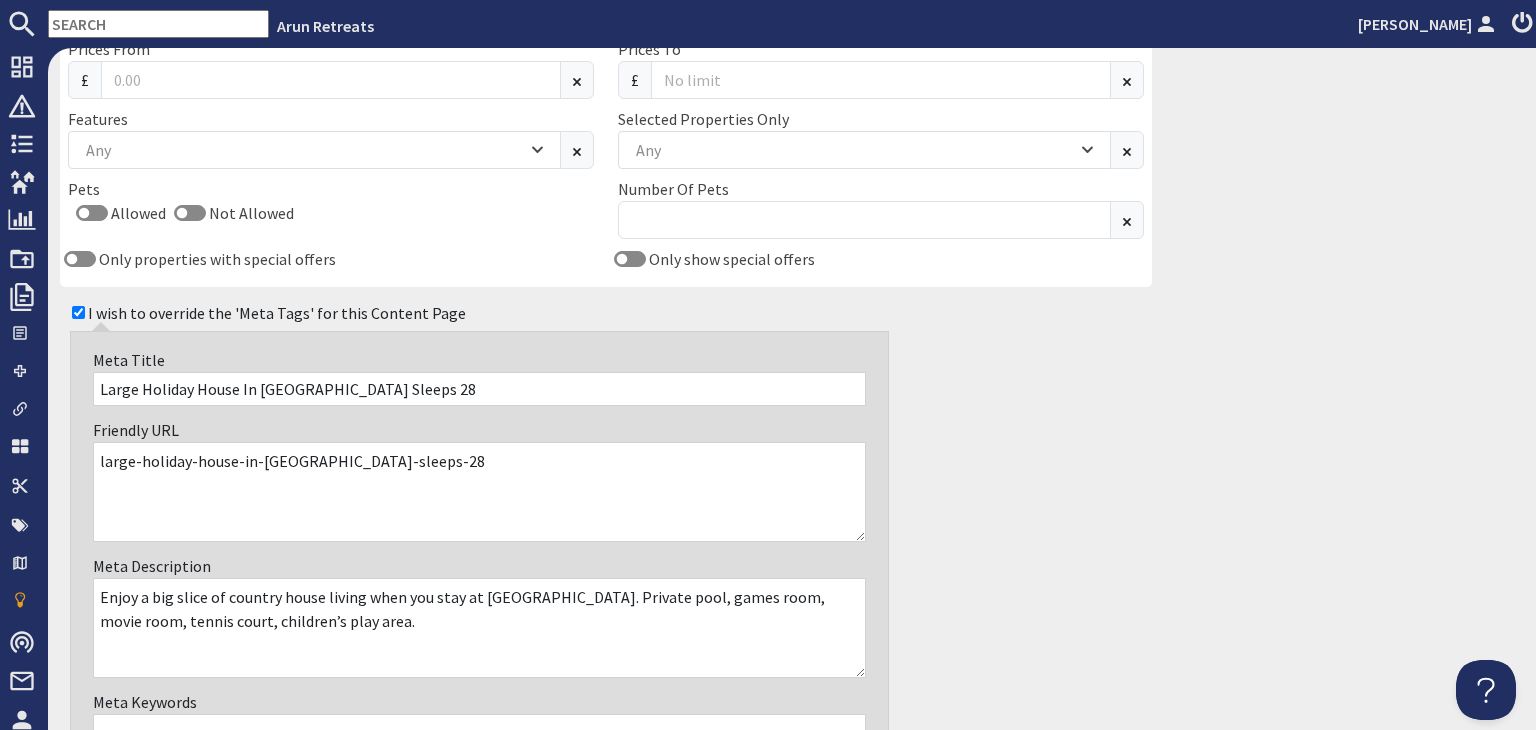 drag, startPoint x: 382, startPoint y: 598, endPoint x: 88, endPoint y: 577, distance: 294.74905 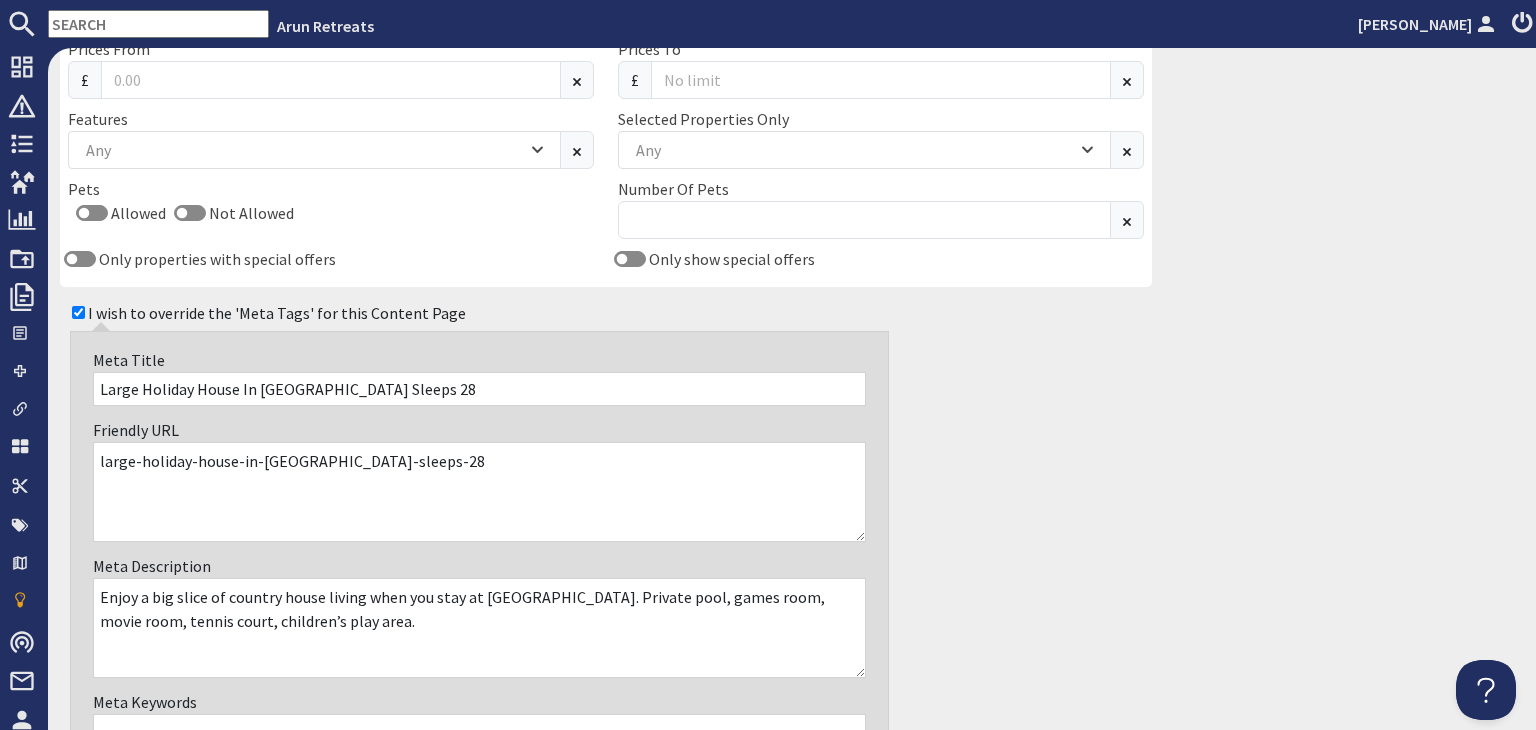 click on "Meta Description
Enjoy a big slice of country house living when you stay at [GEOGRAPHIC_DATA]. Private pool, games room, movie room, tennis court, children’s play area." at bounding box center (479, 616) 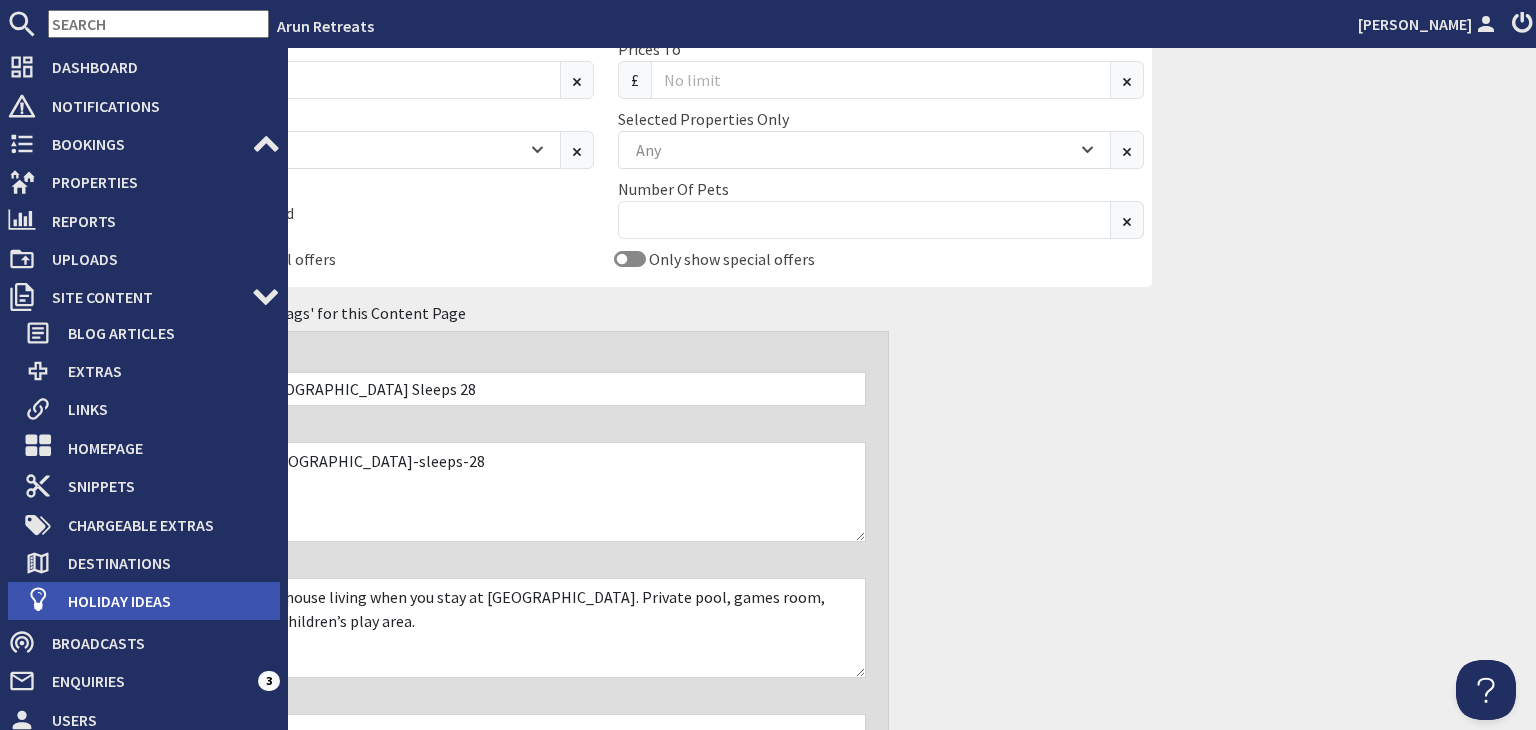 click on "Holiday Ideas" at bounding box center (166, 601) 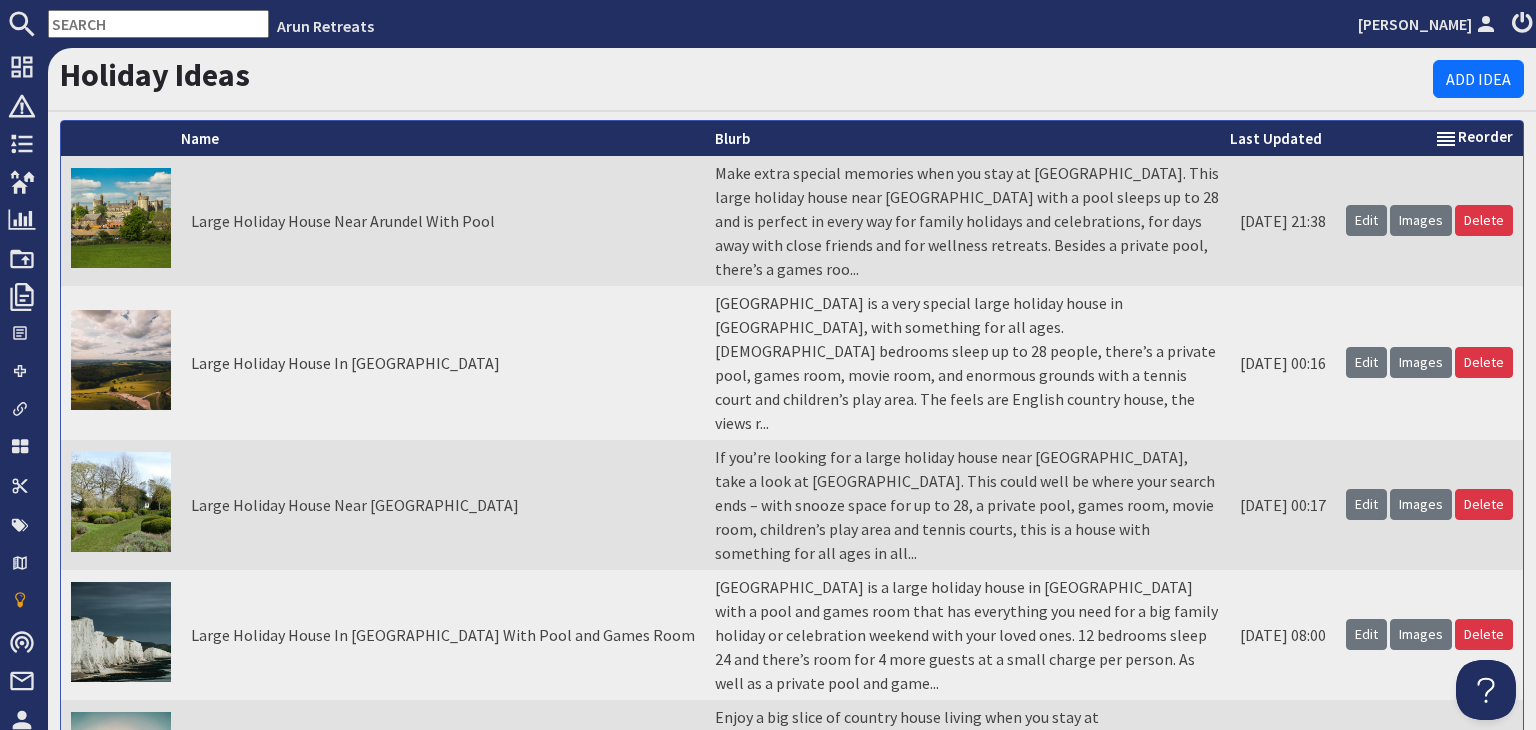 scroll, scrollTop: 0, scrollLeft: 0, axis: both 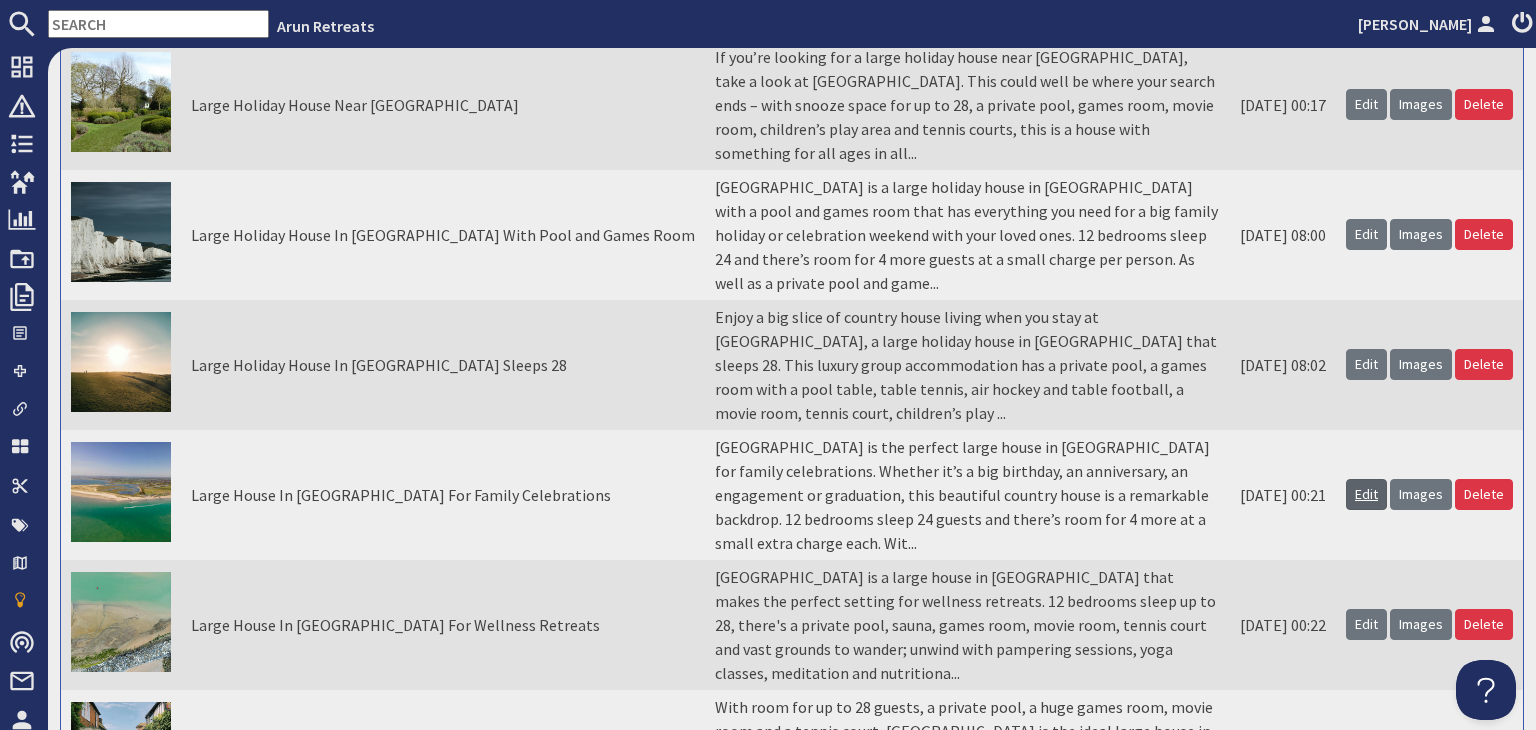 click on "Edit" at bounding box center (1366, 494) 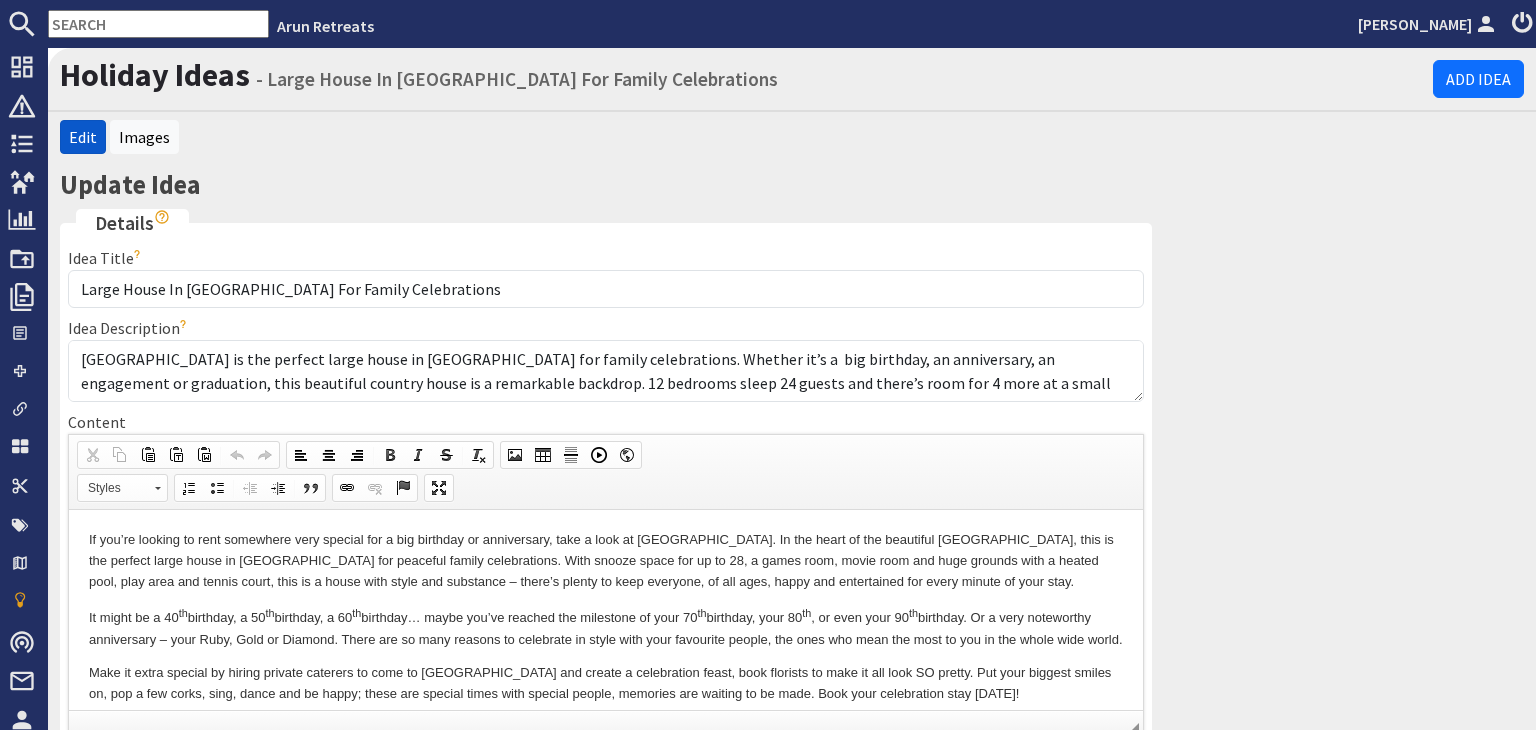 scroll, scrollTop: 0, scrollLeft: 0, axis: both 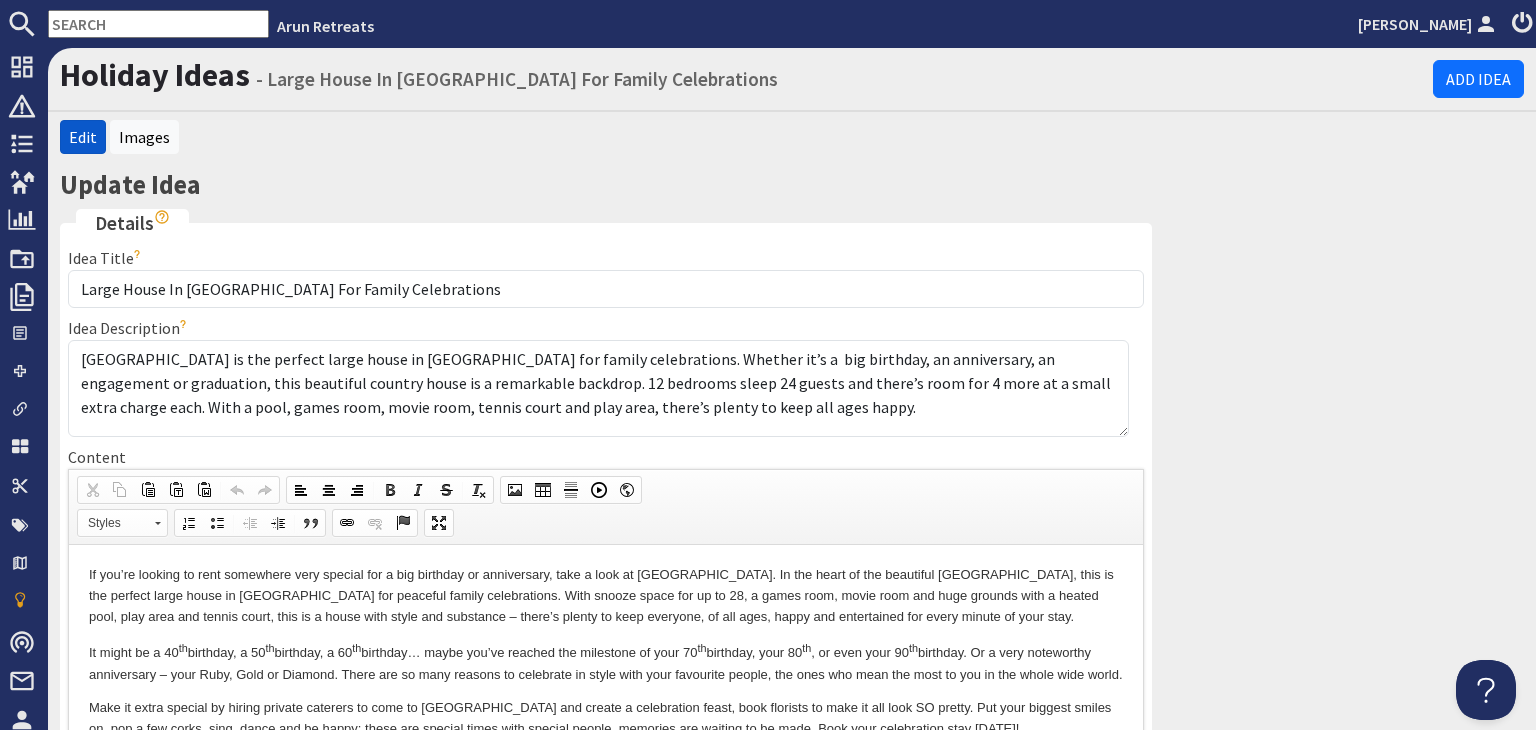 drag, startPoint x: 1120, startPoint y: 397, endPoint x: 1119, endPoint y: 450, distance: 53.009434 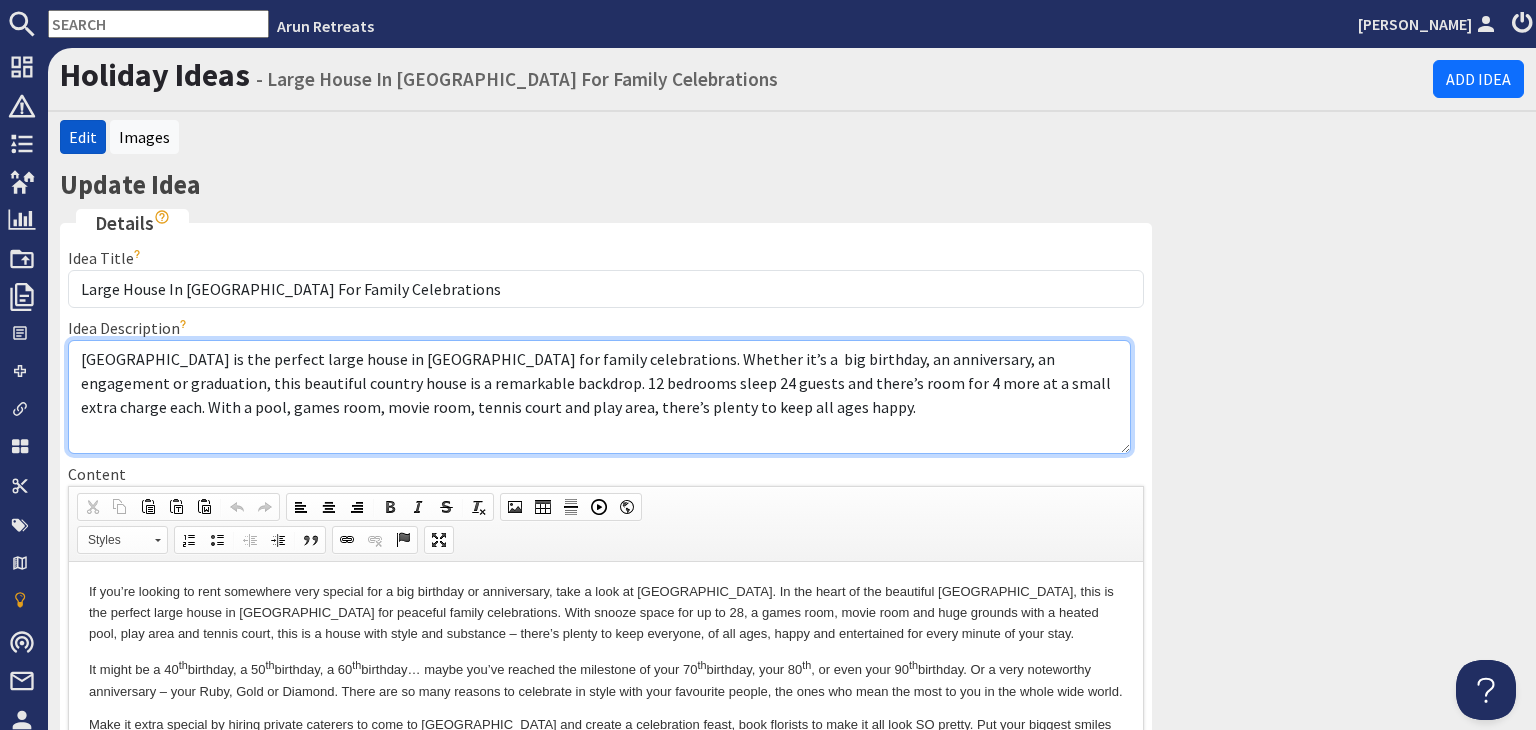 drag, startPoint x: 698, startPoint y: 413, endPoint x: 76, endPoint y: 351, distance: 625.0824 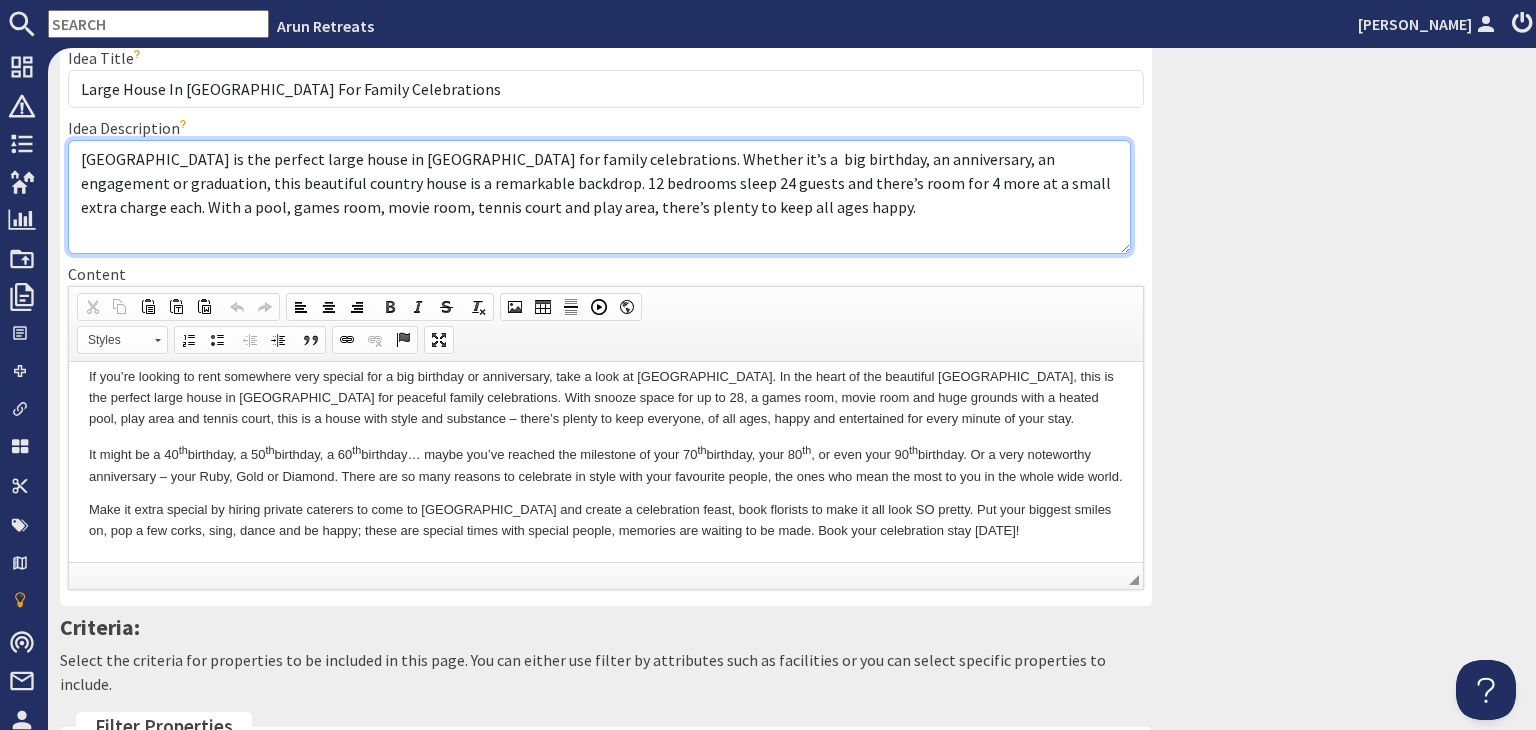scroll, scrollTop: 34, scrollLeft: 0, axis: vertical 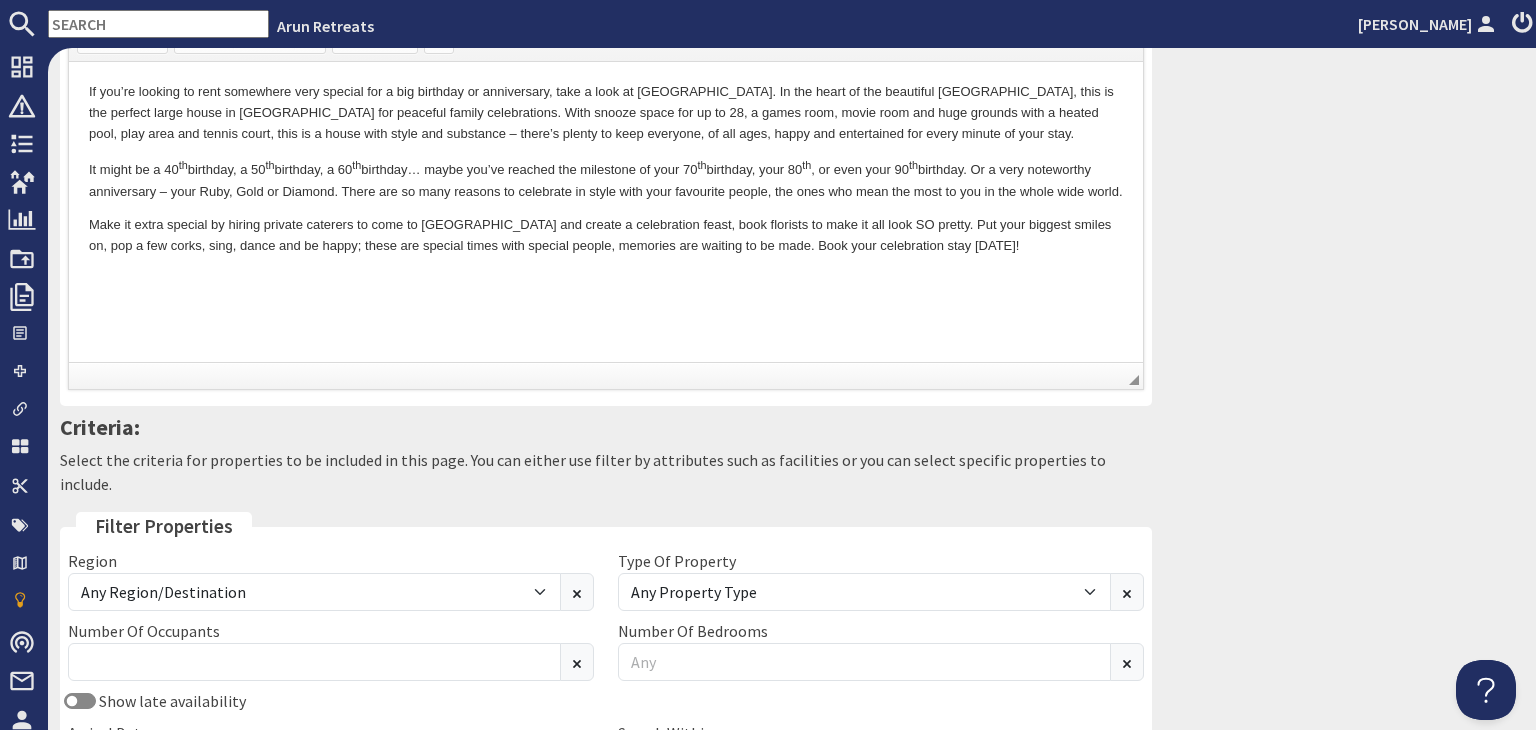 drag, startPoint x: 1120, startPoint y: 279, endPoint x: 1125, endPoint y: 379, distance: 100.12492 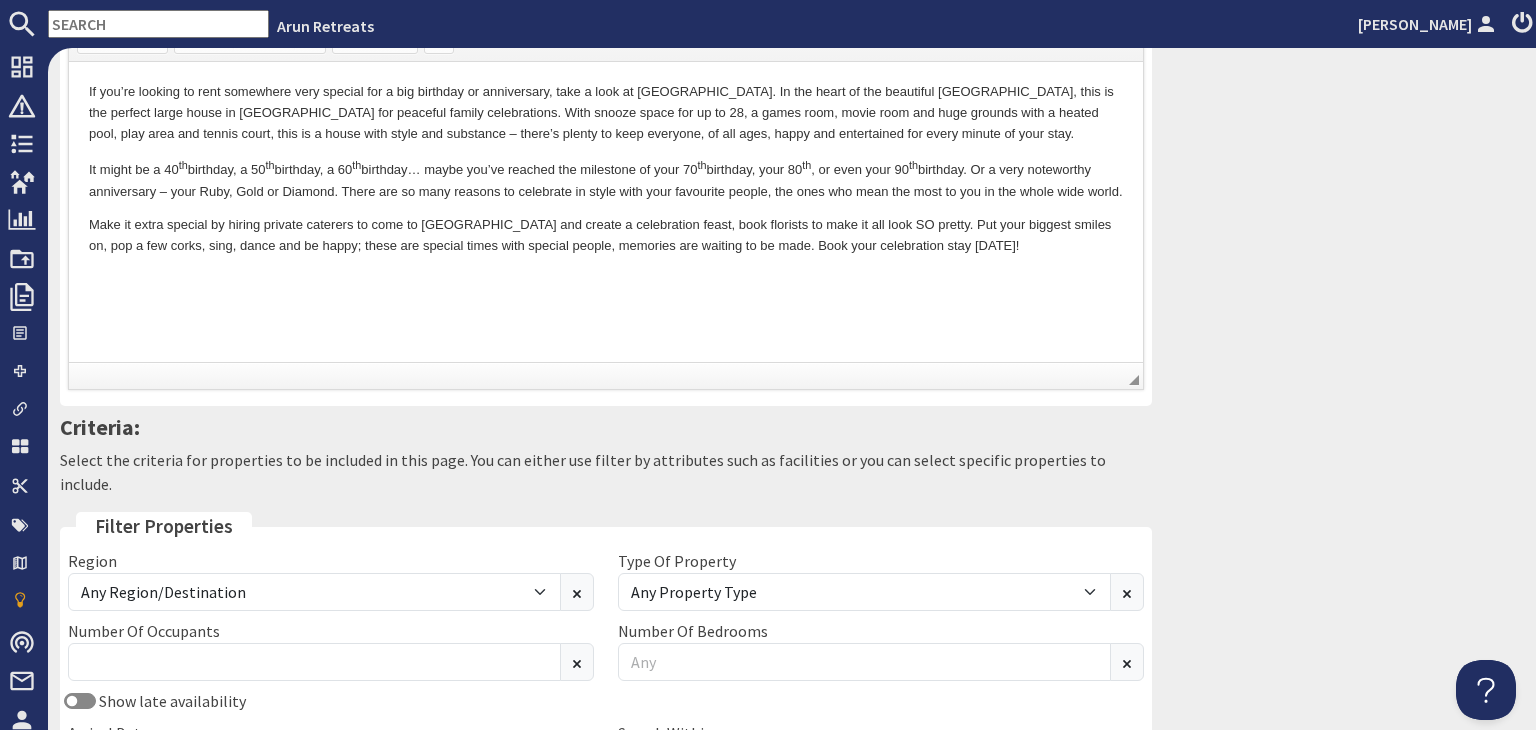 click on "◢" at bounding box center (1134, 380) 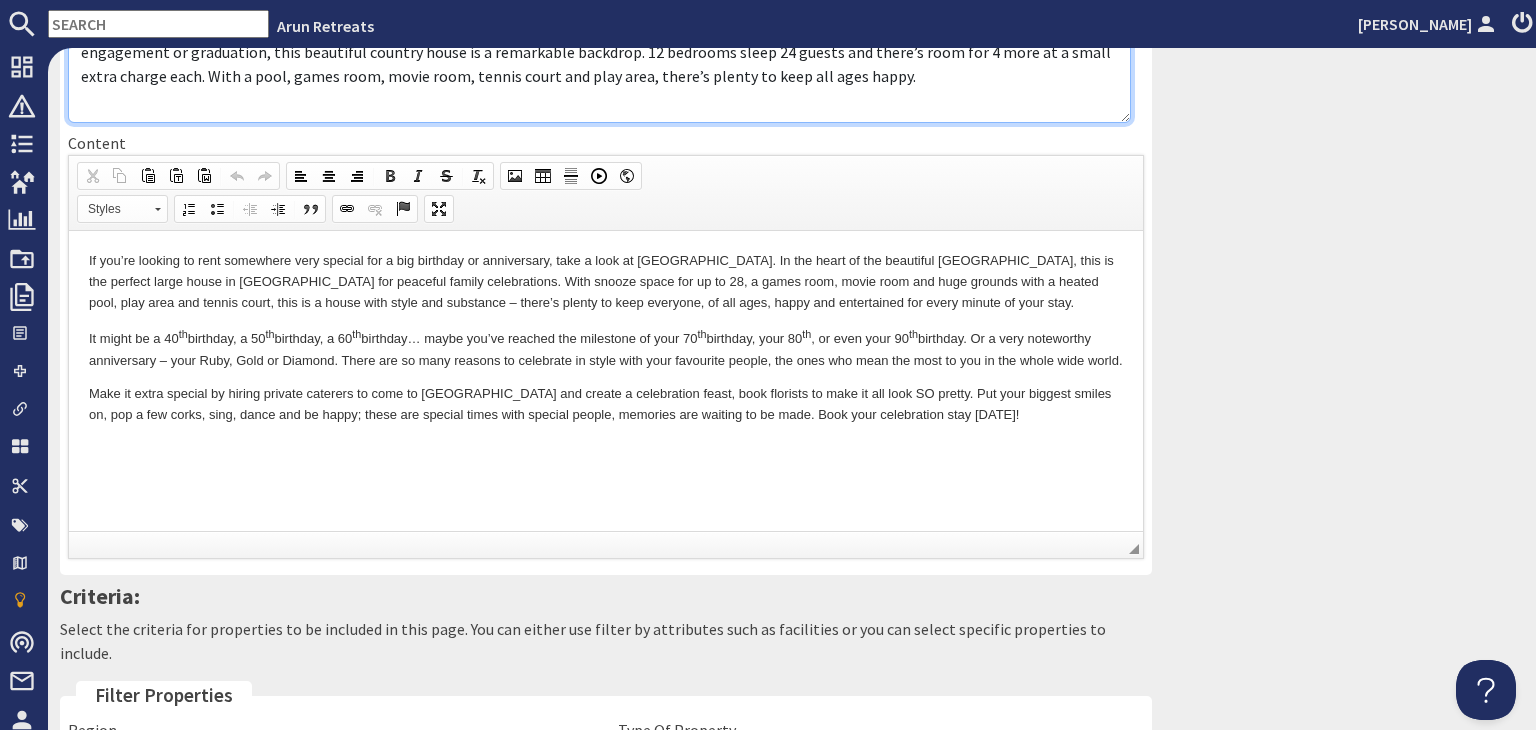 scroll, scrollTop: 300, scrollLeft: 0, axis: vertical 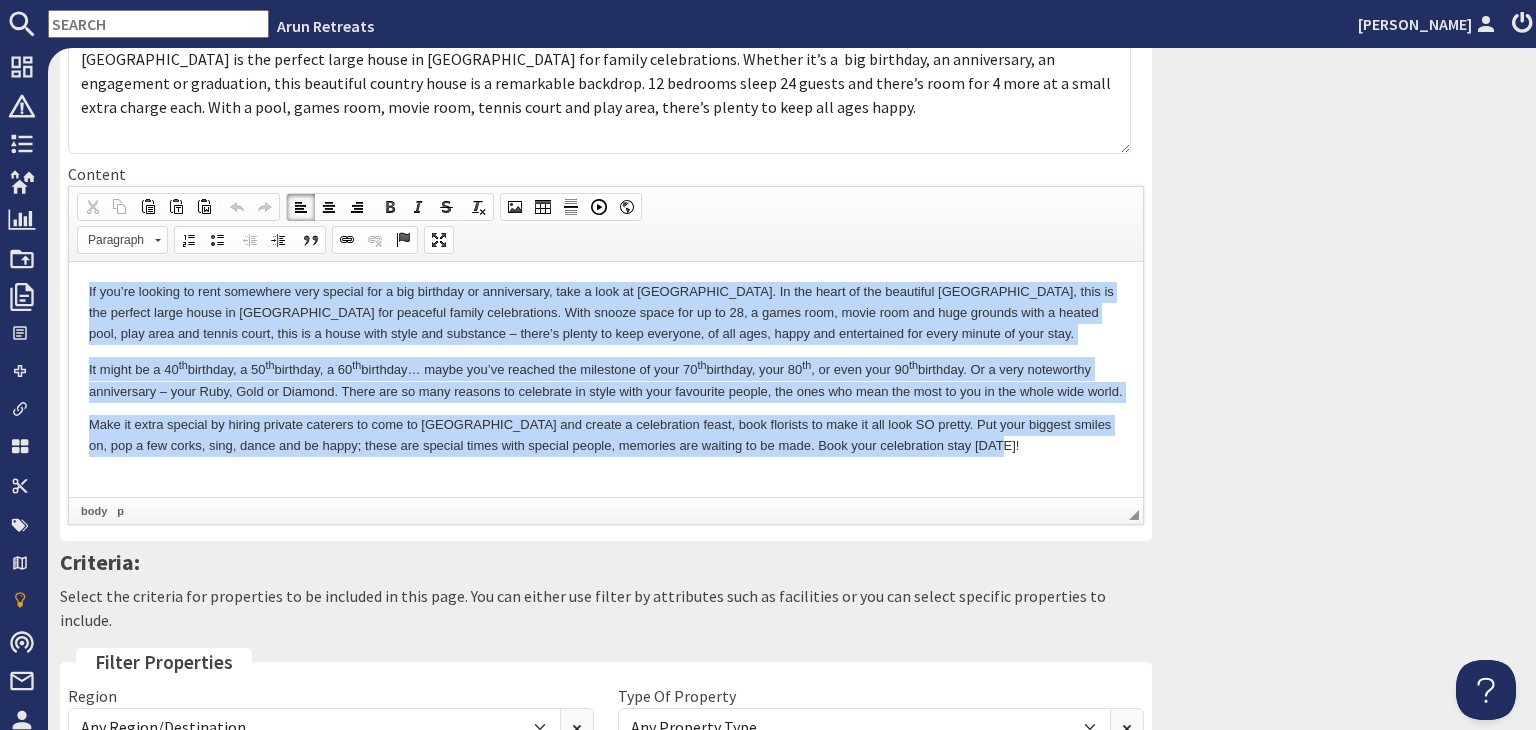 drag, startPoint x: 1000, startPoint y: 464, endPoint x: 87, endPoint y: 298, distance: 927.9682 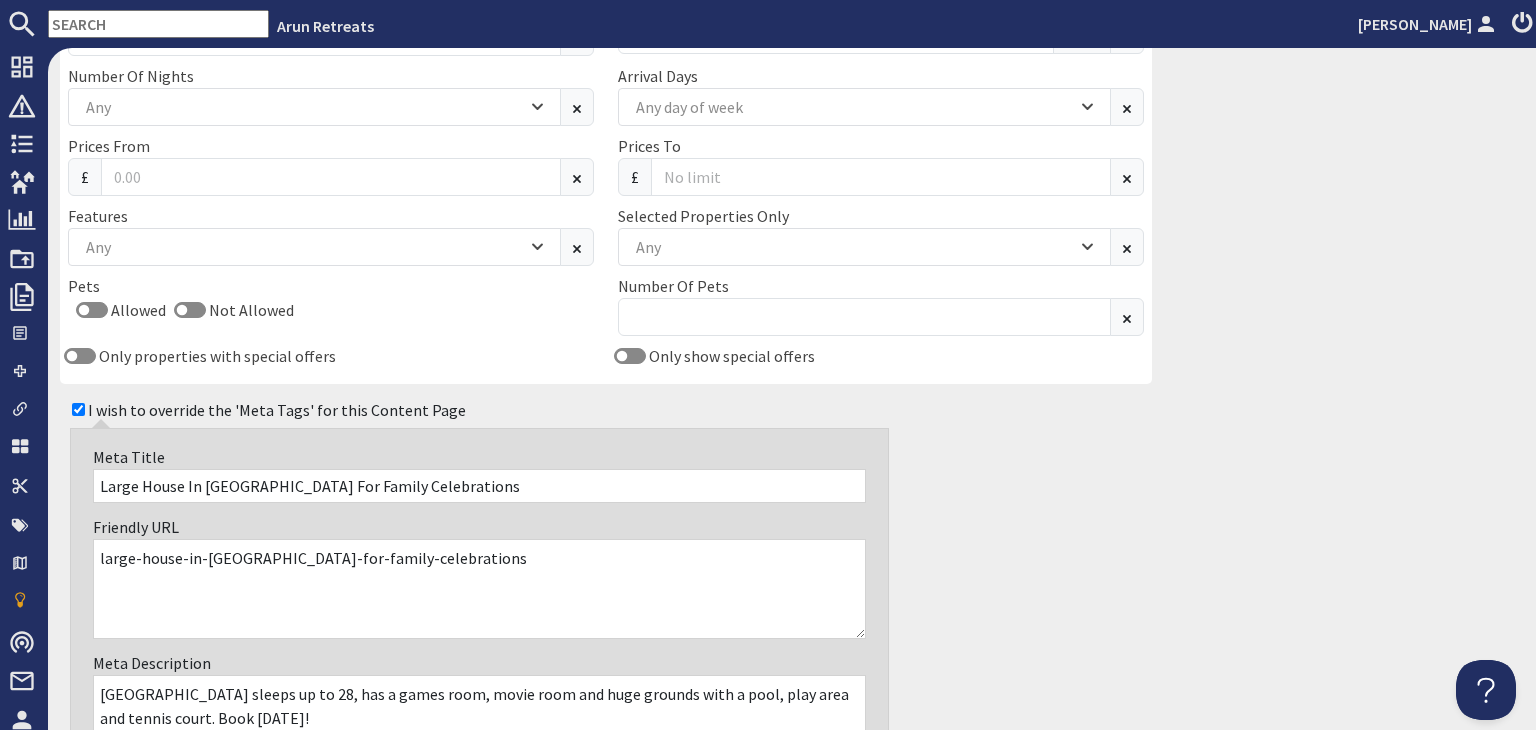 scroll, scrollTop: 1200, scrollLeft: 0, axis: vertical 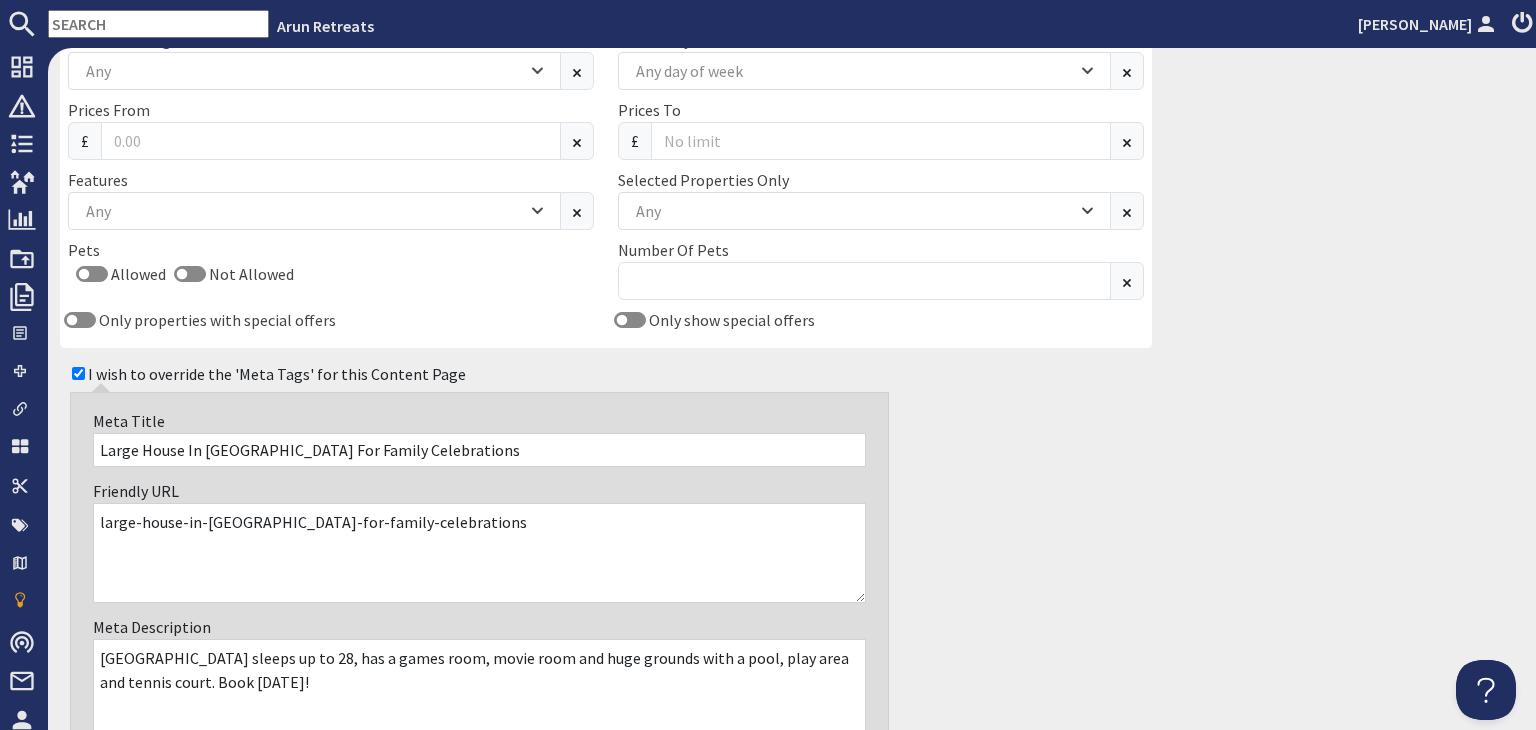 drag, startPoint x: 412, startPoint y: 427, endPoint x: 89, endPoint y: 429, distance: 323.0062 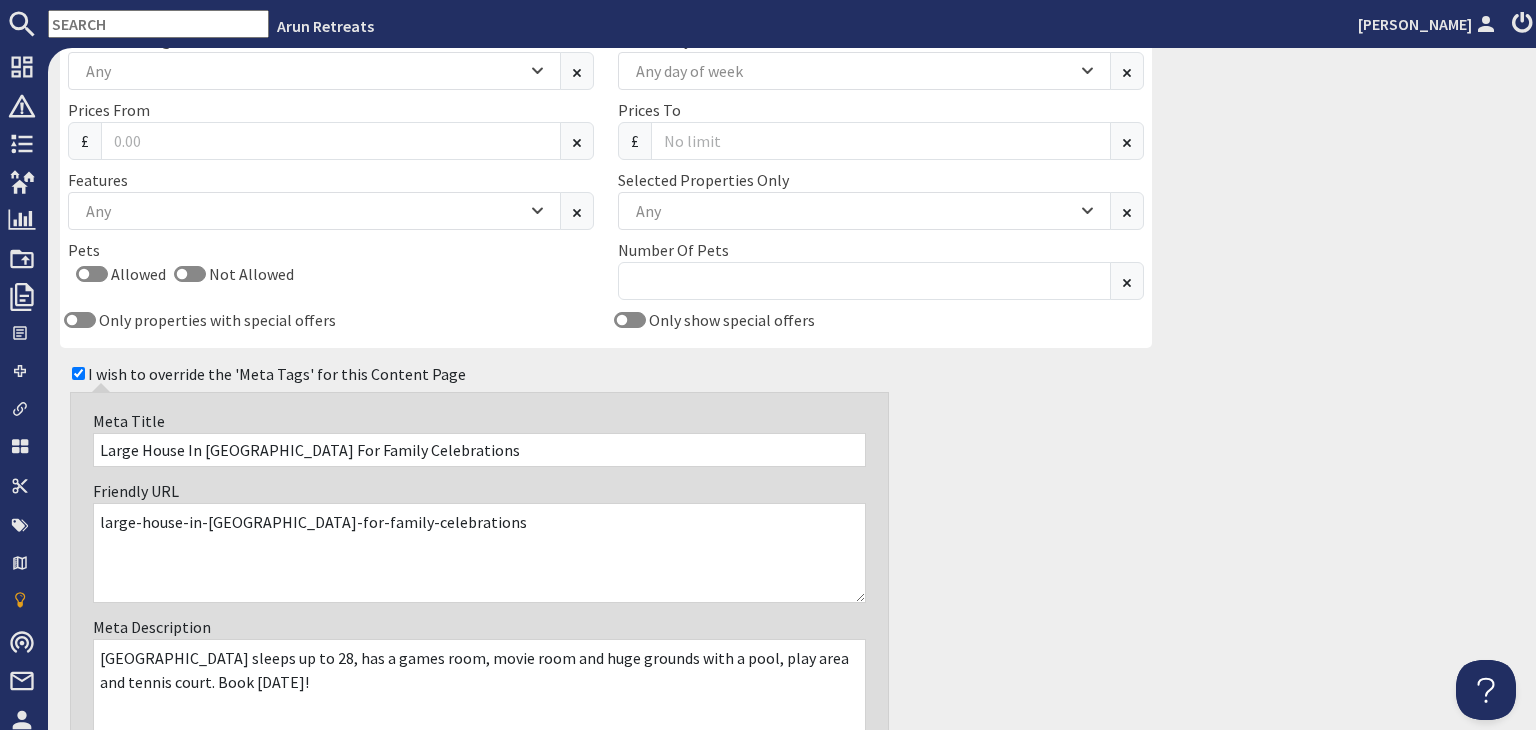 drag, startPoint x: 296, startPoint y: 669, endPoint x: 84, endPoint y: 632, distance: 215.20456 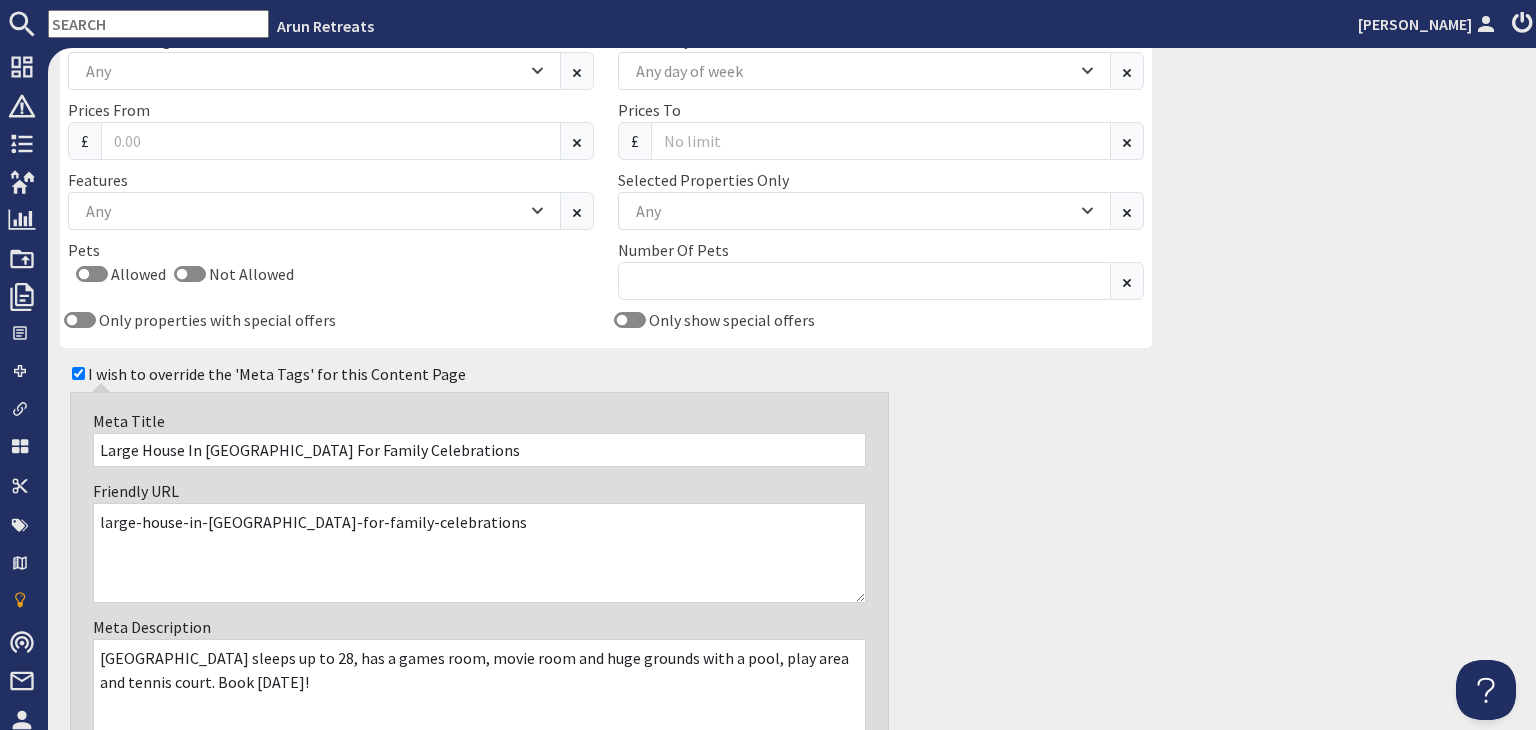 click on "Meta Description
Timberley House sleeps up to 28, has a games room, movie room and huge grounds with a pool, play area and tennis court. Book [DATE]!" at bounding box center [479, 677] 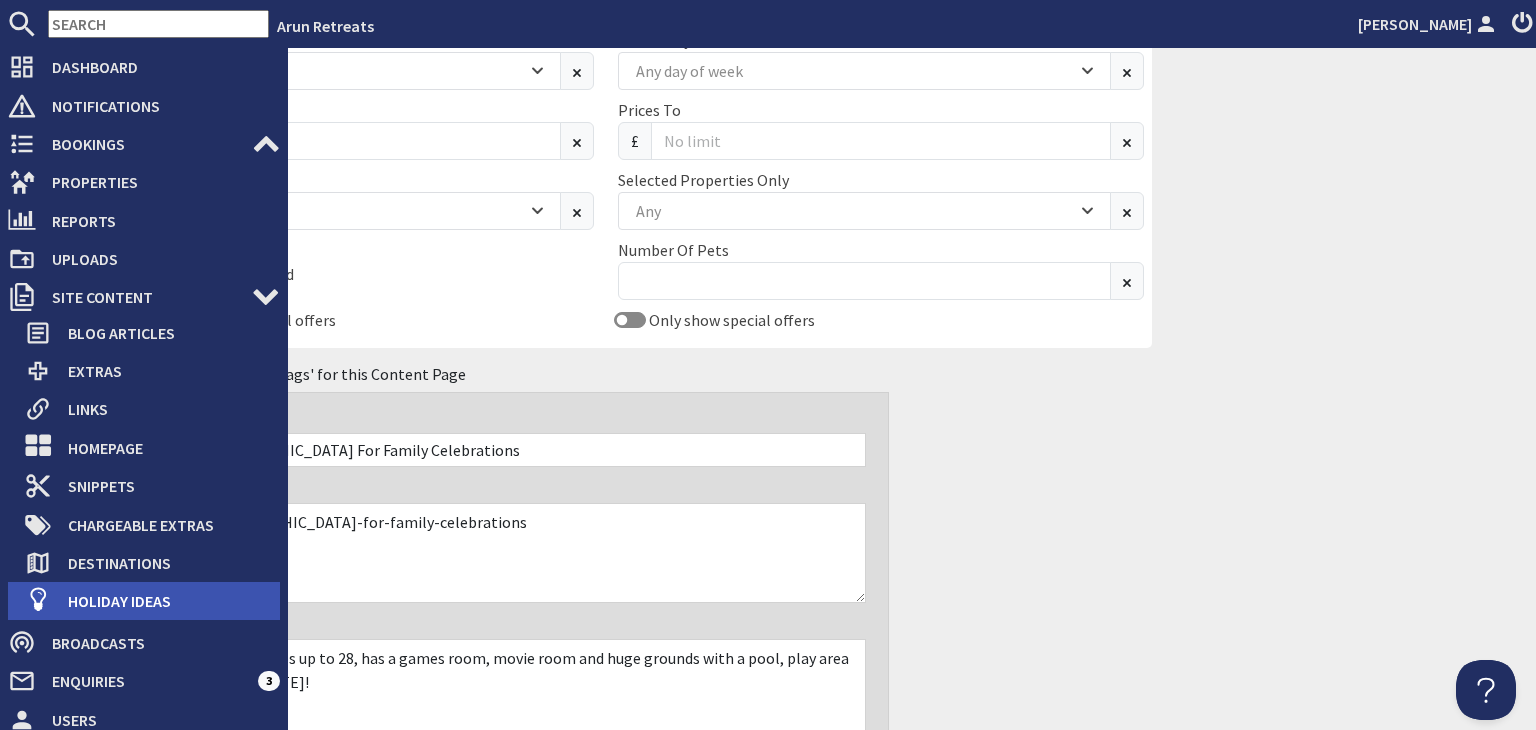 click on "Holiday Ideas" at bounding box center (166, 601) 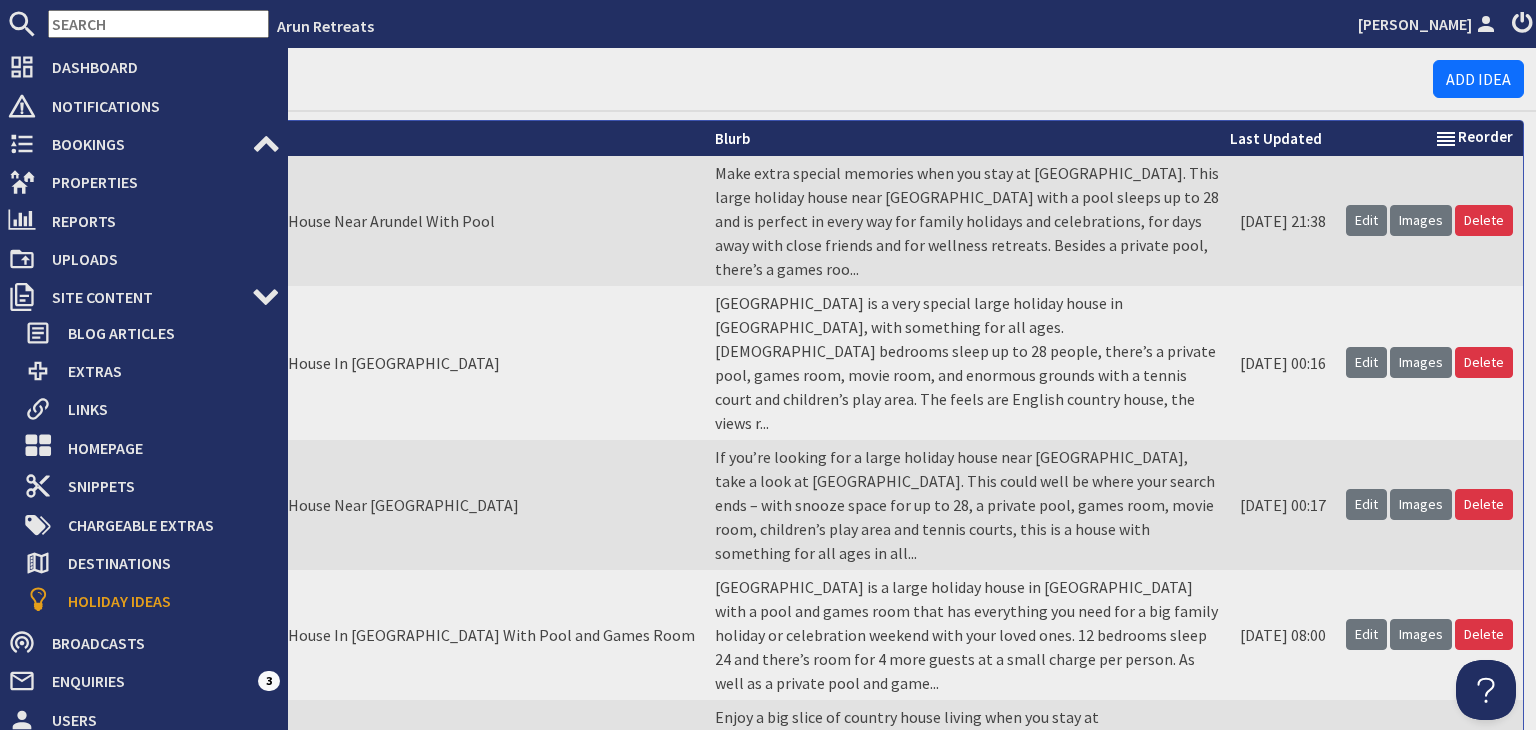 scroll, scrollTop: 0, scrollLeft: 0, axis: both 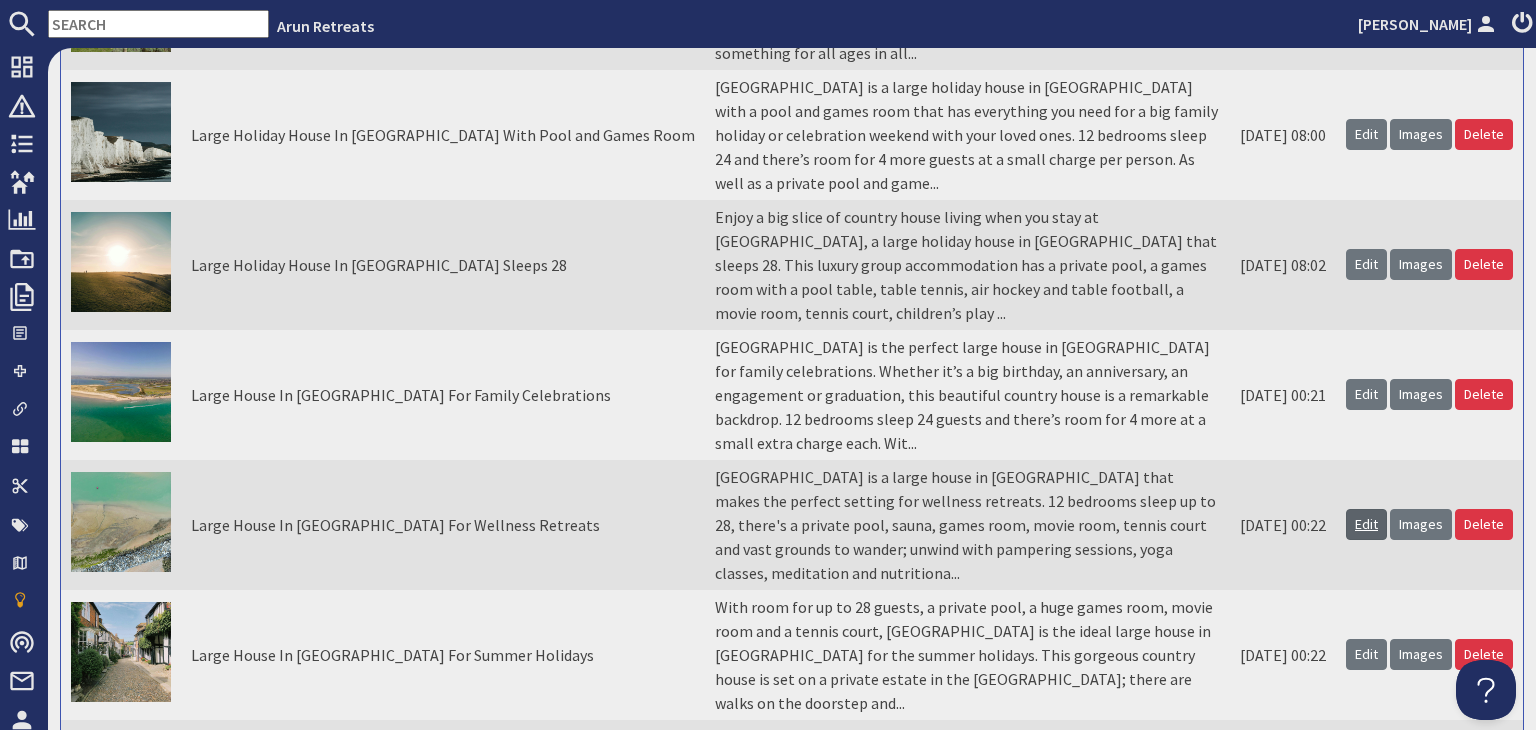 click on "Edit" at bounding box center (1366, 524) 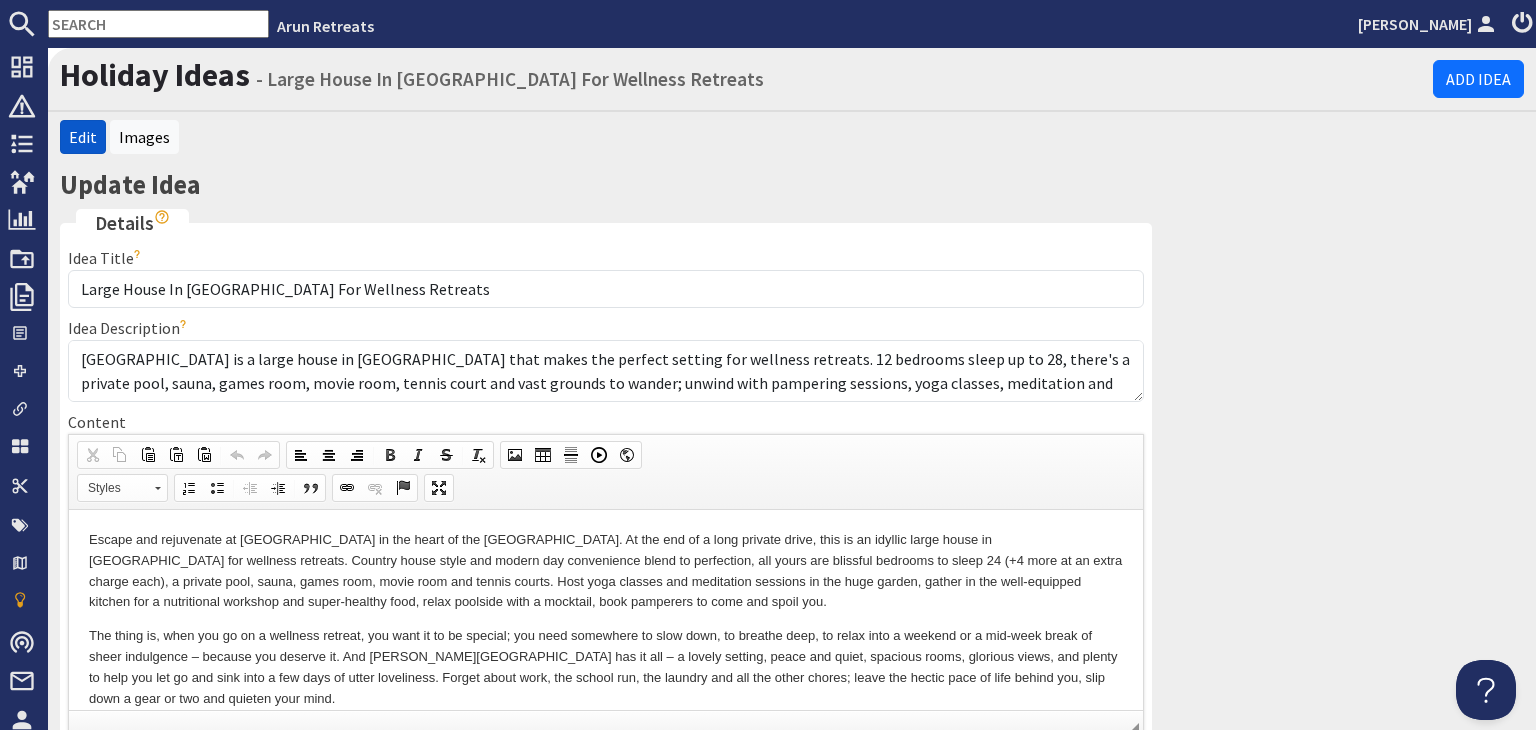scroll, scrollTop: 0, scrollLeft: 0, axis: both 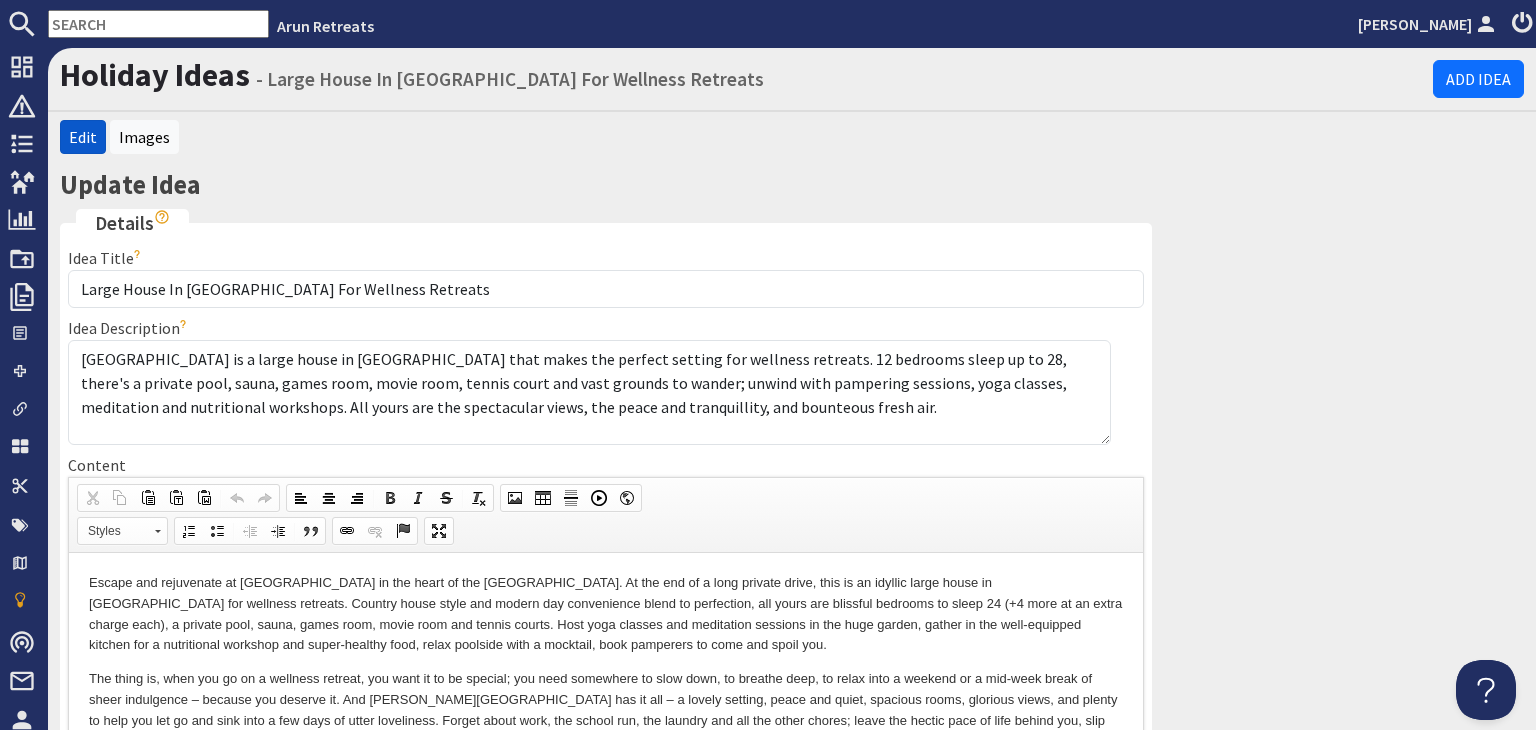drag, startPoint x: 1128, startPoint y: 395, endPoint x: 1105, endPoint y: 441, distance: 51.42956 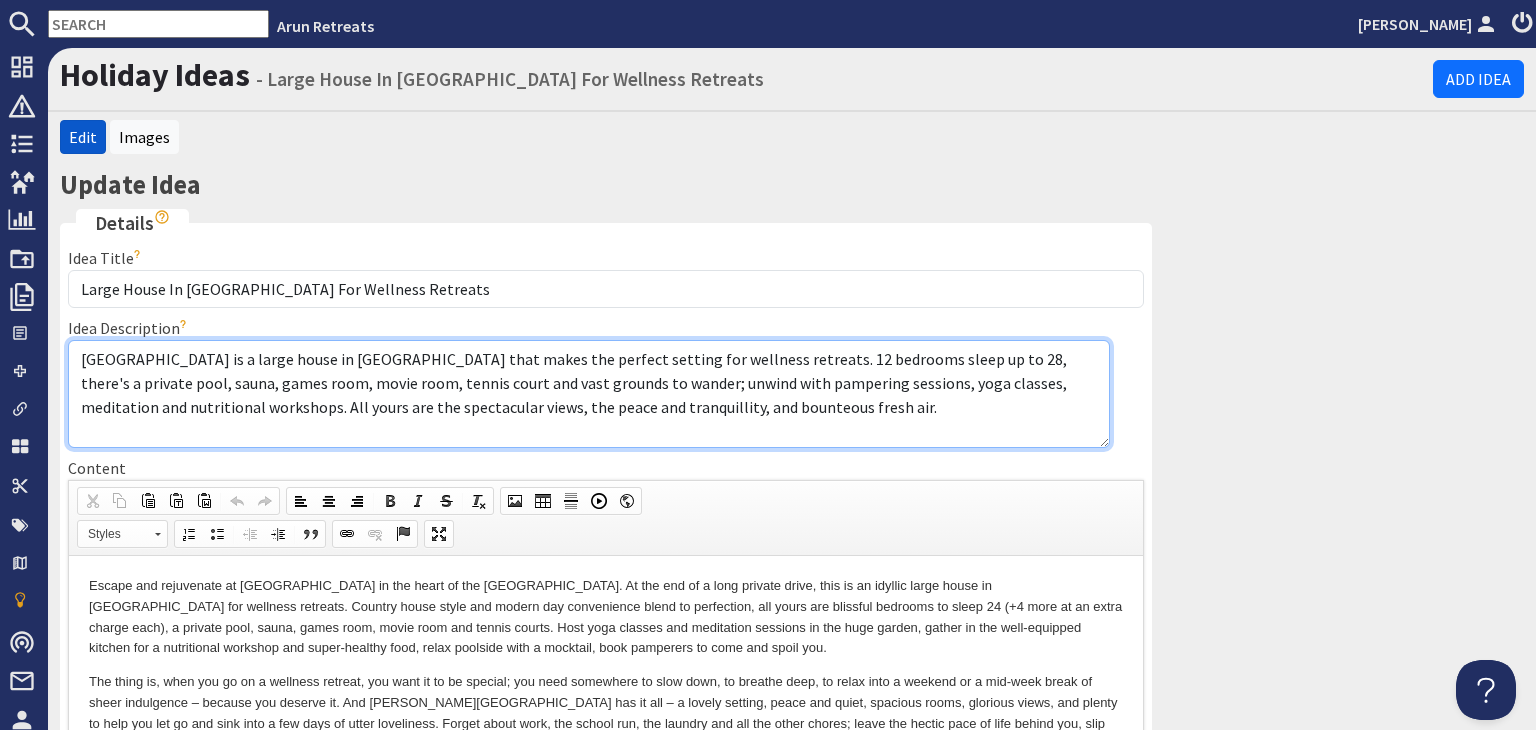 click on "[GEOGRAPHIC_DATA] is a large house in [GEOGRAPHIC_DATA] that makes the perfect setting for wellness retreats. 12 bedrooms sleep up to 28, there's a private pool, sauna, games room, movie room, tennis court and vast grounds to wander; unwind with pampering sessions, yoga classes, meditation and nutritional workshops. All yours are the spectacular views, the peace and tranquillity, and bounteous fresh air." at bounding box center (589, 394) 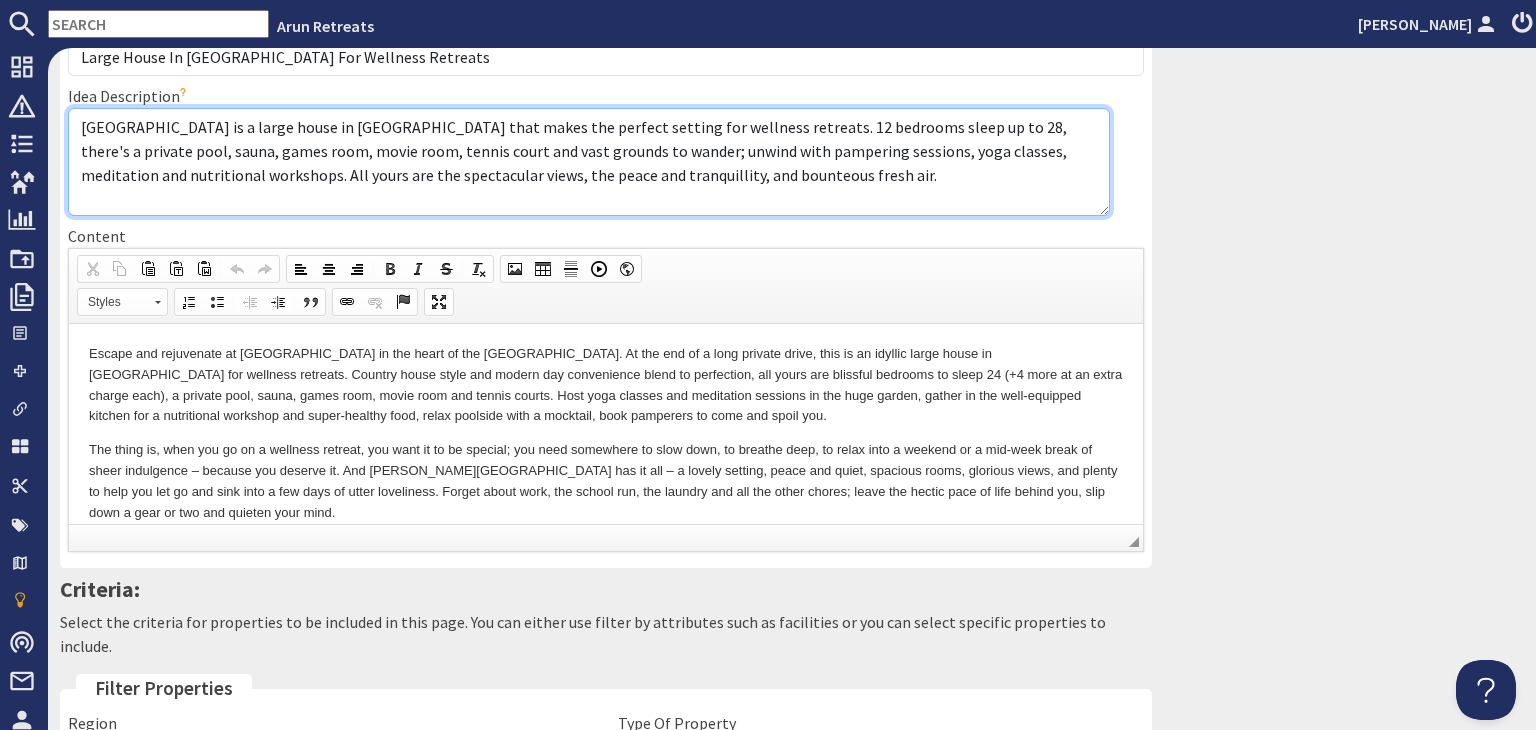 scroll, scrollTop: 300, scrollLeft: 0, axis: vertical 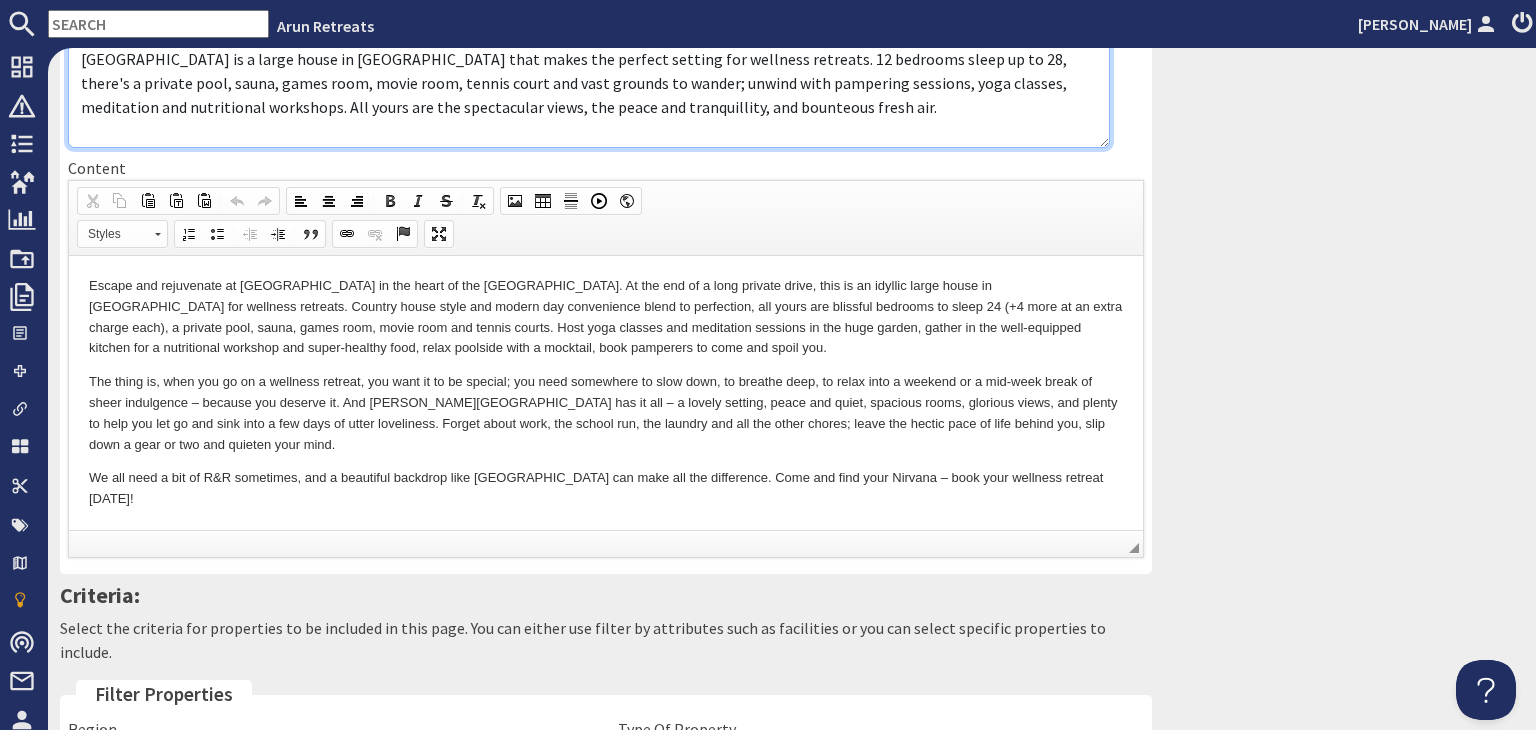 drag, startPoint x: 1124, startPoint y: 471, endPoint x: 1130, endPoint y: 545, distance: 74.24284 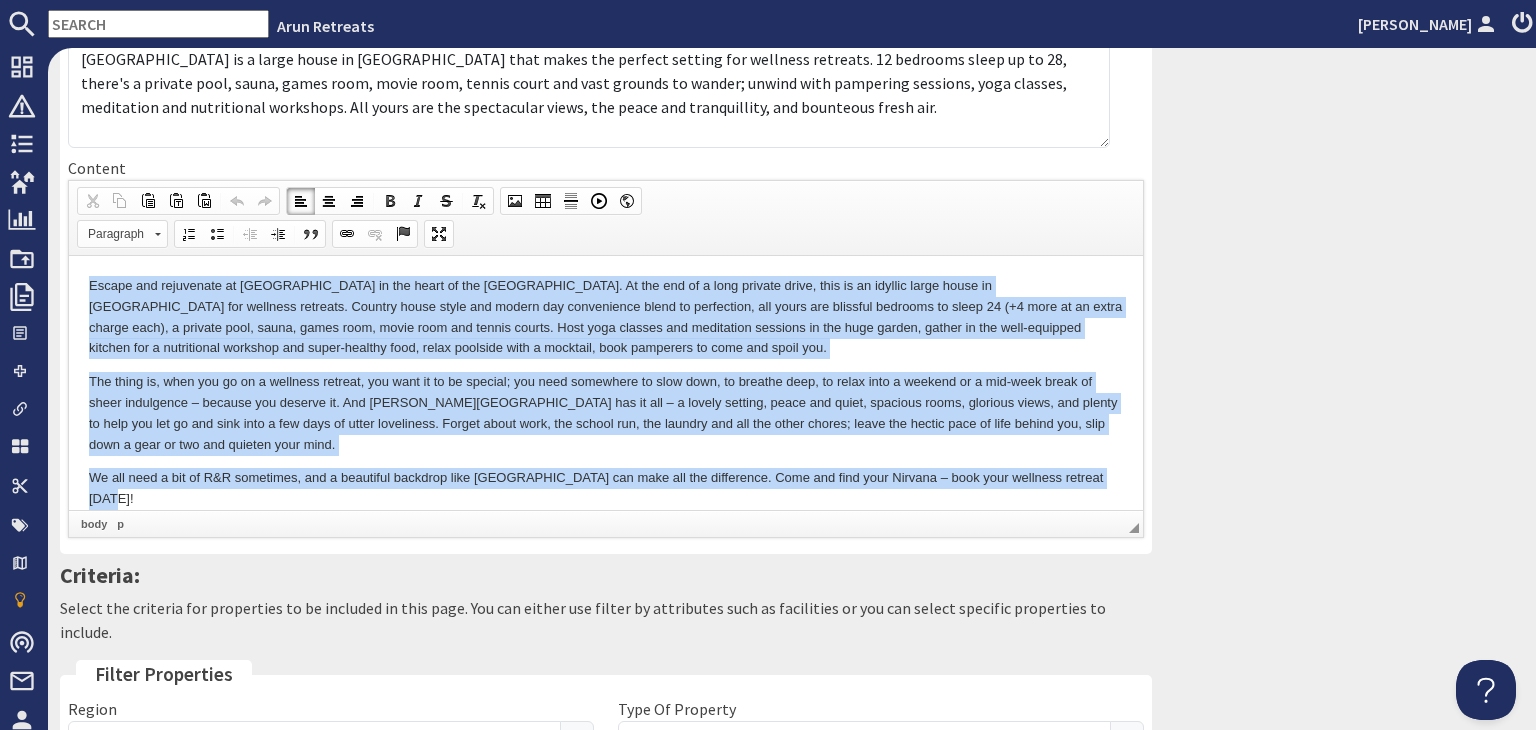 drag, startPoint x: 1113, startPoint y: 472, endPoint x: 82, endPoint y: 286, distance: 1047.6436 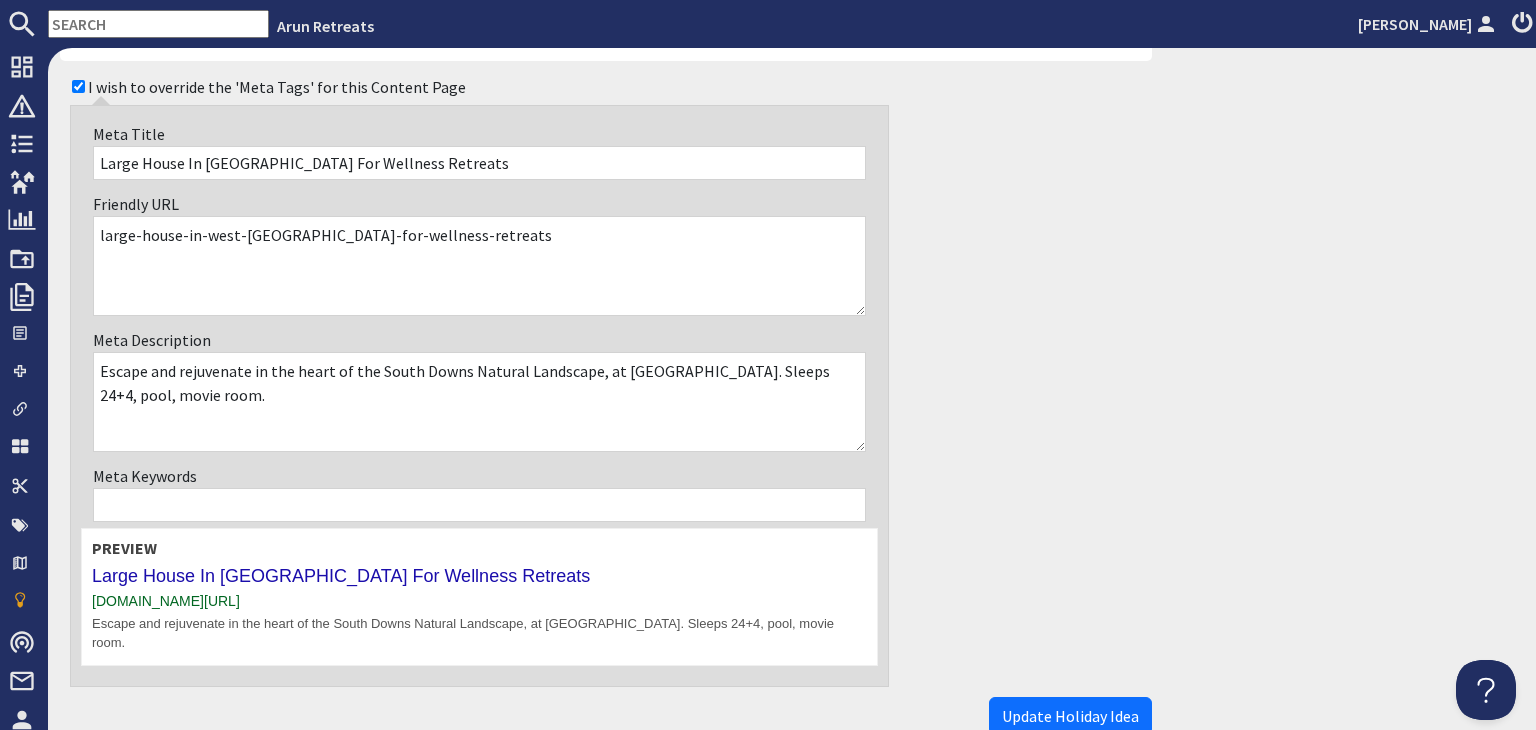 scroll, scrollTop: 1300, scrollLeft: 0, axis: vertical 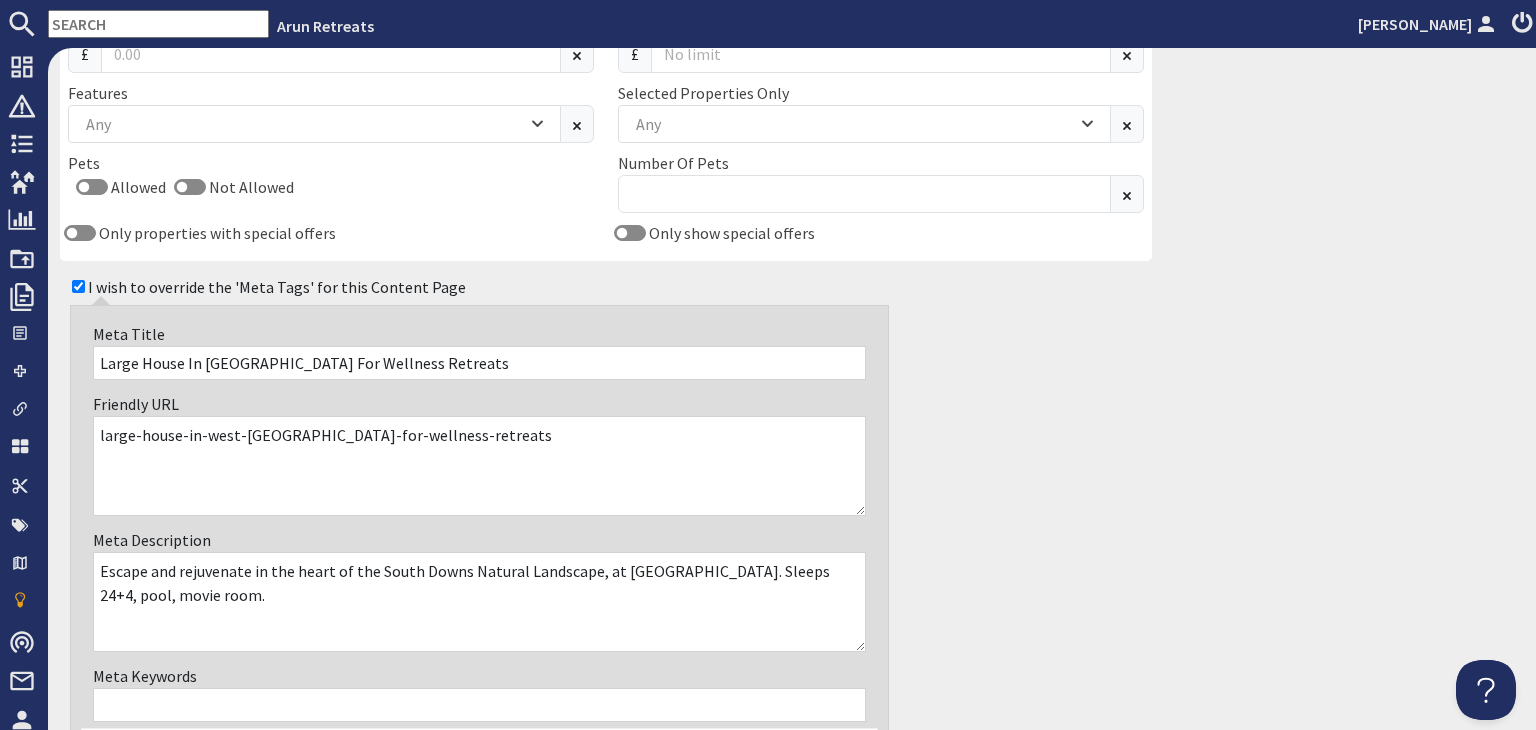 drag, startPoint x: 423, startPoint y: 332, endPoint x: 87, endPoint y: 337, distance: 336.0372 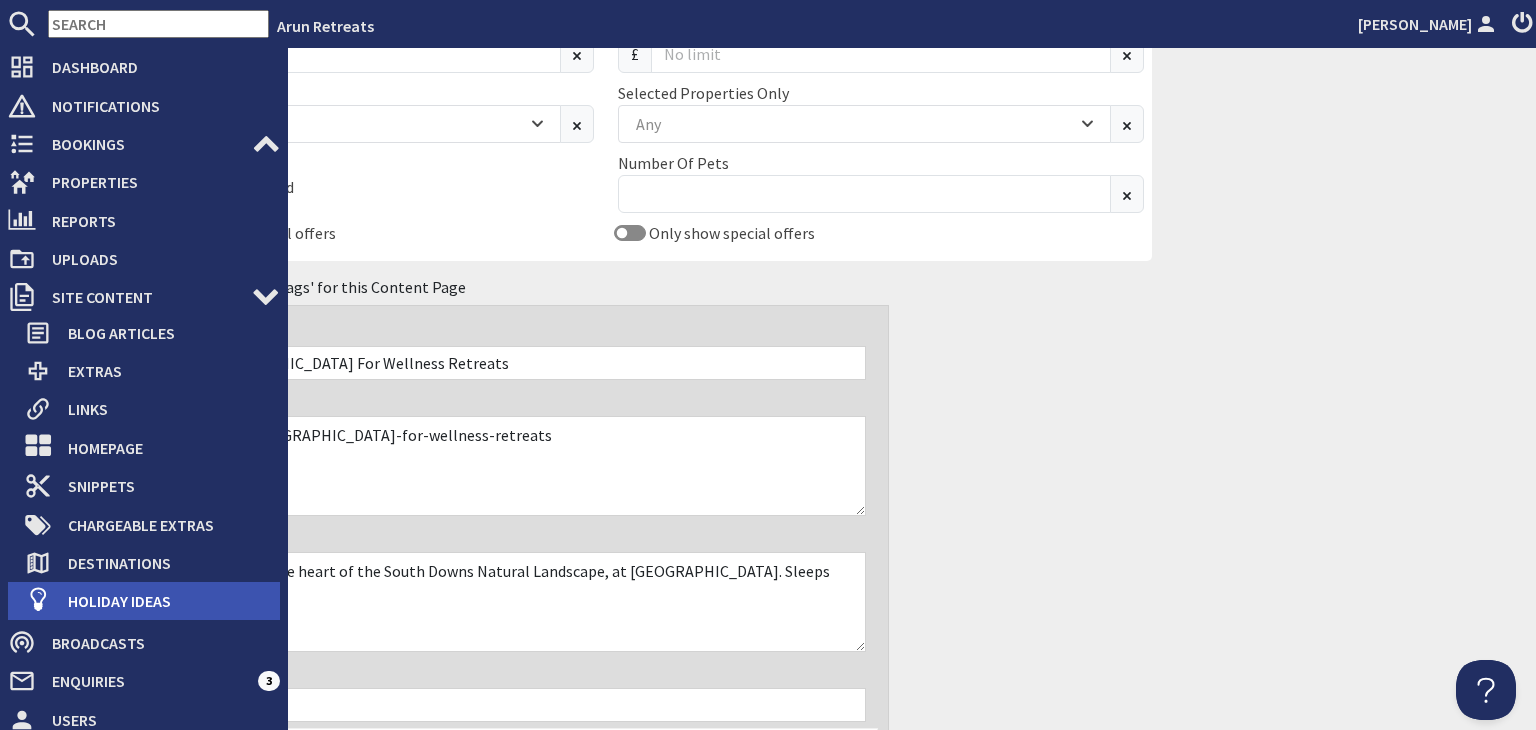 click 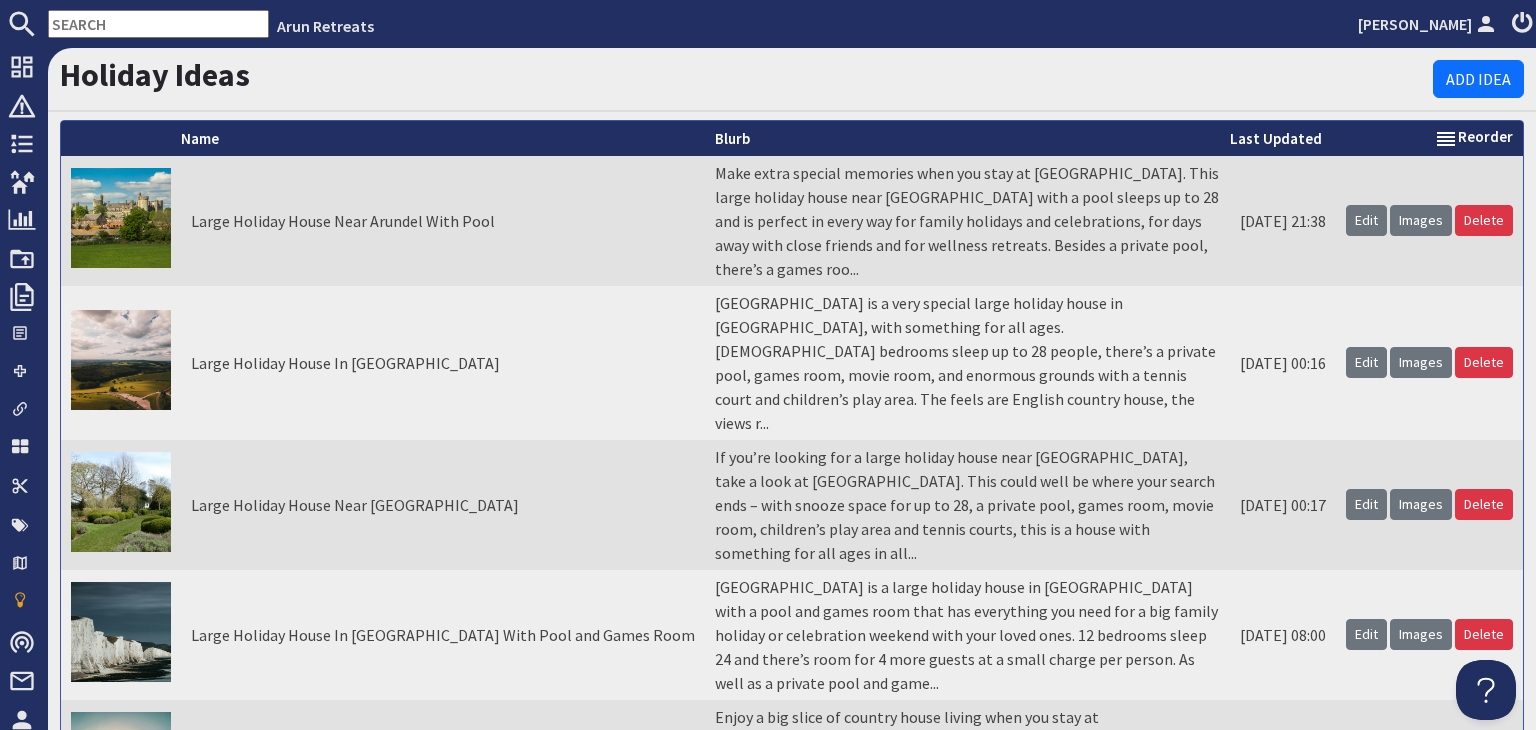 scroll, scrollTop: 0, scrollLeft: 0, axis: both 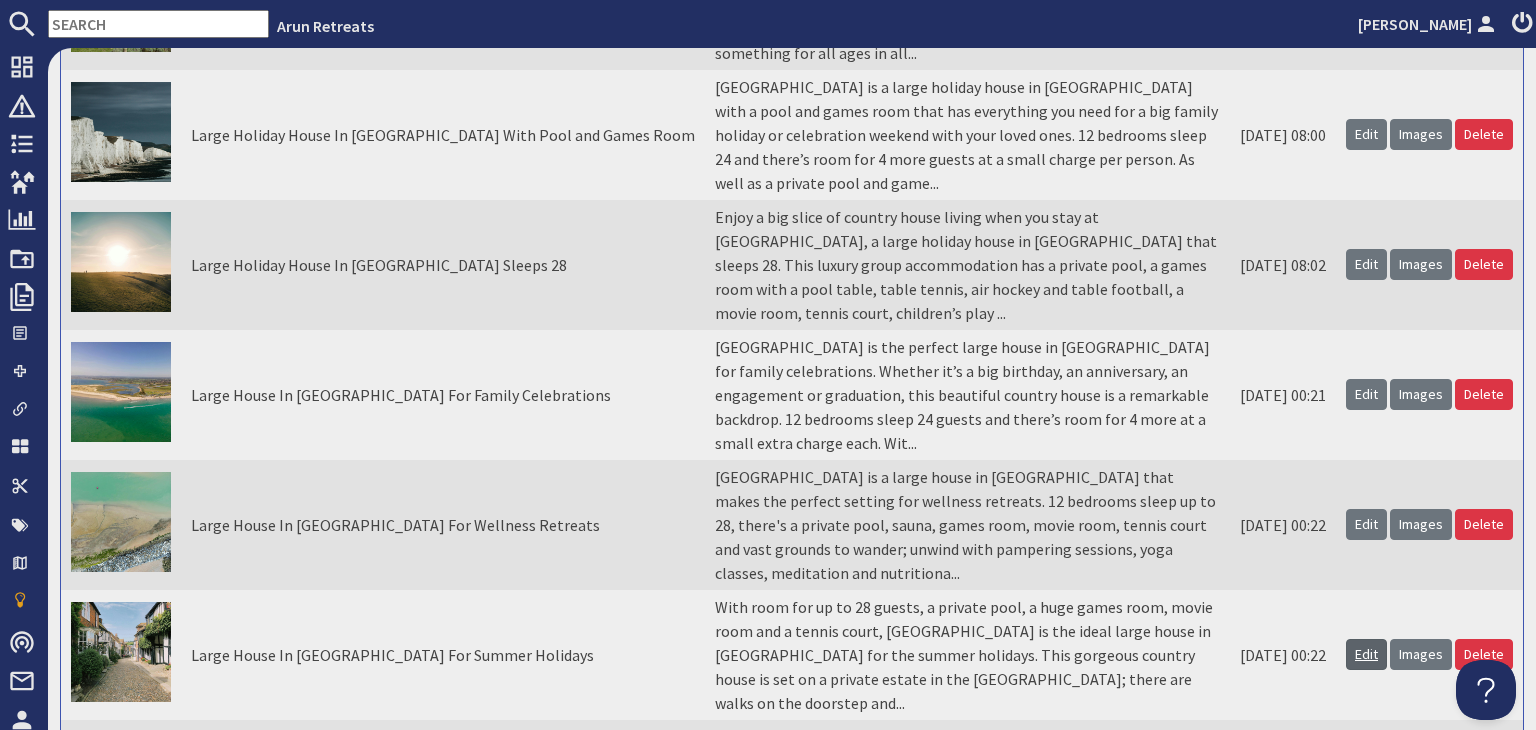 click on "Edit" at bounding box center (1366, 654) 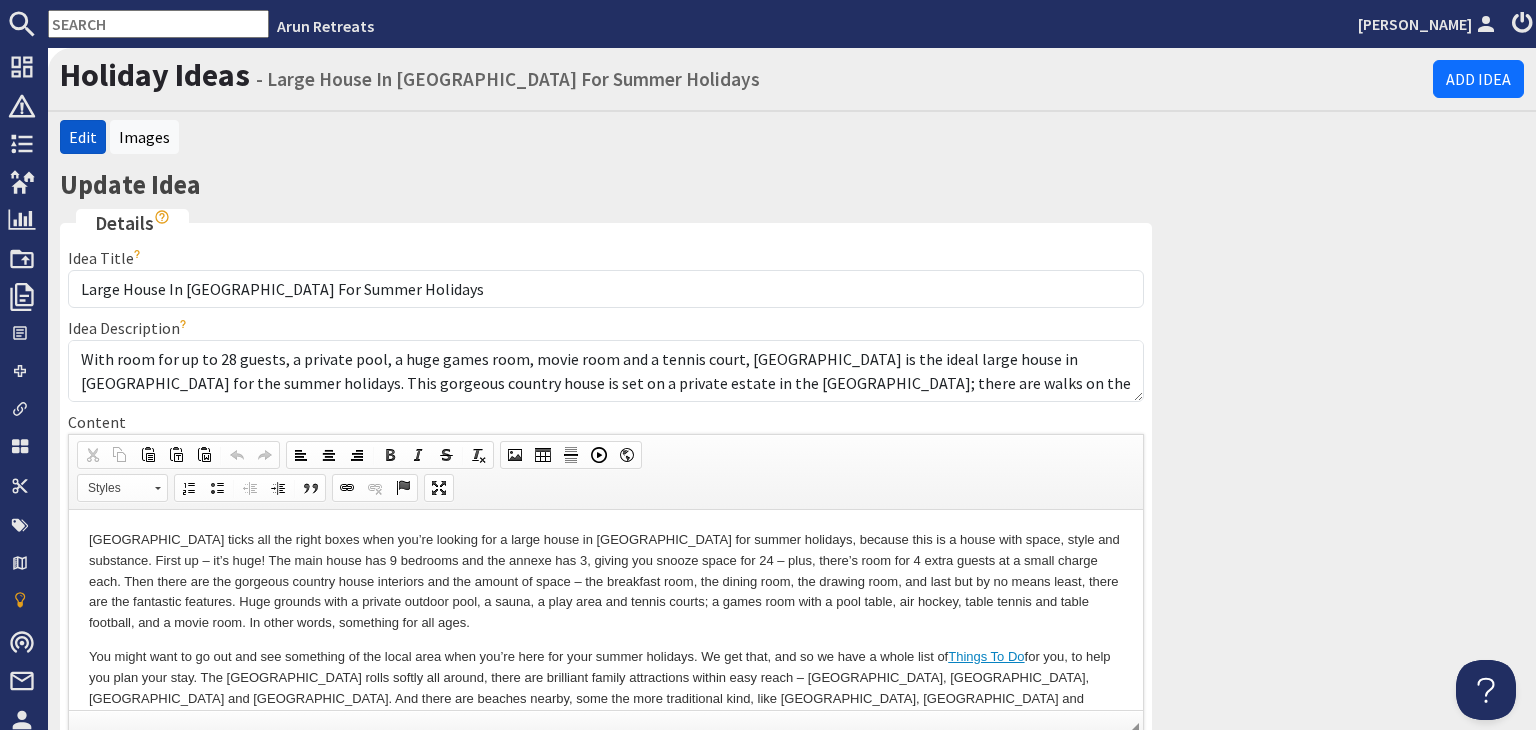 scroll, scrollTop: 0, scrollLeft: 0, axis: both 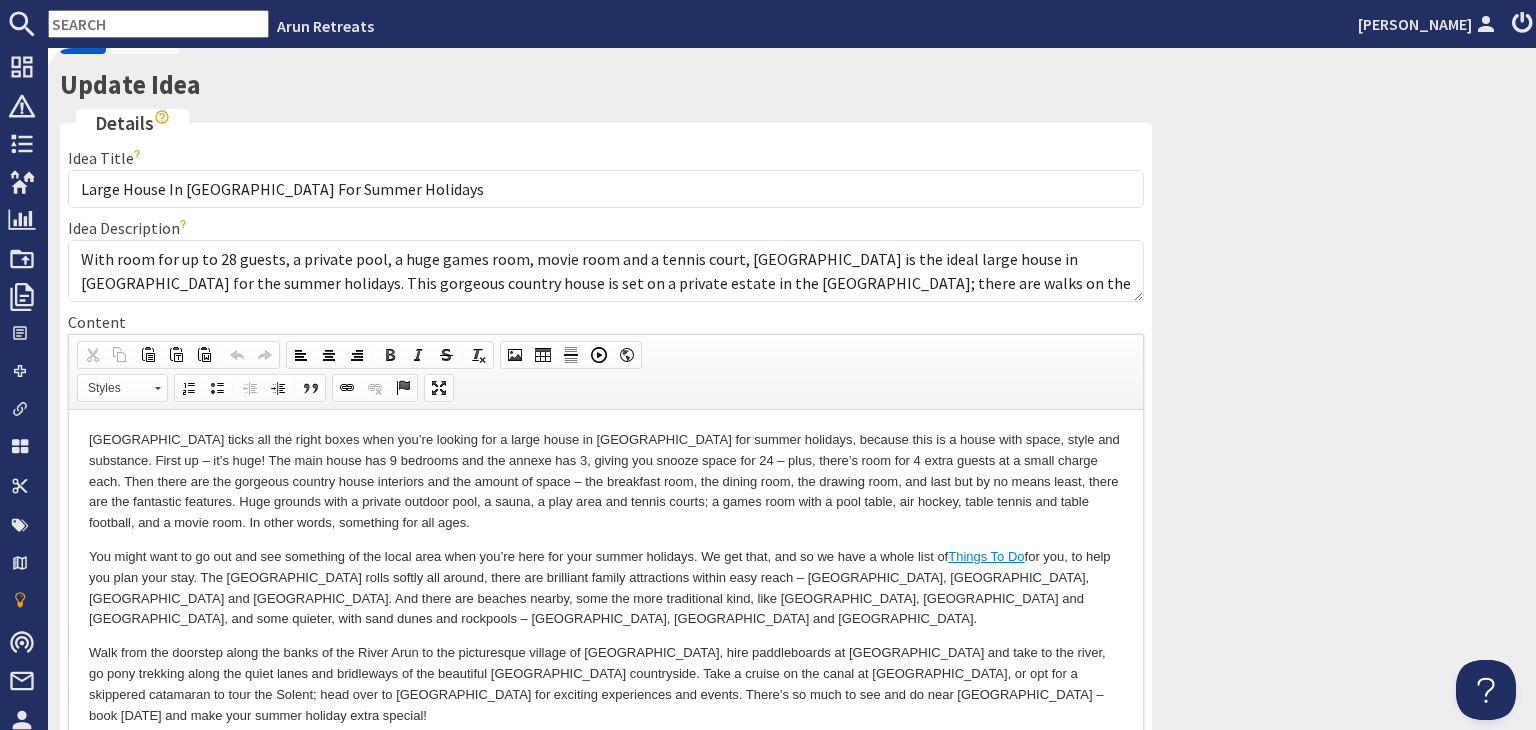 drag, startPoint x: 1124, startPoint y: 629, endPoint x: 1146, endPoint y: 752, distance: 124.95199 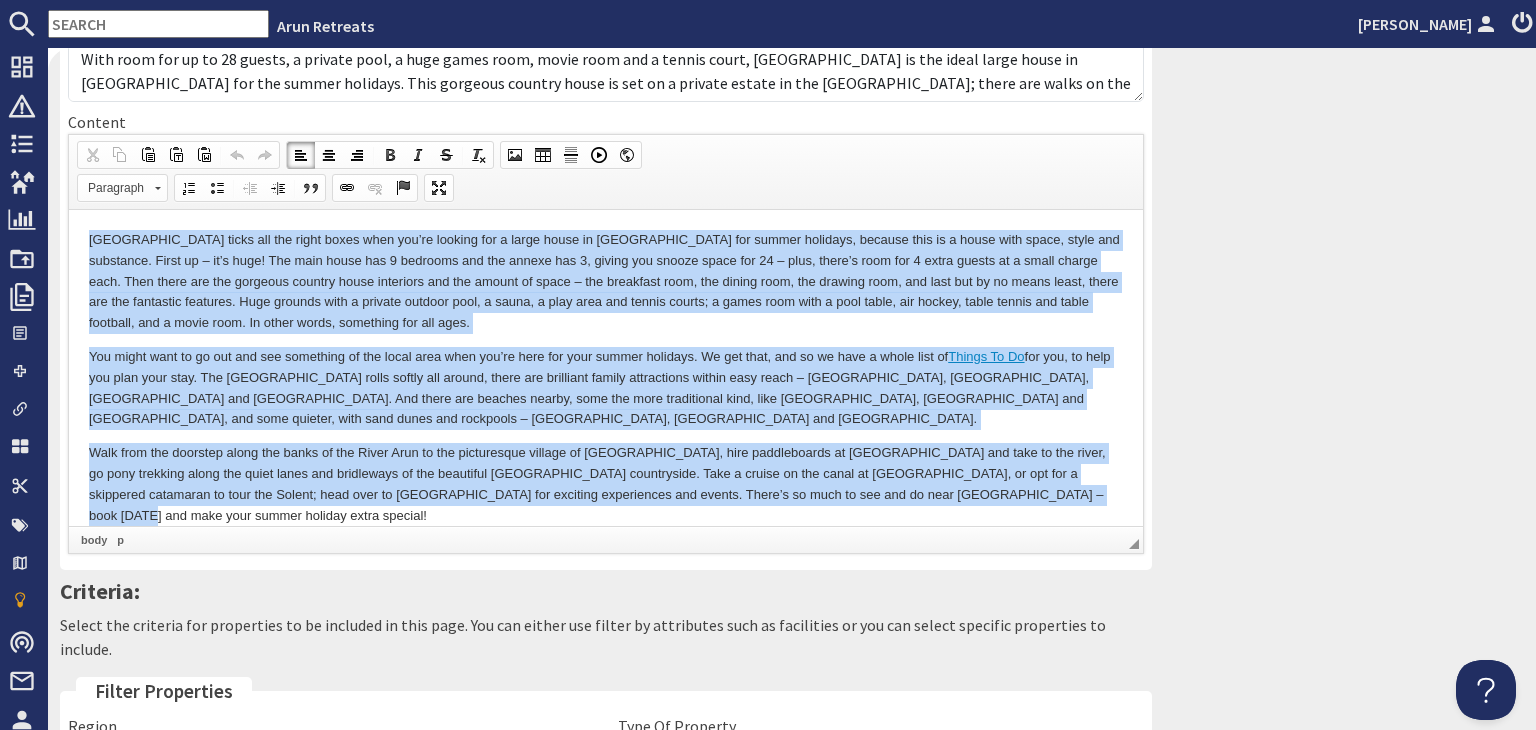 drag, startPoint x: 1029, startPoint y: 490, endPoint x: 85, endPoint y: 230, distance: 979.15063 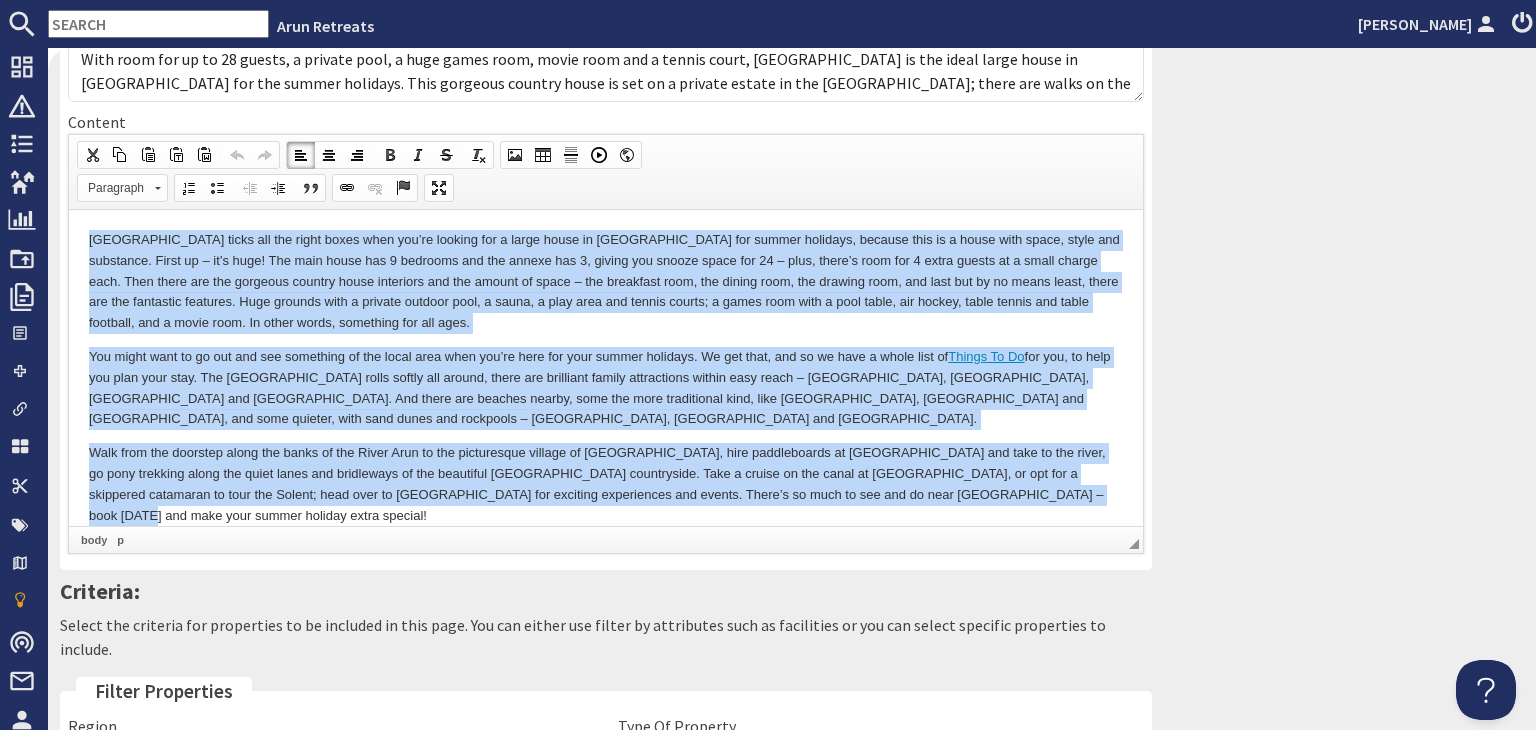 click on "[GEOGRAPHIC_DATA] ticks all the right boxes when you’re looking for a large house in [GEOGRAPHIC_DATA] for summer holidays, because this is a house with space, style and substance. First up – it’s huge! The main house has 9 bedrooms and the annexe has 3, giving you snooze space for 24 – plus, there’s room for 4 extra guests at a small charge each. Then there are the gorgeous country house interiors and the amount of space – the breakfast room, the dining room, the drawing room, and last but by no means least, there are the fantastic features. Huge grounds with a private outdoor pool, a sauna, a play area and tennis courts; a games room with a pool table, air hockey, table tennis and table football, and a movie room. In other words, something for all ages. You might want to go out and see something of the local area when you’re here for your summer holidays. We get that, and so we have a whole list of  Things To Do" at bounding box center (606, 377) 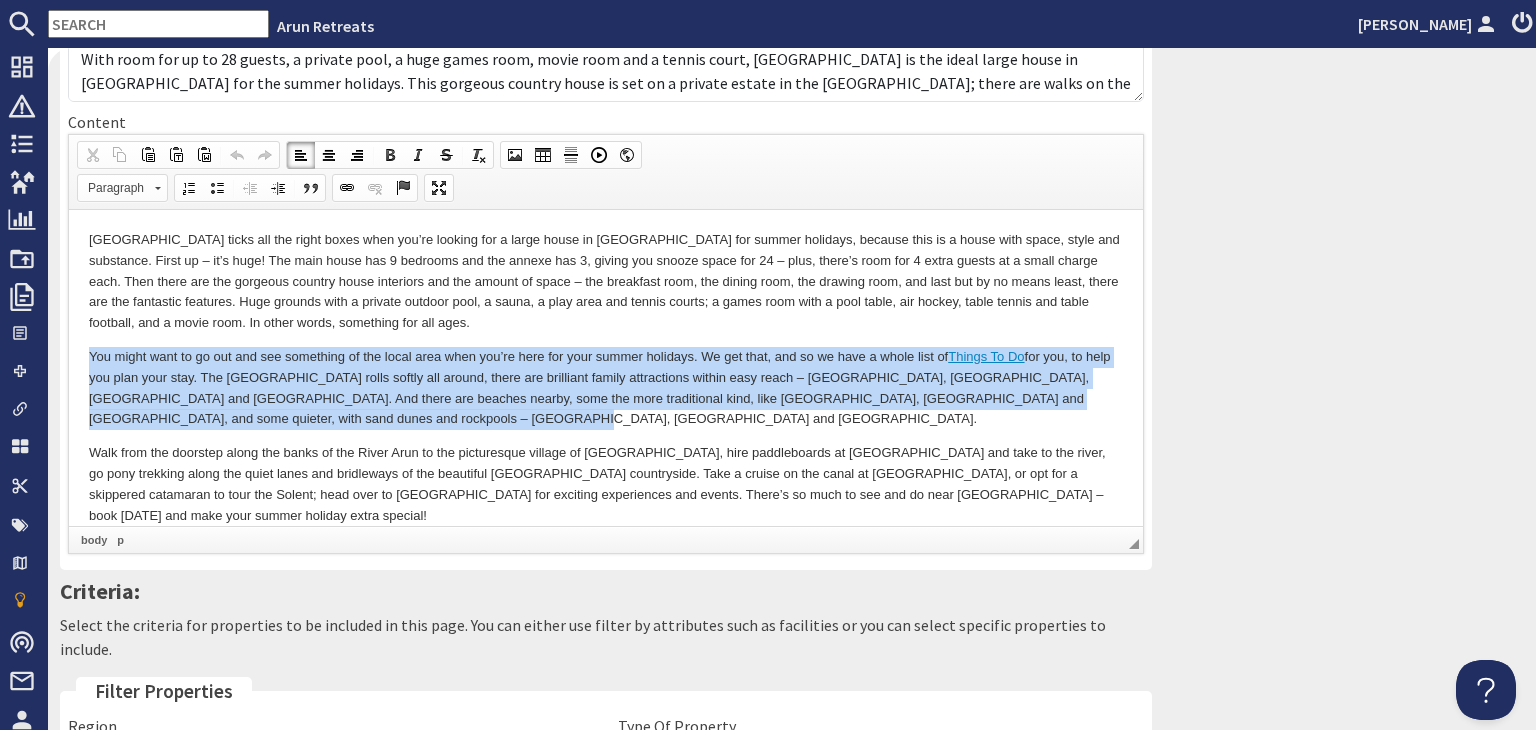 drag, startPoint x: 417, startPoint y: 416, endPoint x: 81, endPoint y: 360, distance: 340.6347 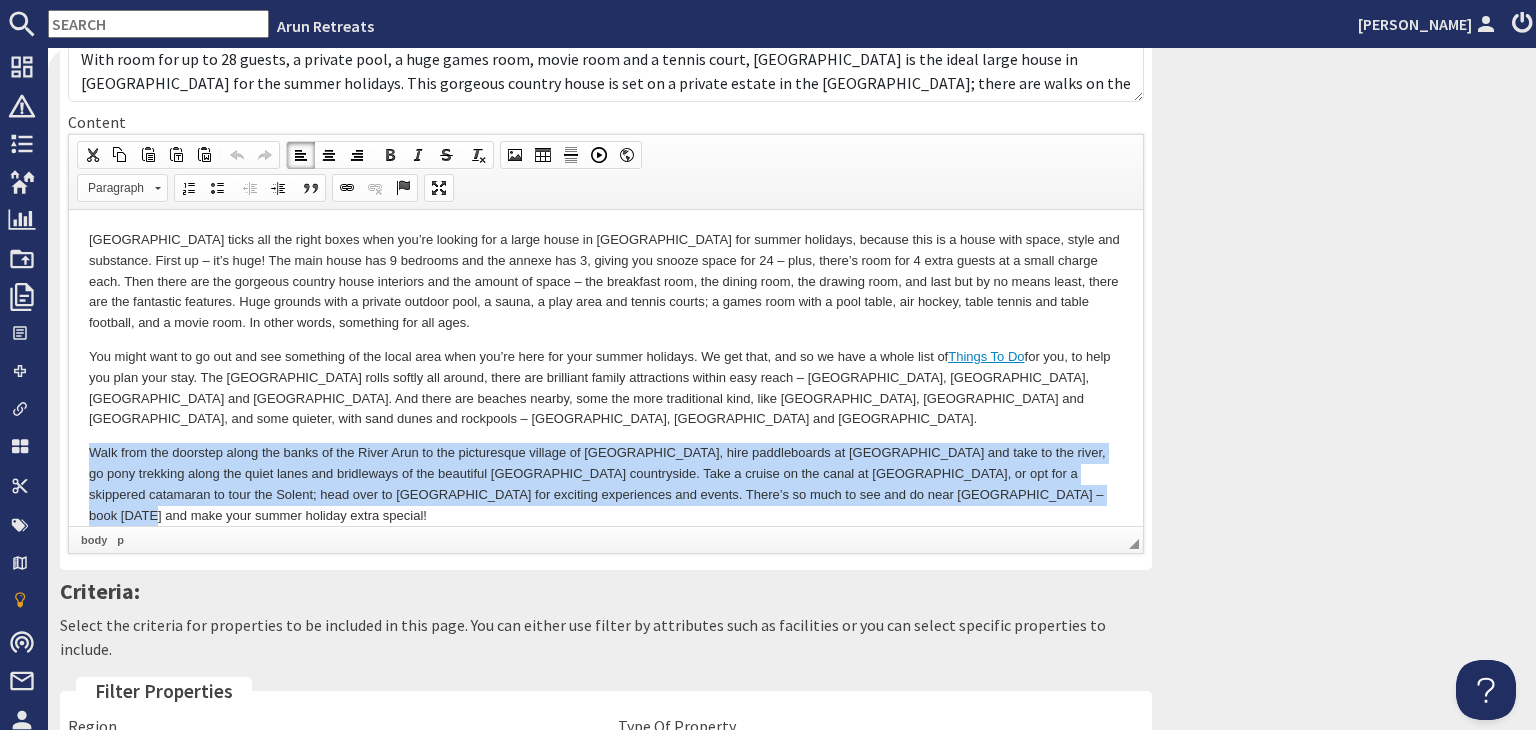 drag, startPoint x: 1029, startPoint y: 494, endPoint x: 87, endPoint y: 458, distance: 942.6876 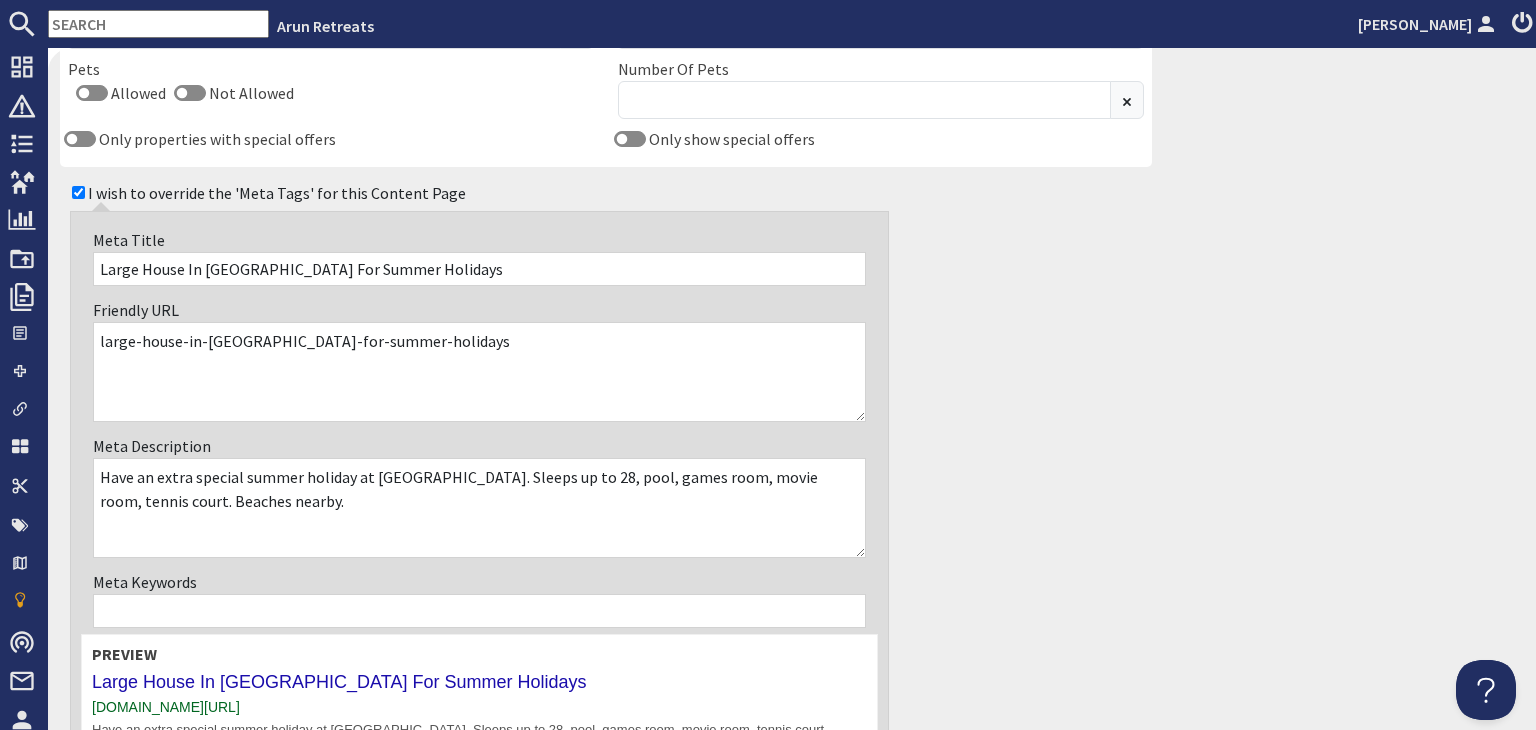 scroll, scrollTop: 1400, scrollLeft: 0, axis: vertical 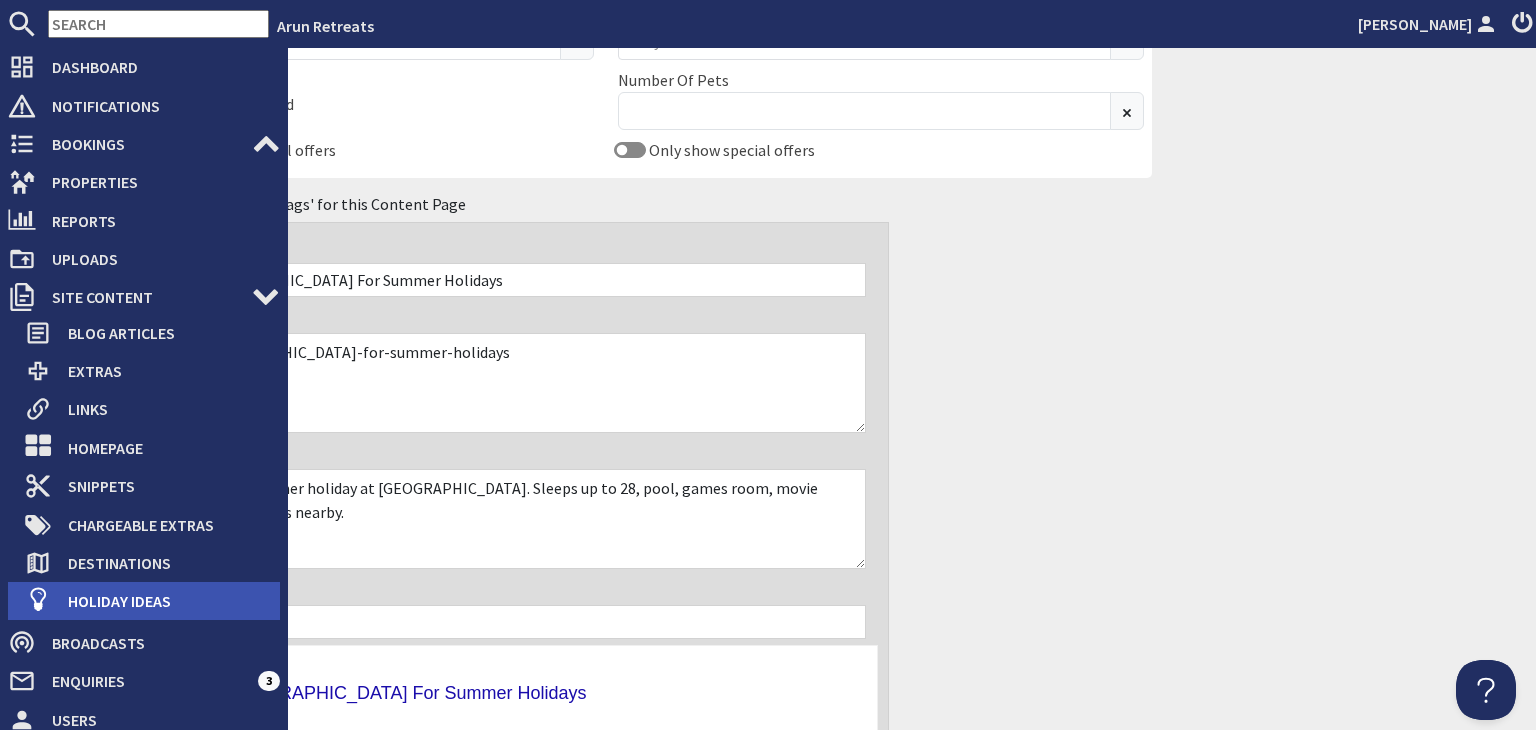 click on "Holiday Ideas" at bounding box center (166, 601) 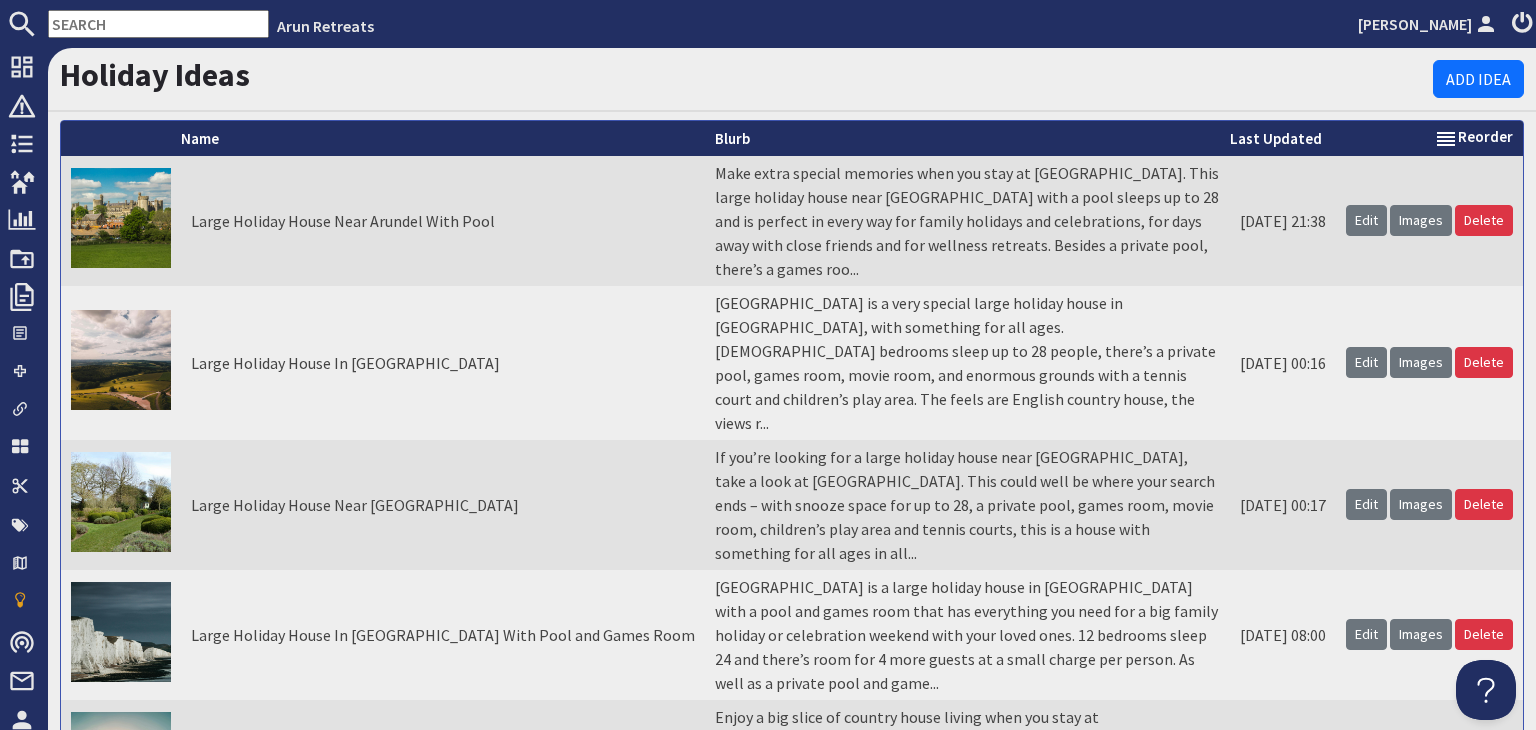 scroll, scrollTop: 0, scrollLeft: 0, axis: both 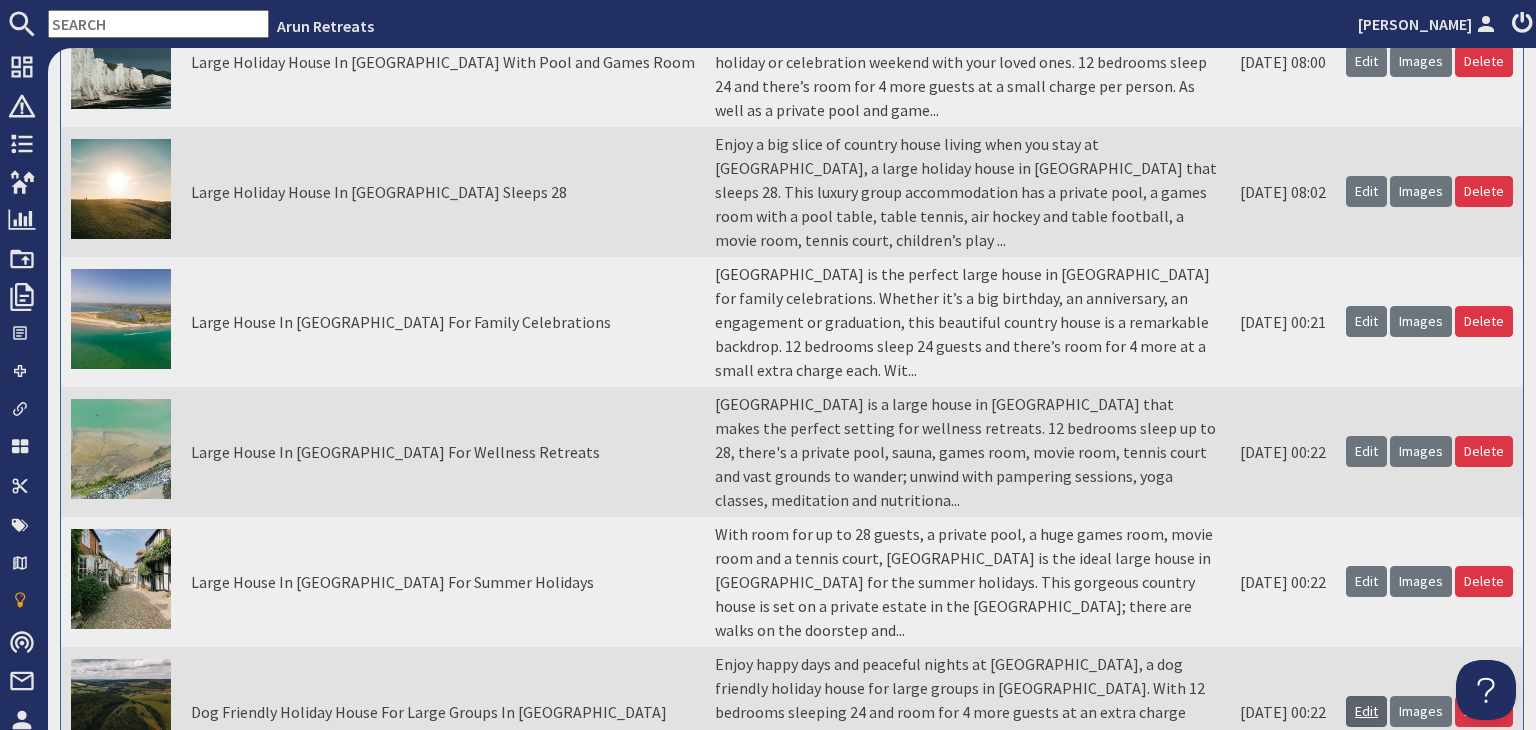 click on "Edit" at bounding box center (1366, 711) 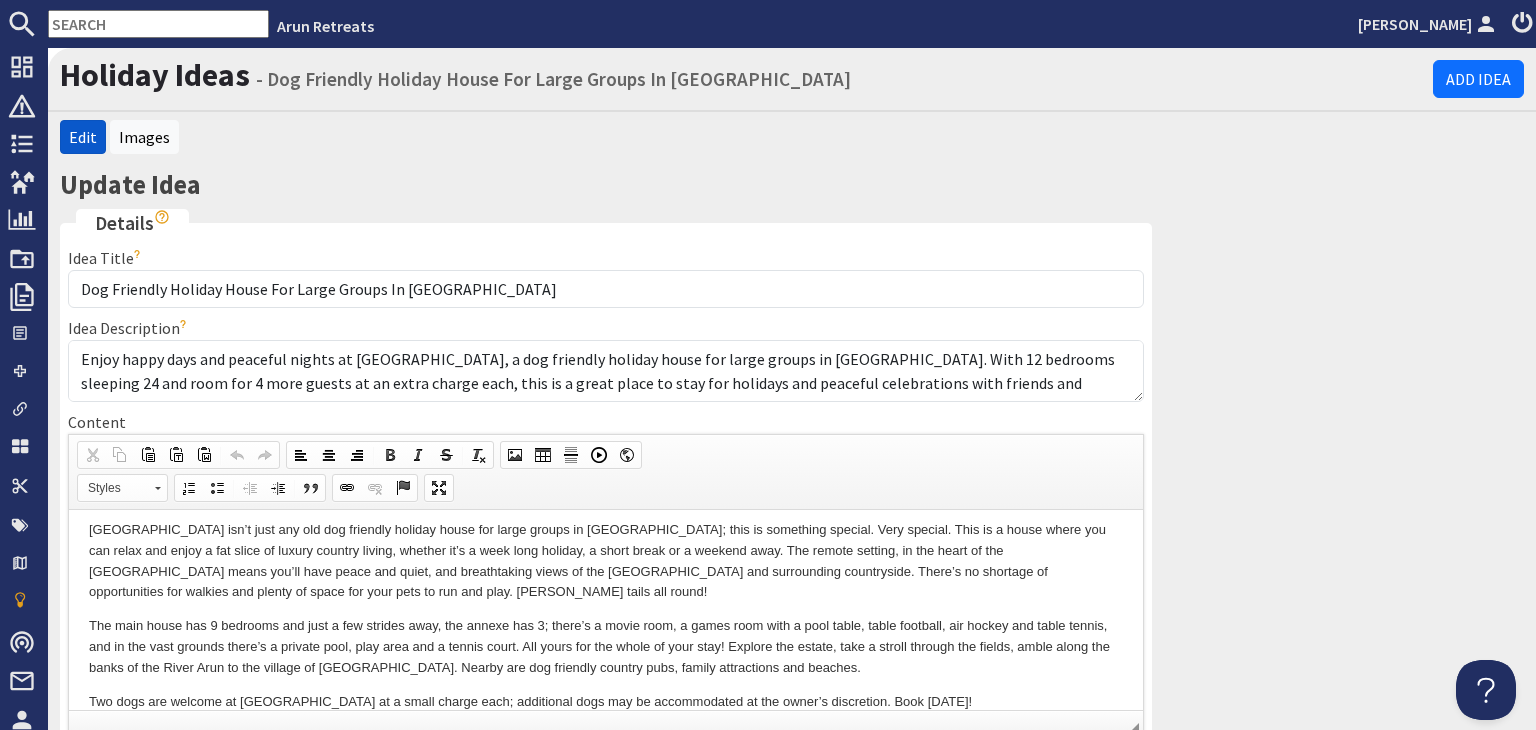 scroll, scrollTop: 0, scrollLeft: 0, axis: both 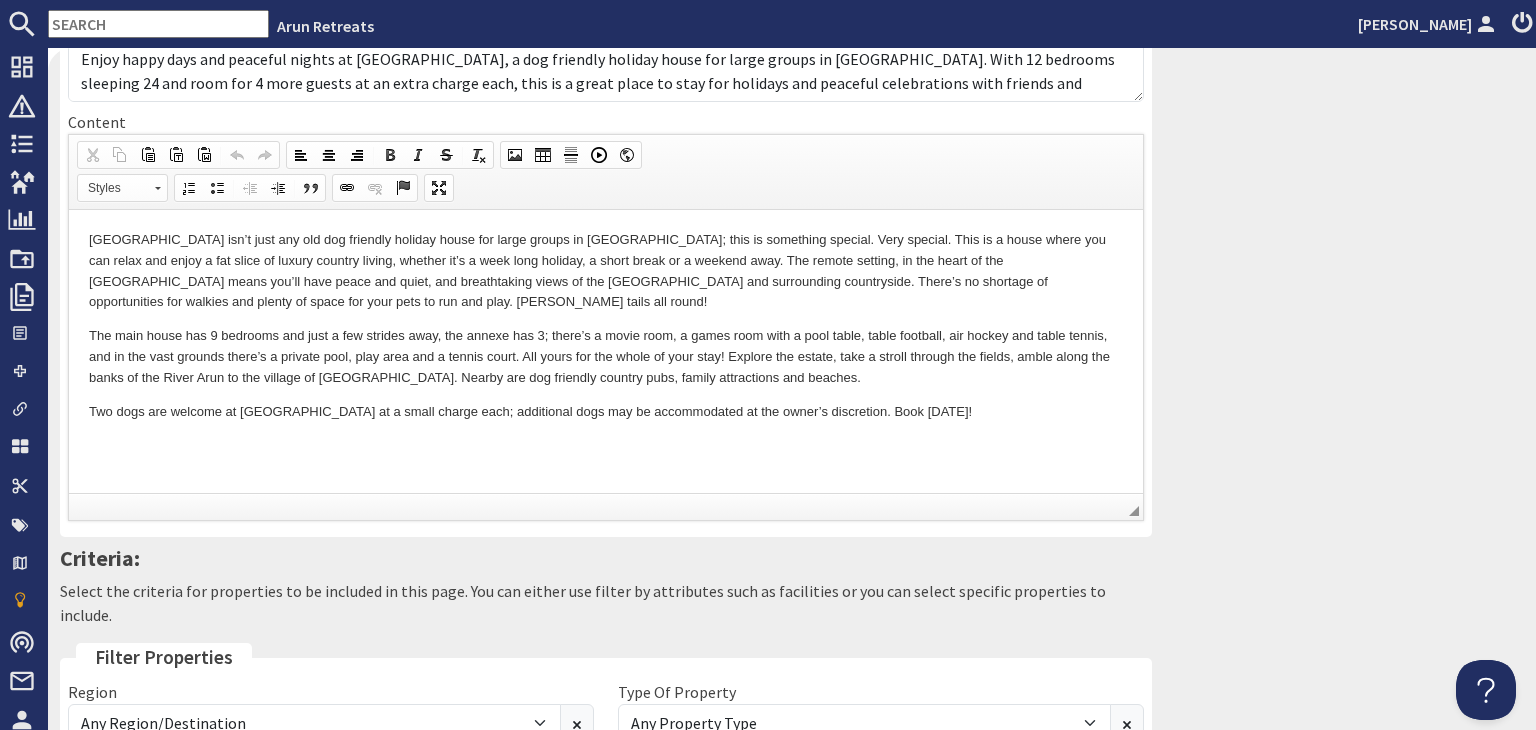 drag, startPoint x: 1124, startPoint y: 427, endPoint x: 1124, endPoint y: 510, distance: 83 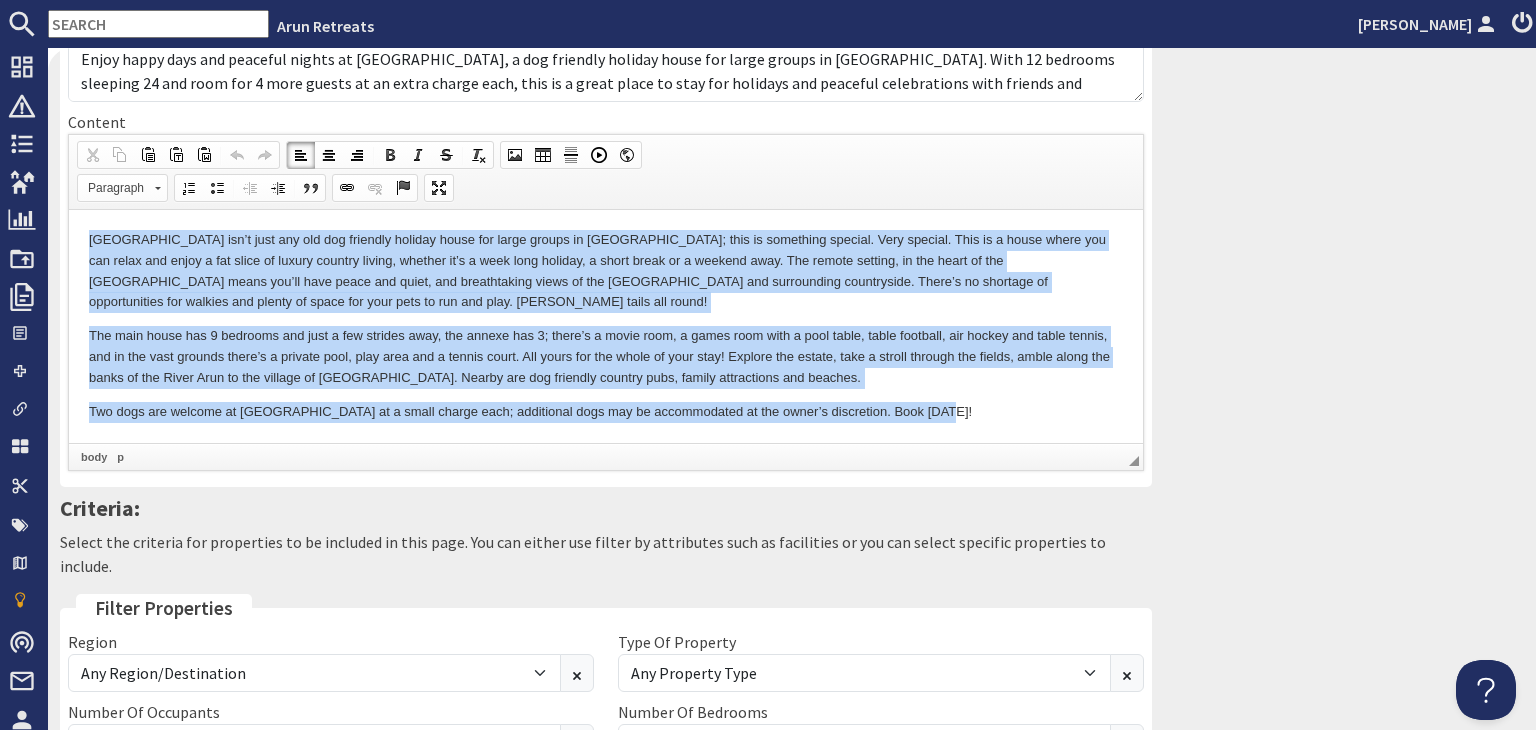 drag, startPoint x: 937, startPoint y: 409, endPoint x: 78, endPoint y: 239, distance: 875.66034 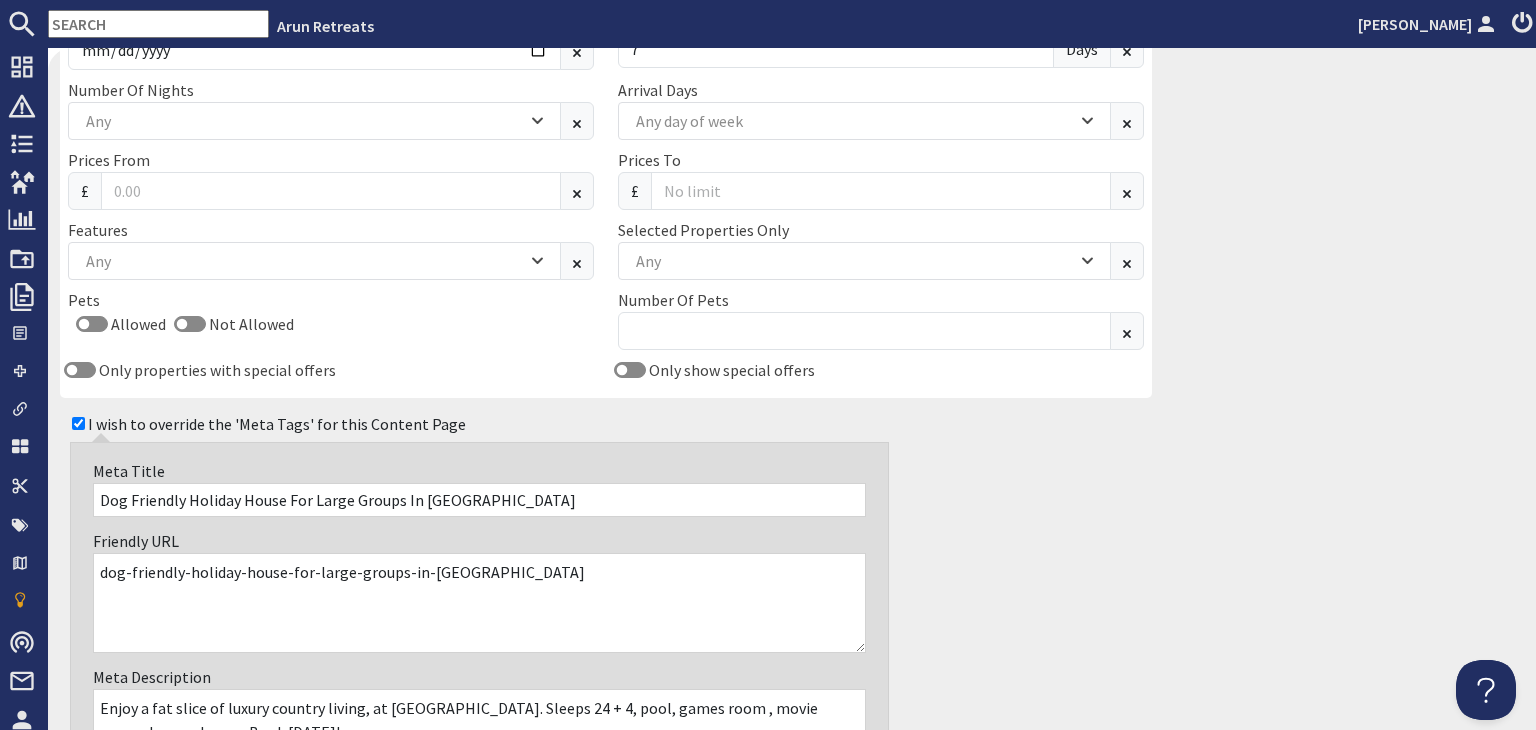 scroll, scrollTop: 1200, scrollLeft: 0, axis: vertical 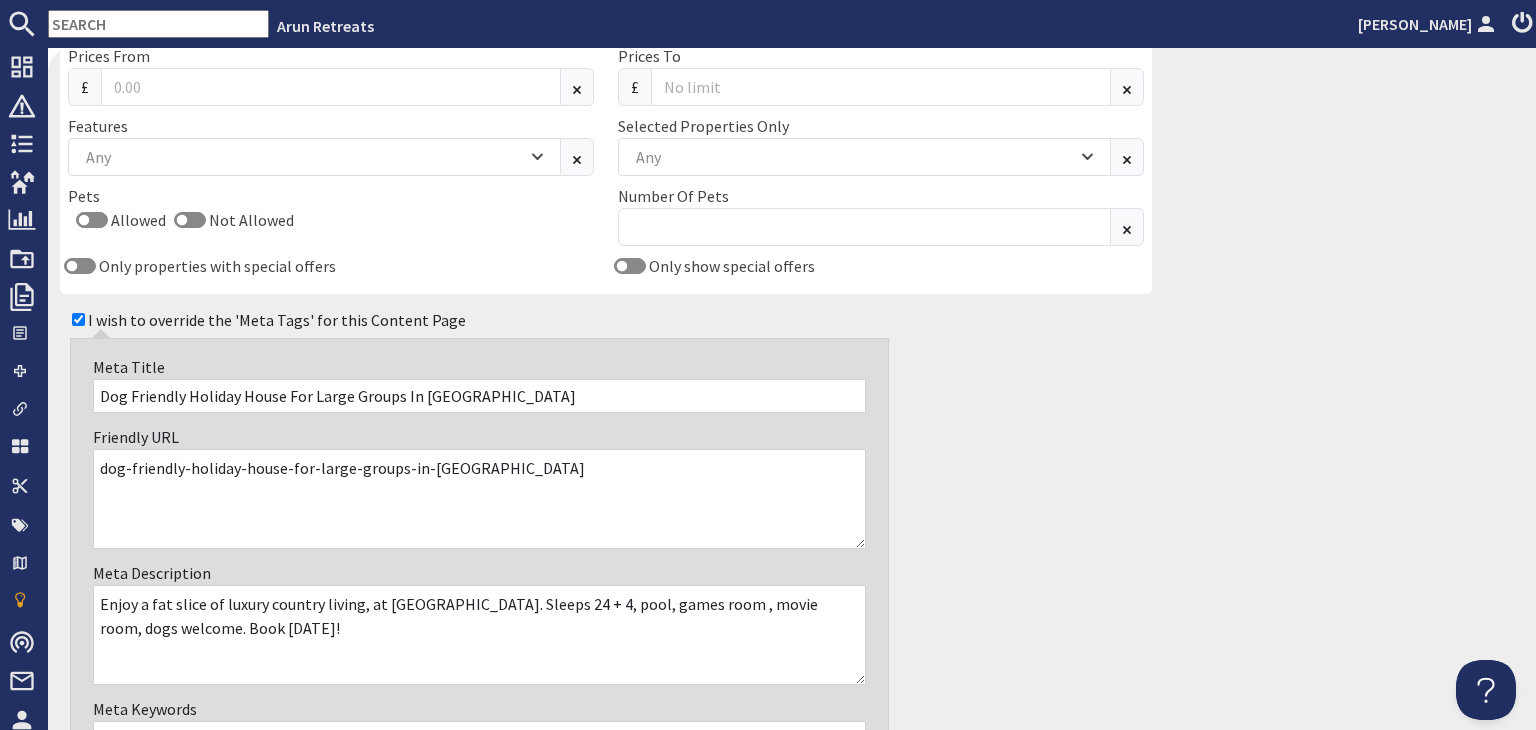 drag, startPoint x: 470, startPoint y: 362, endPoint x: 94, endPoint y: 361, distance: 376.00134 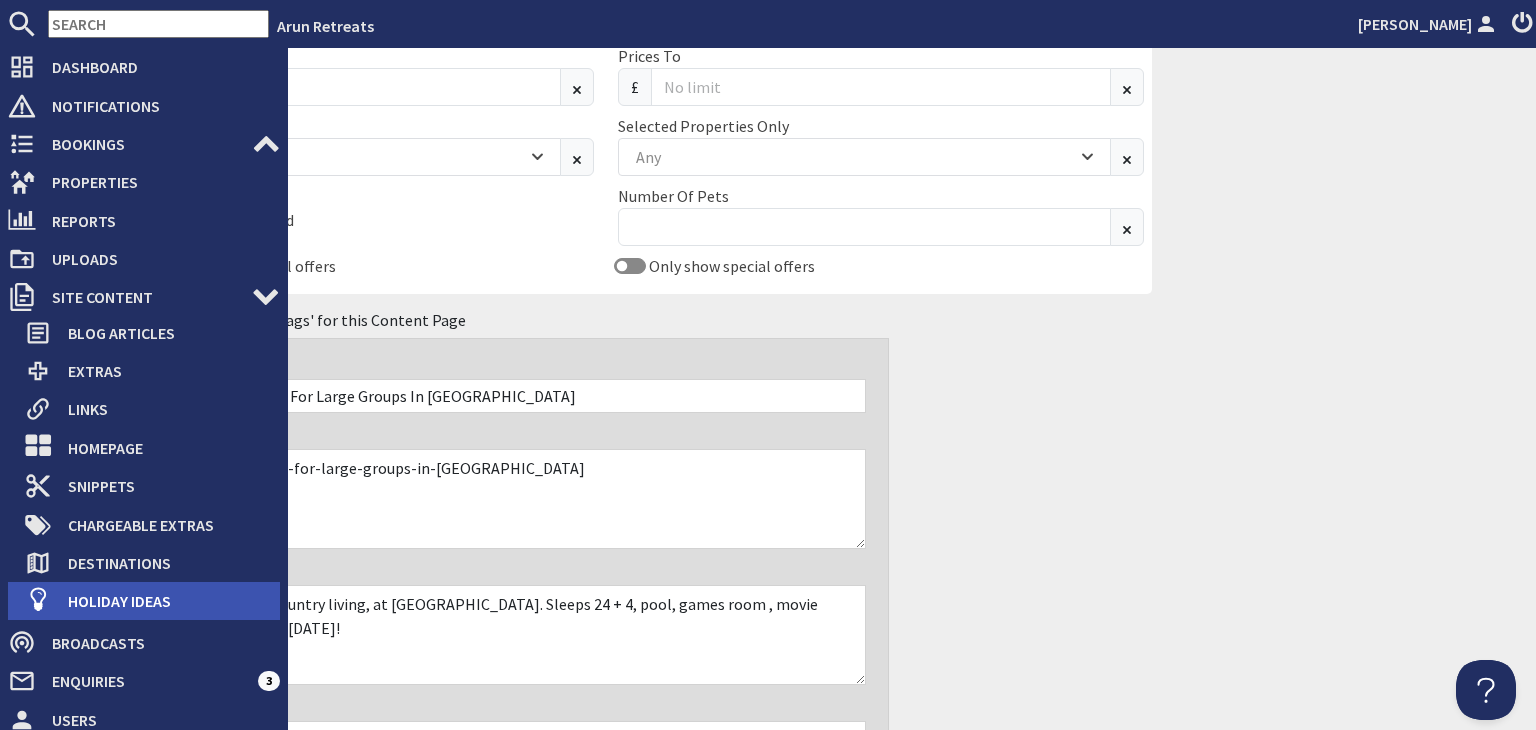 click on "Holiday Ideas" at bounding box center (166, 601) 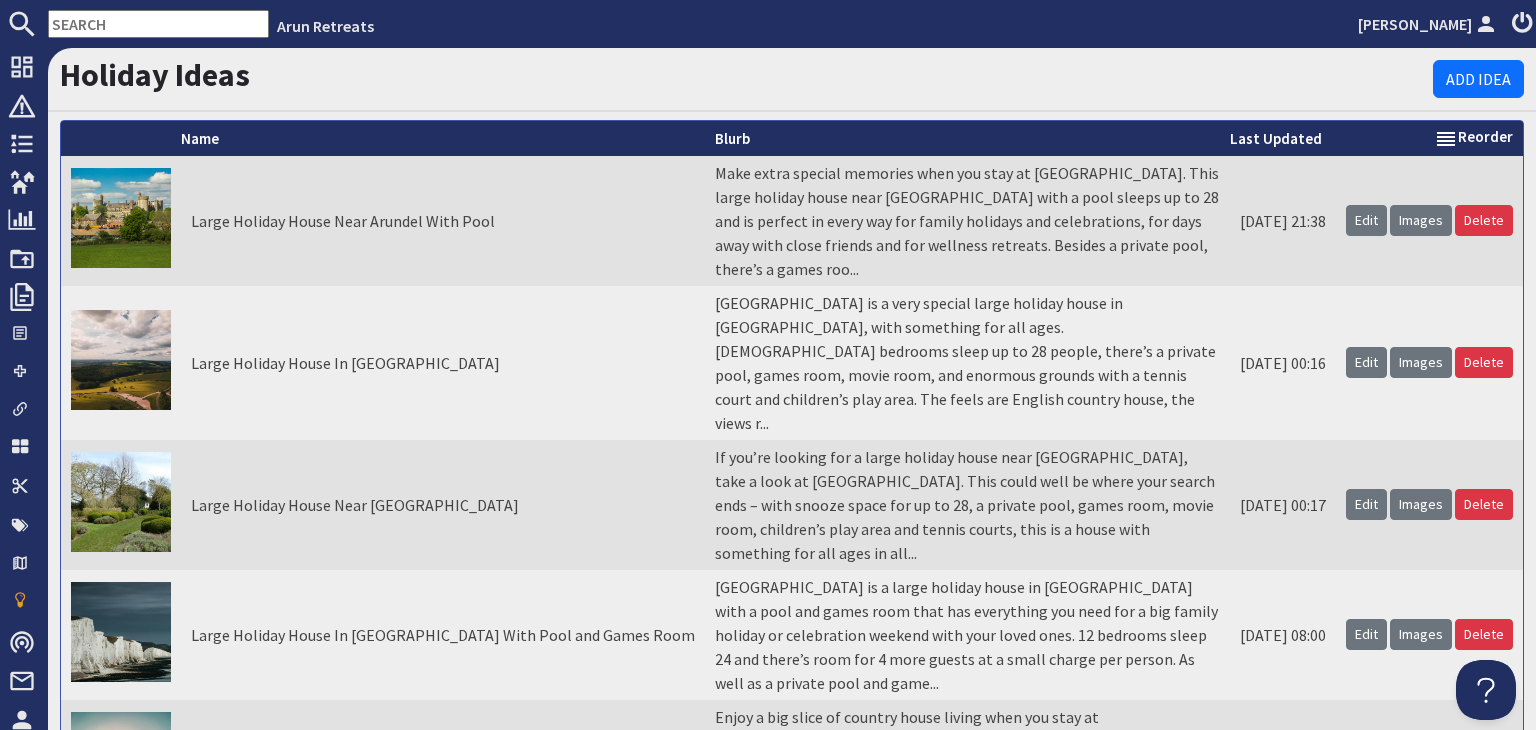 scroll, scrollTop: 0, scrollLeft: 0, axis: both 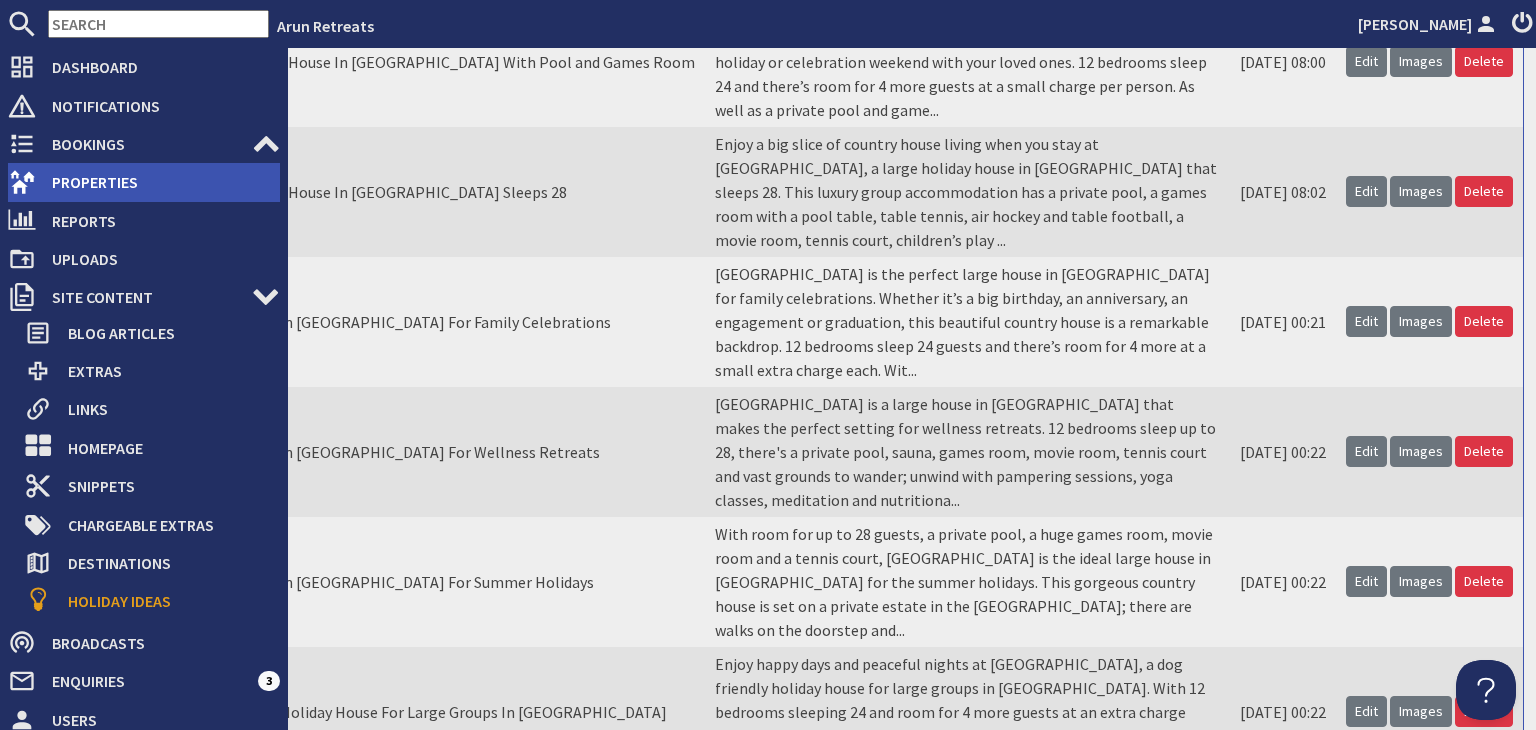 click on "Properties" at bounding box center [158, 182] 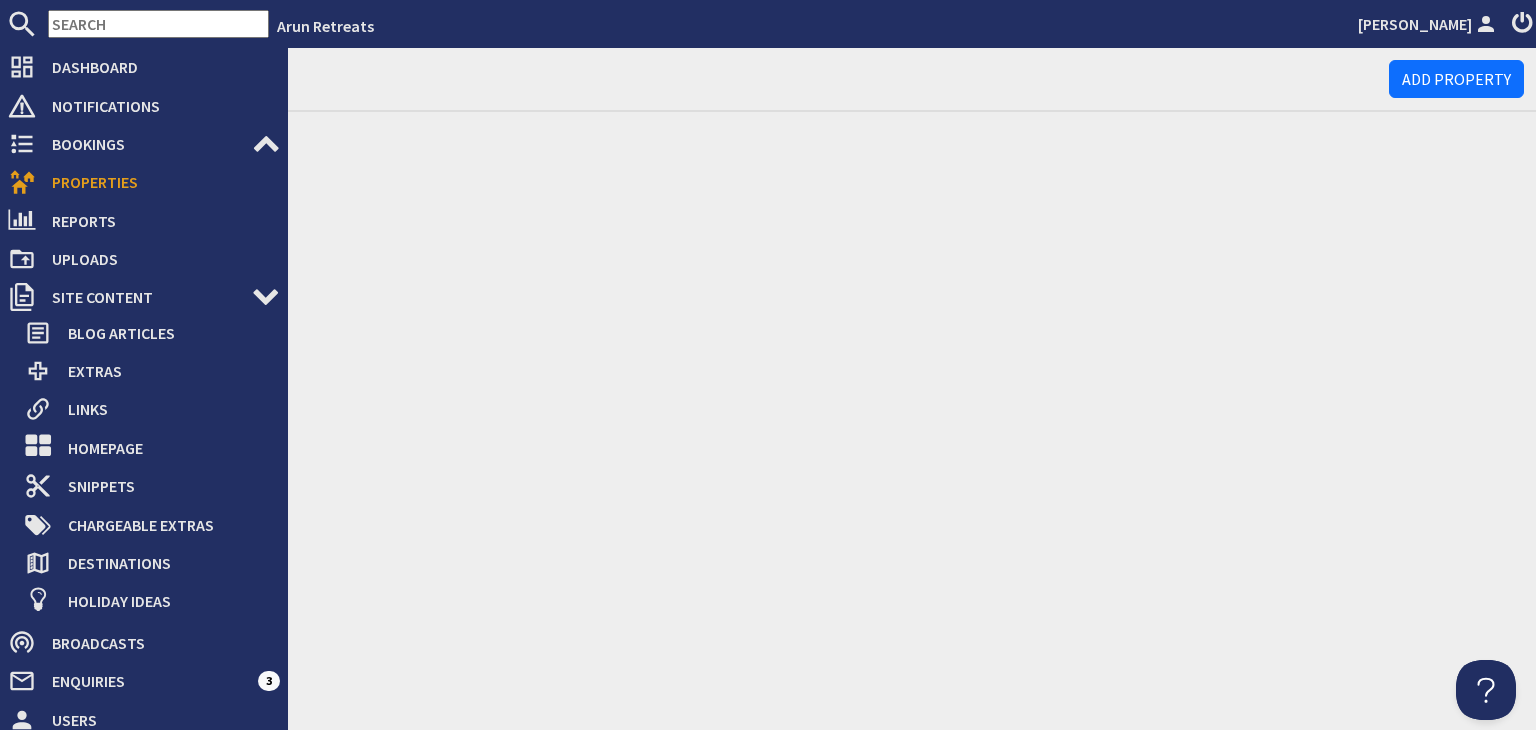 scroll, scrollTop: 0, scrollLeft: 0, axis: both 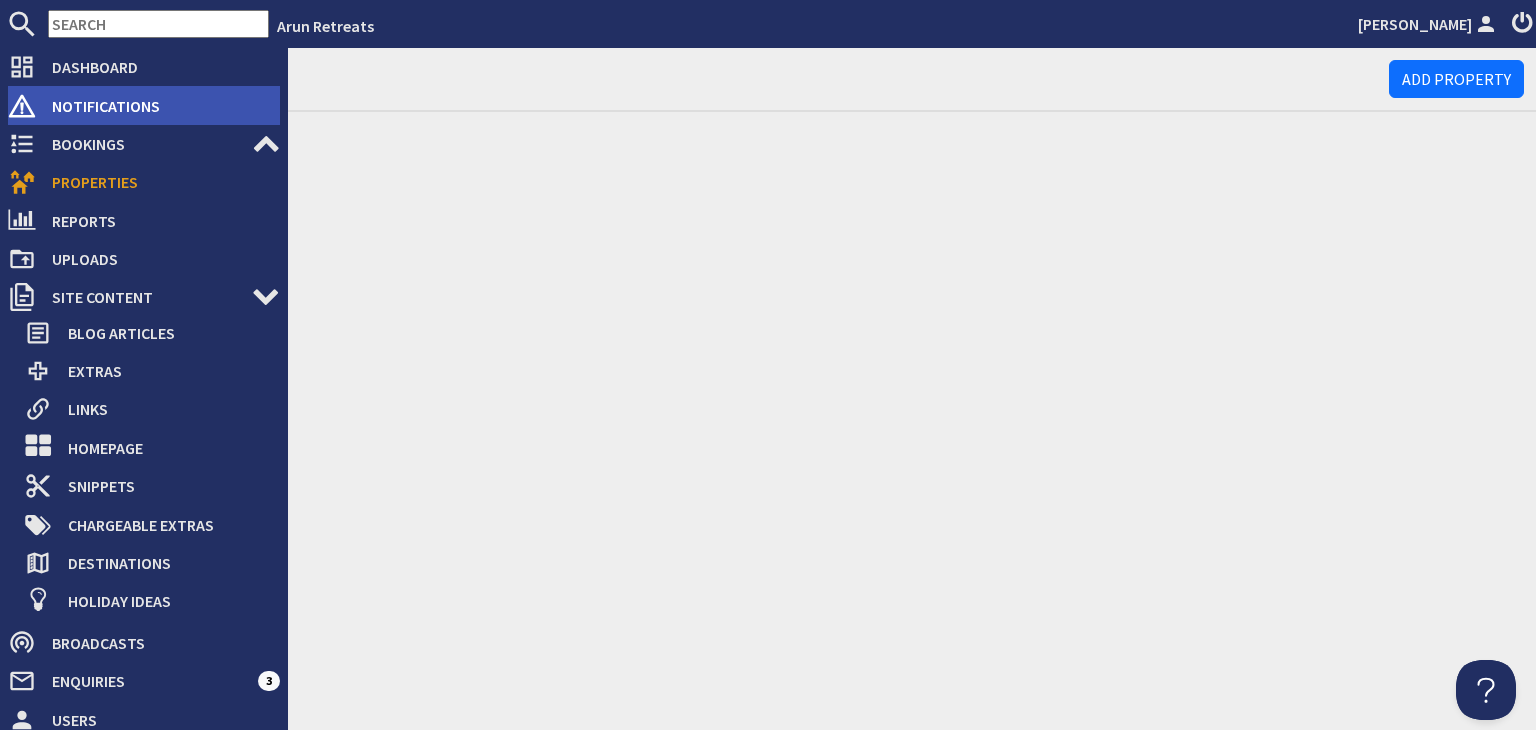 click on "Notifications" at bounding box center (158, 106) 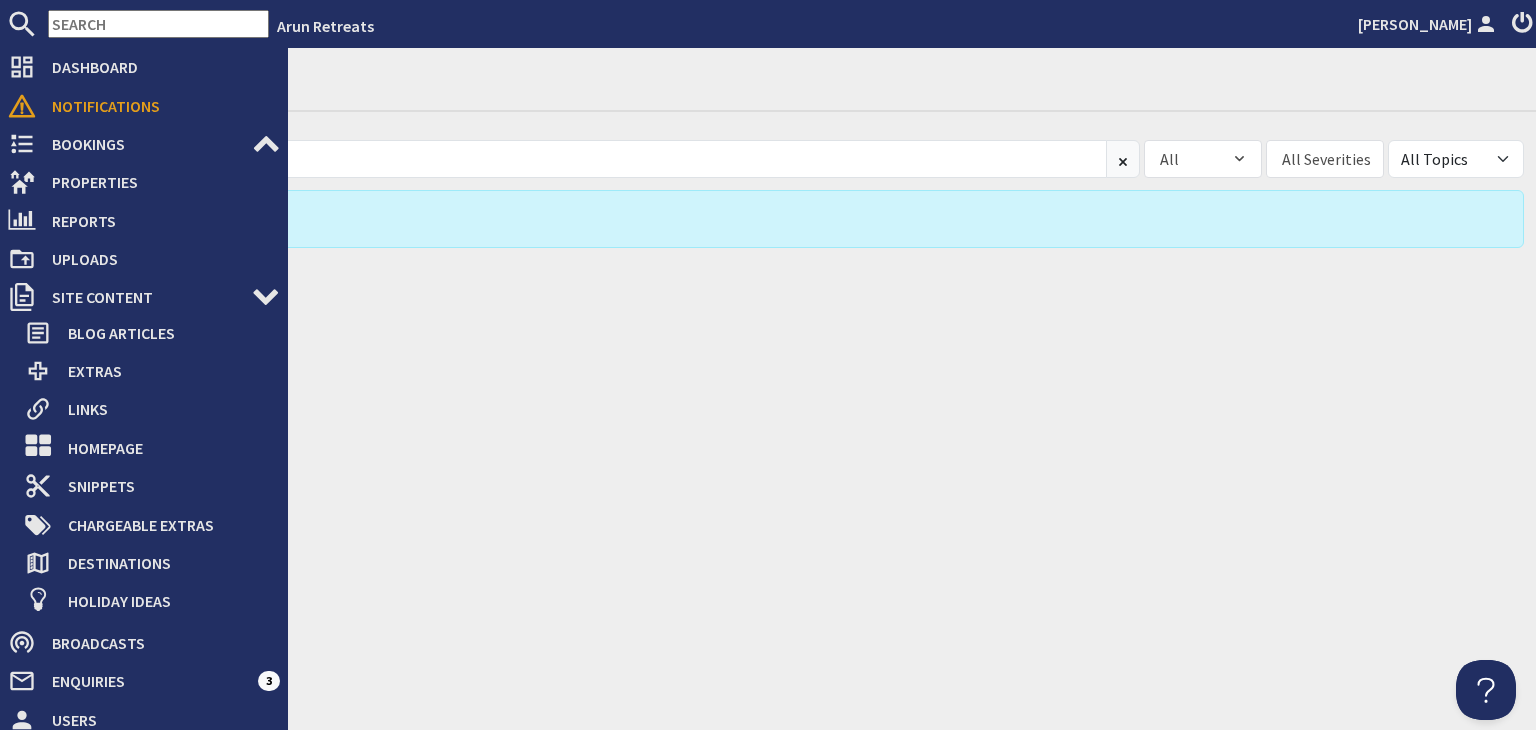 scroll, scrollTop: 0, scrollLeft: 0, axis: both 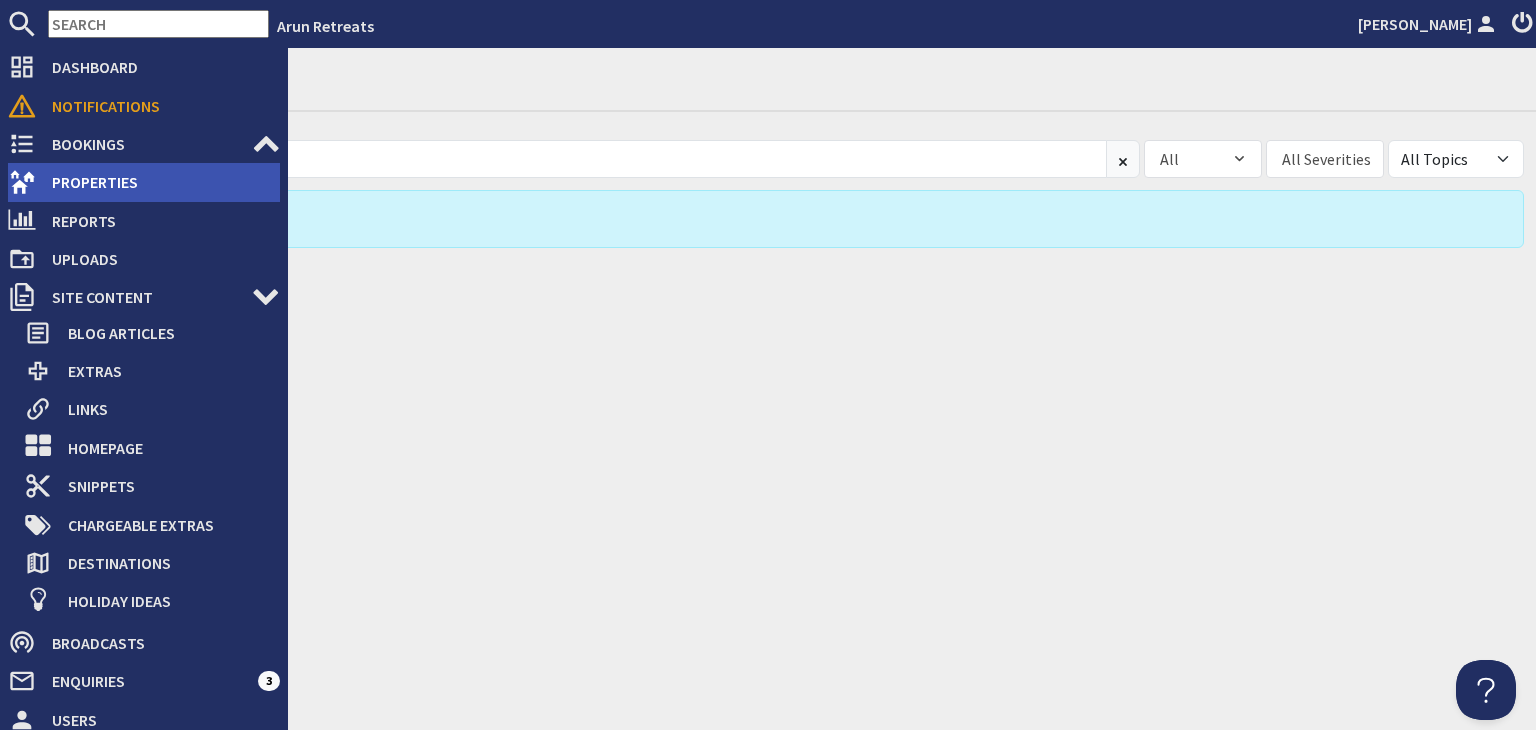 drag, startPoint x: 68, startPoint y: 150, endPoint x: 96, endPoint y: 162, distance: 30.463093 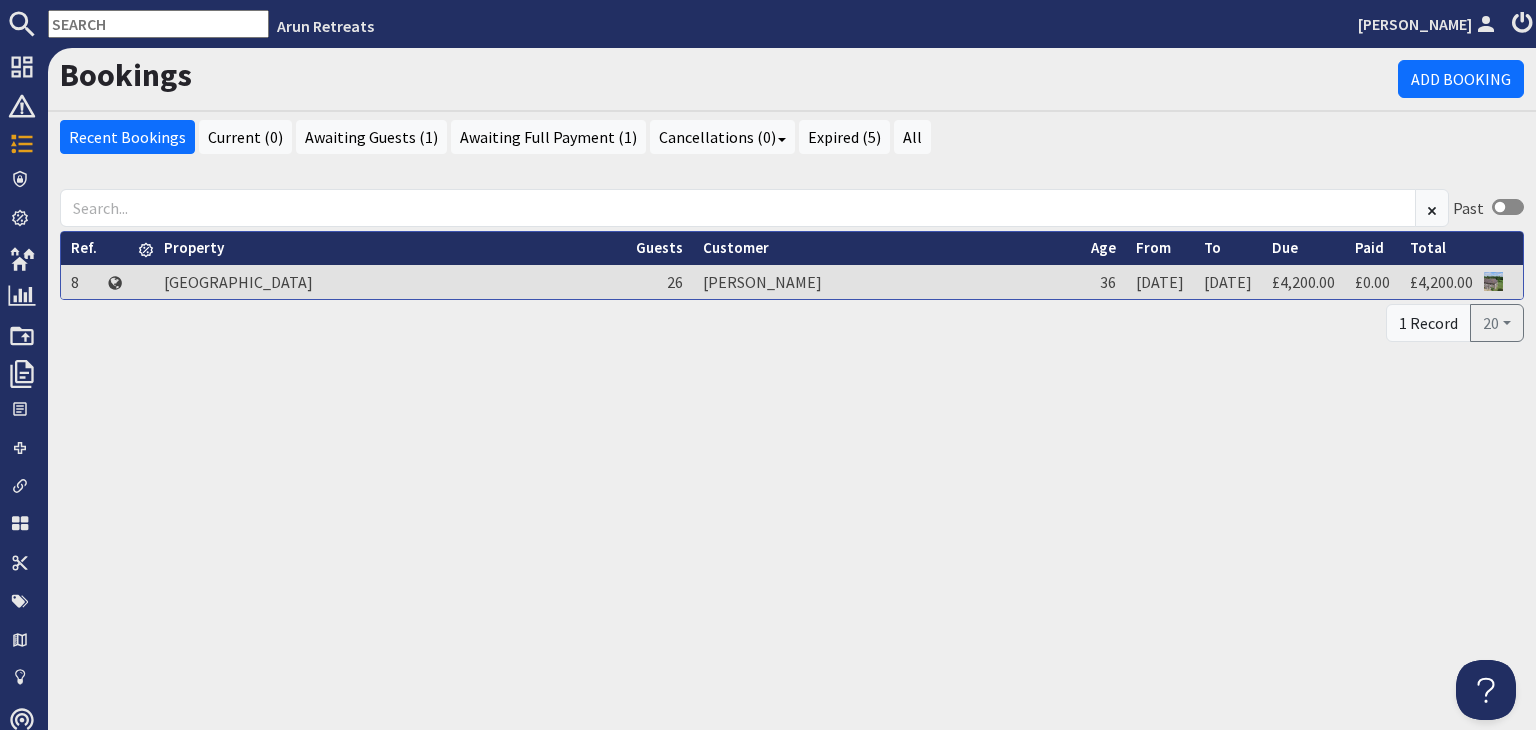 scroll, scrollTop: 0, scrollLeft: 0, axis: both 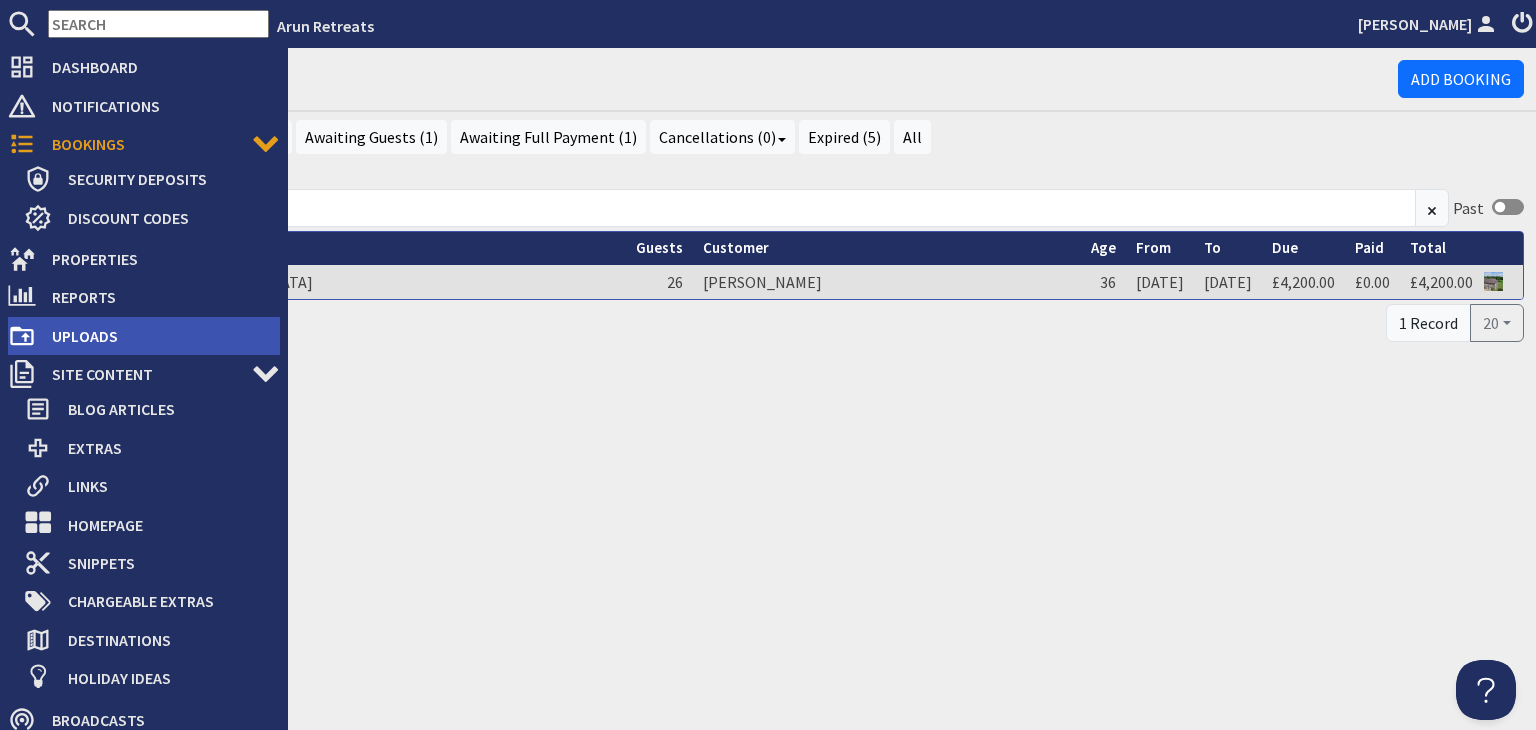 click on "Uploads" at bounding box center [158, 336] 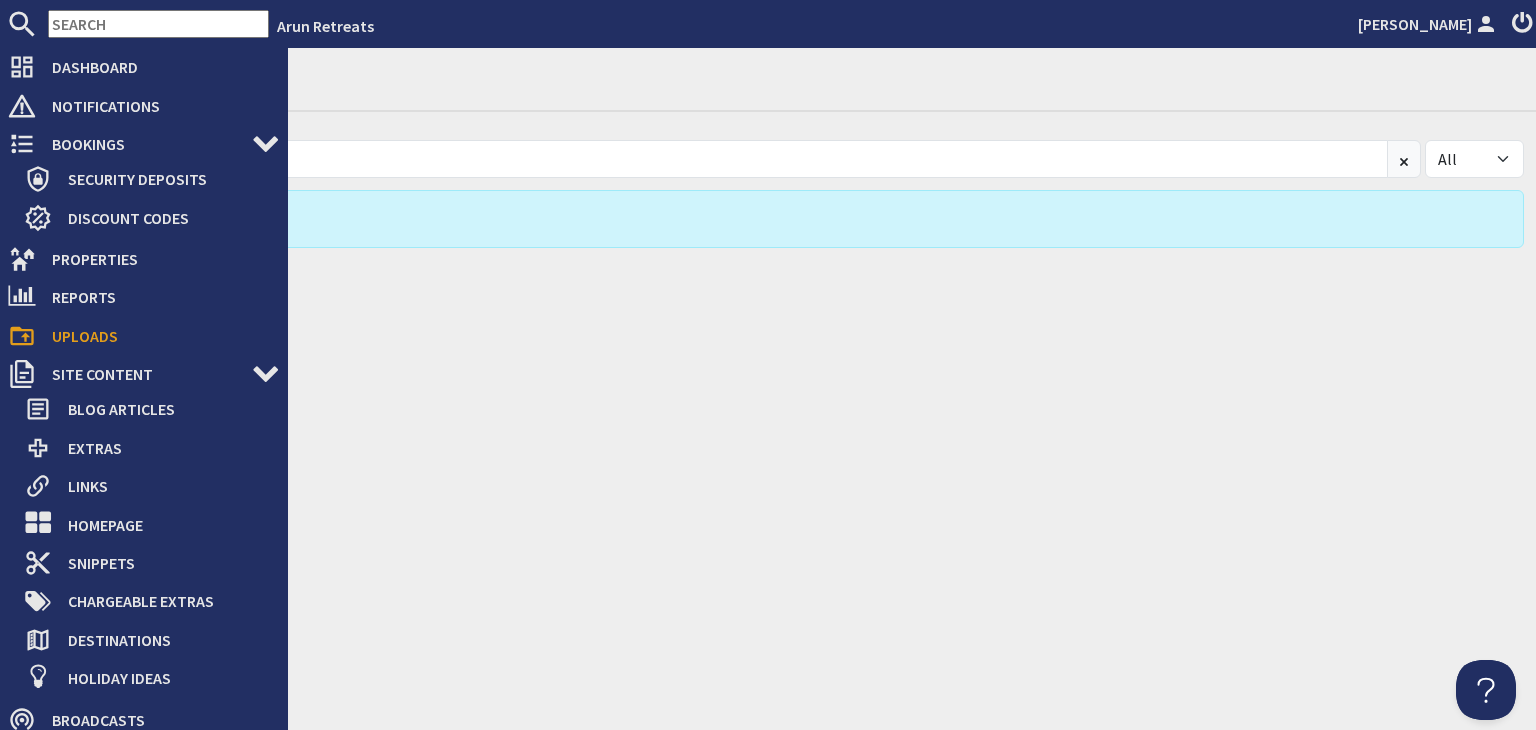 scroll, scrollTop: 0, scrollLeft: 0, axis: both 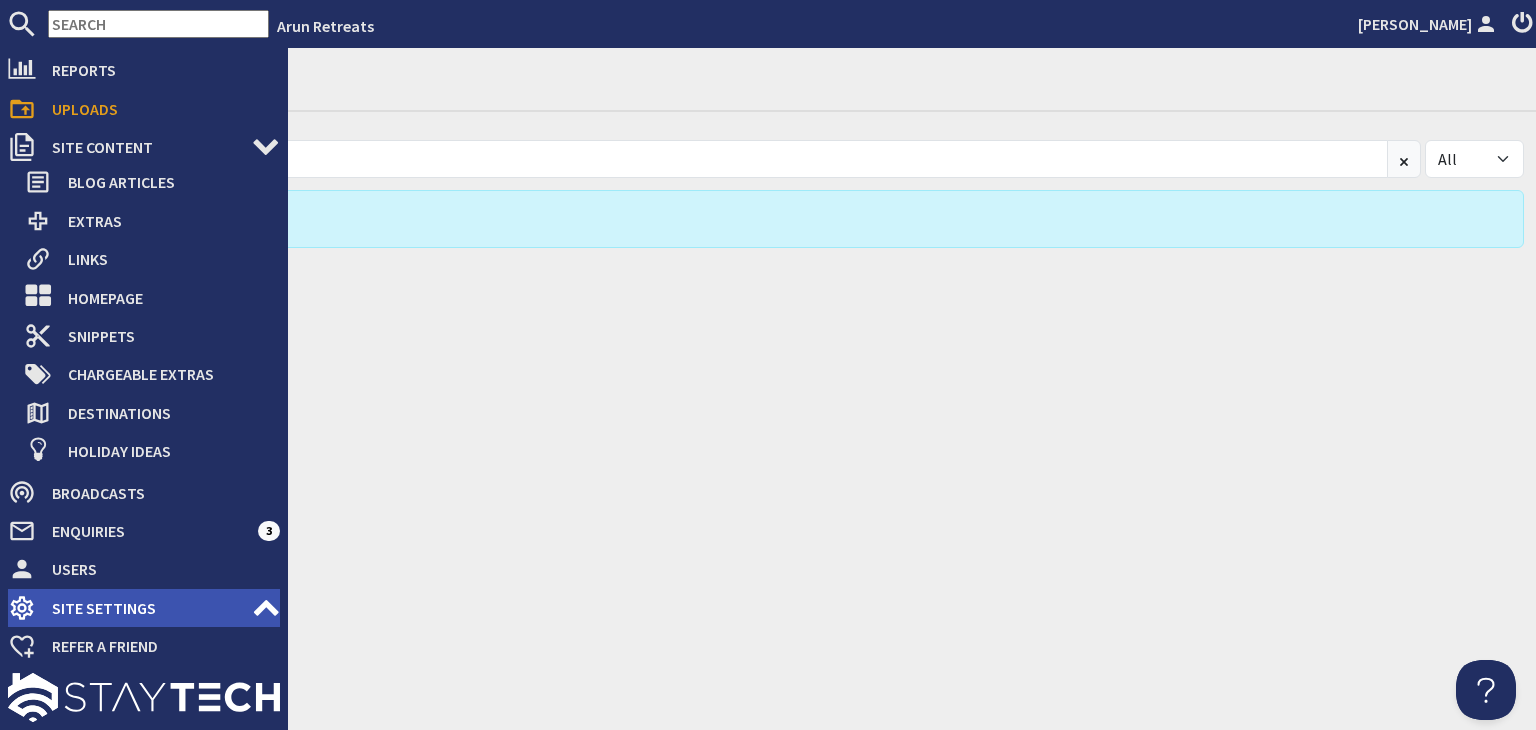 click on "Site Settings" at bounding box center [144, 608] 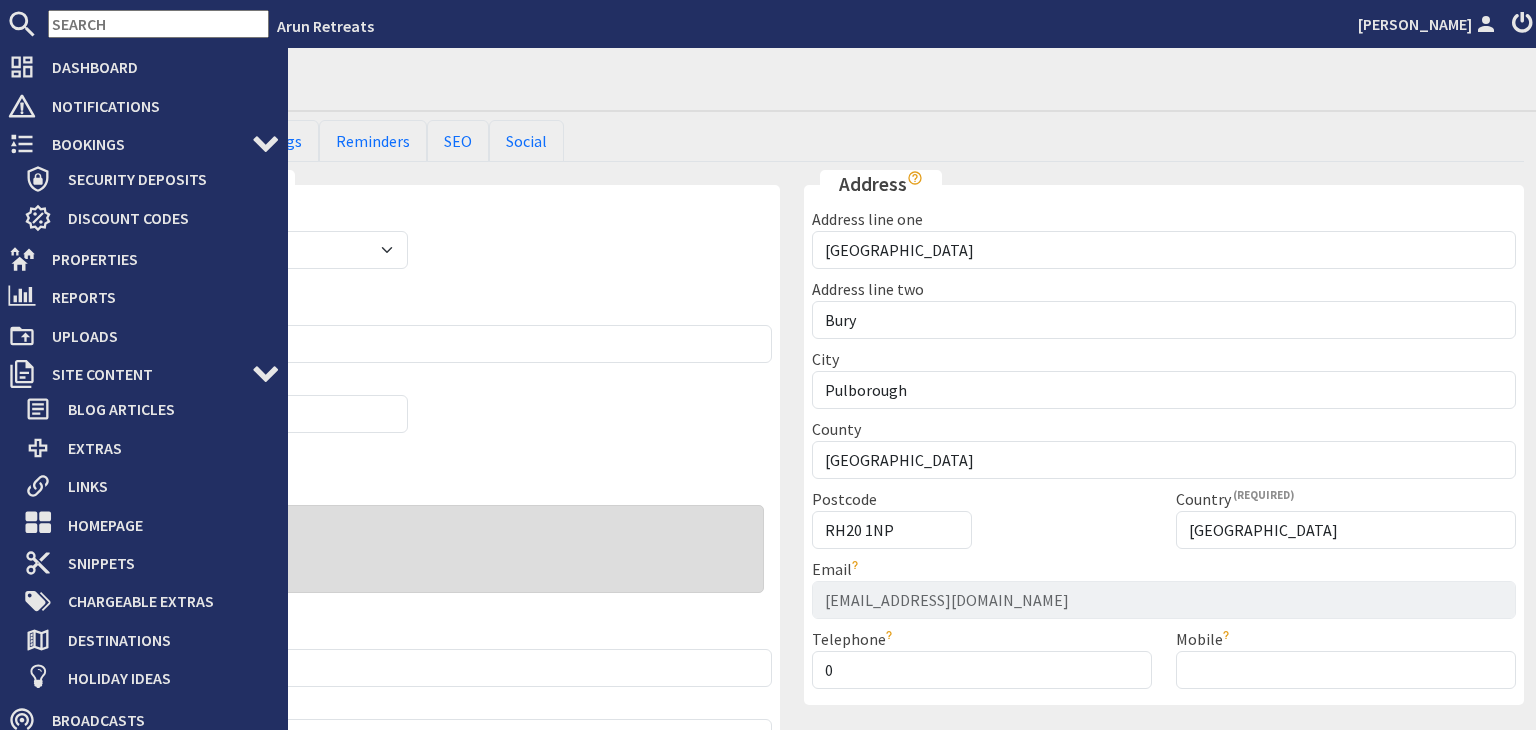 scroll, scrollTop: 0, scrollLeft: 0, axis: both 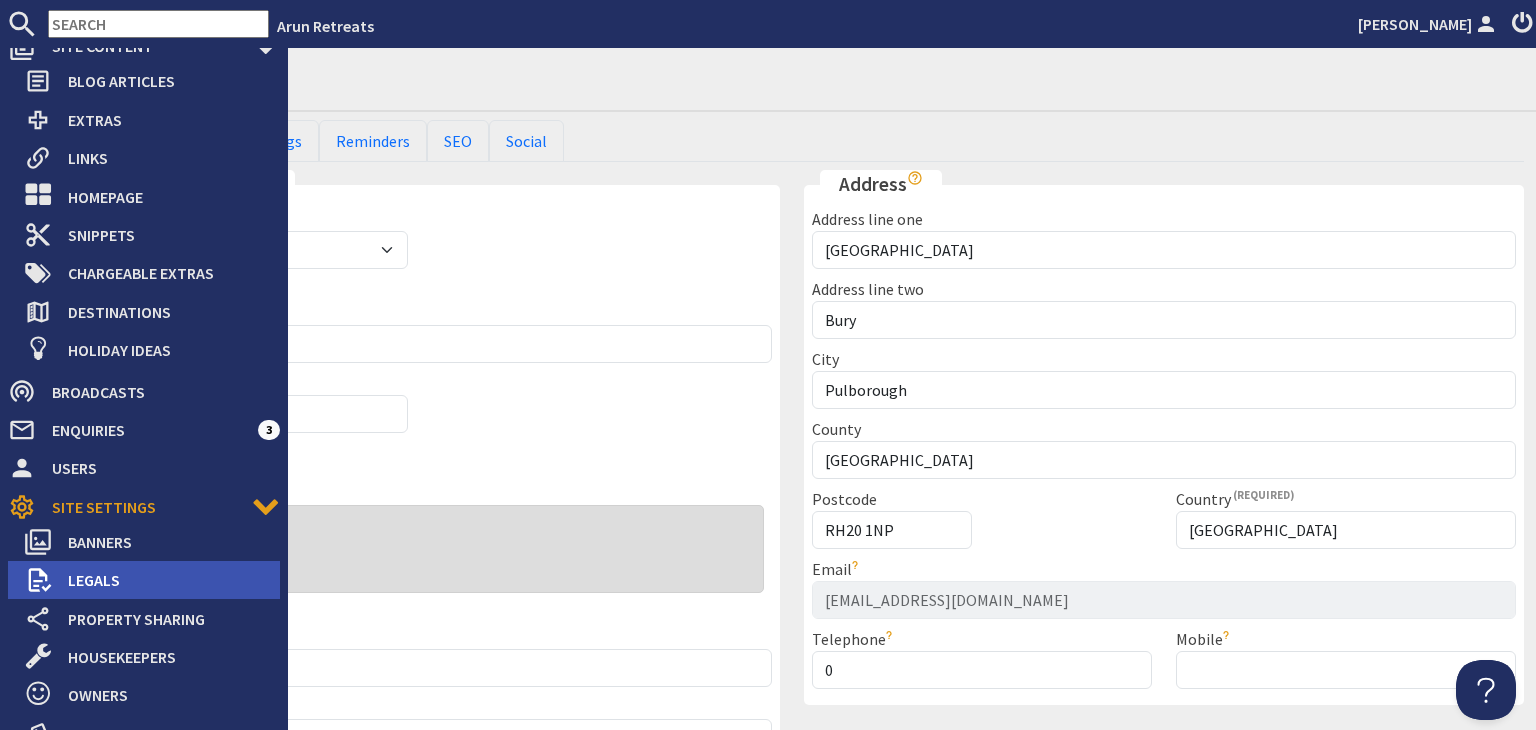 click on "Legals" at bounding box center (166, 580) 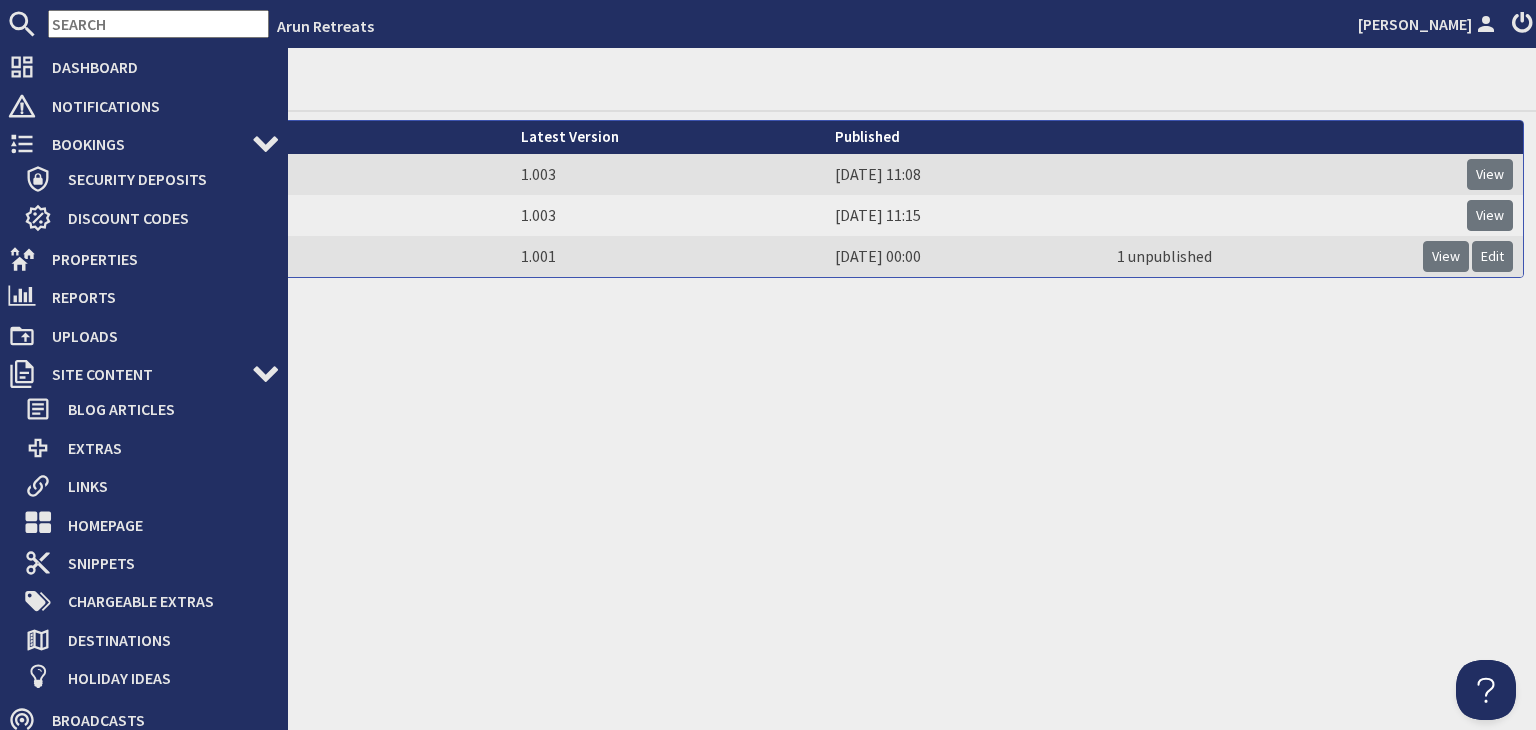 scroll, scrollTop: 0, scrollLeft: 0, axis: both 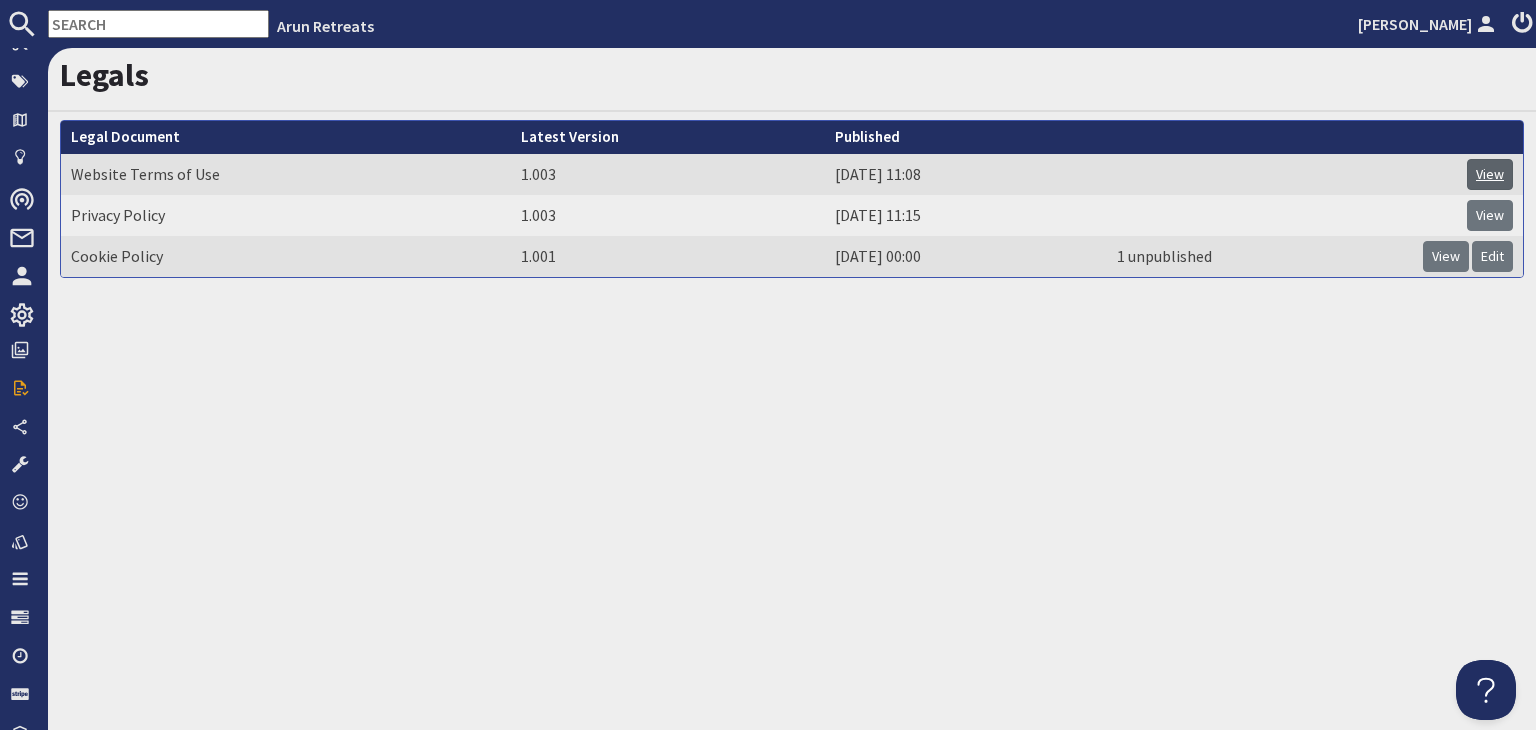 click on "View" at bounding box center (1490, 174) 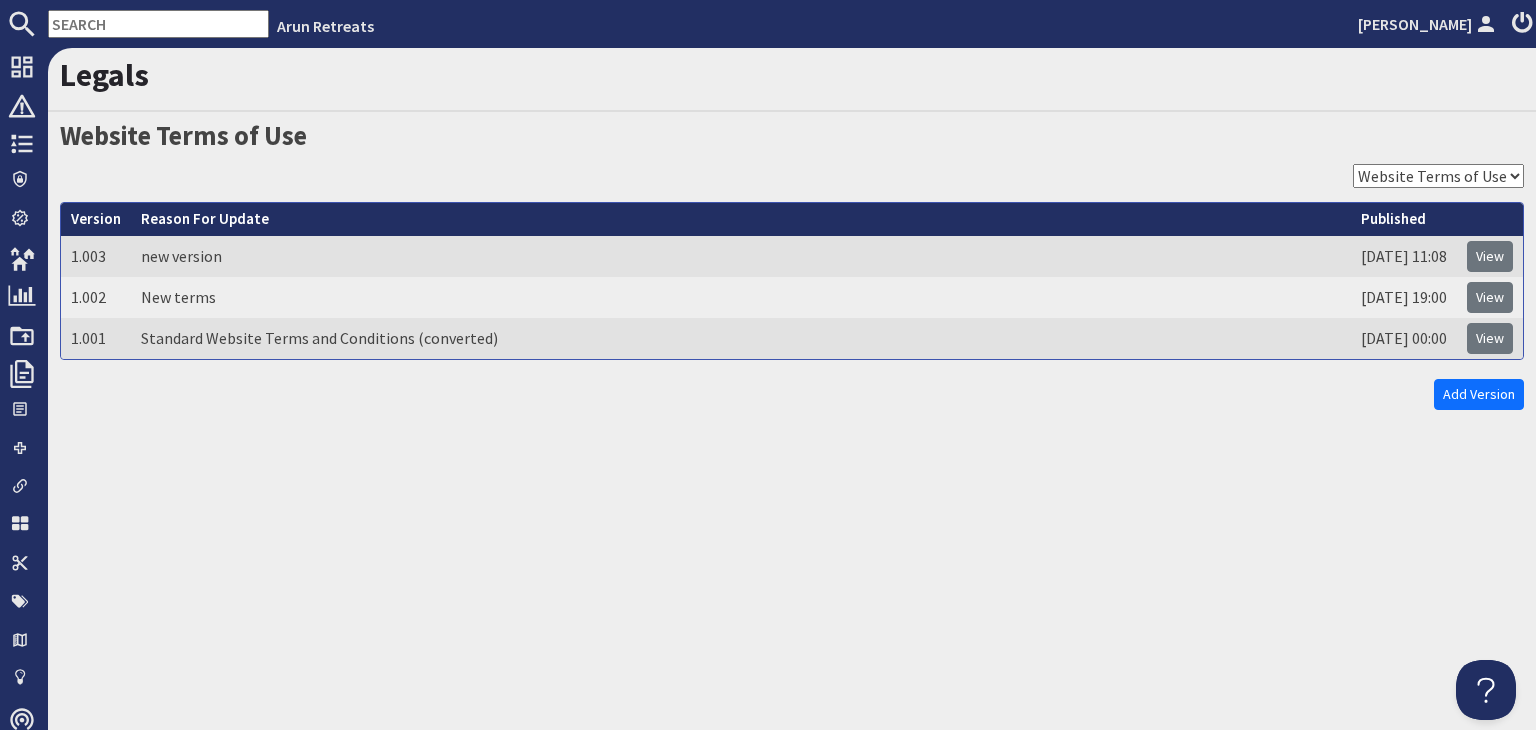 scroll, scrollTop: 0, scrollLeft: 0, axis: both 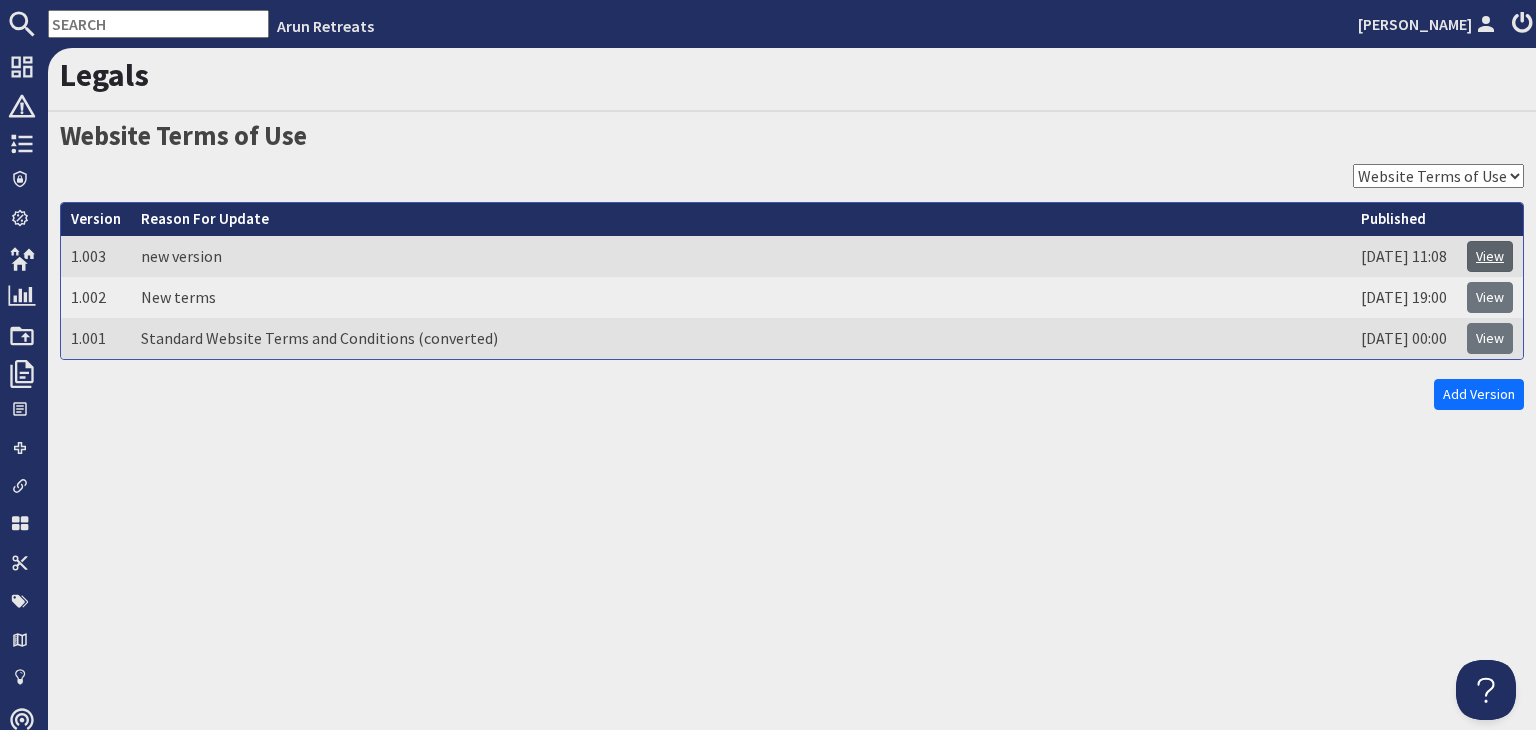 click on "View" at bounding box center (1490, 256) 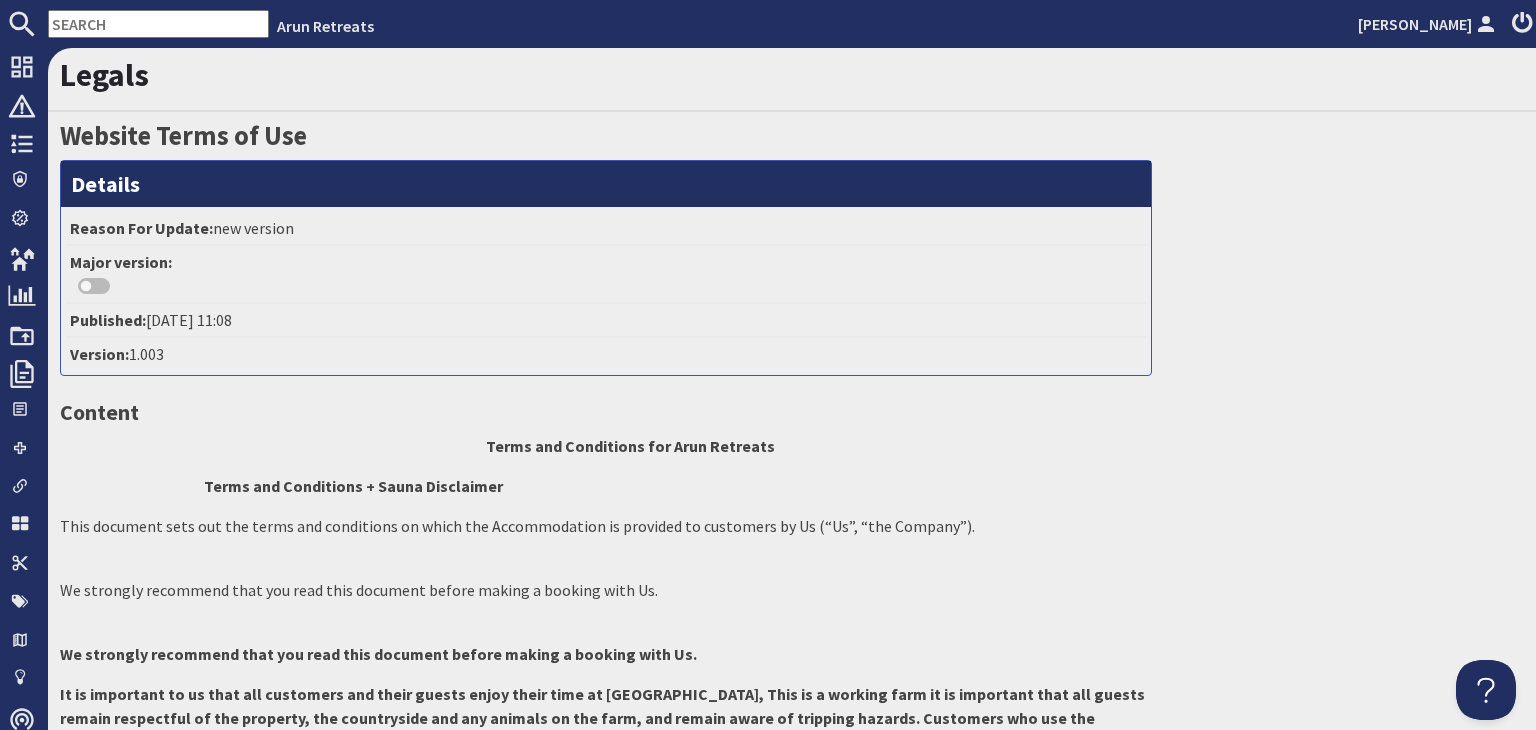 scroll, scrollTop: 0, scrollLeft: 0, axis: both 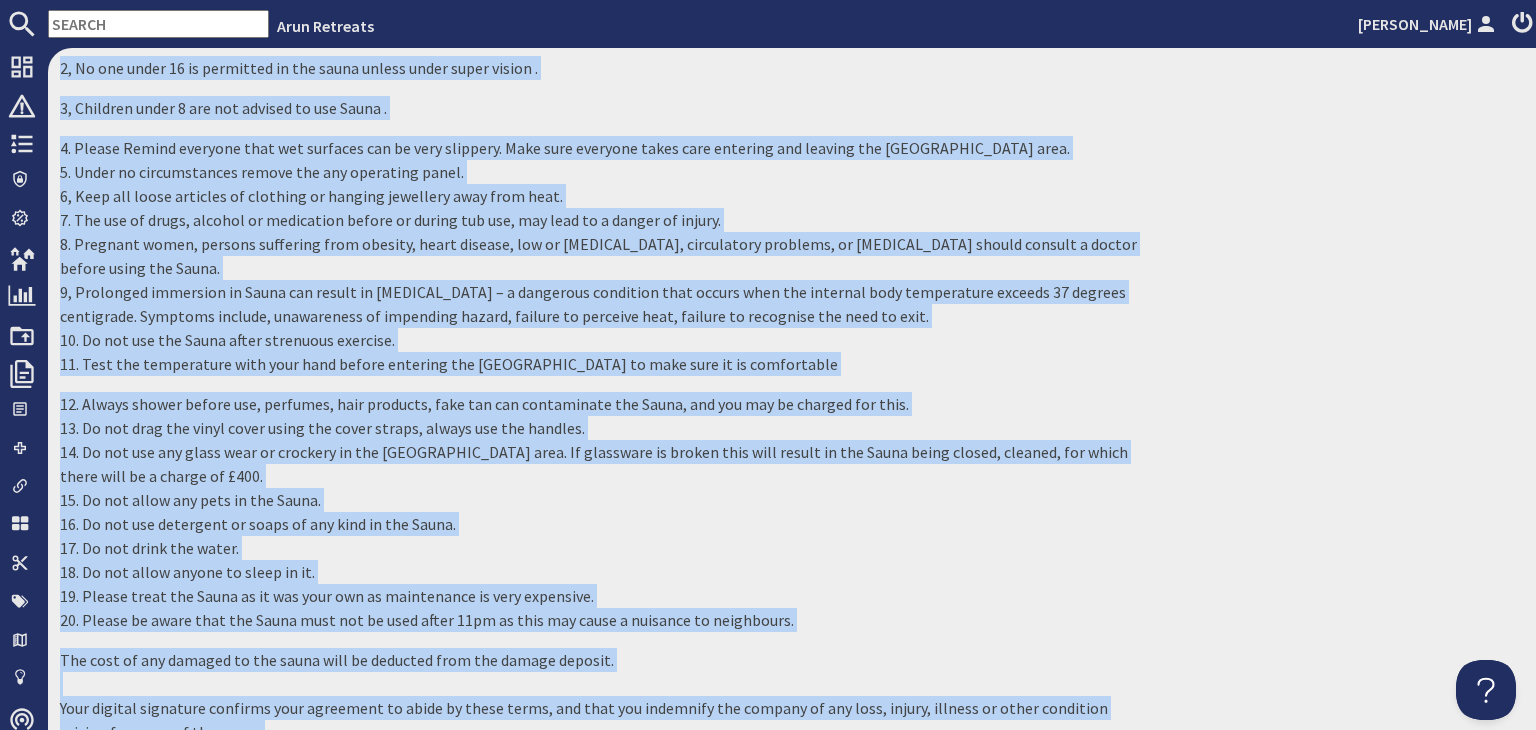 drag, startPoint x: 488, startPoint y: 144, endPoint x: 527, endPoint y: 621, distance: 478.59167 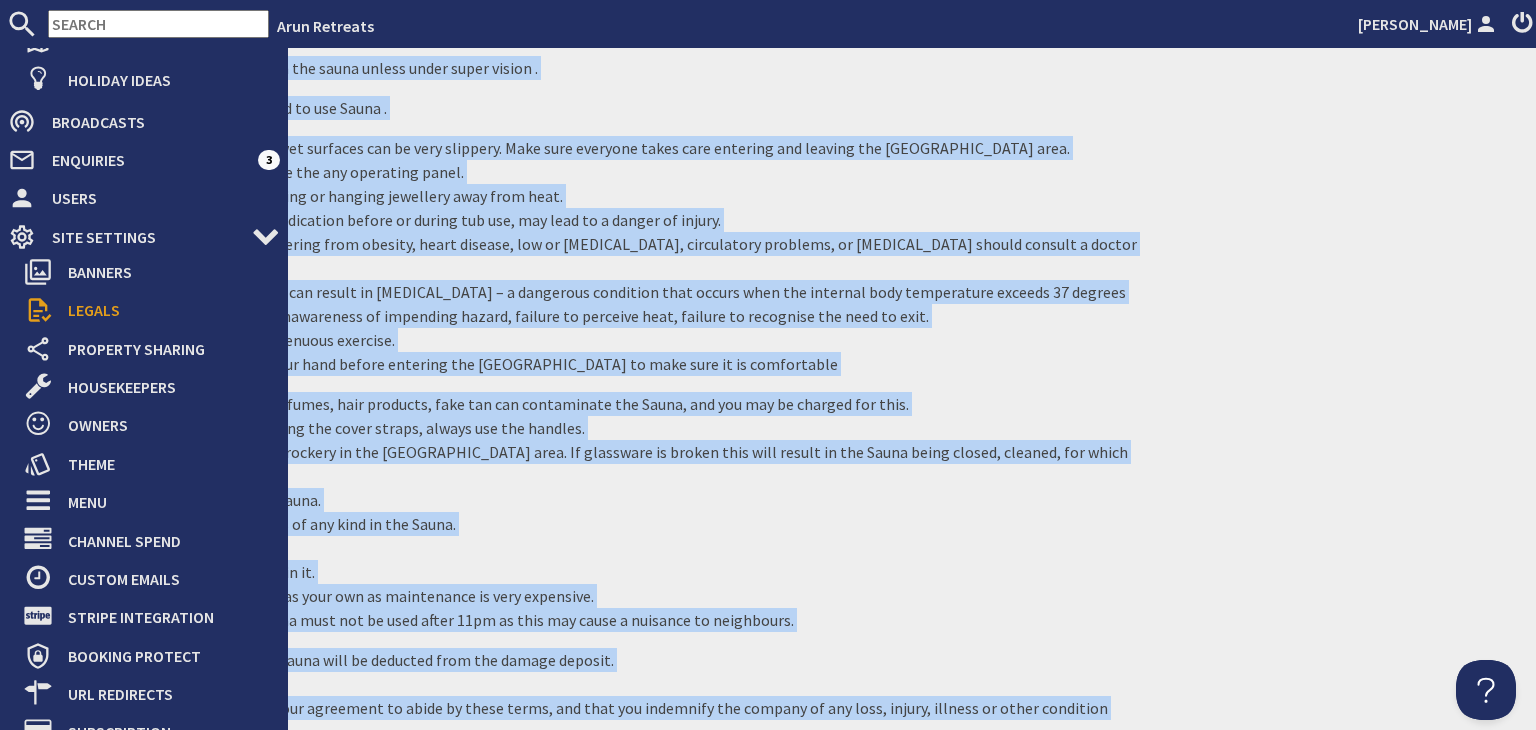 scroll, scrollTop: 700, scrollLeft: 0, axis: vertical 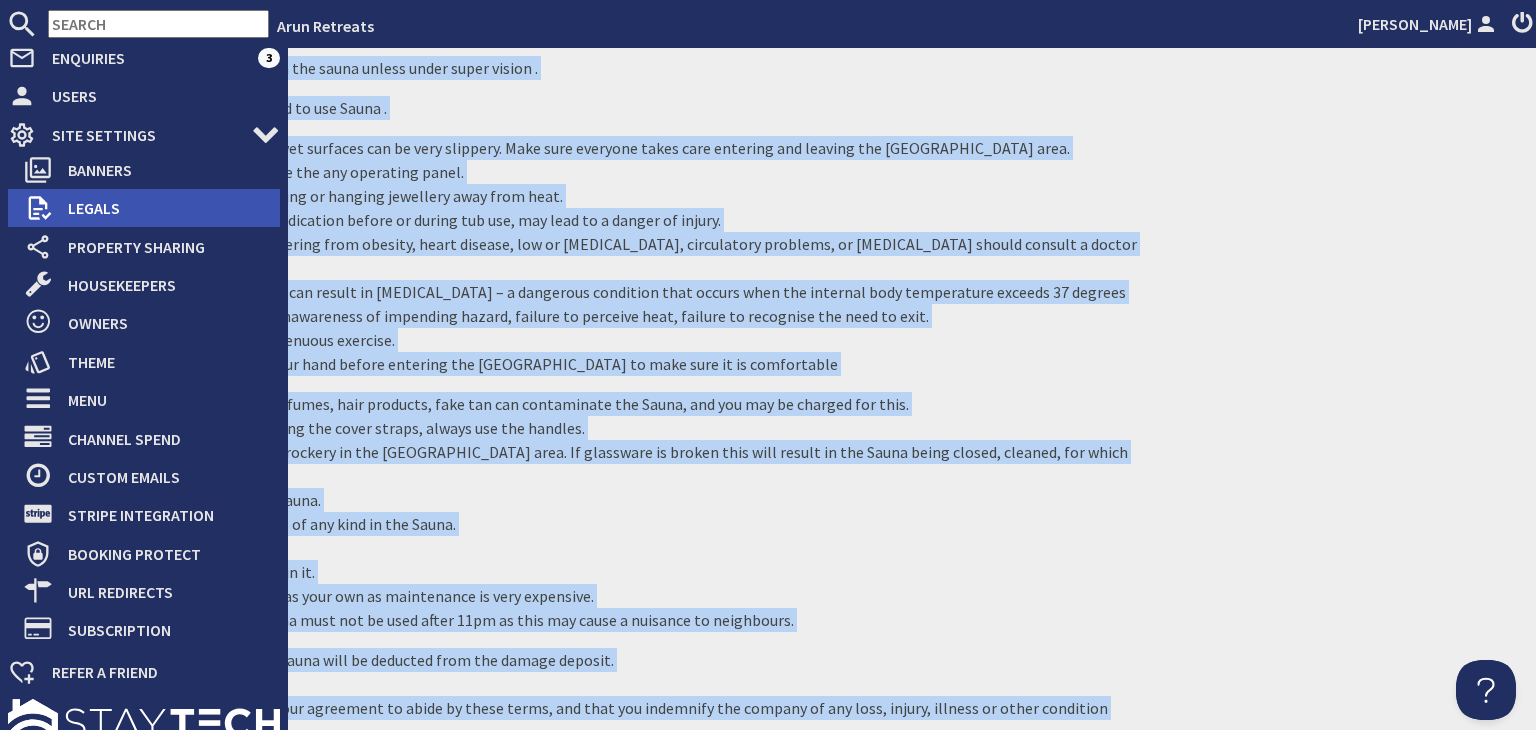 click on "Legals" at bounding box center (166, 208) 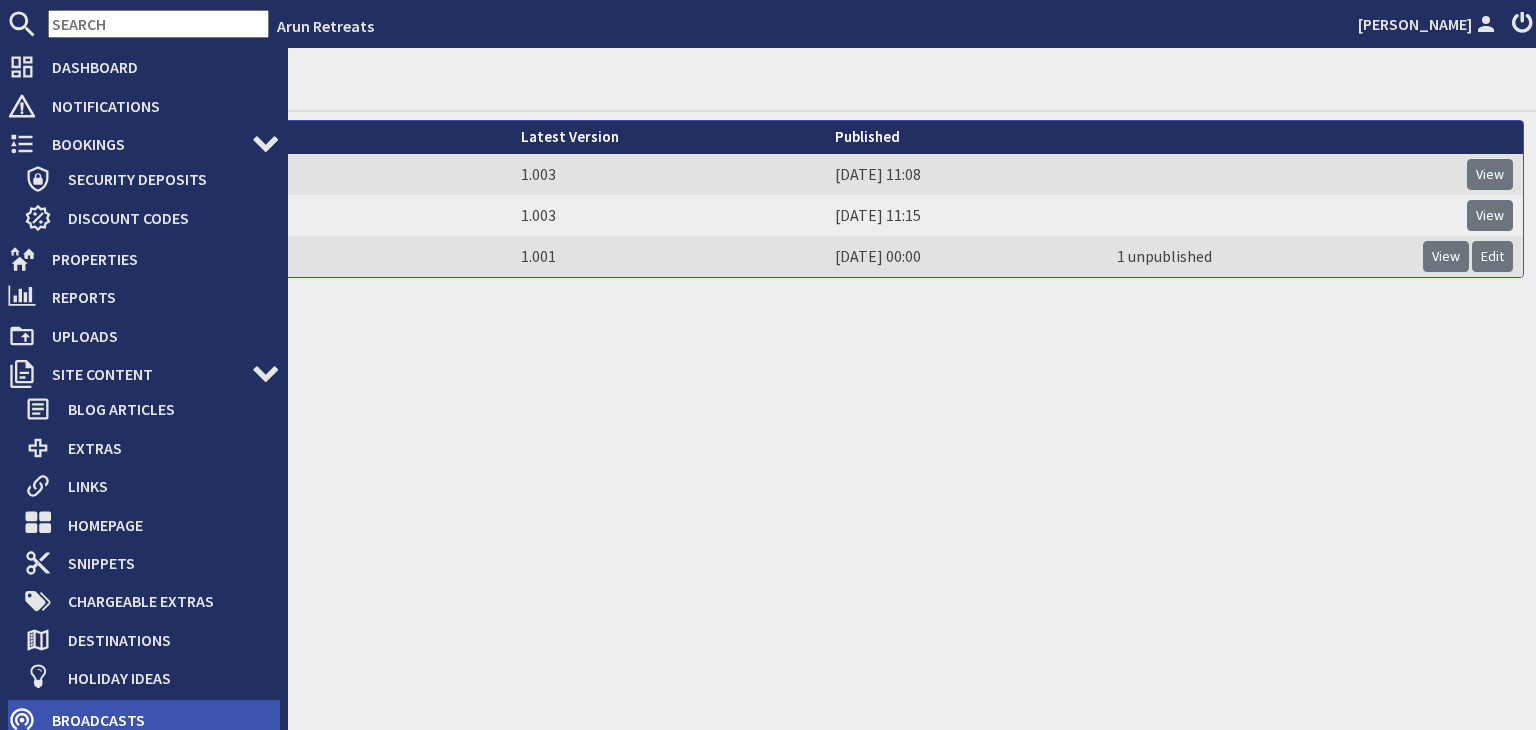 scroll, scrollTop: 520, scrollLeft: 0, axis: vertical 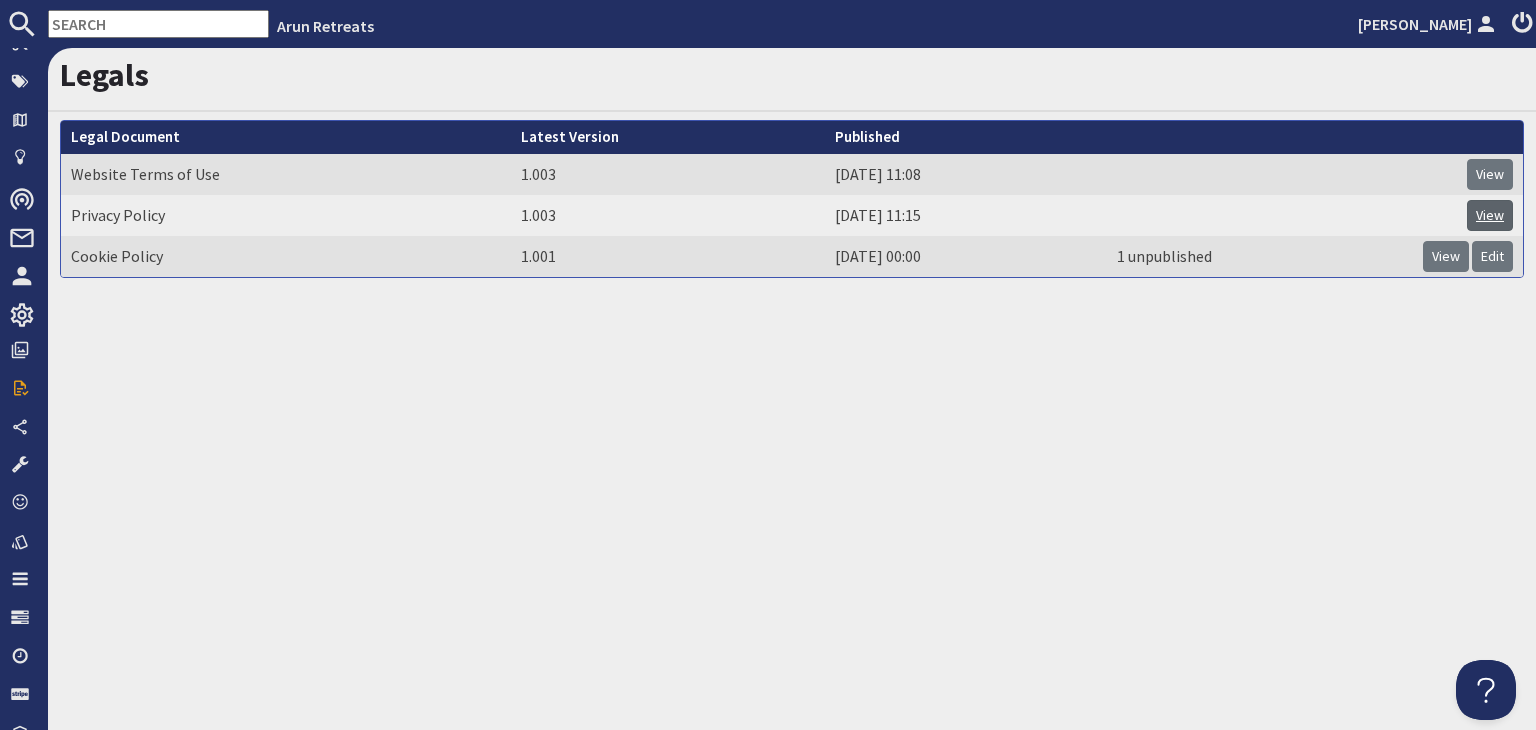 click on "View" at bounding box center (1490, 215) 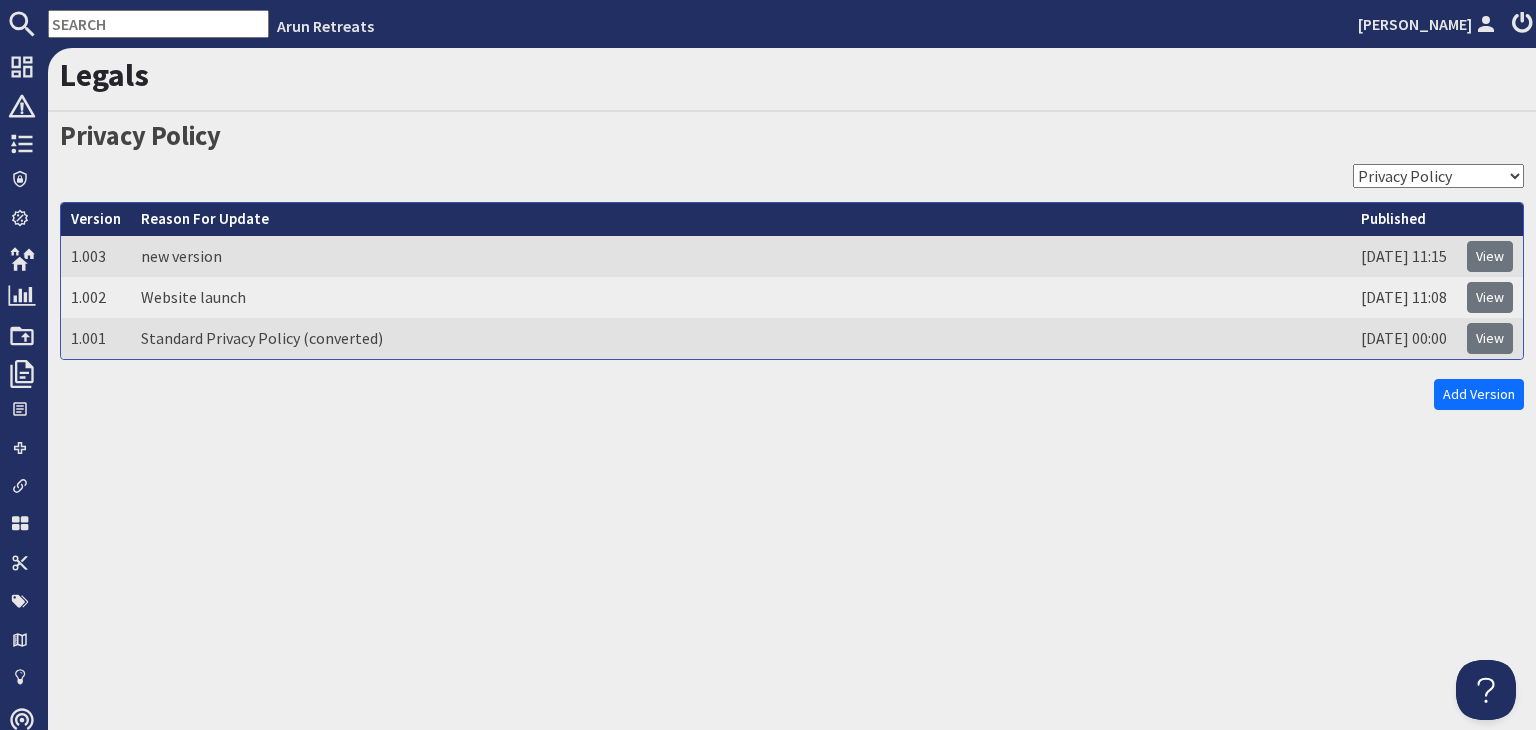 scroll, scrollTop: 0, scrollLeft: 0, axis: both 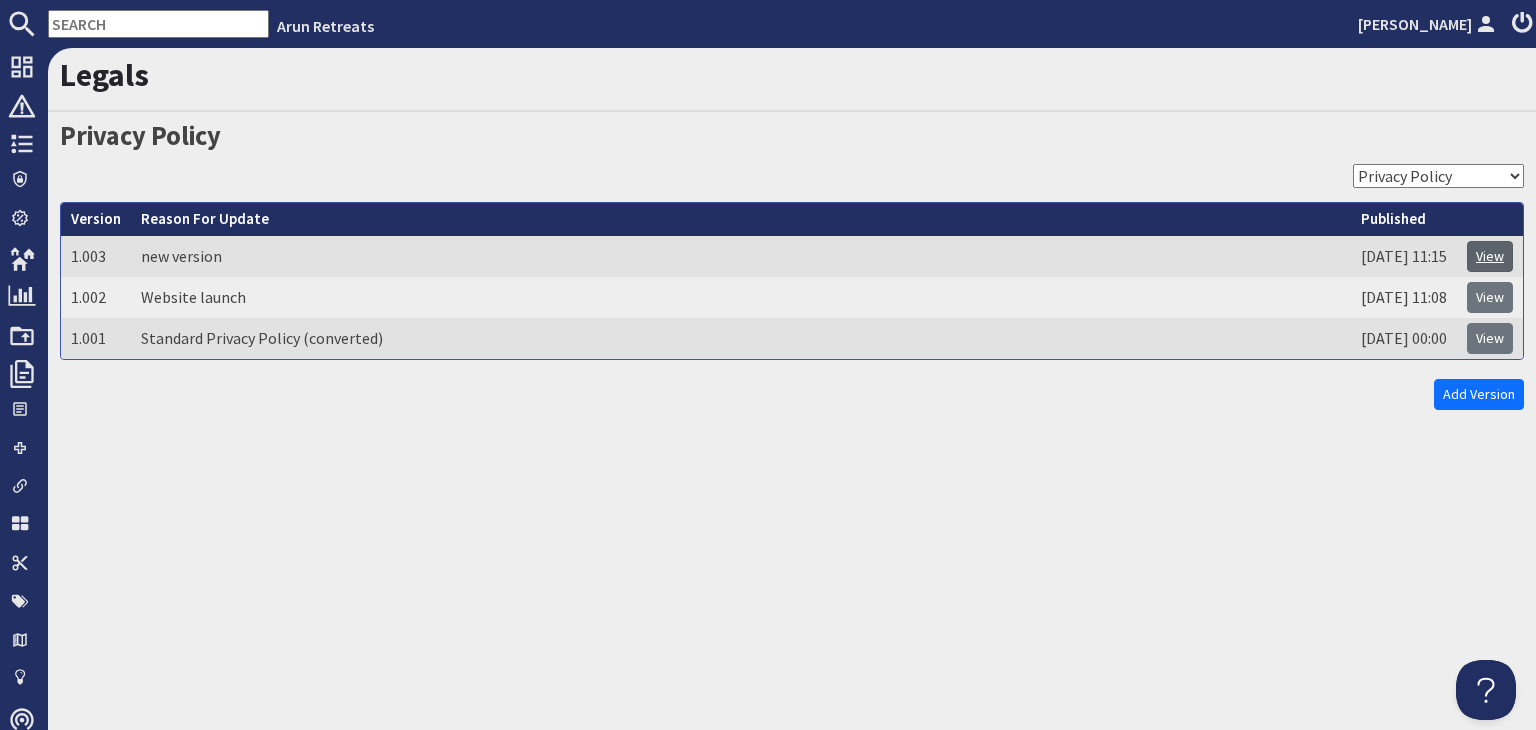 click on "View" at bounding box center (1490, 256) 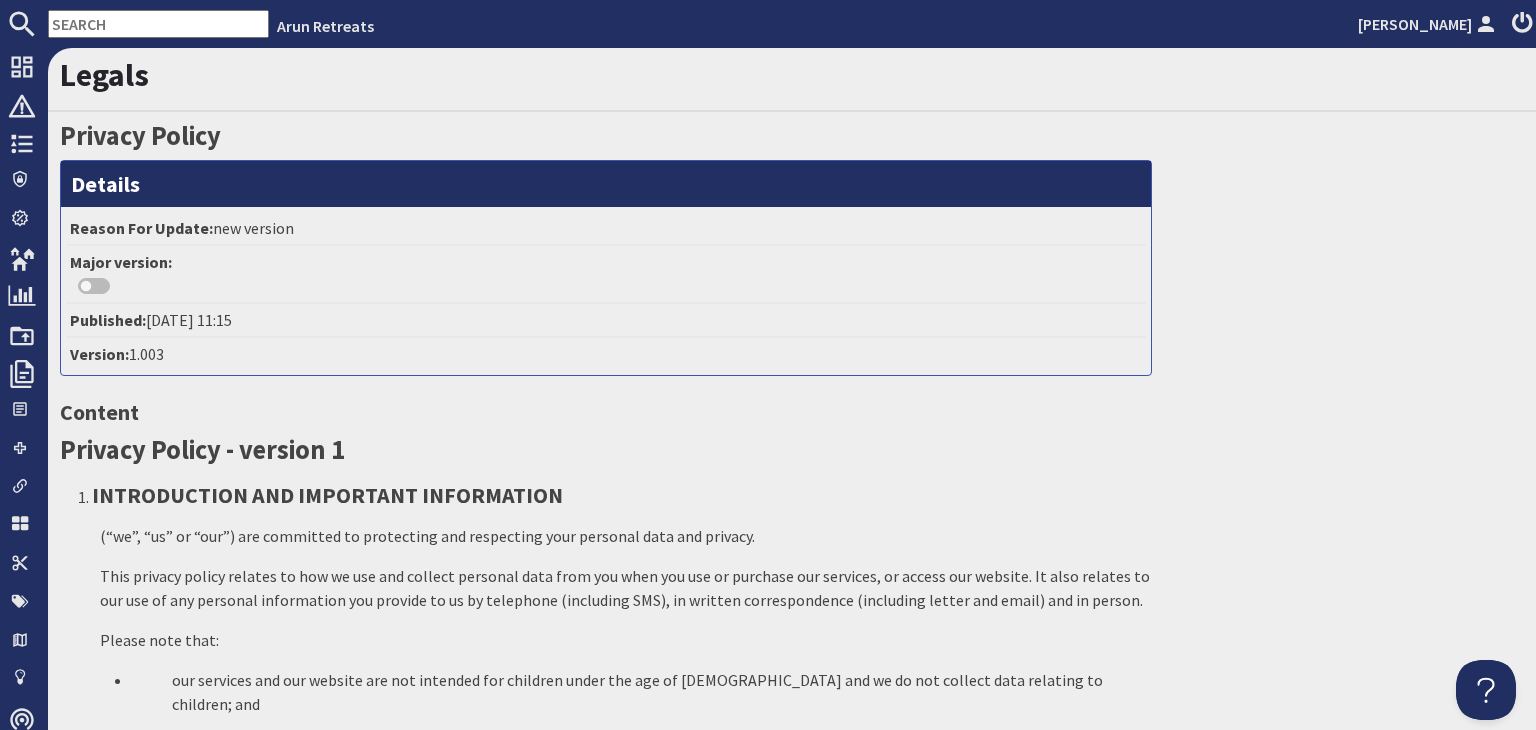 scroll, scrollTop: 0, scrollLeft: 0, axis: both 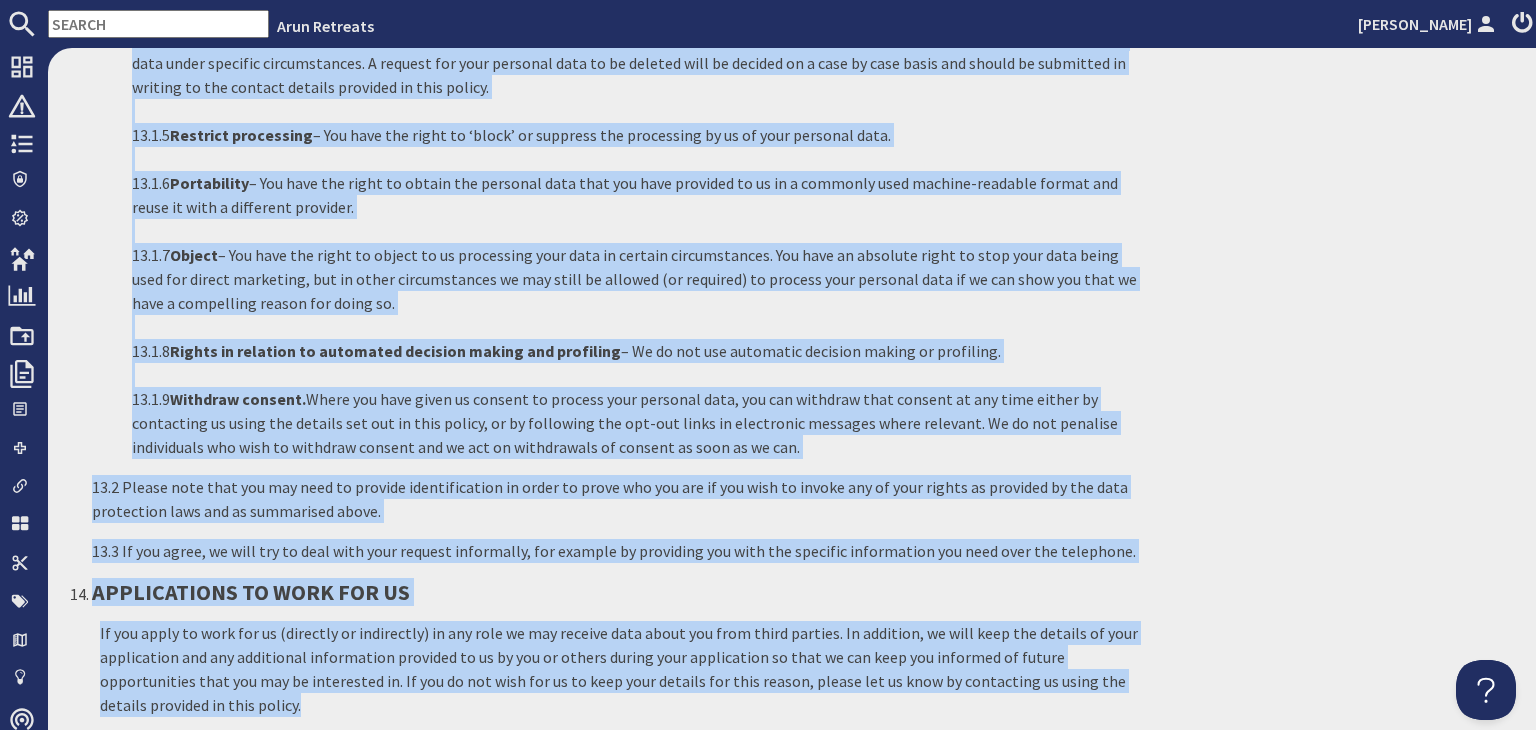 drag, startPoint x: 64, startPoint y: 247, endPoint x: 345, endPoint y: 641, distance: 483.93906 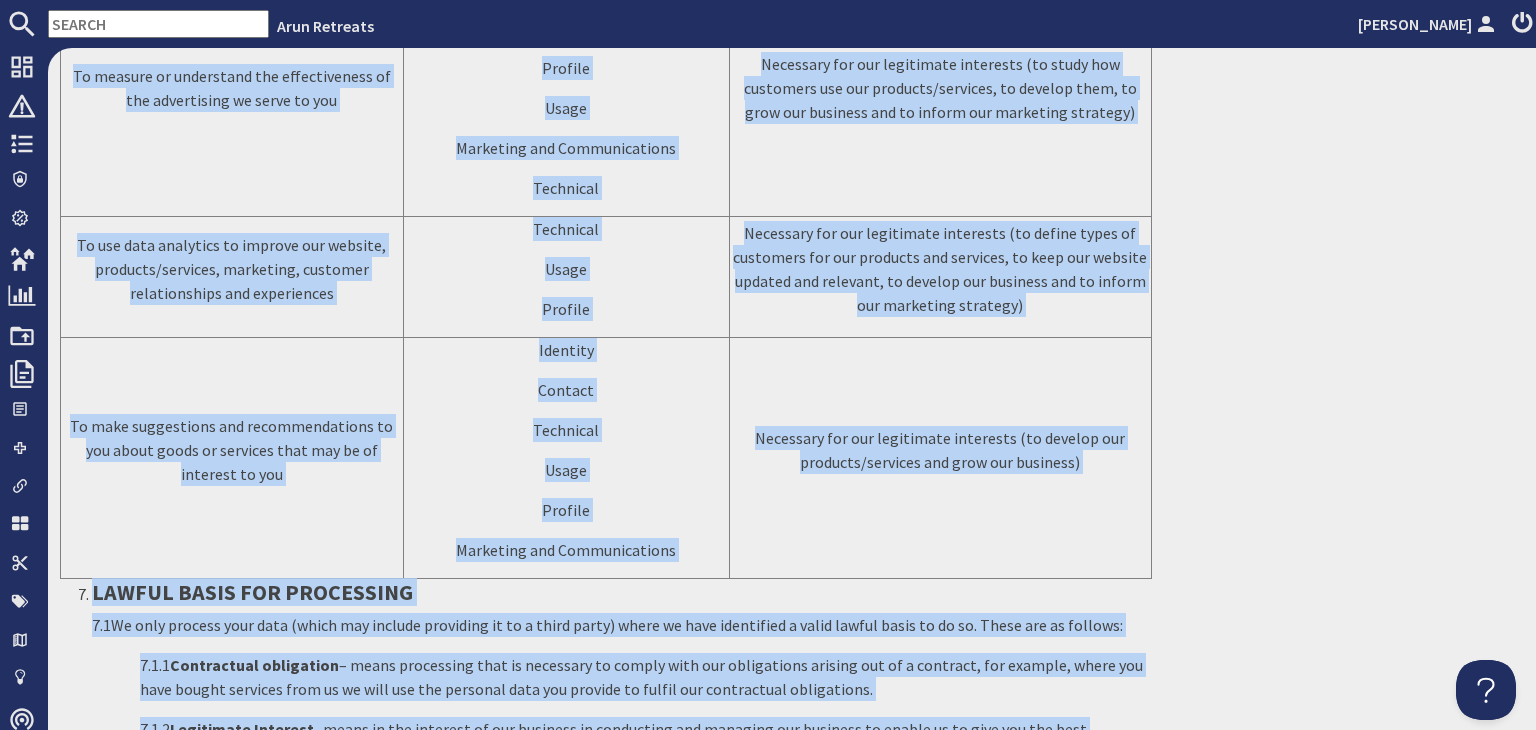 scroll, scrollTop: 4171, scrollLeft: 0, axis: vertical 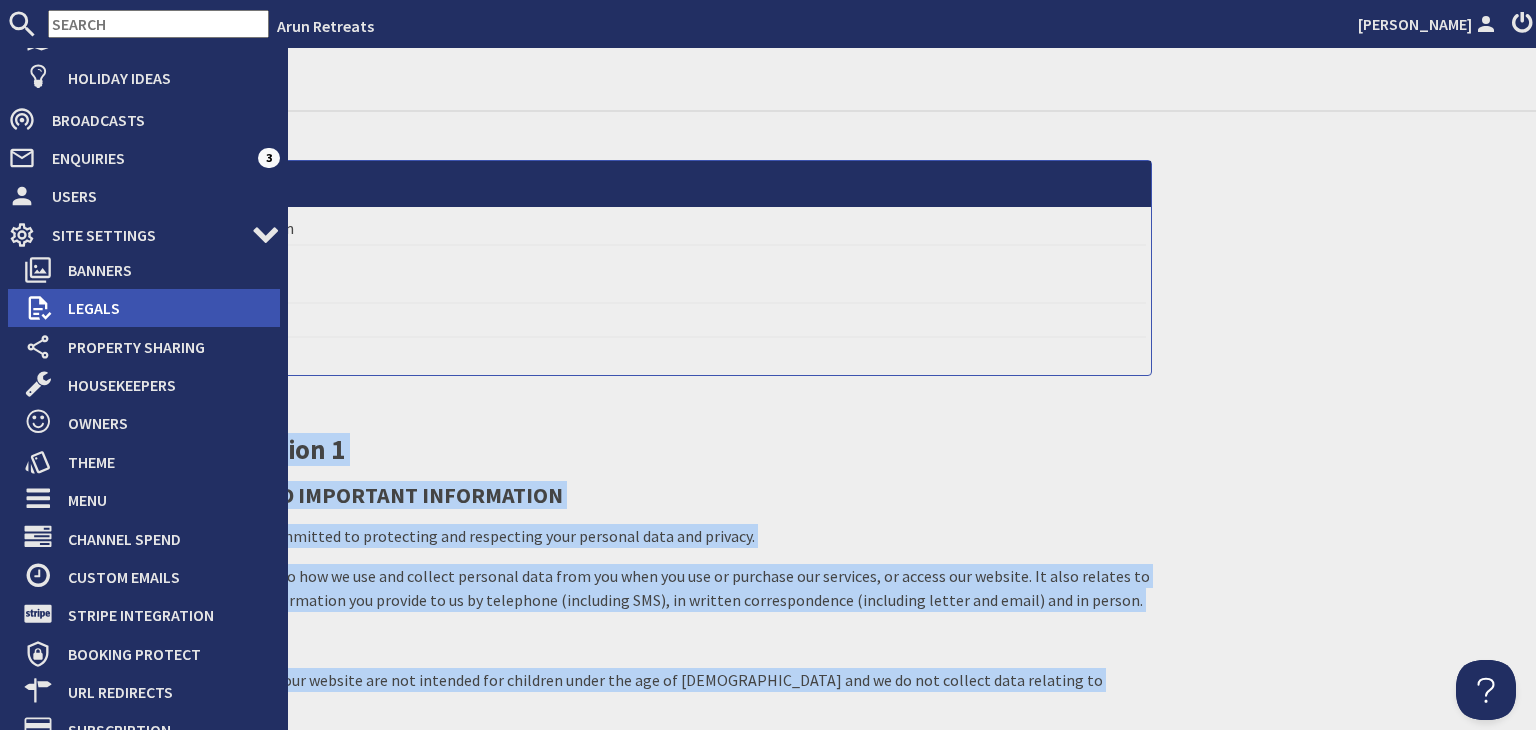 click on "Legals" at bounding box center (166, 308) 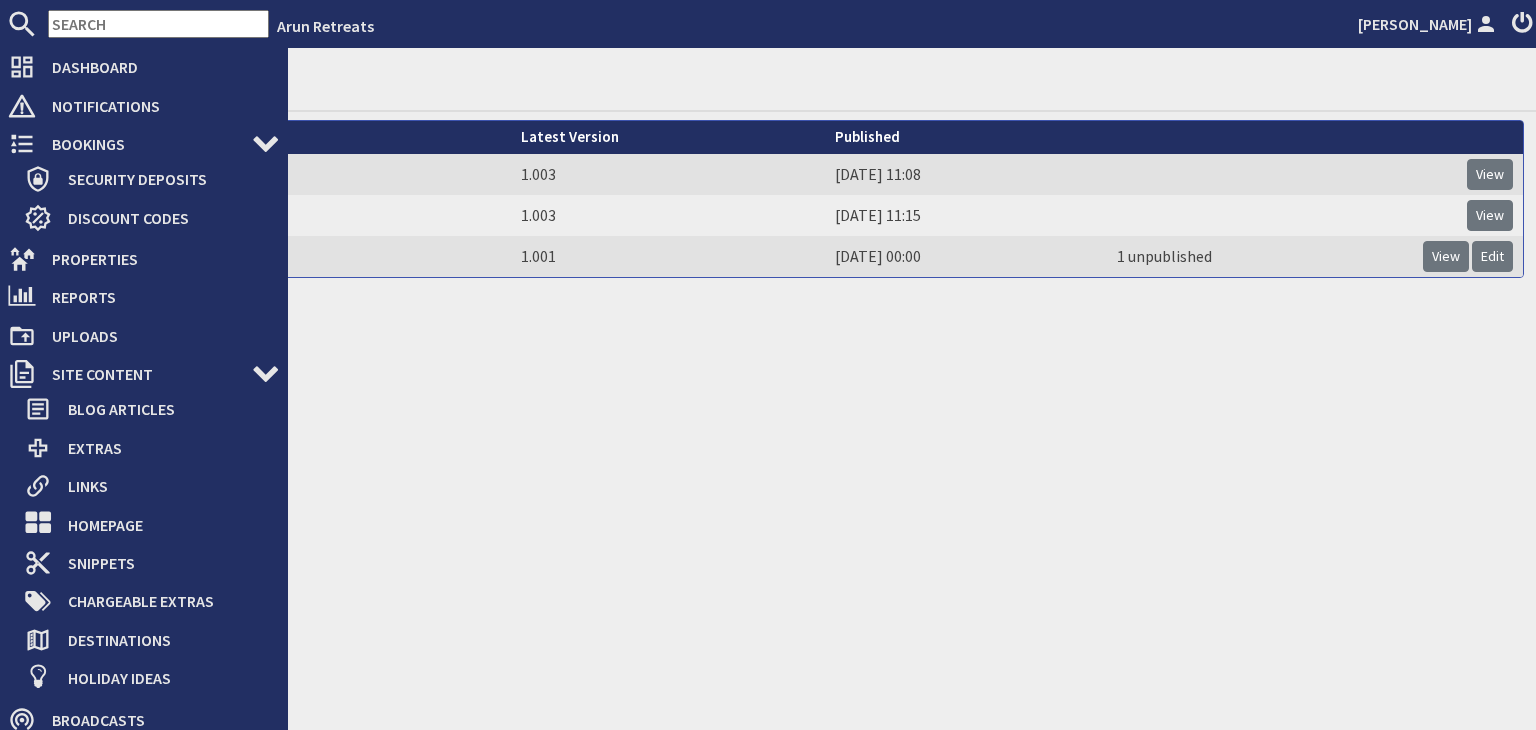 scroll, scrollTop: 520, scrollLeft: 0, axis: vertical 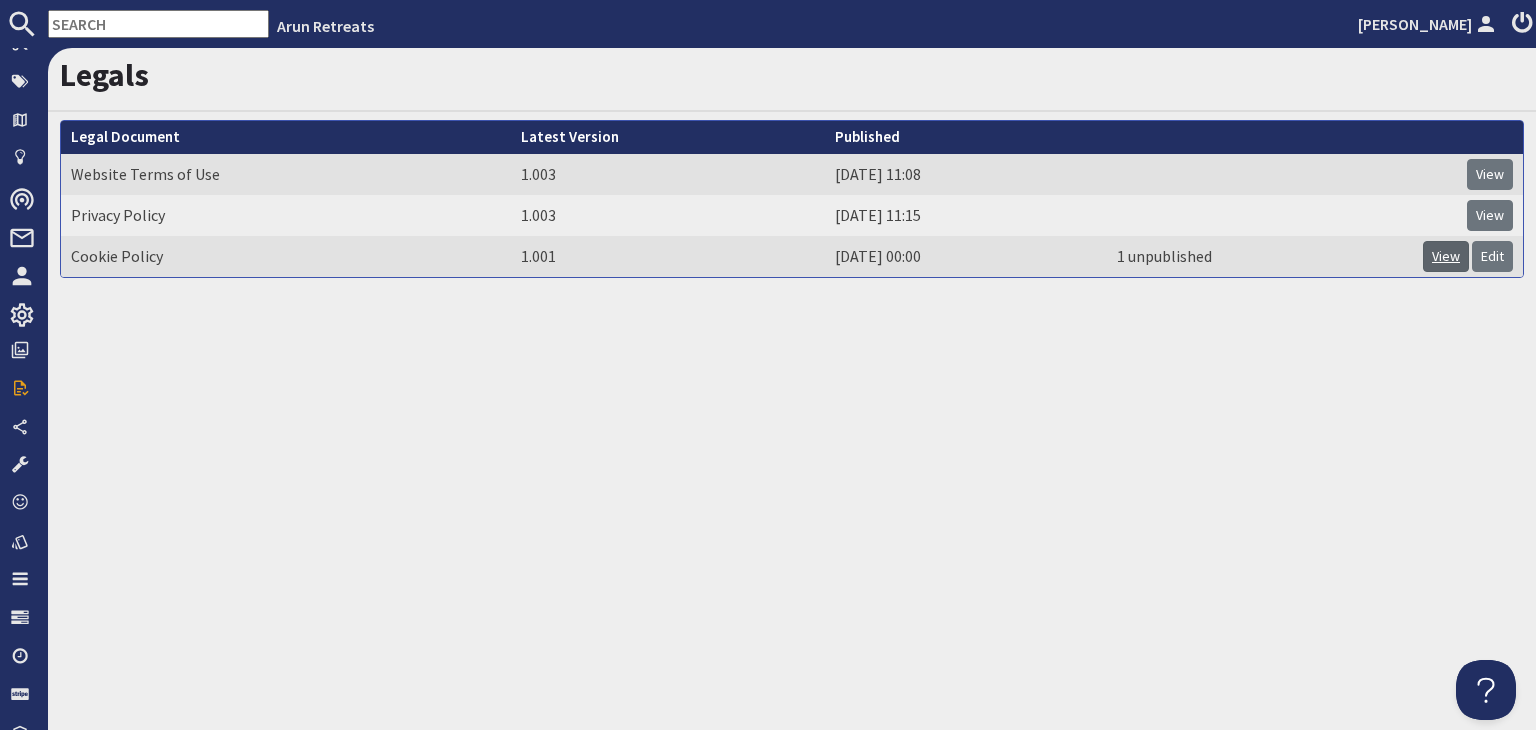 click on "View" at bounding box center (1446, 256) 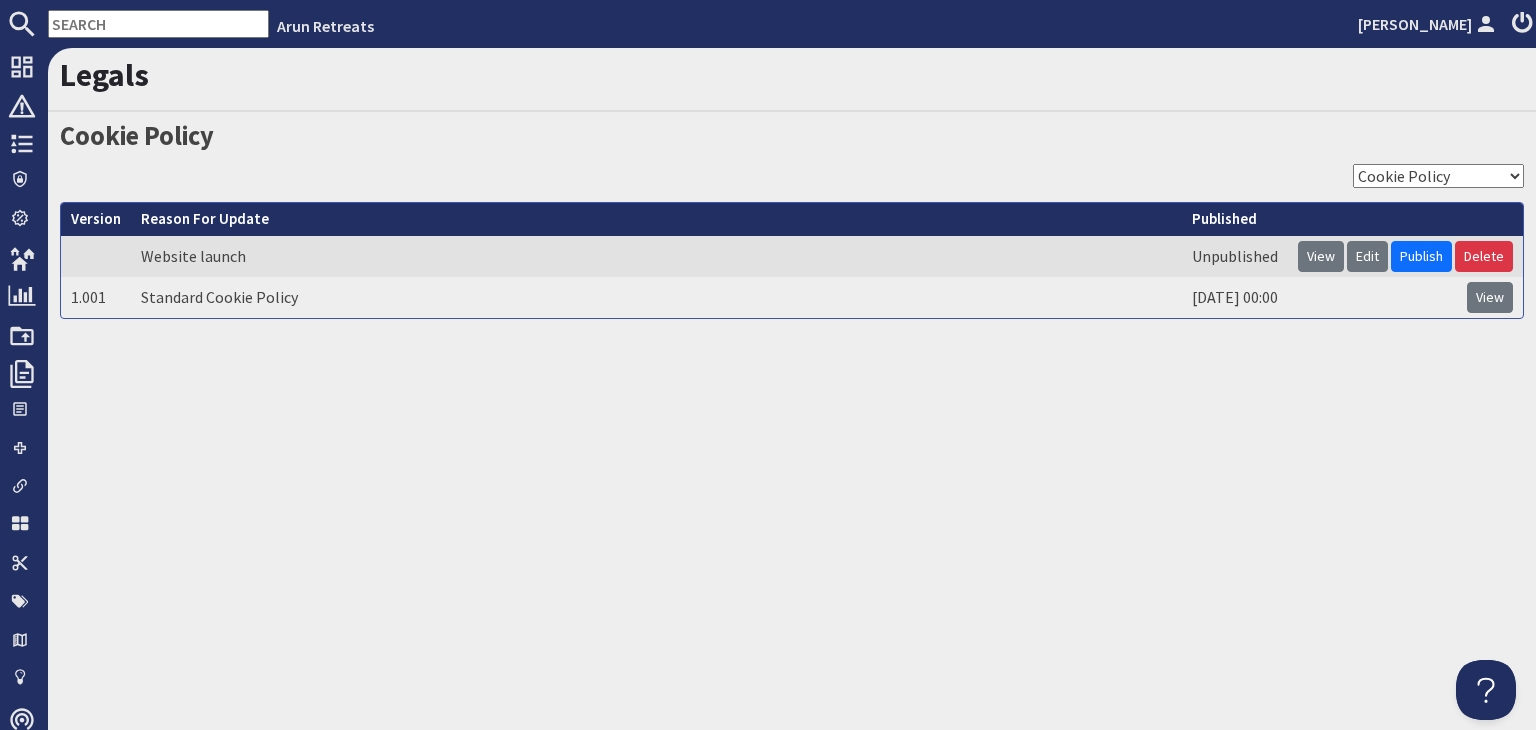 scroll, scrollTop: 0, scrollLeft: 0, axis: both 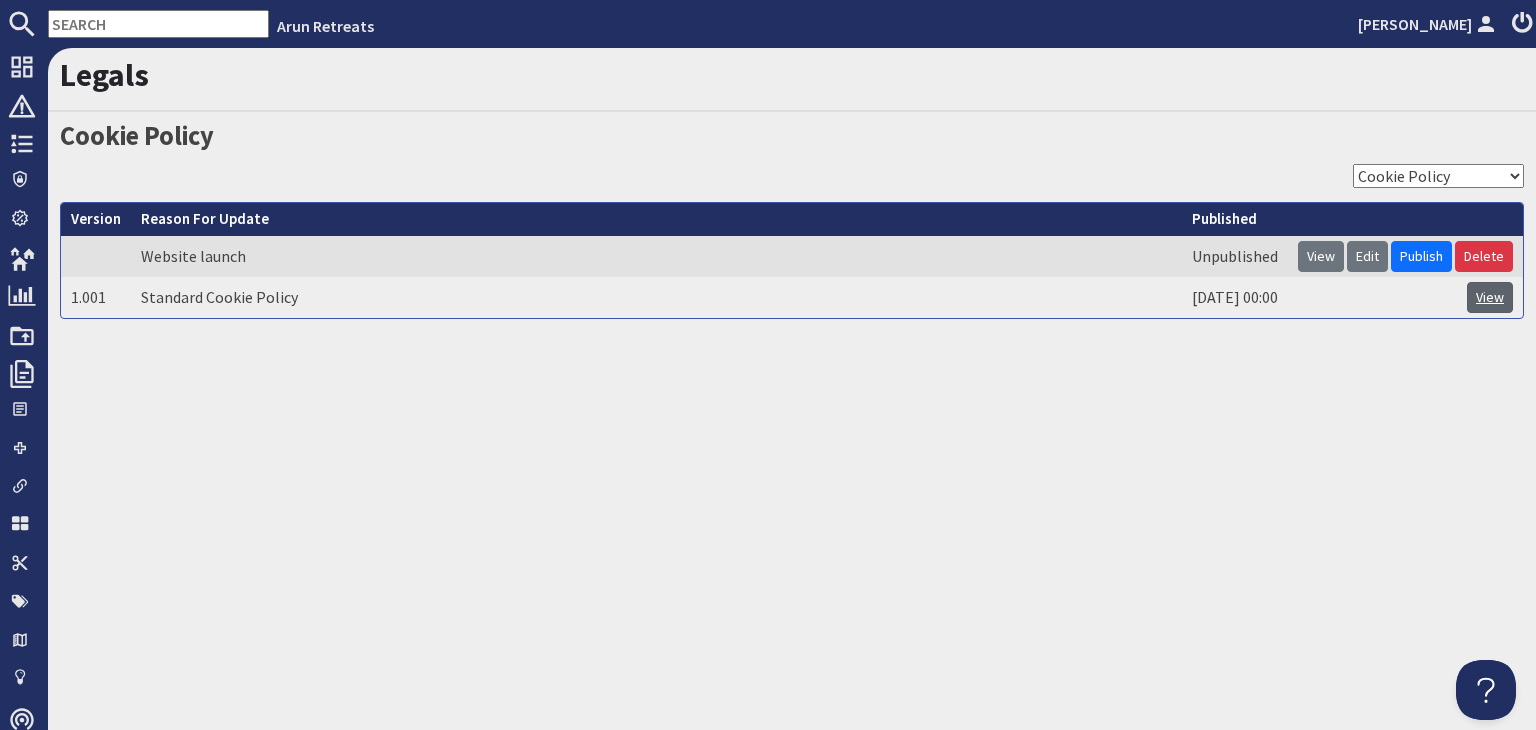 click on "View" at bounding box center [1490, 297] 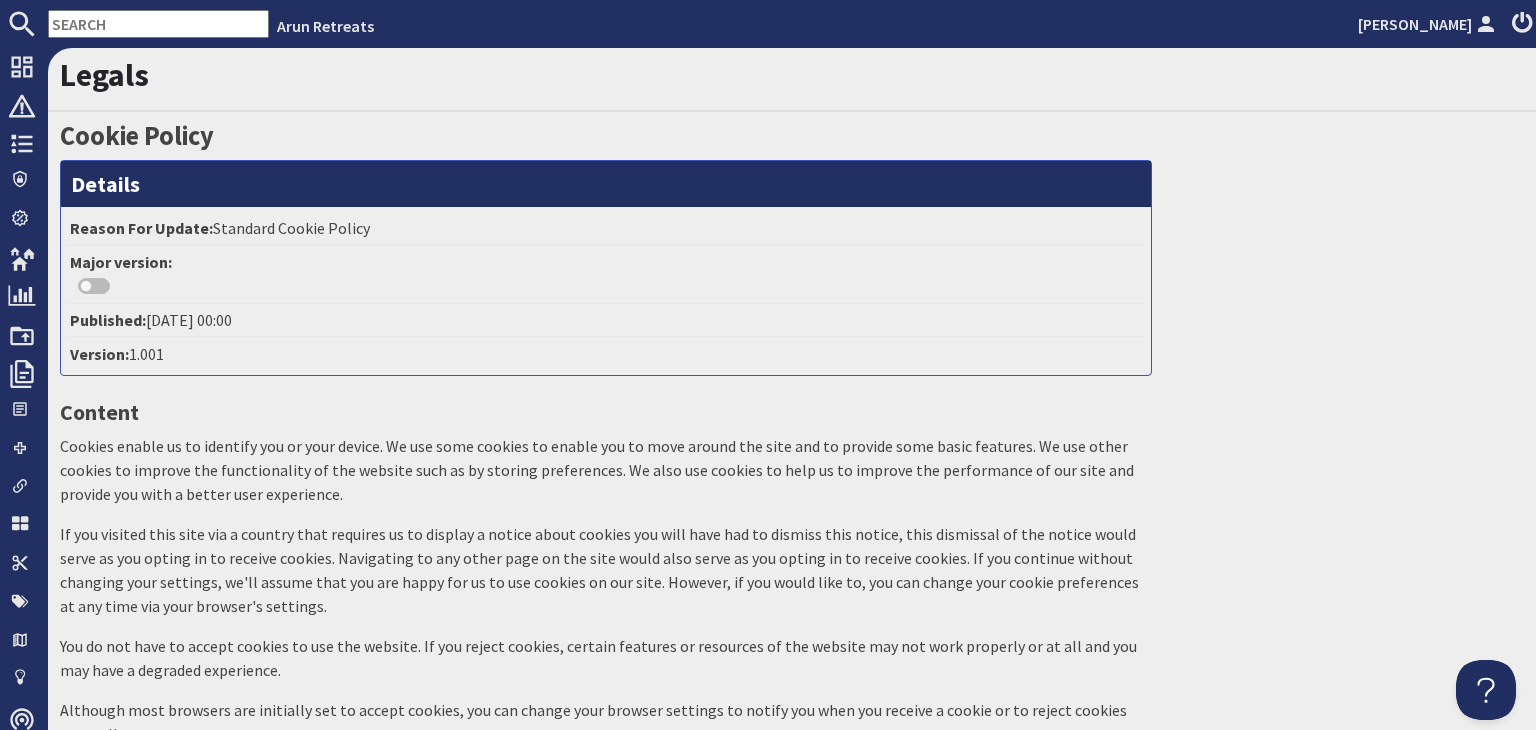 scroll, scrollTop: 0, scrollLeft: 0, axis: both 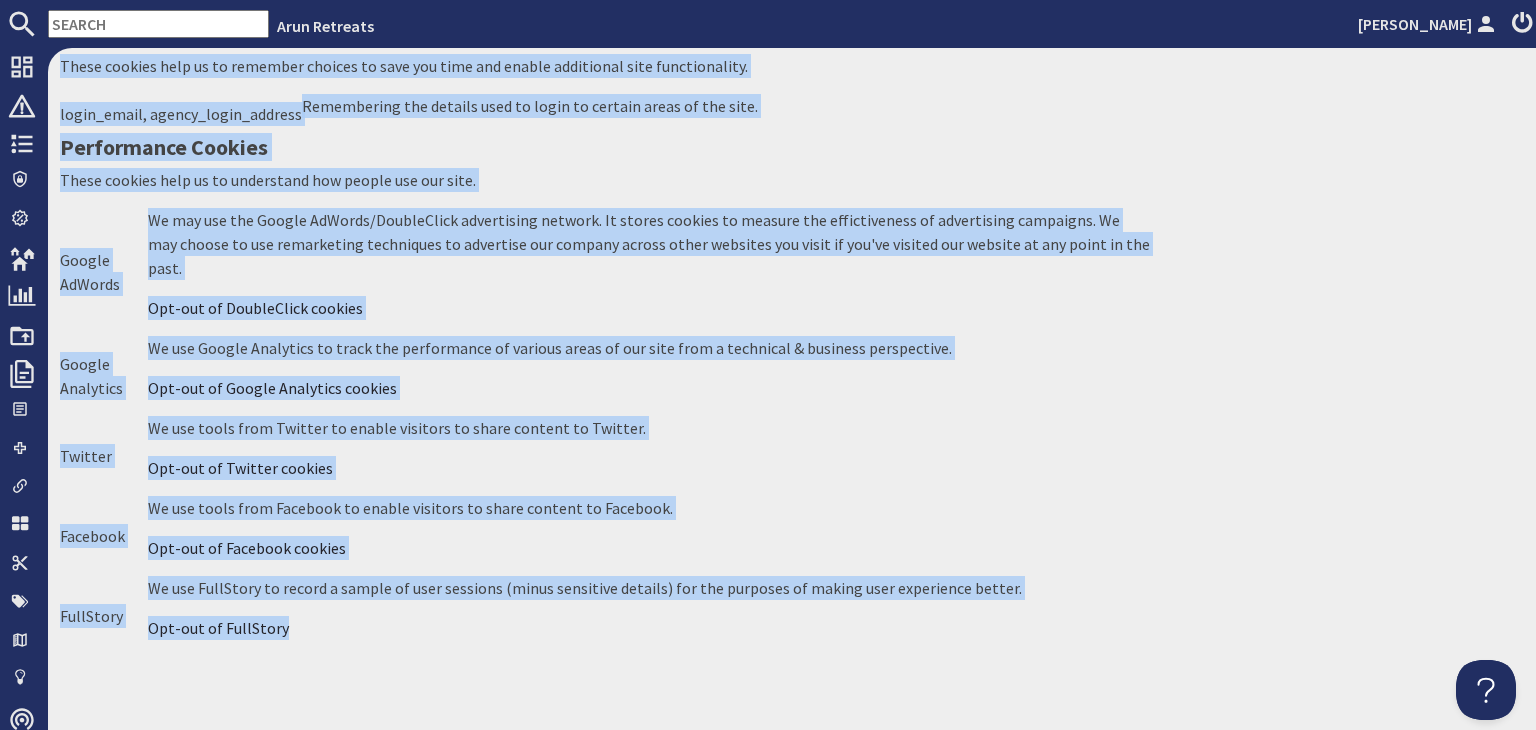 drag, startPoint x: 60, startPoint y: 411, endPoint x: 568, endPoint y: 594, distance: 539.9565 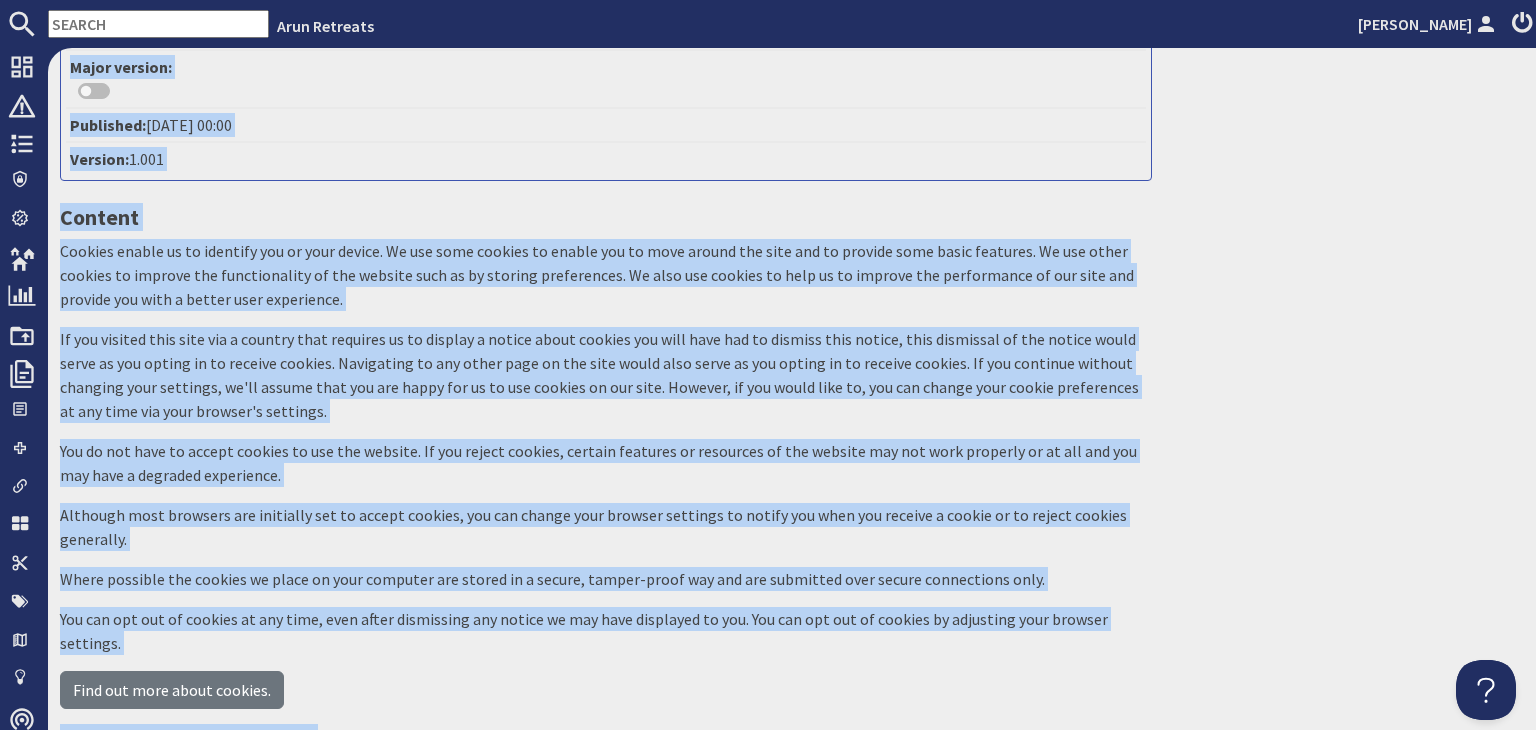 scroll, scrollTop: 143, scrollLeft: 0, axis: vertical 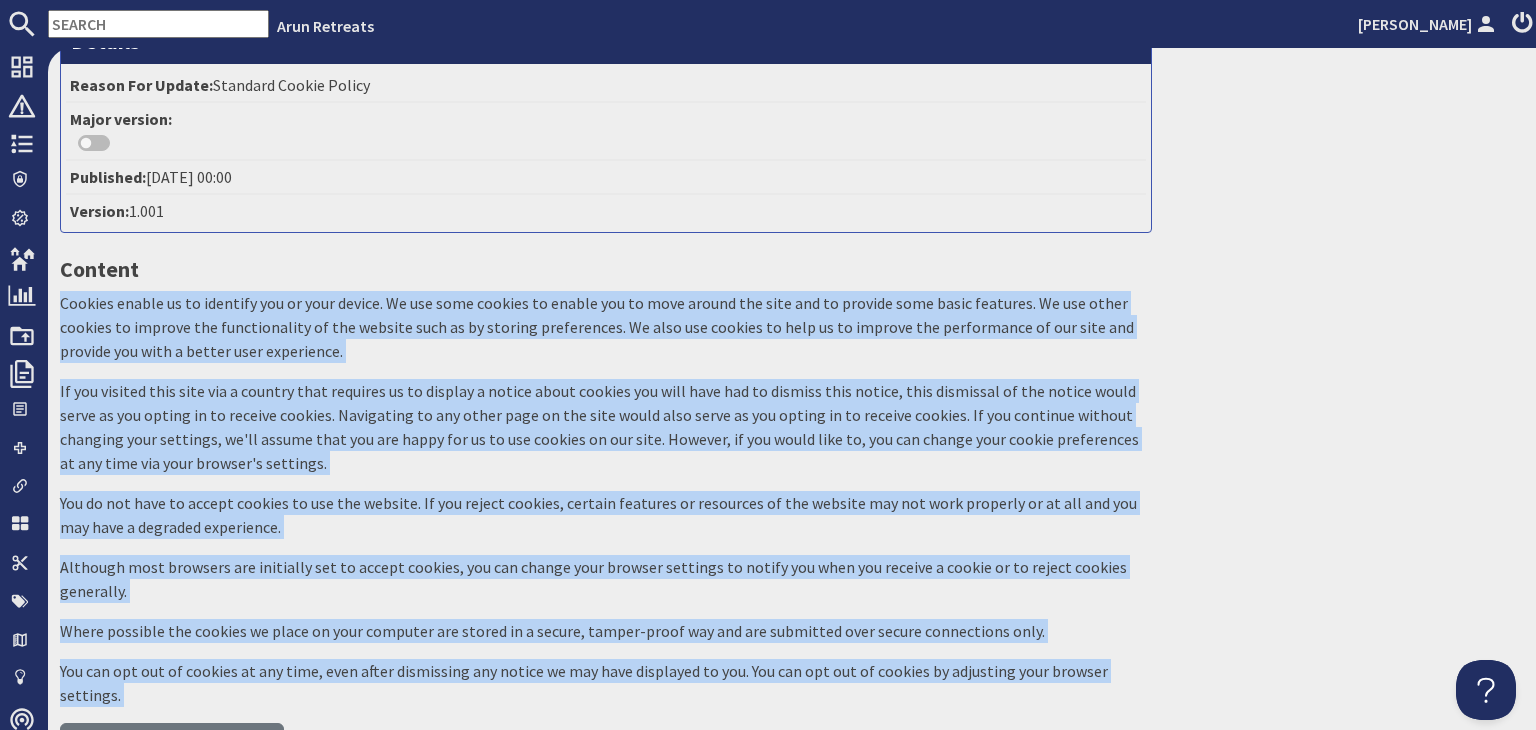 drag, startPoint x: 307, startPoint y: 614, endPoint x: 61, endPoint y: 299, distance: 399.67612 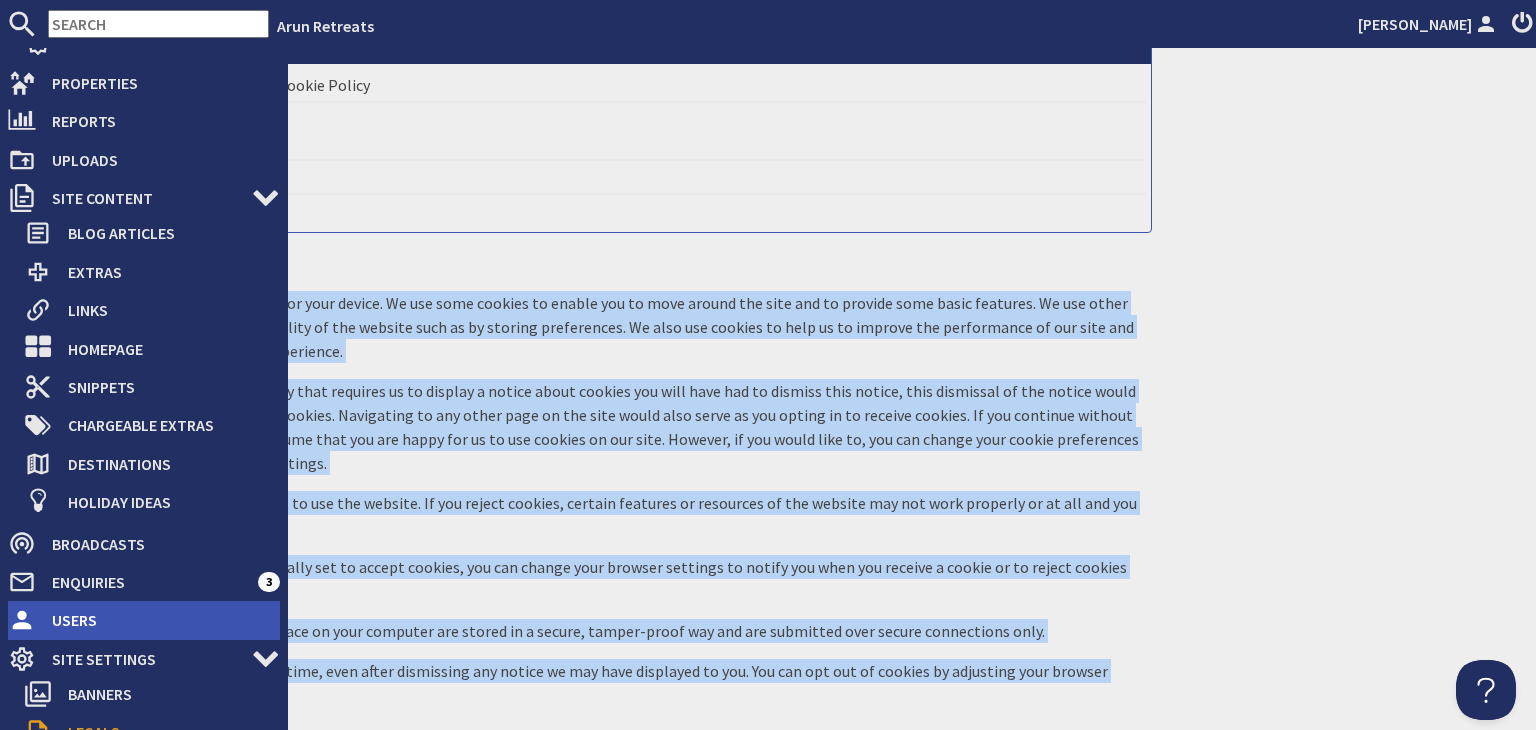 scroll, scrollTop: 300, scrollLeft: 0, axis: vertical 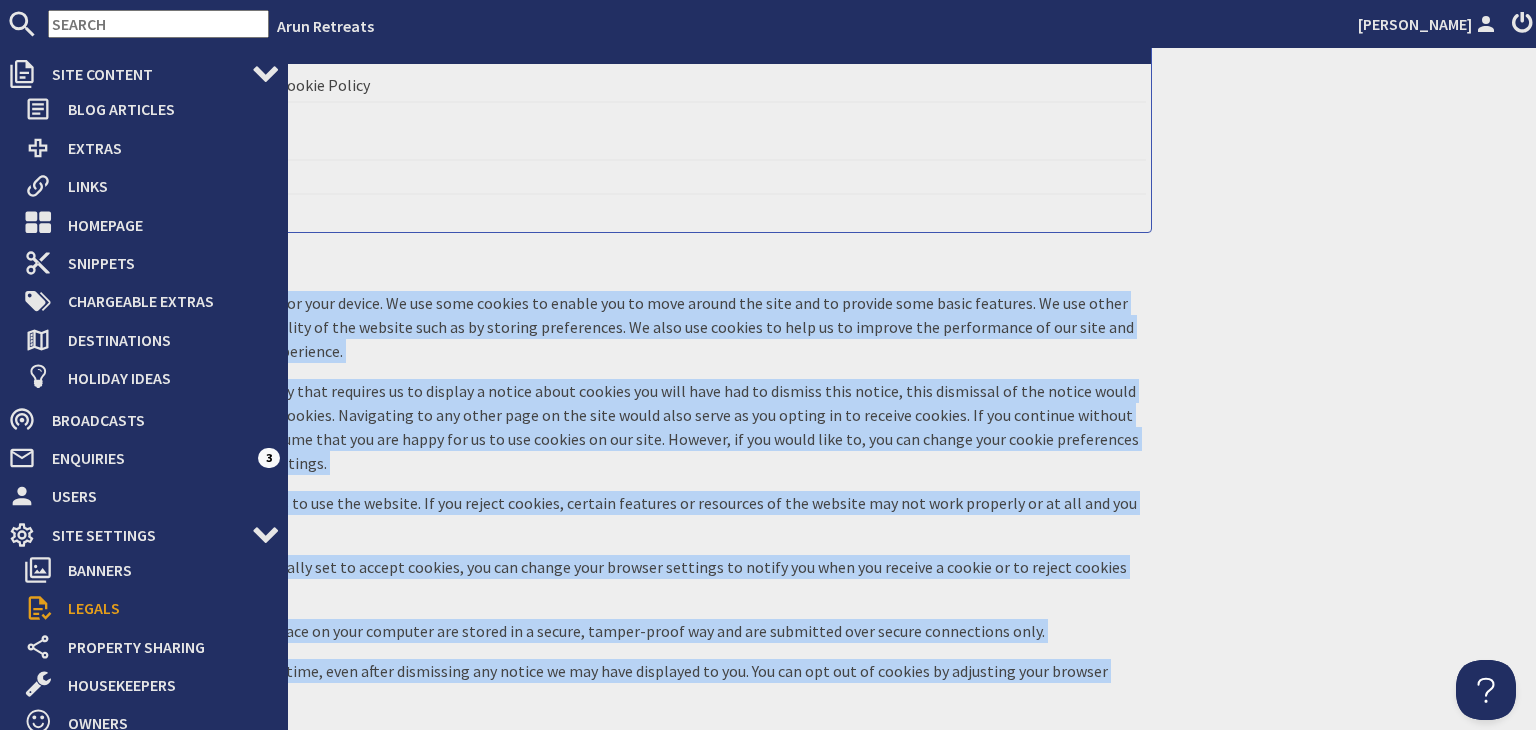 click on "Legals" at bounding box center [166, 608] 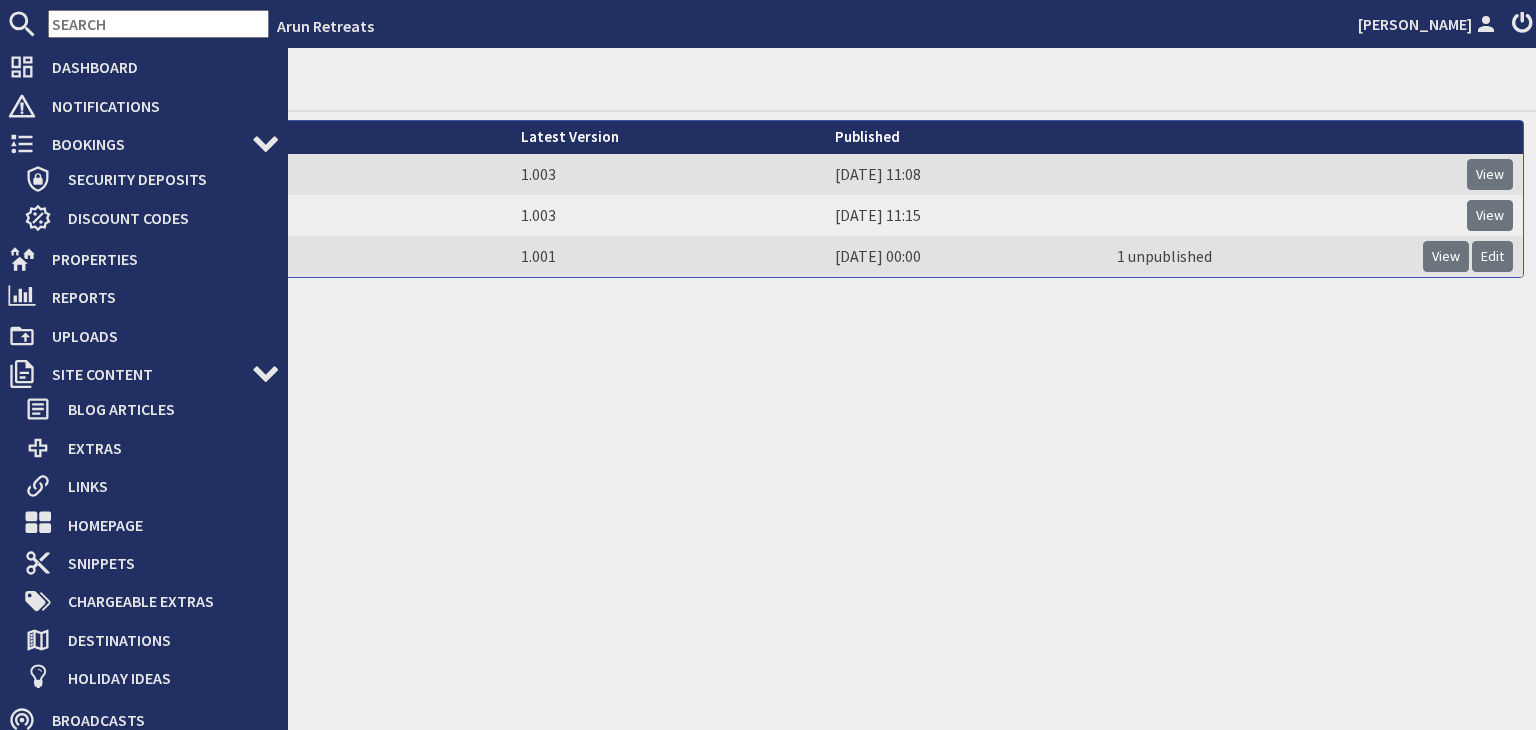 scroll, scrollTop: 520, scrollLeft: 0, axis: vertical 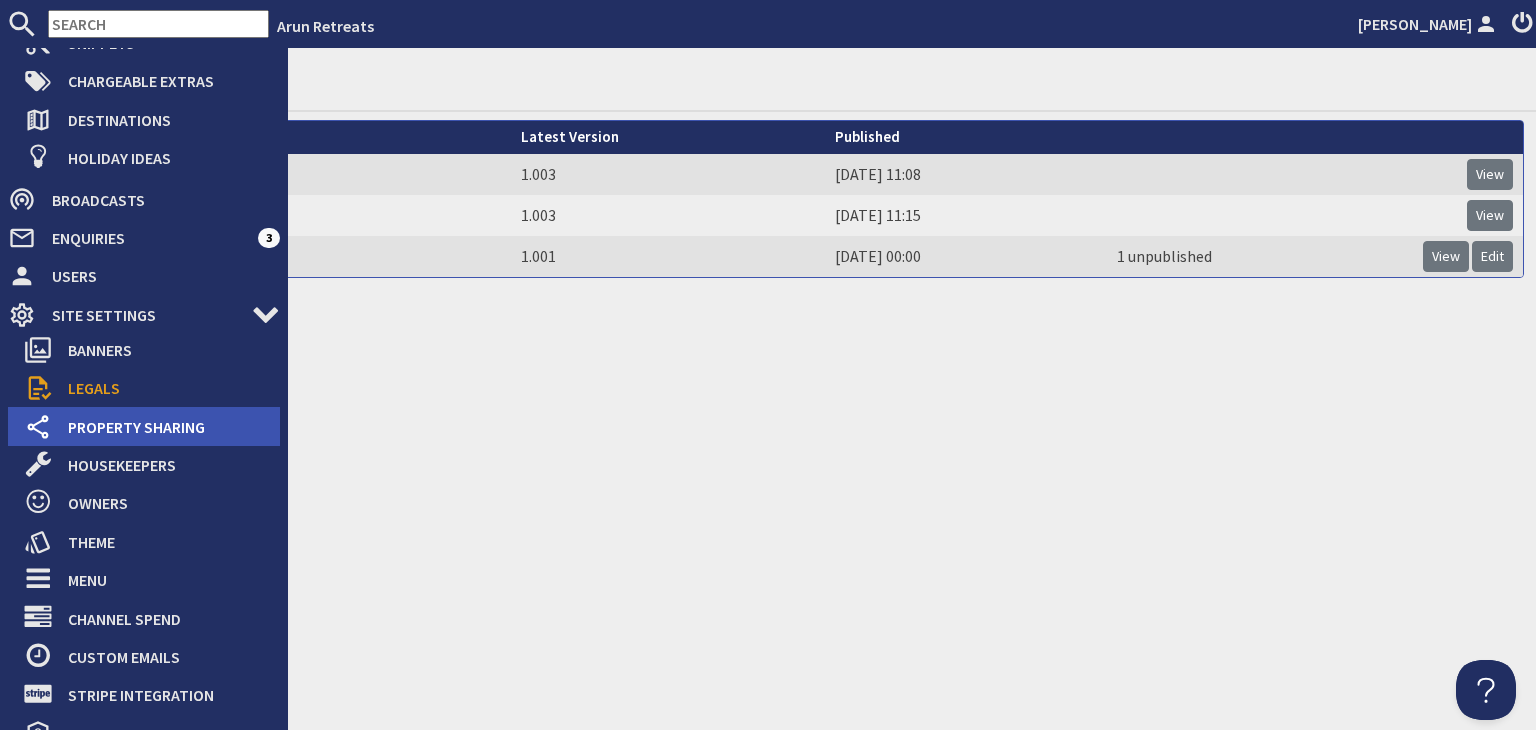 click on "Property Sharing" at bounding box center [166, 427] 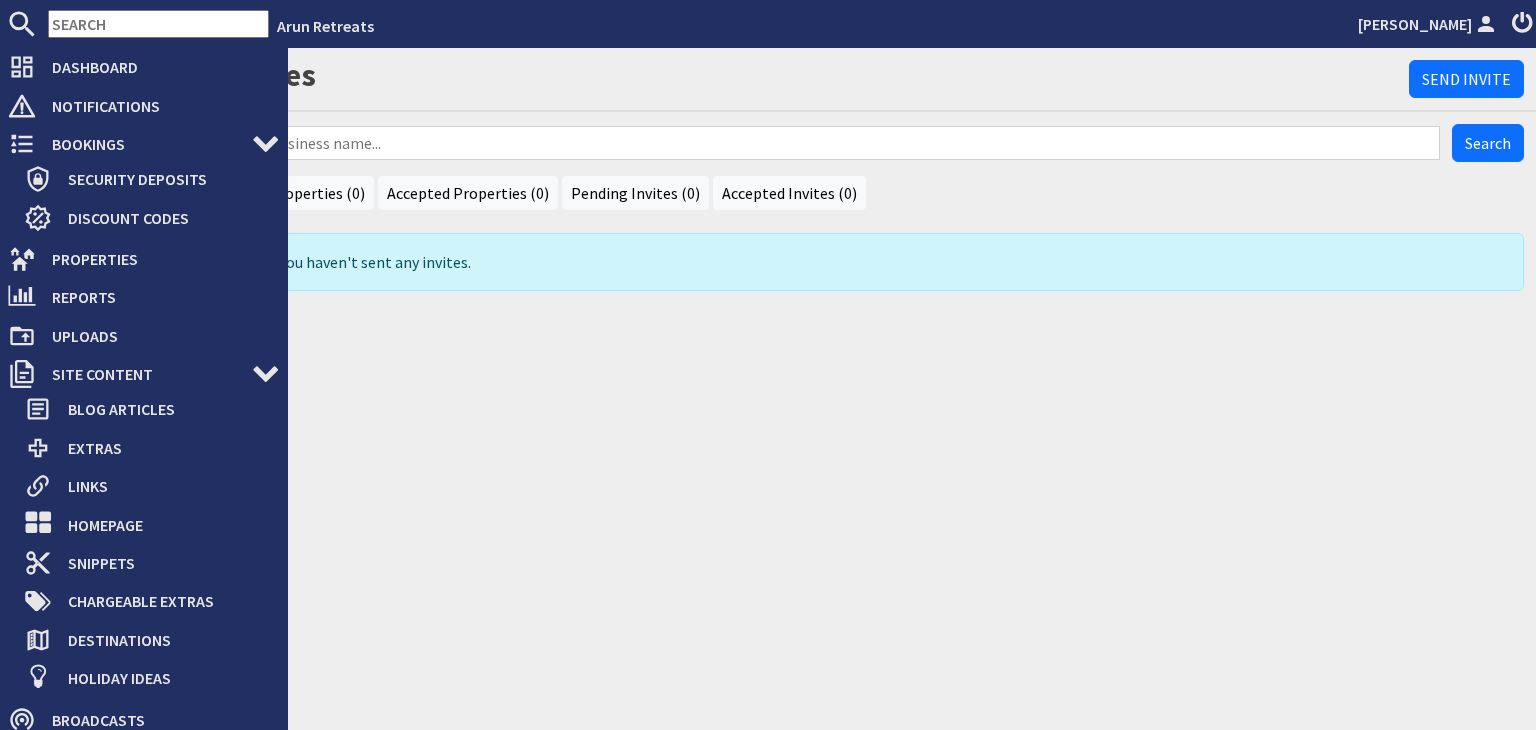 scroll, scrollTop: 558, scrollLeft: 0, axis: vertical 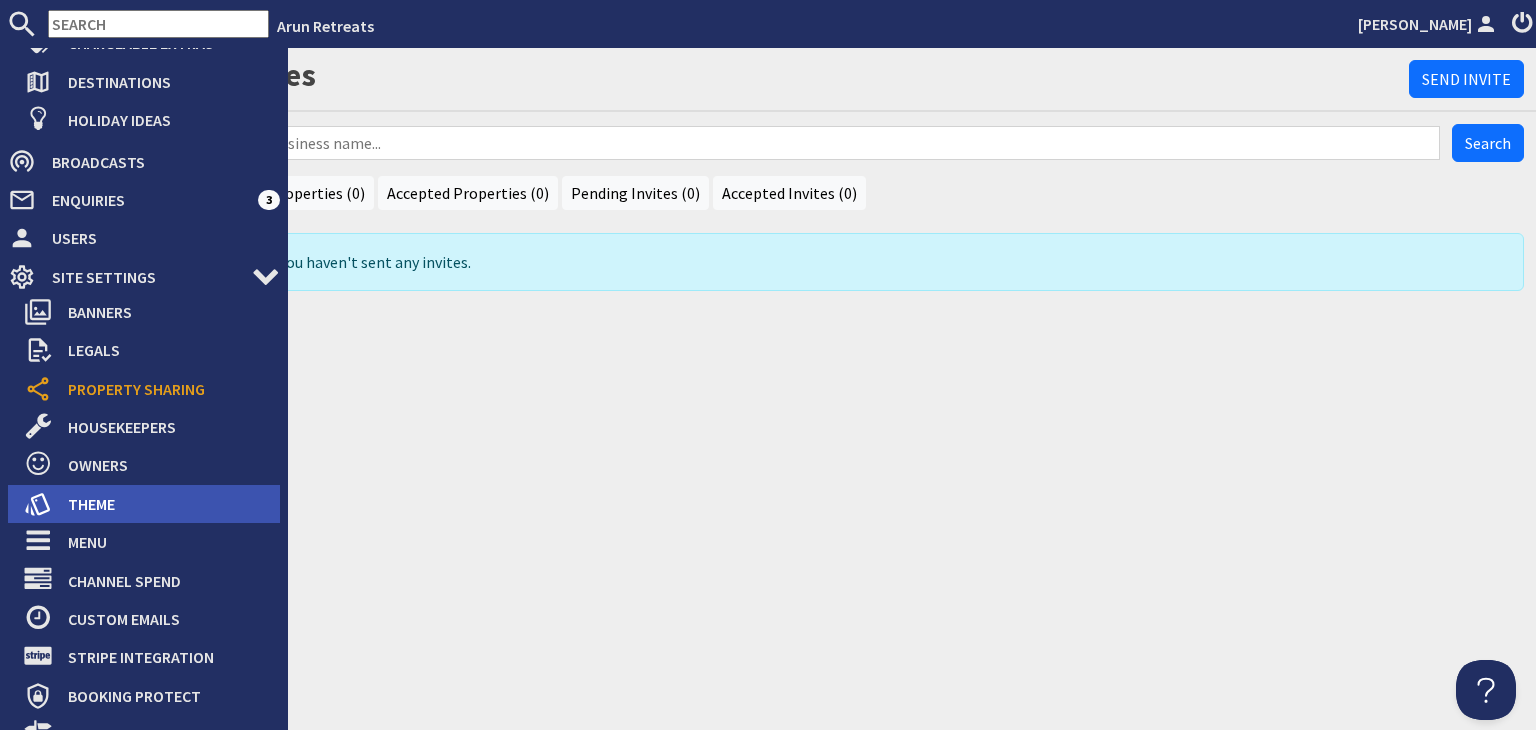click on "Theme" at bounding box center [166, 504] 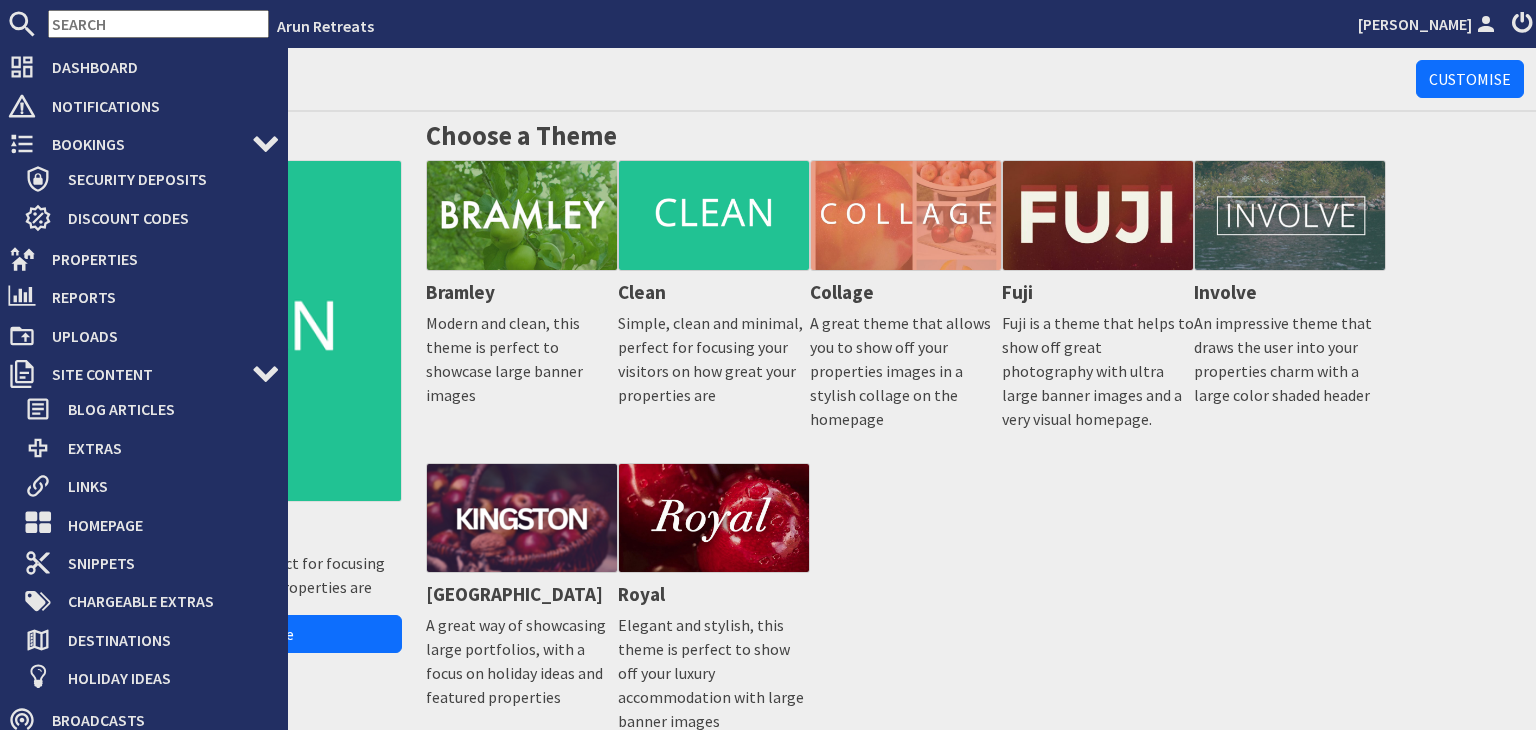 scroll, scrollTop: 673, scrollLeft: 0, axis: vertical 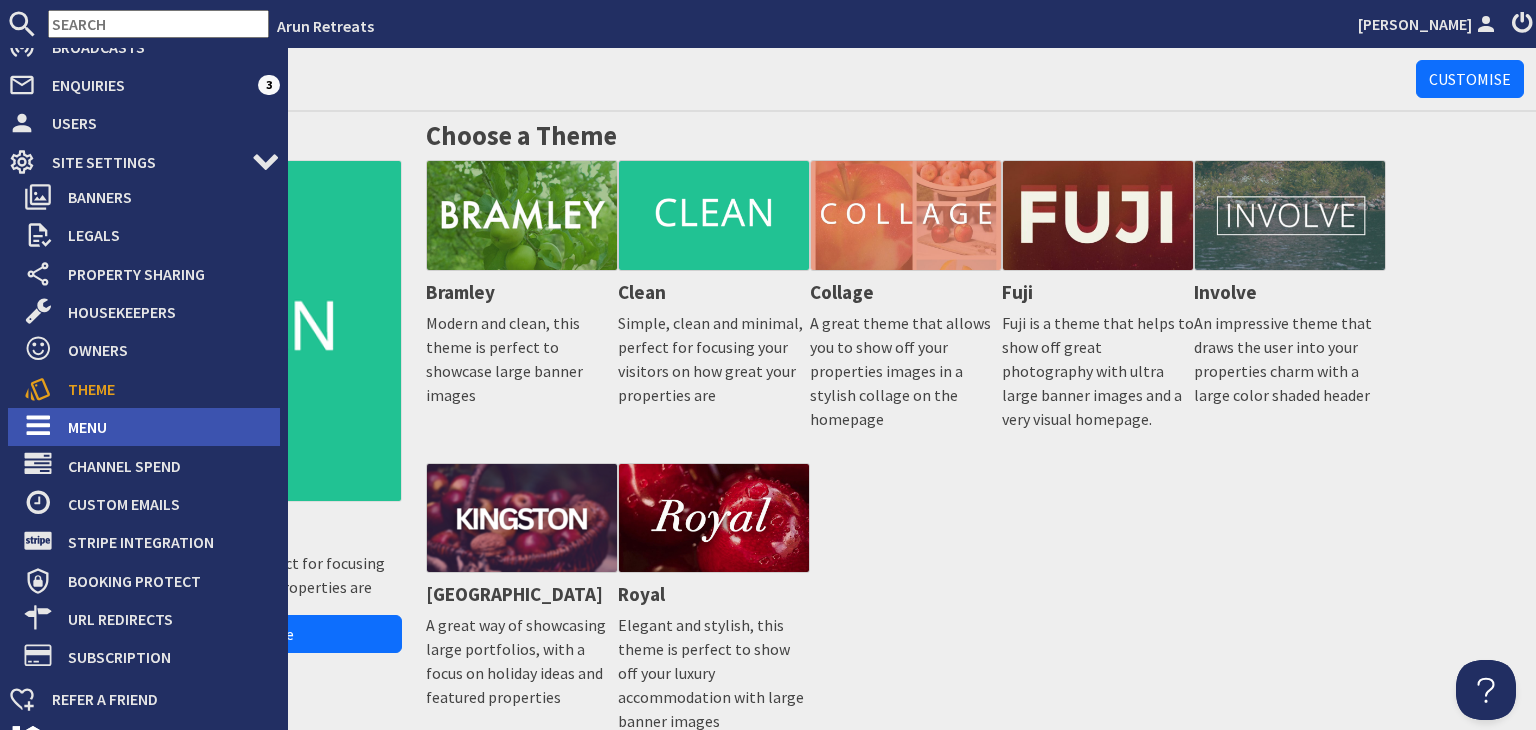 click on "Menu" at bounding box center (166, 427) 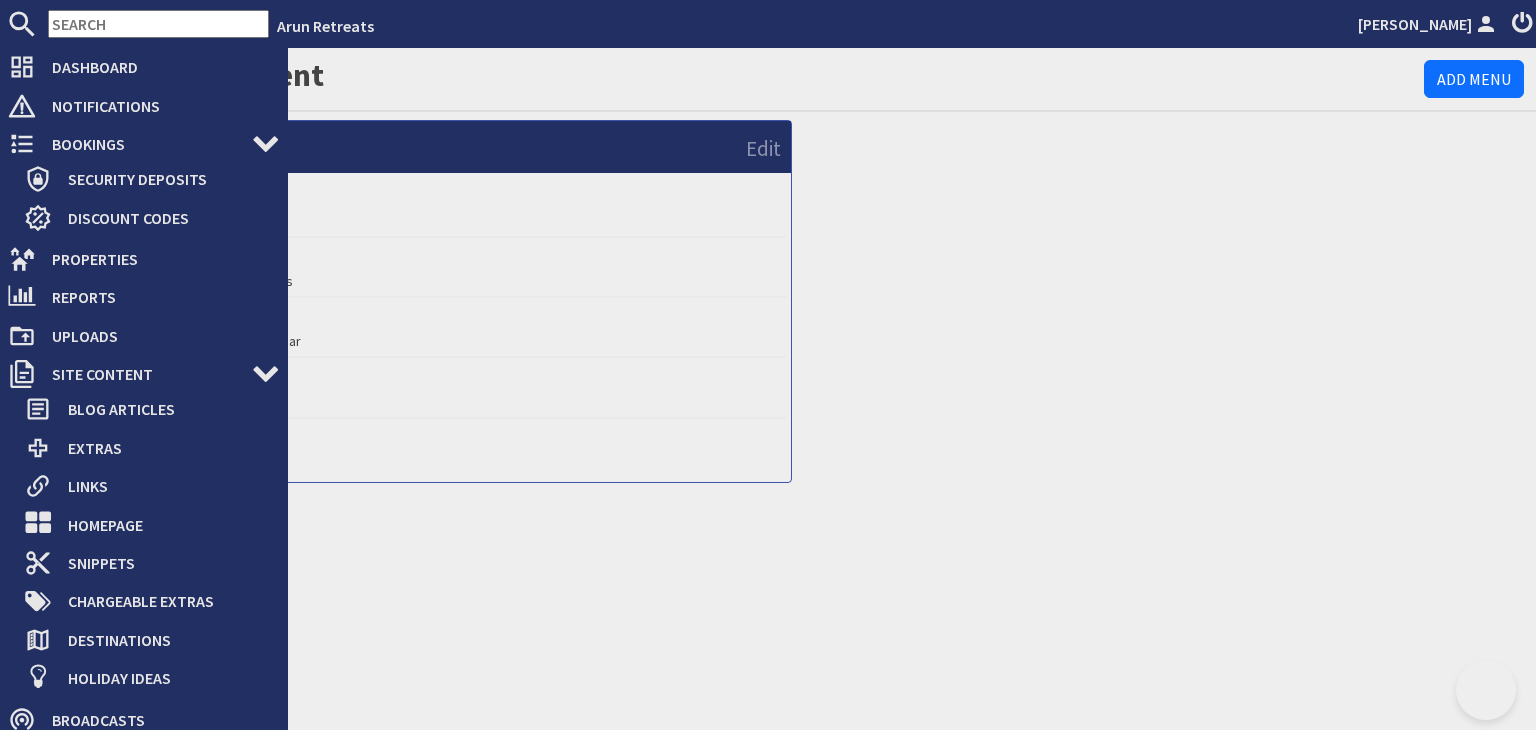 scroll, scrollTop: 712, scrollLeft: 0, axis: vertical 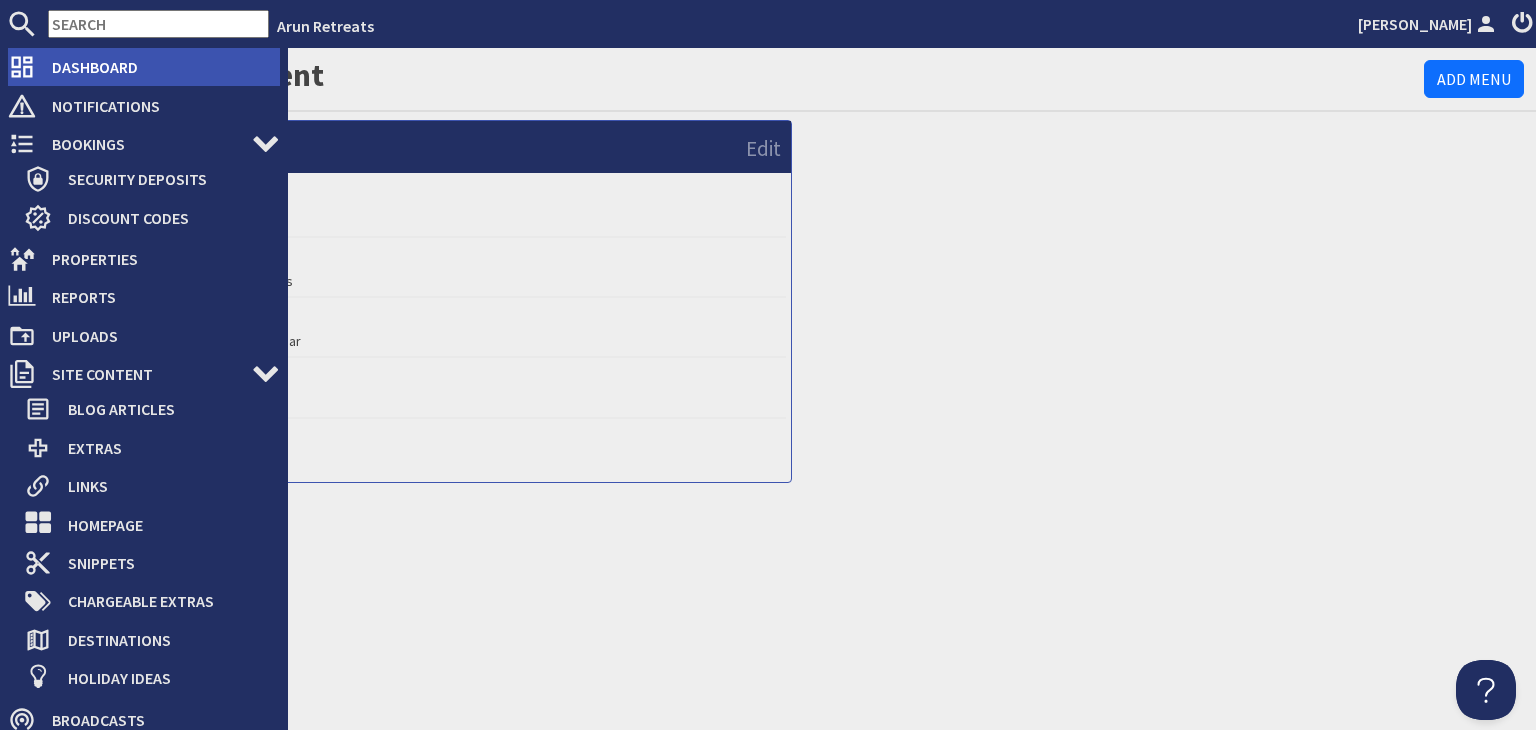 click on "Dashboard" at bounding box center (158, 67) 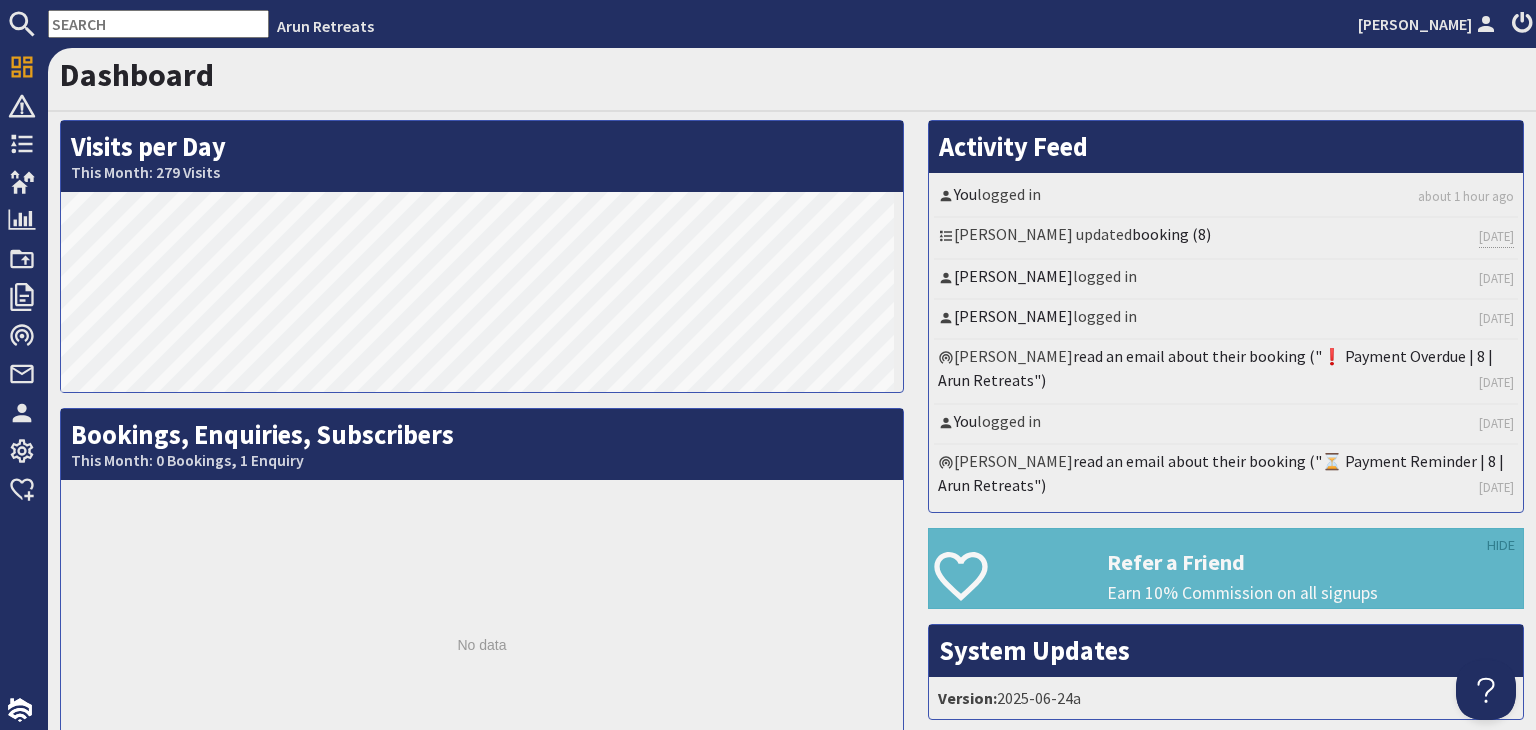 scroll, scrollTop: 0, scrollLeft: 0, axis: both 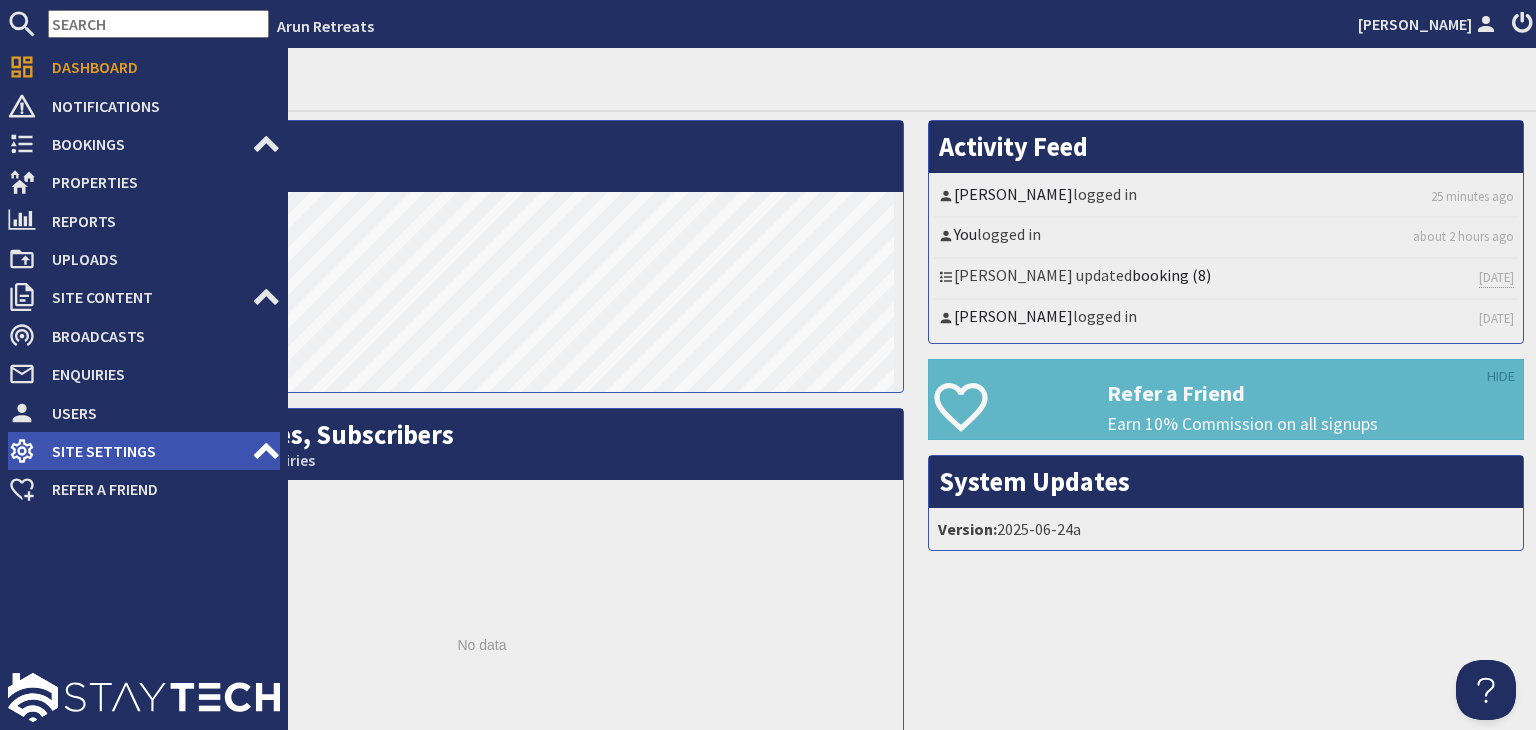 click on "Site Settings" at bounding box center (144, 451) 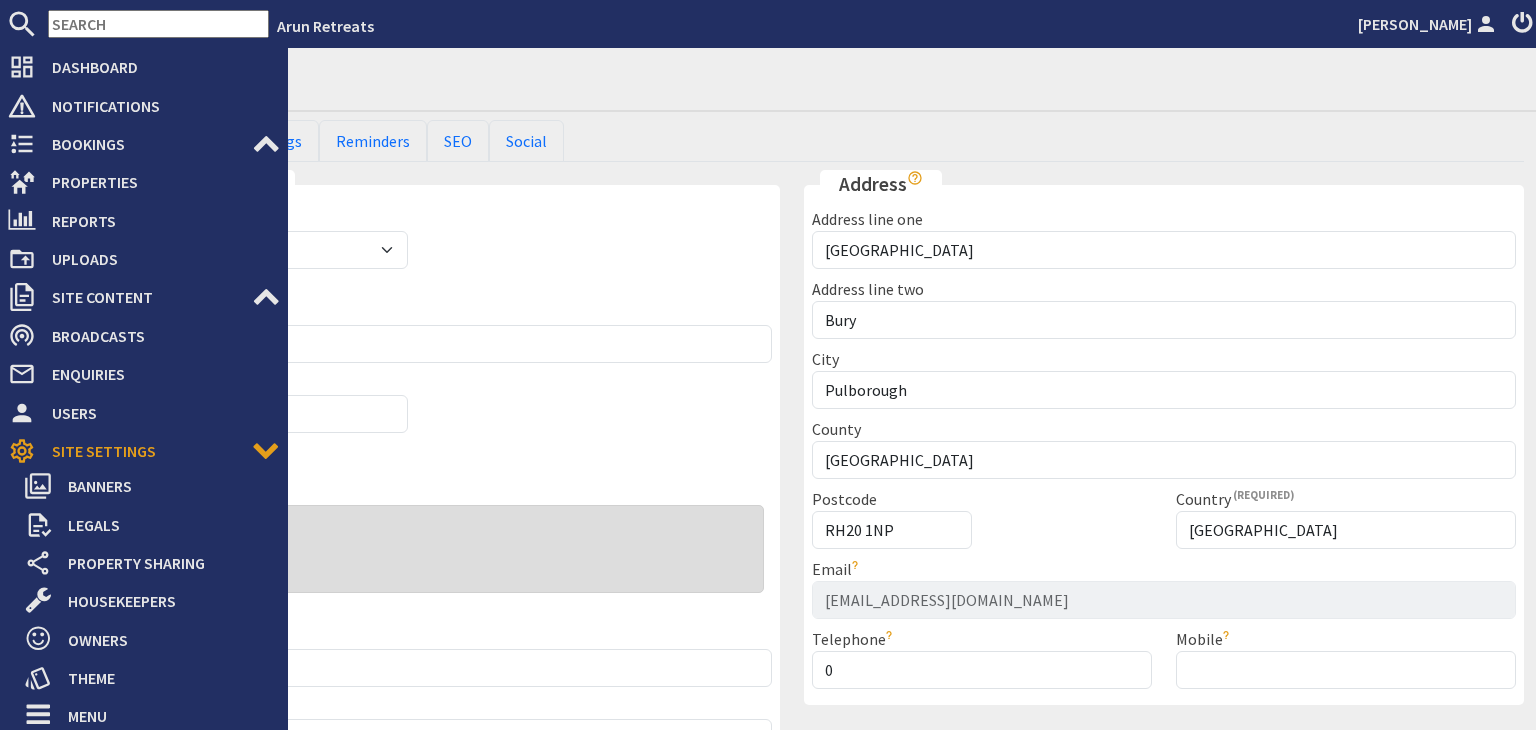 scroll, scrollTop: 0, scrollLeft: 0, axis: both 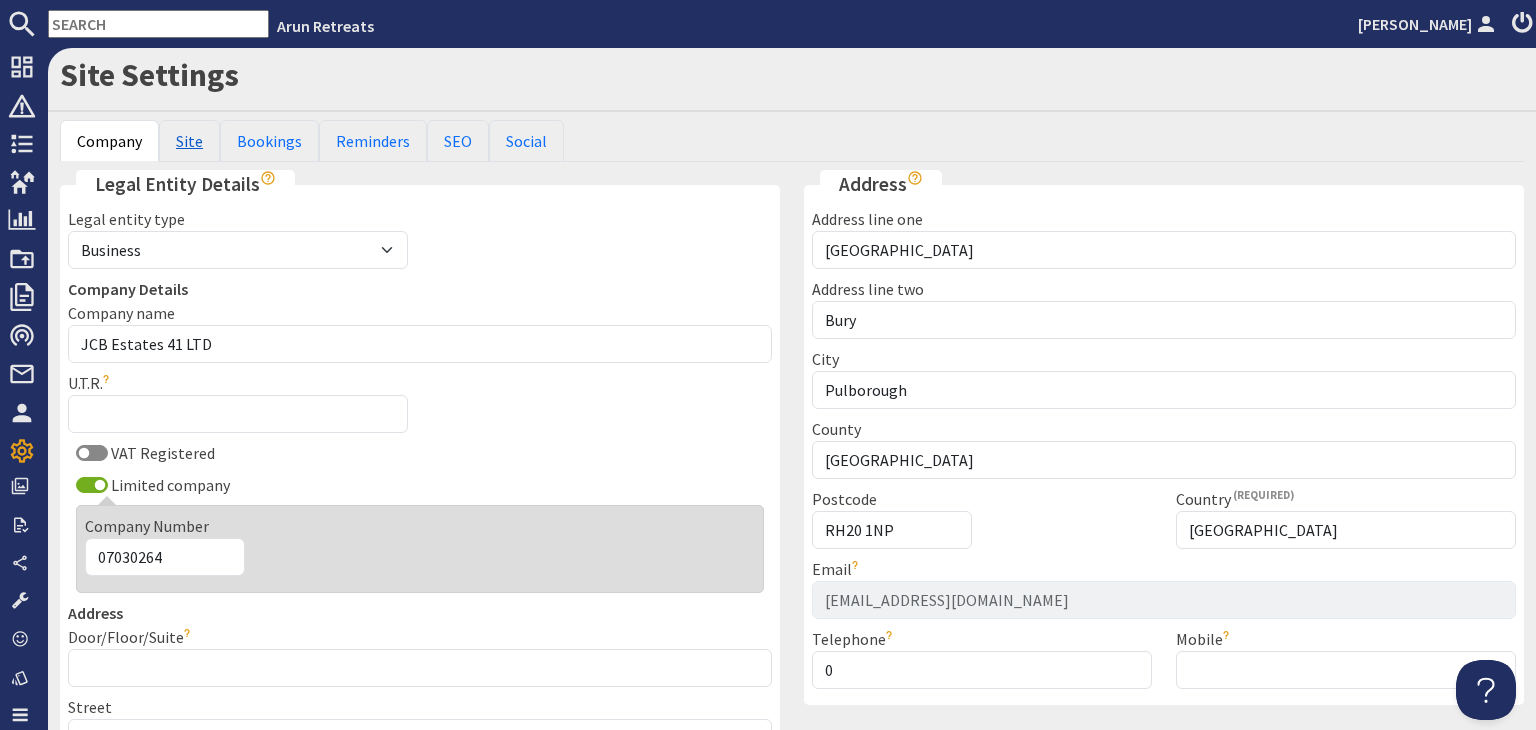 click on "Site" at bounding box center (189, 141) 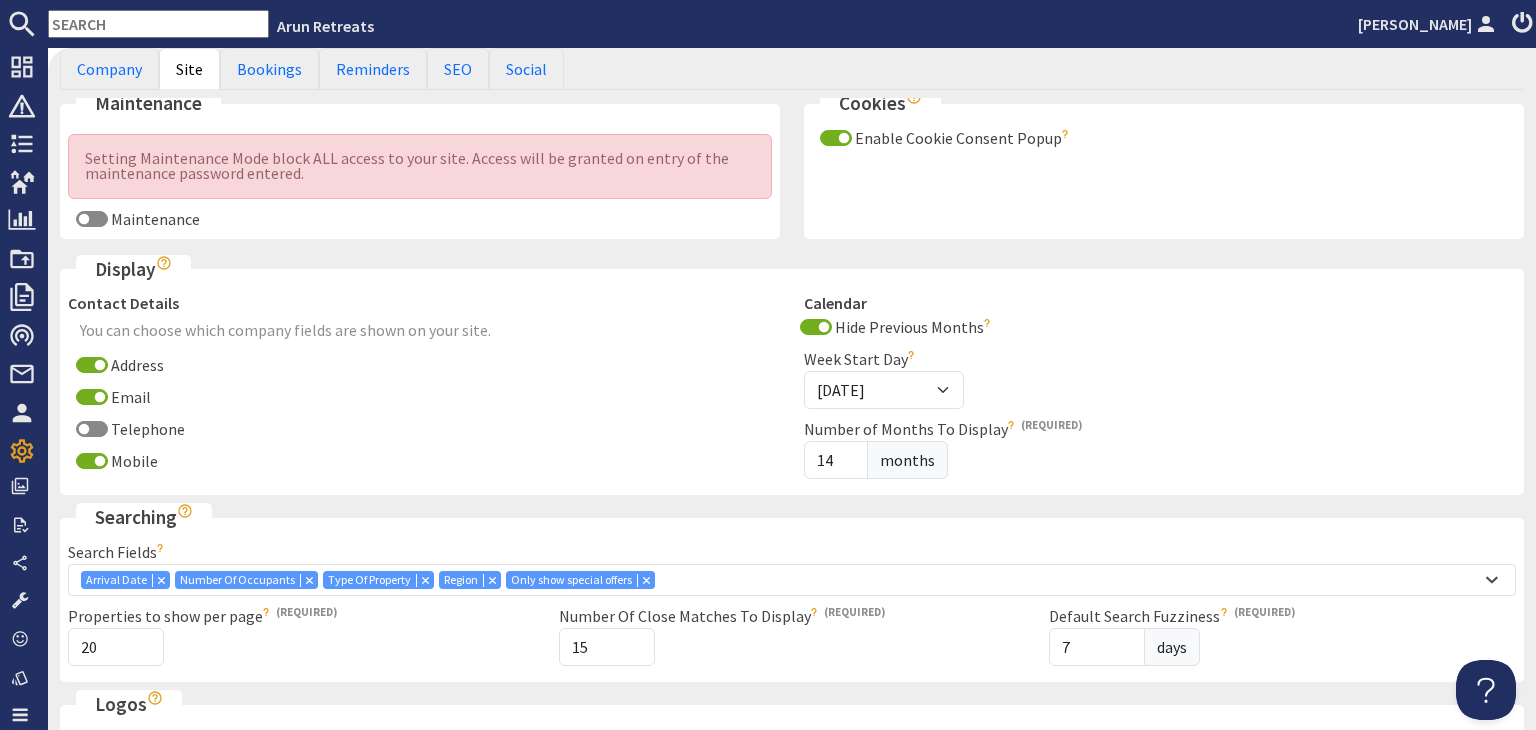 scroll, scrollTop: 0, scrollLeft: 0, axis: both 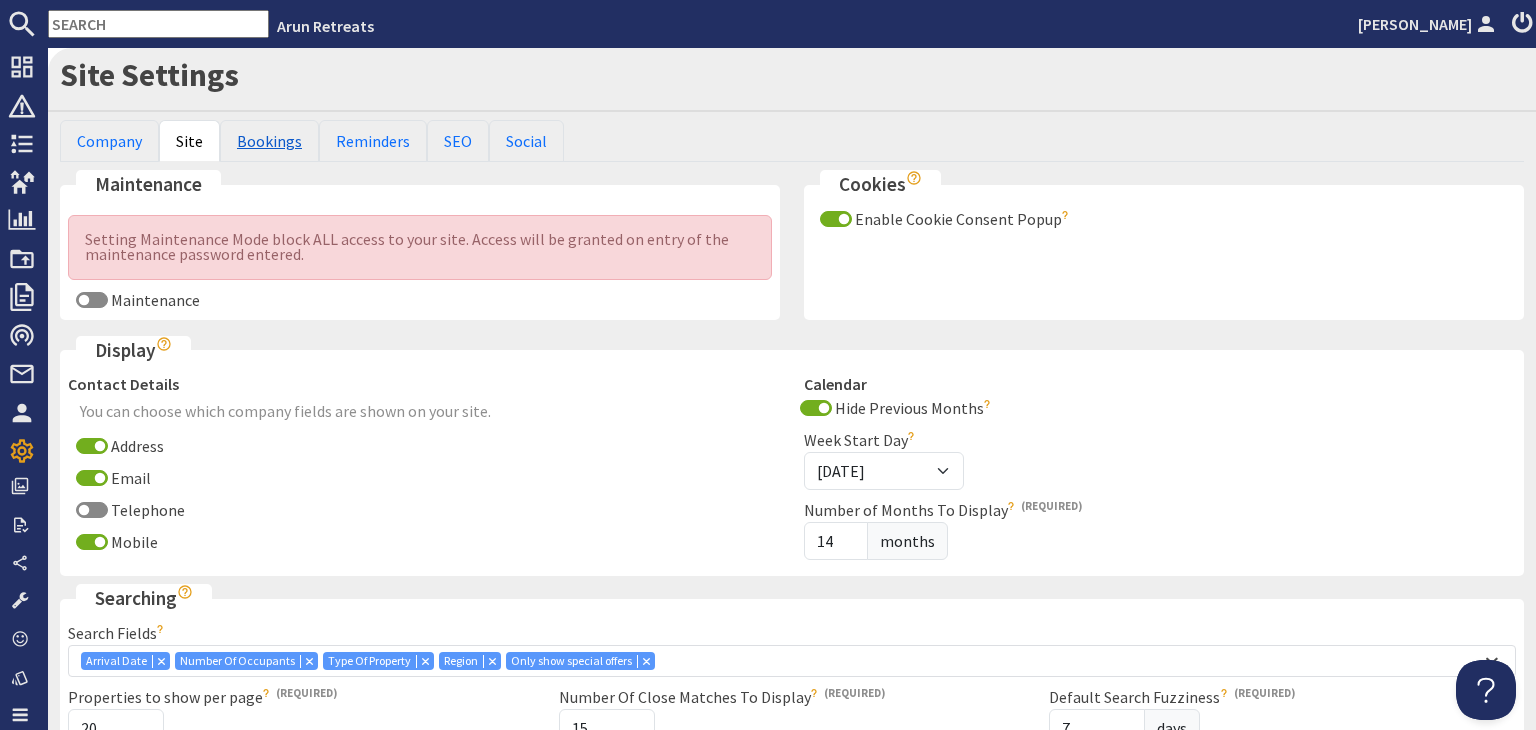 click on "Bookings" at bounding box center (269, 141) 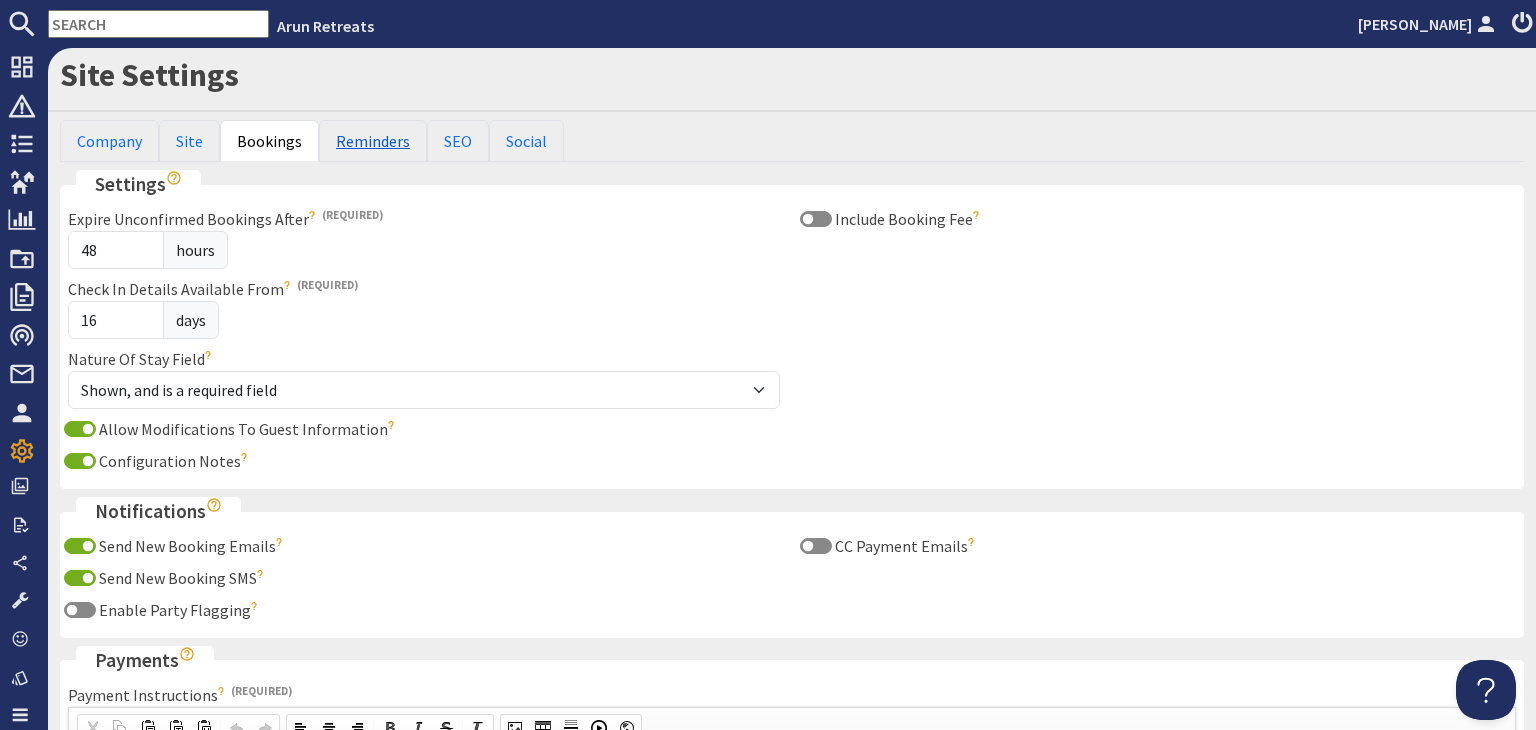 click on "Reminders" at bounding box center (373, 141) 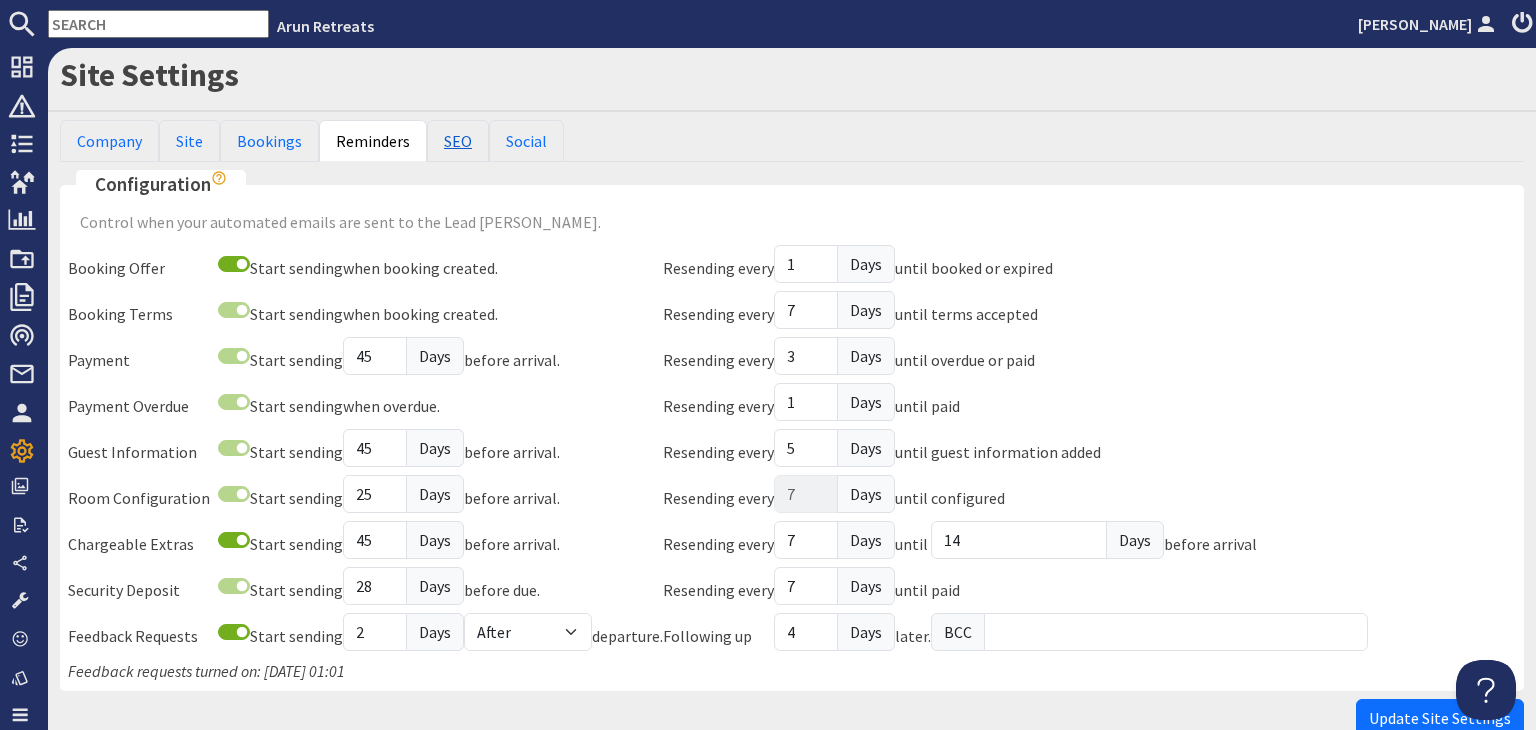 click on "SEO" at bounding box center [458, 141] 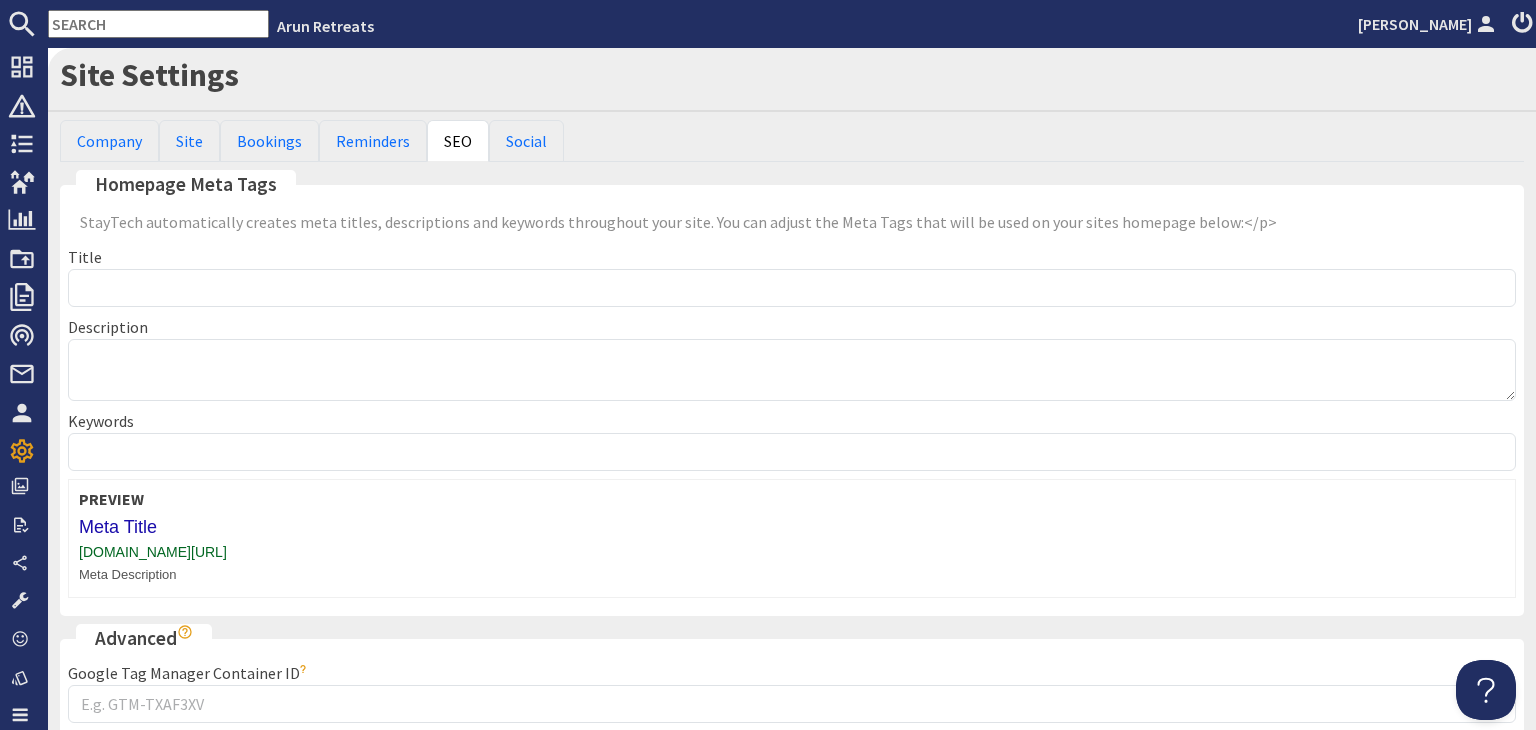 scroll, scrollTop: 256, scrollLeft: 0, axis: vertical 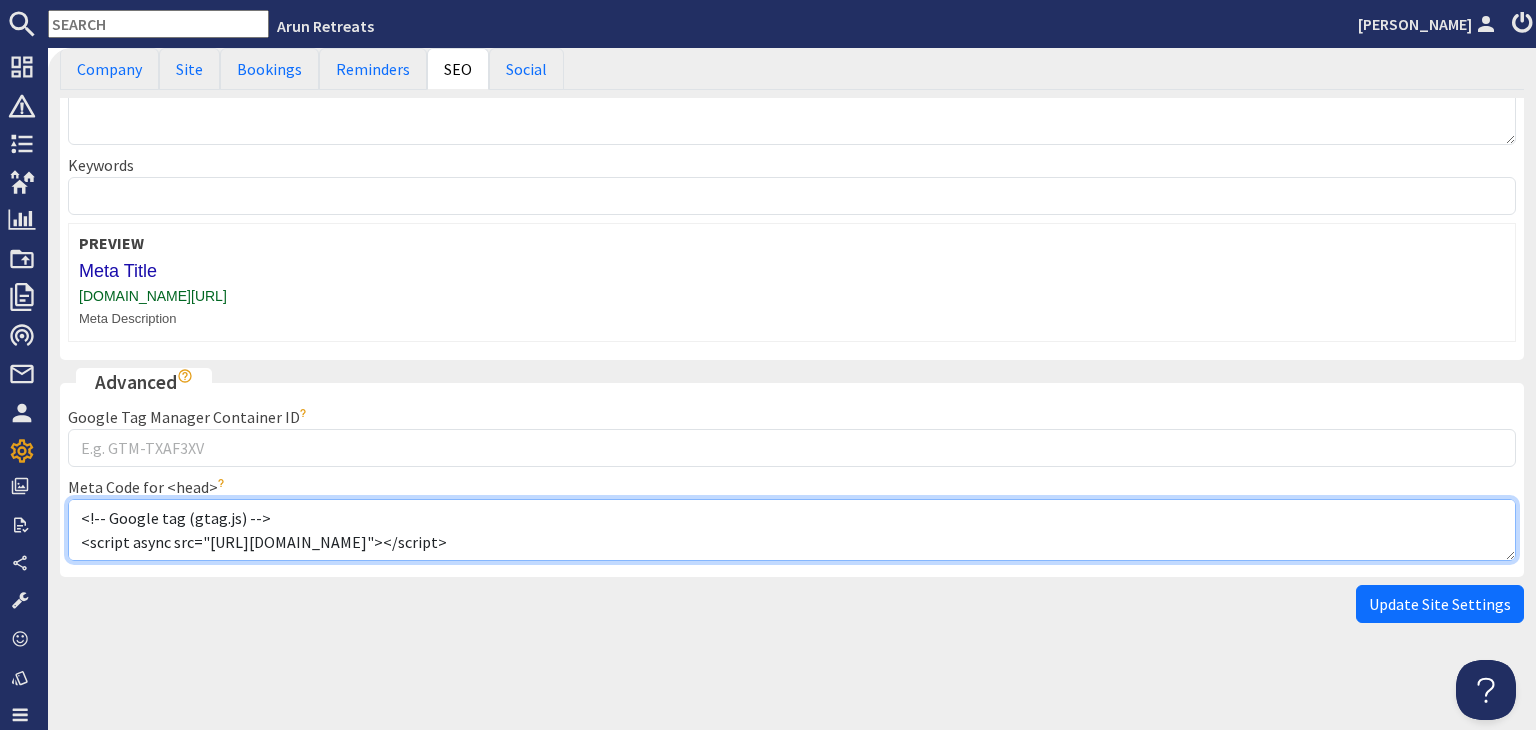 drag, startPoint x: 711, startPoint y: 533, endPoint x: 80, endPoint y: 493, distance: 632.26654 